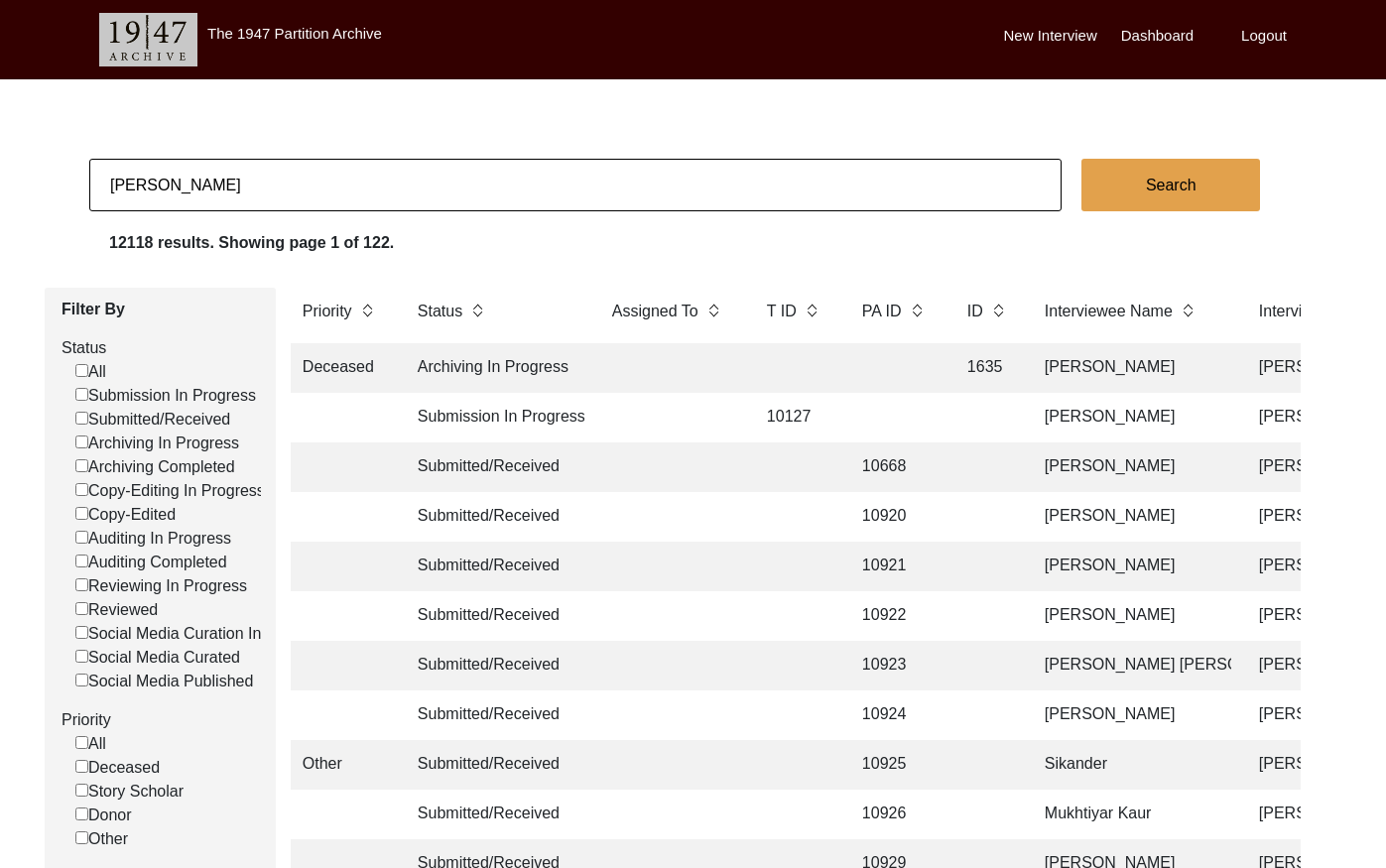 scroll, scrollTop: 135, scrollLeft: 0, axis: vertical 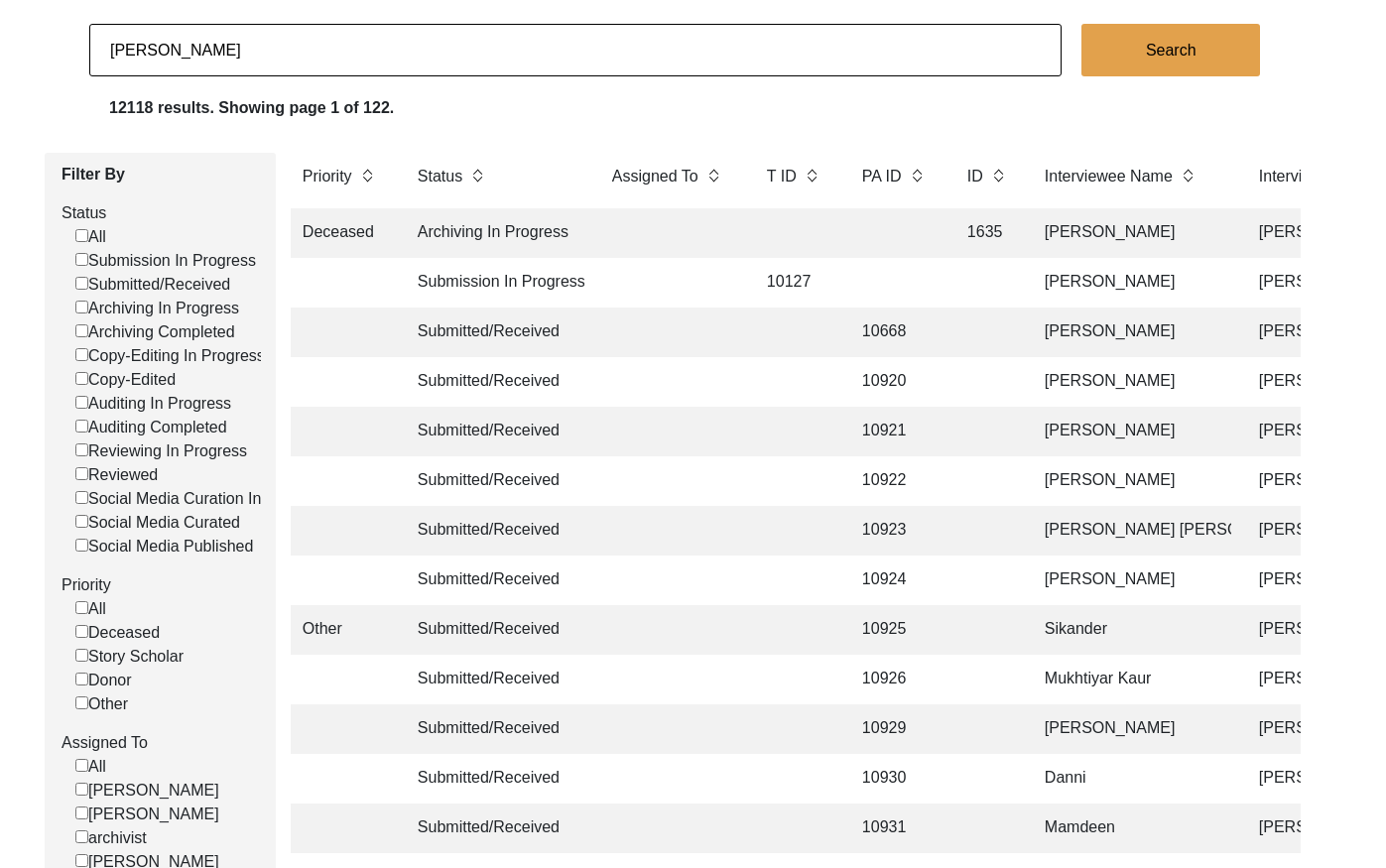 click on "[PERSON_NAME]" 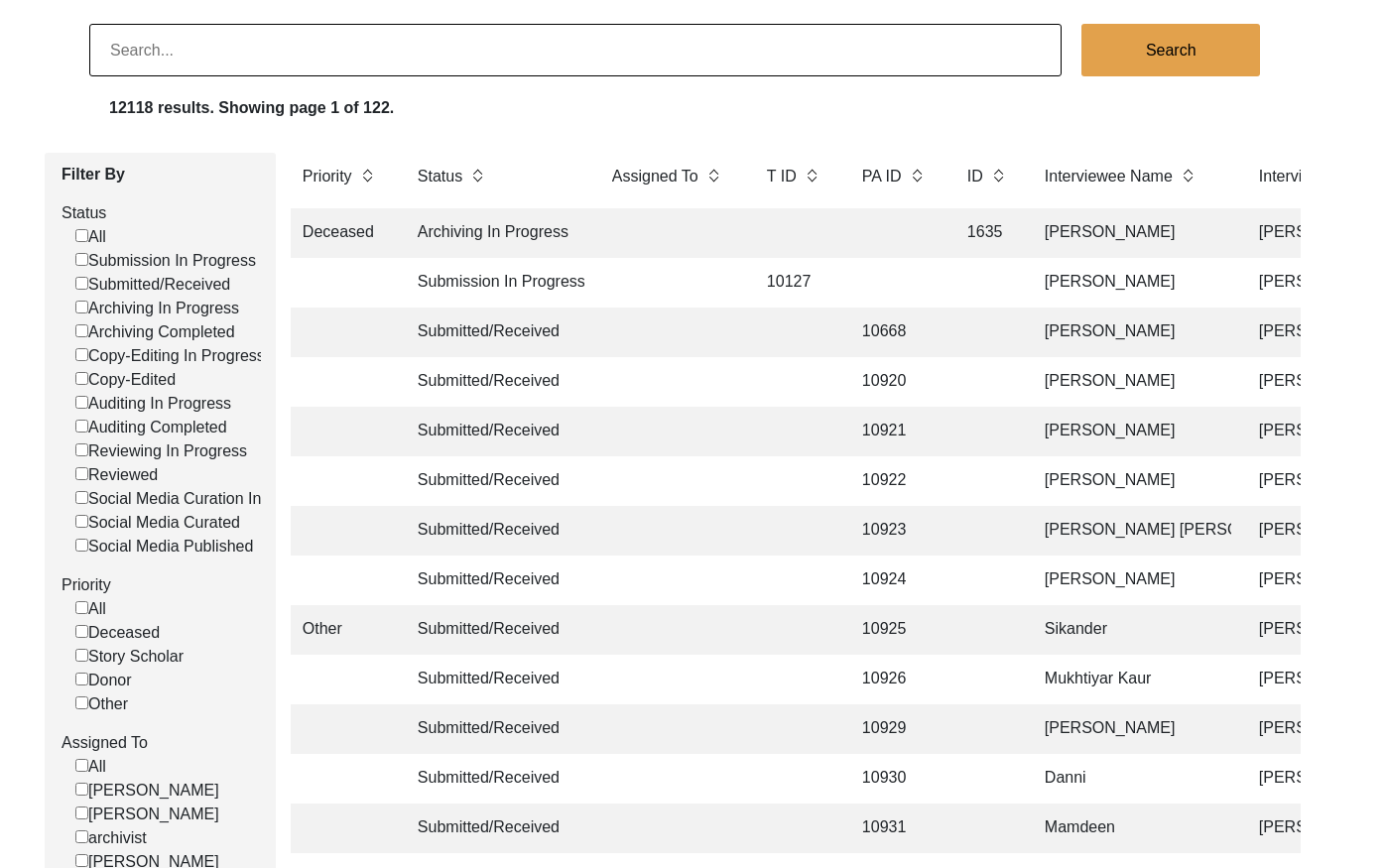 type 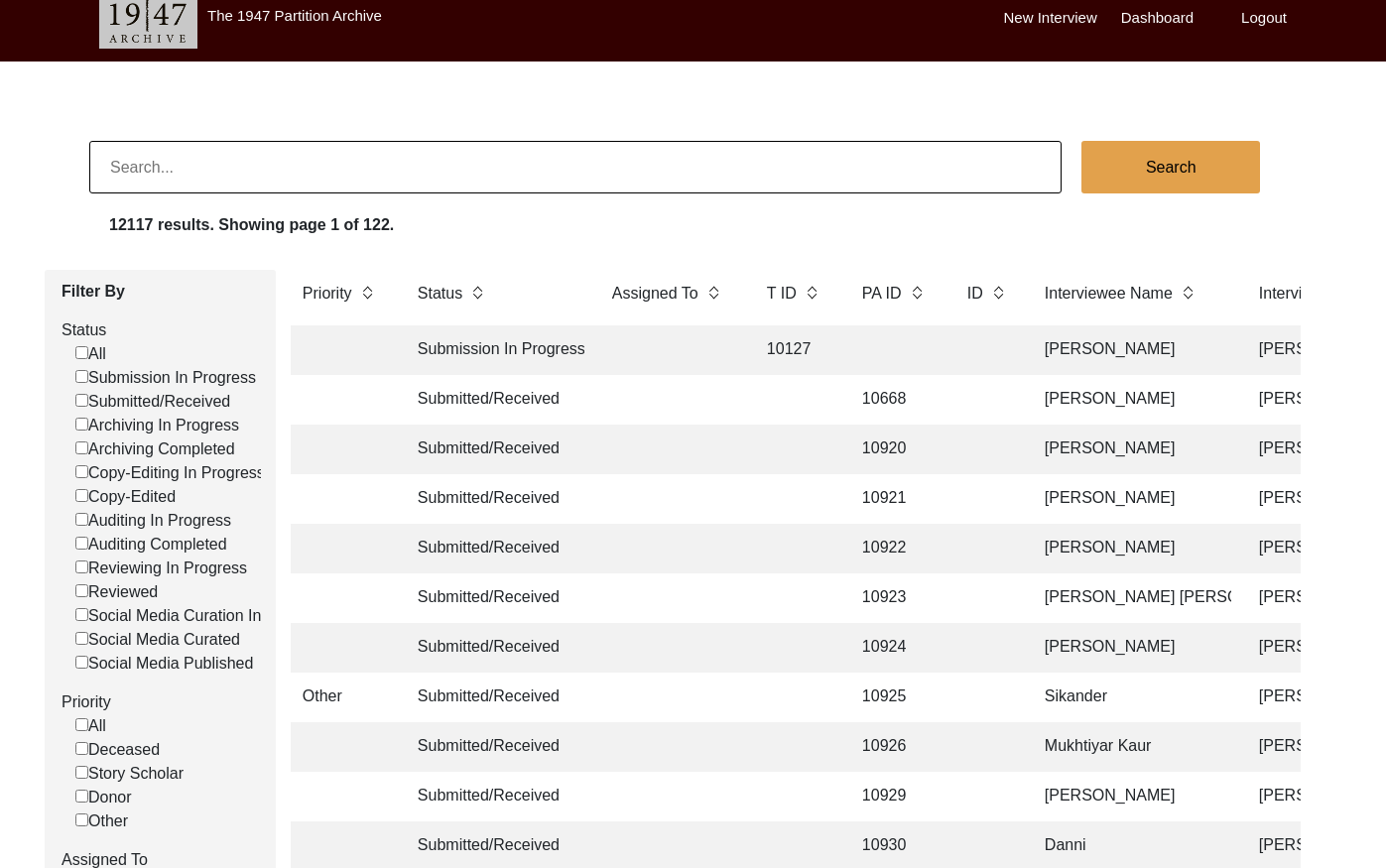 scroll, scrollTop: 0, scrollLeft: 0, axis: both 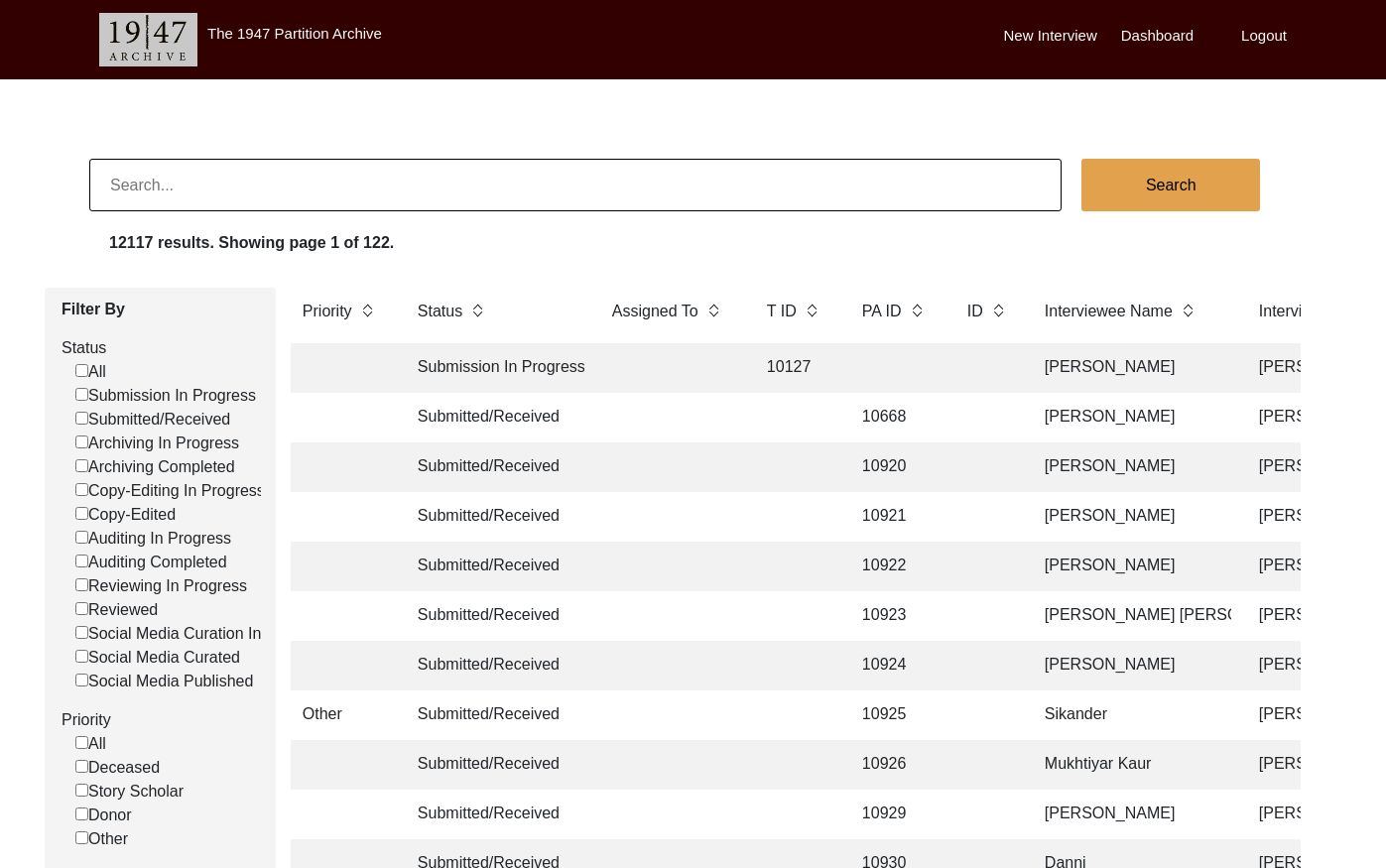 drag, startPoint x: 77, startPoint y: 417, endPoint x: 154, endPoint y: 402, distance: 78.44743 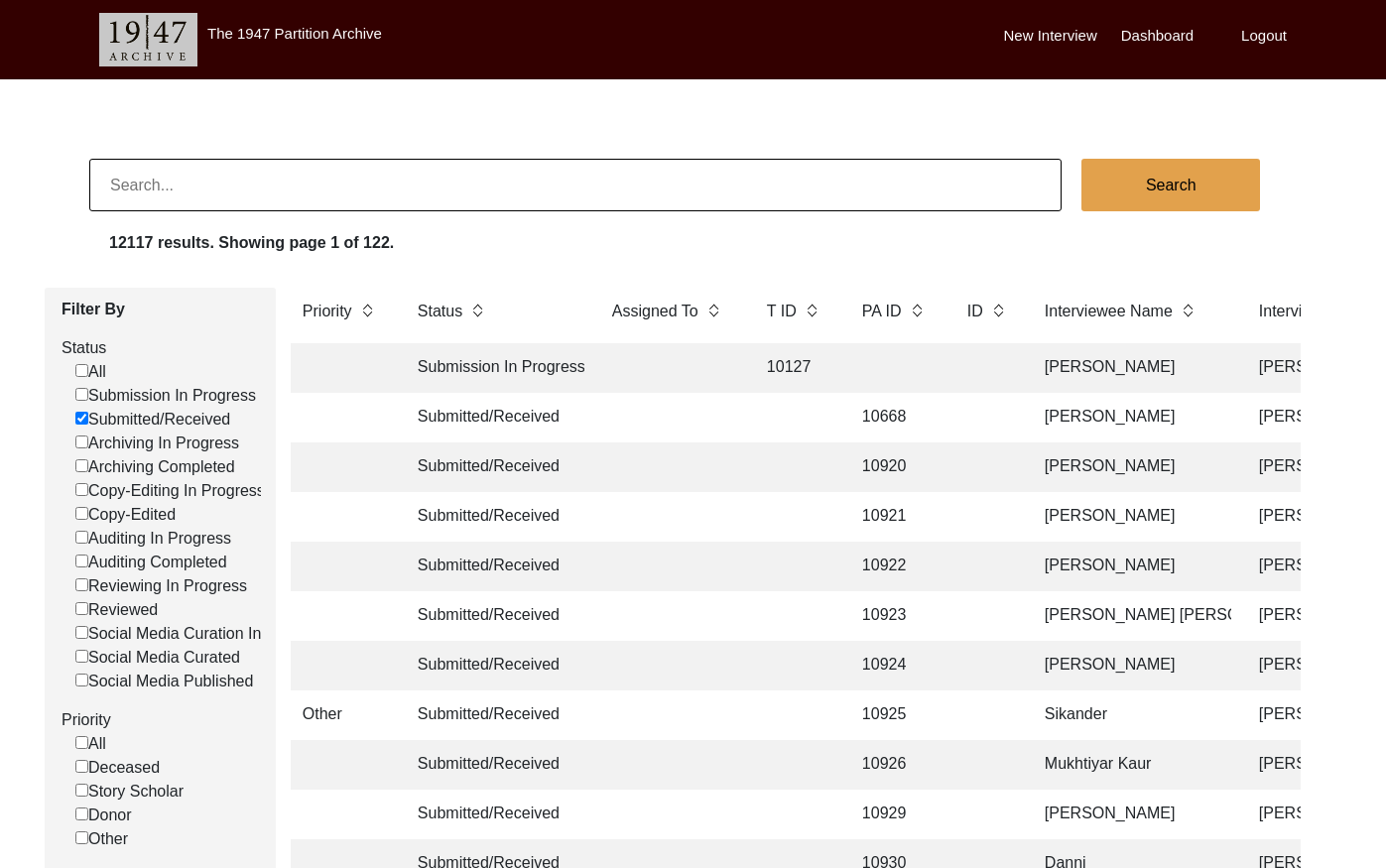 checkbox on "false" 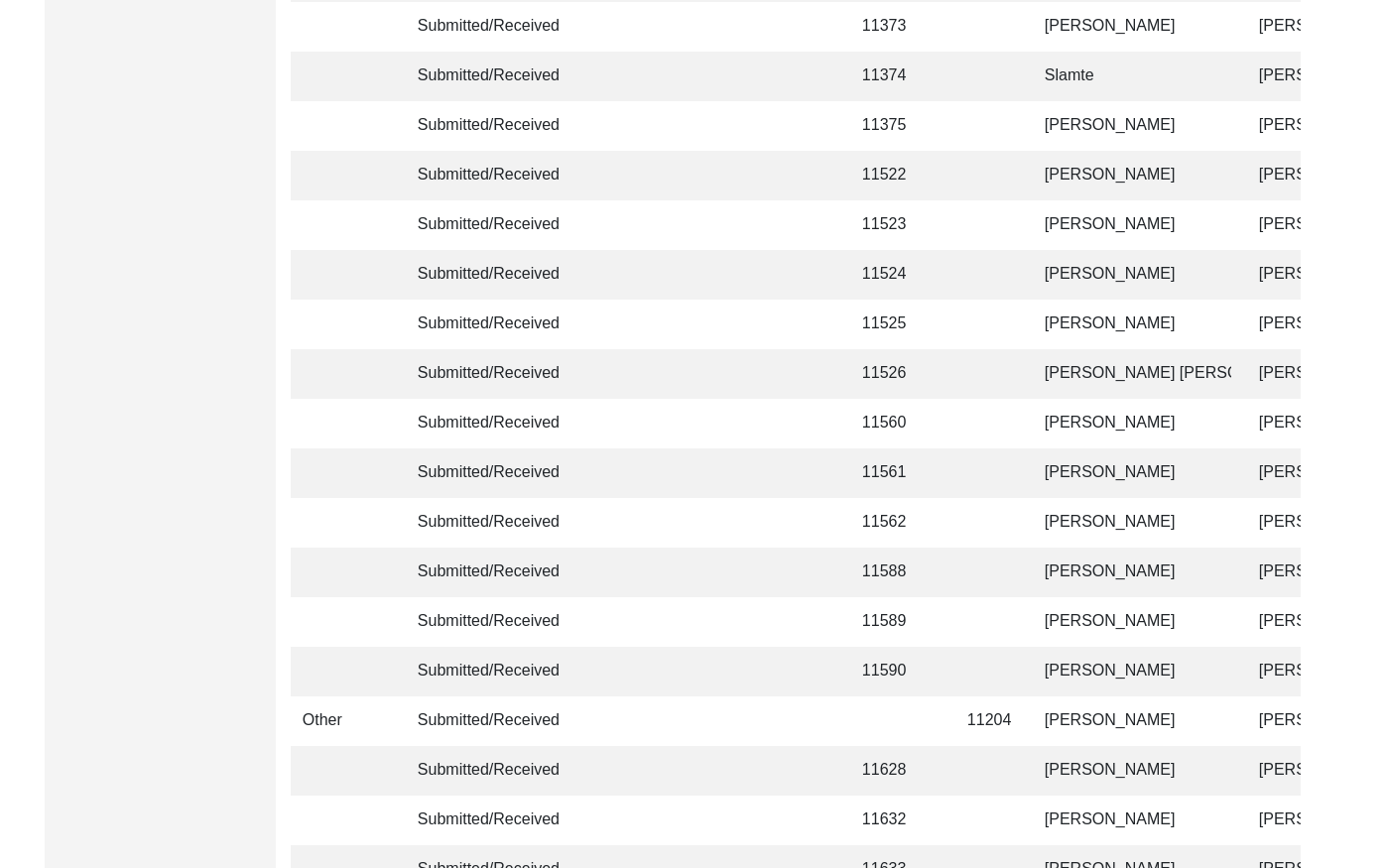 scroll, scrollTop: 4684, scrollLeft: 0, axis: vertical 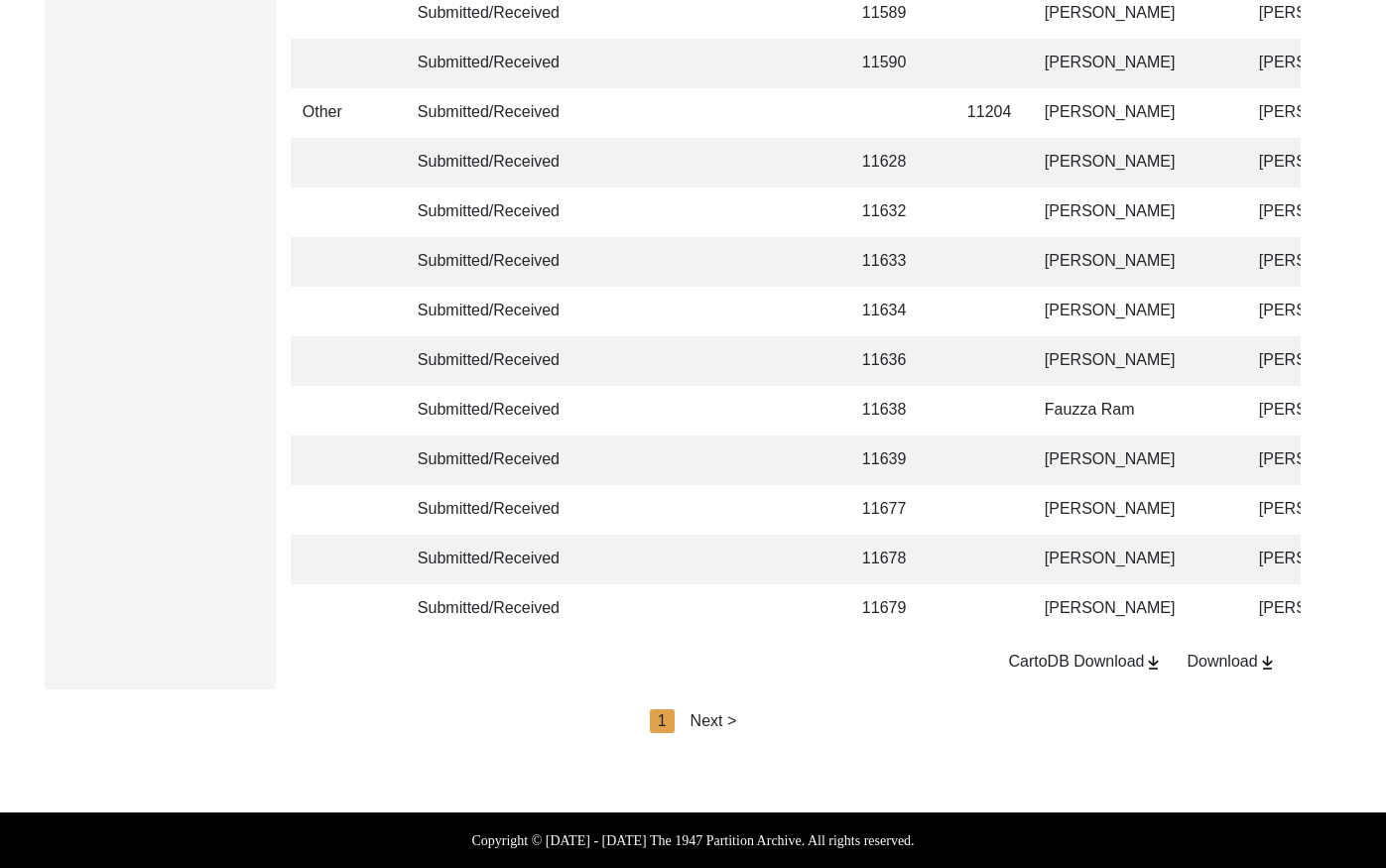 click on "Next >" 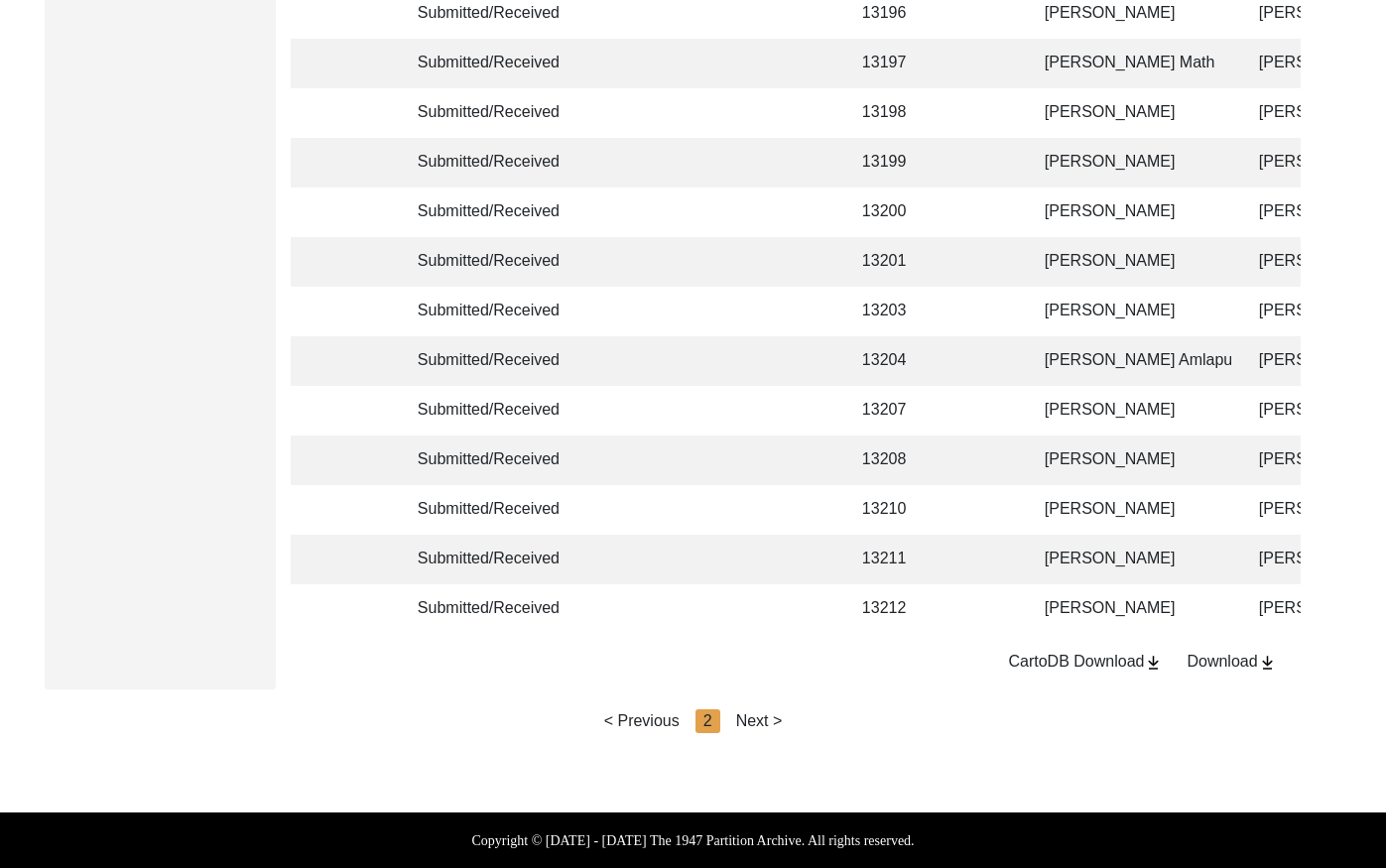 click on "Next >" 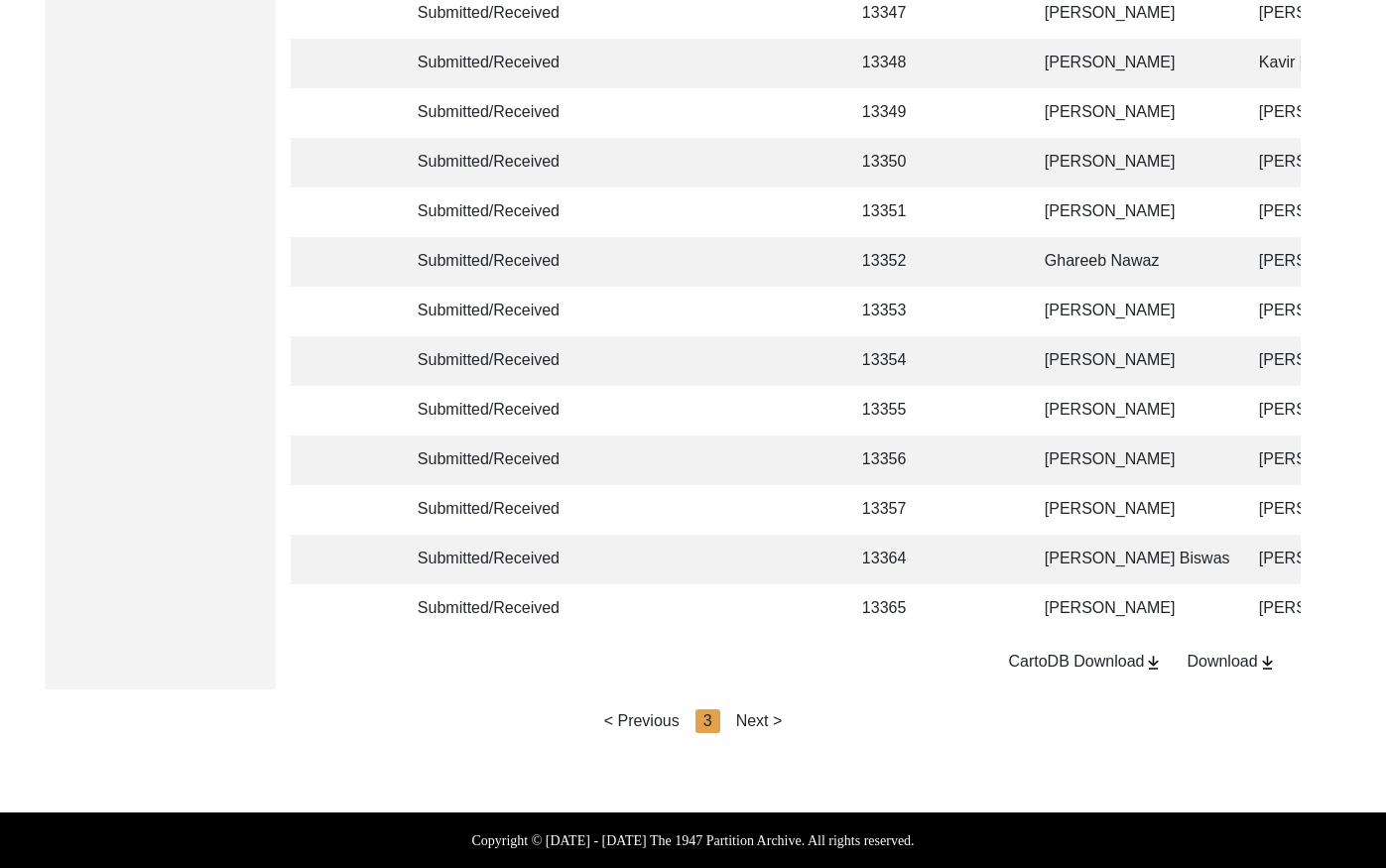click on "Next >" 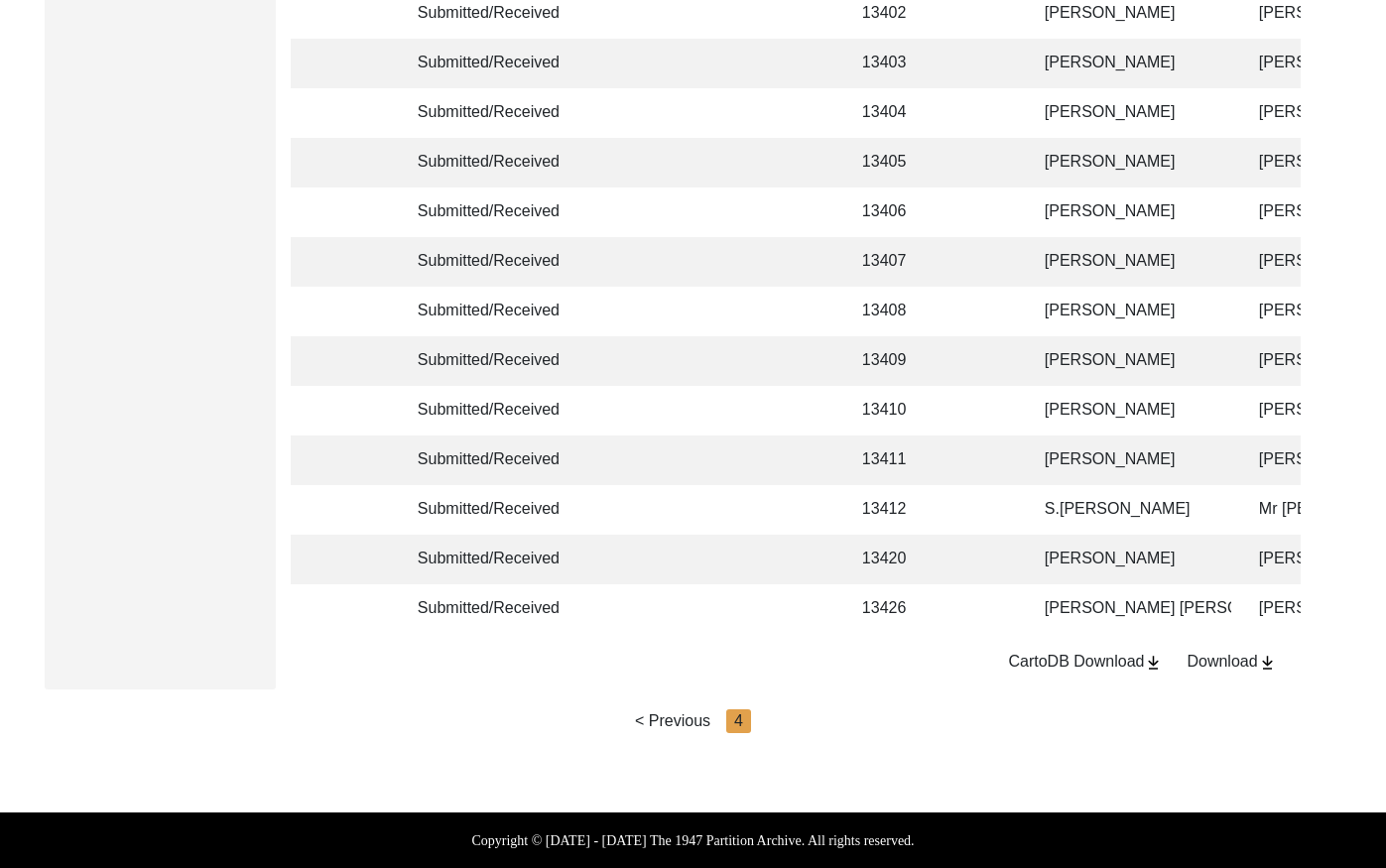 scroll, scrollTop: 1397, scrollLeft: 0, axis: vertical 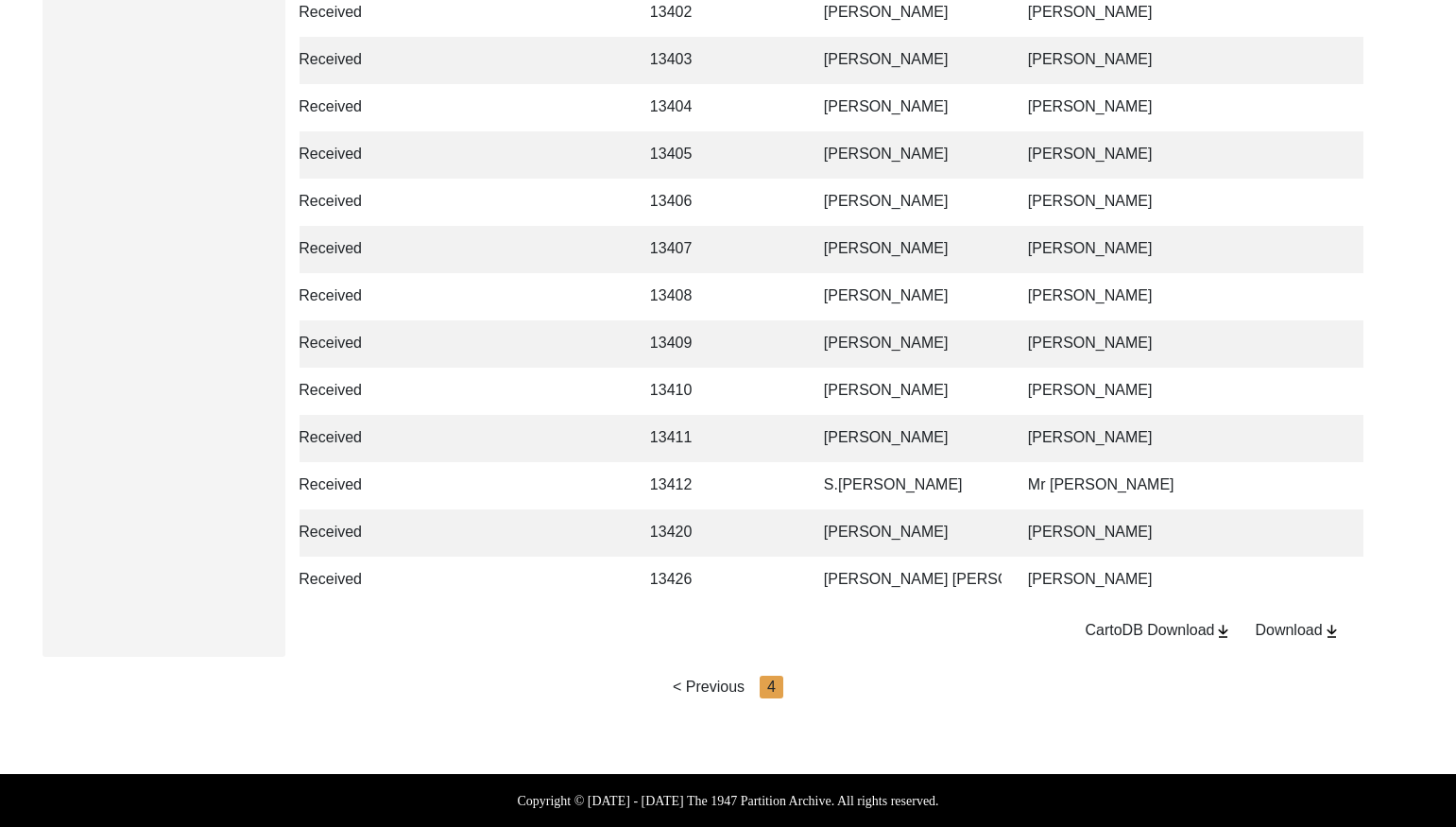 click on "[PERSON_NAME] [PERSON_NAME]" 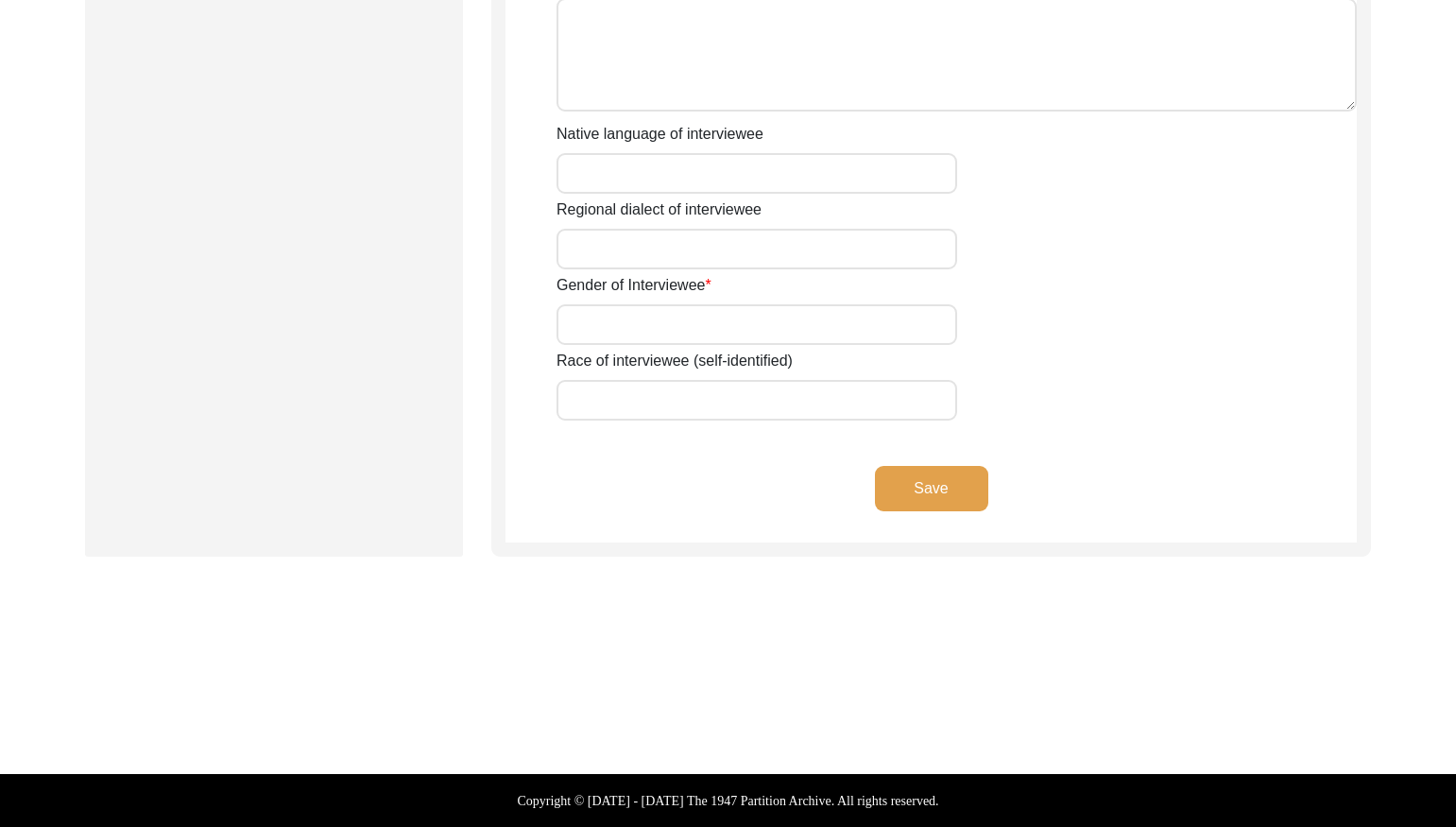scroll, scrollTop: 1310, scrollLeft: 0, axis: vertical 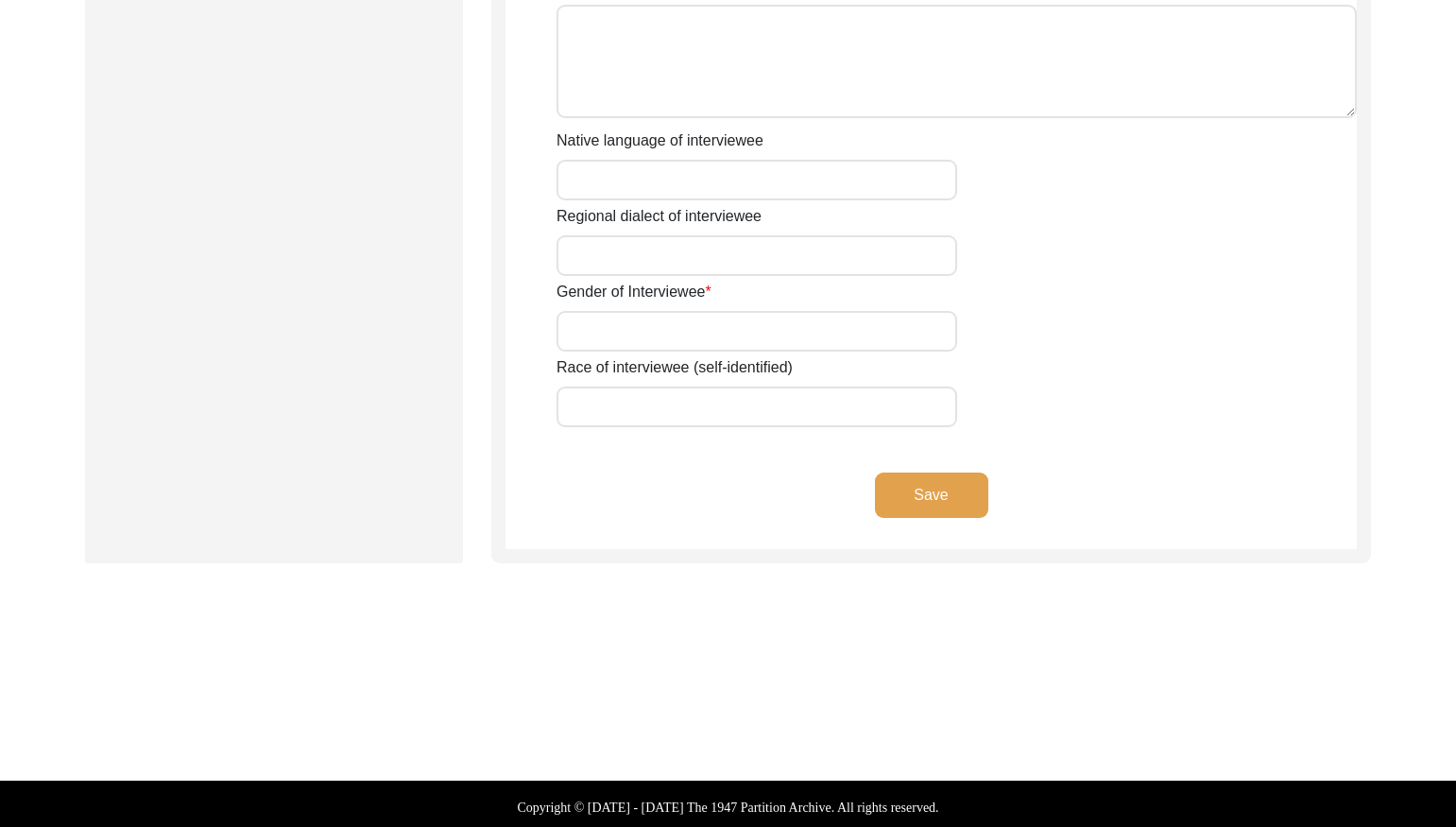 type on "Mrs." 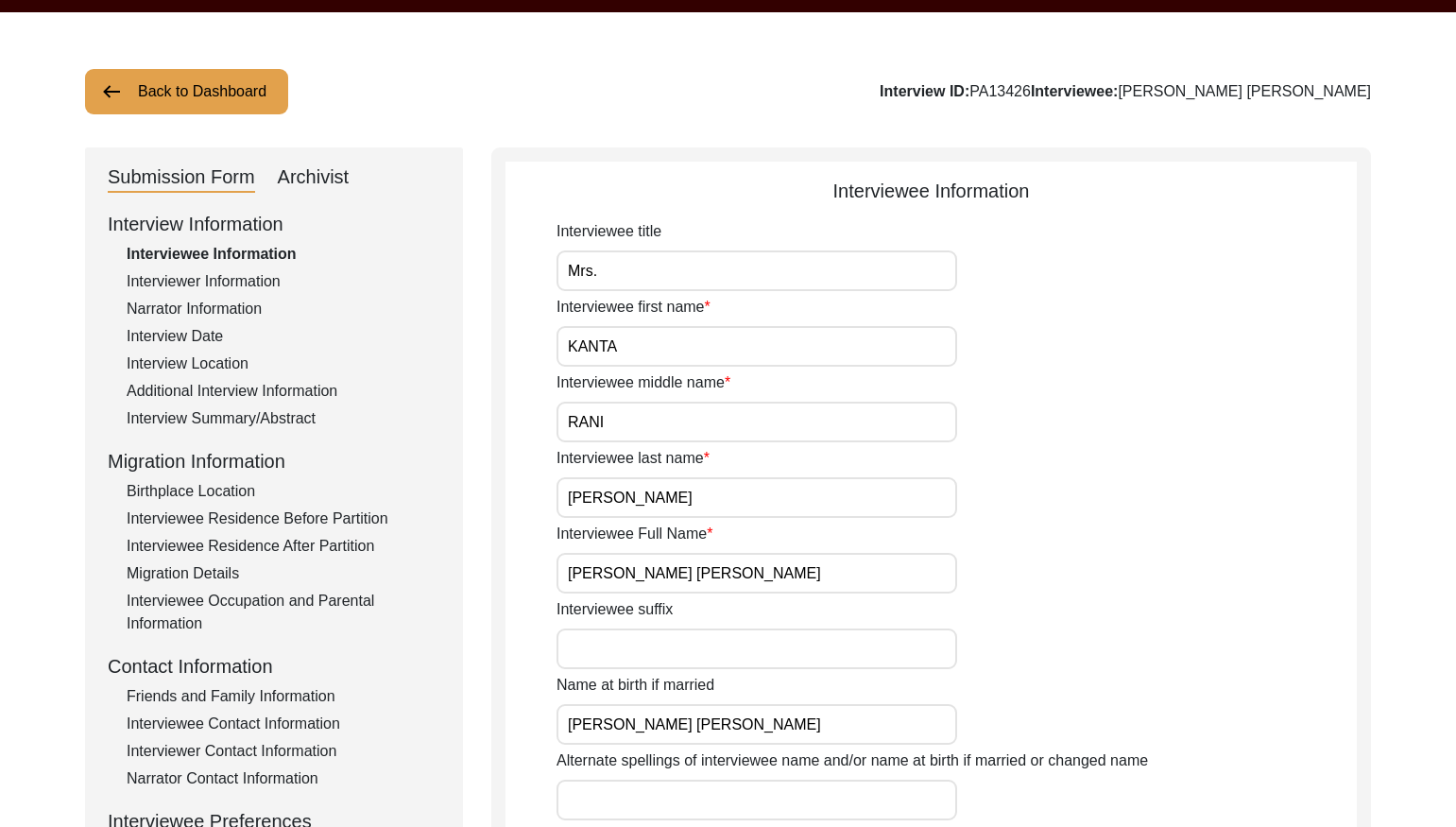 scroll, scrollTop: 51, scrollLeft: 0, axis: vertical 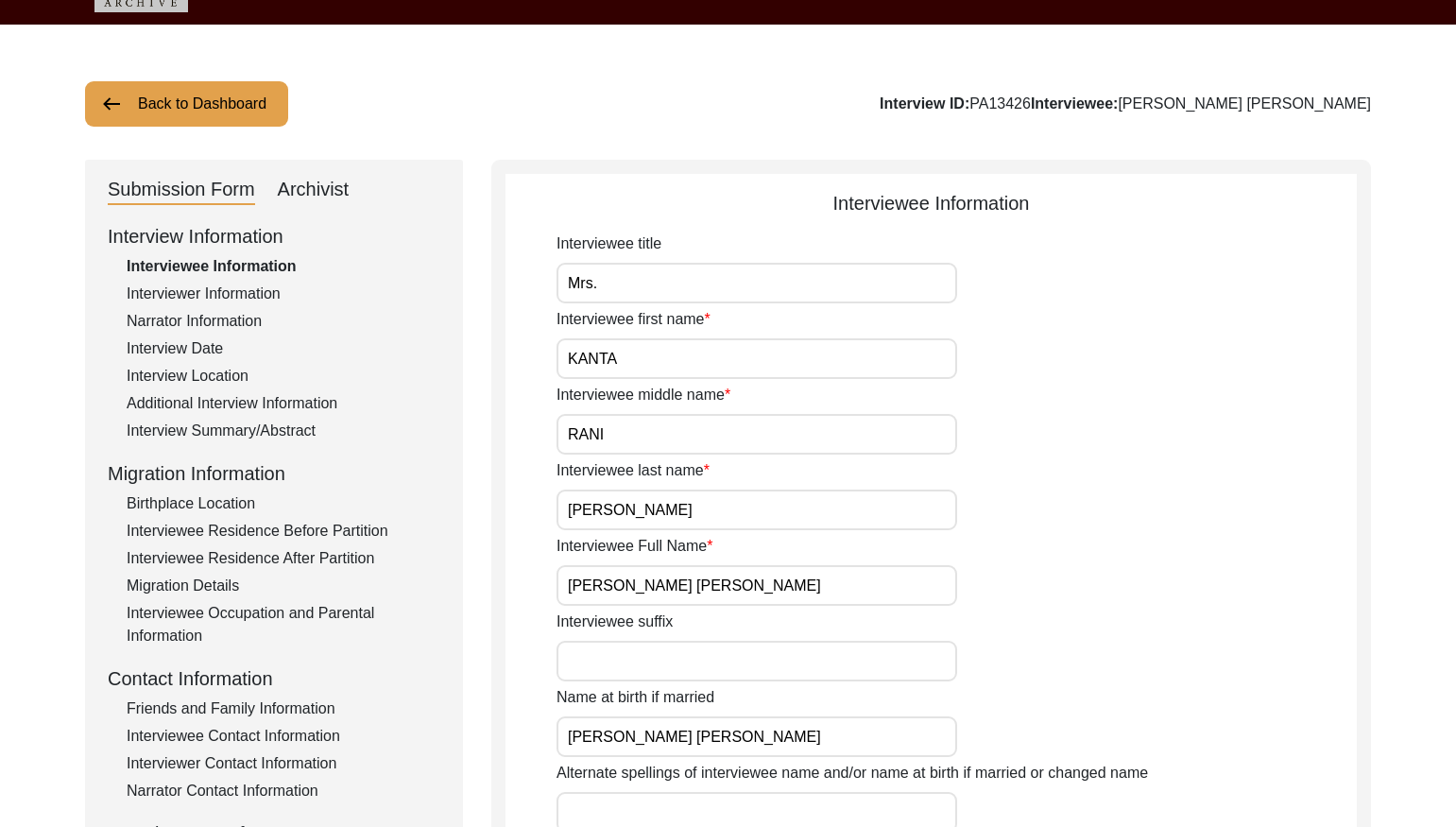 drag, startPoint x: 1152, startPoint y: 103, endPoint x: 1092, endPoint y: 102, distance: 60.008333 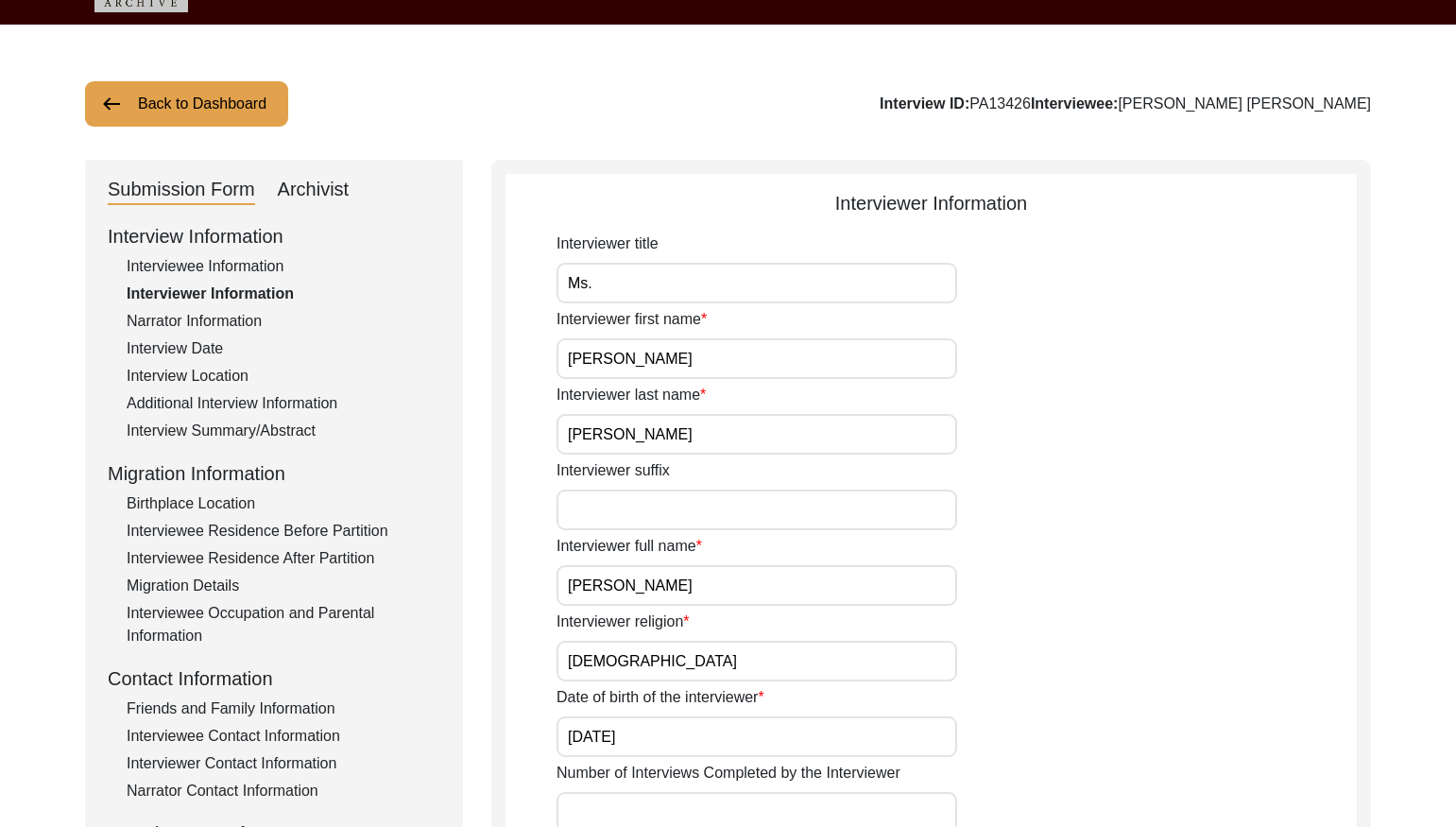 drag, startPoint x: 221, startPoint y: 260, endPoint x: 267, endPoint y: 258, distance: 46.0435 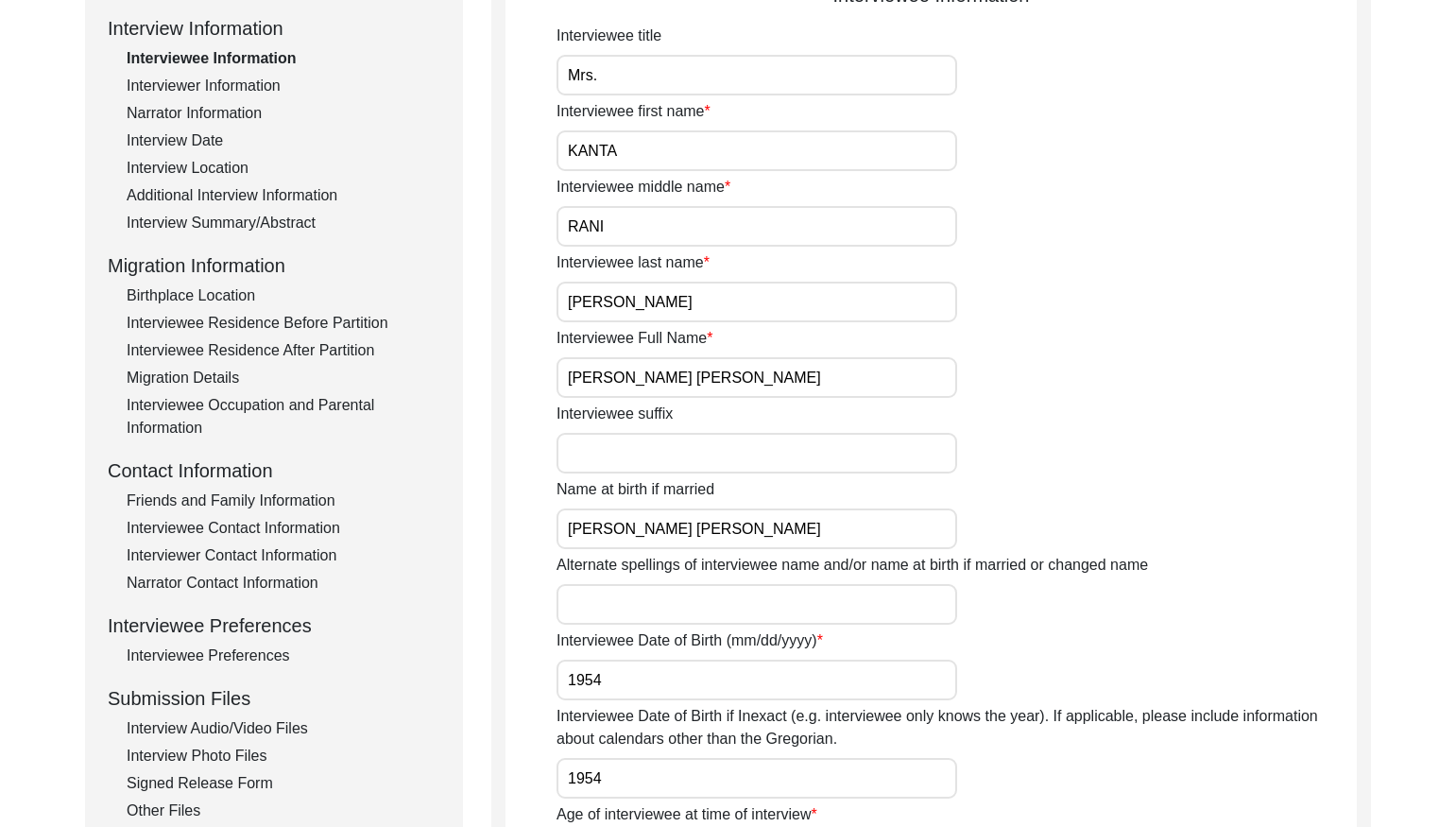 scroll, scrollTop: 0, scrollLeft: 0, axis: both 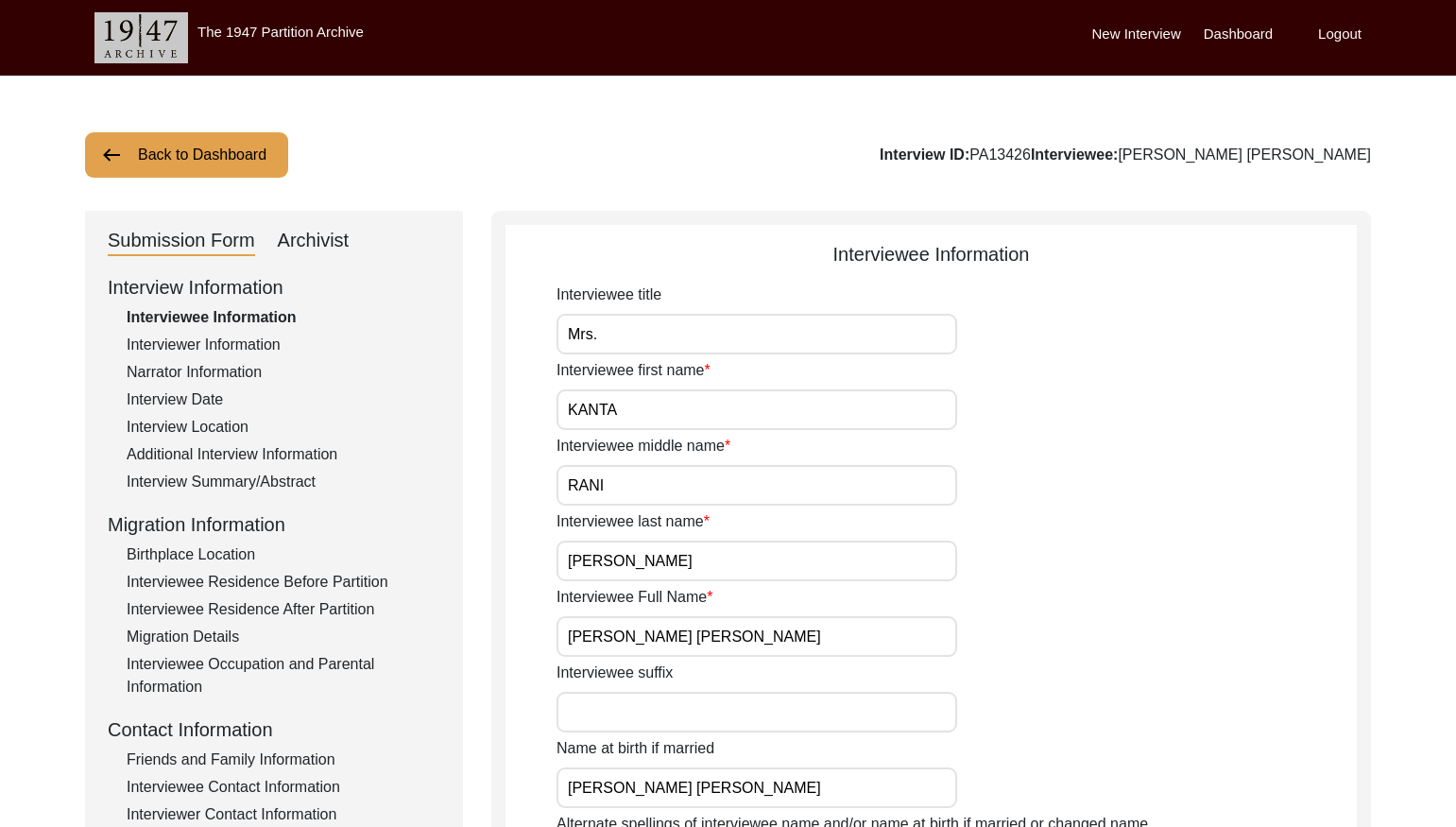 click on "Interviewer Information" 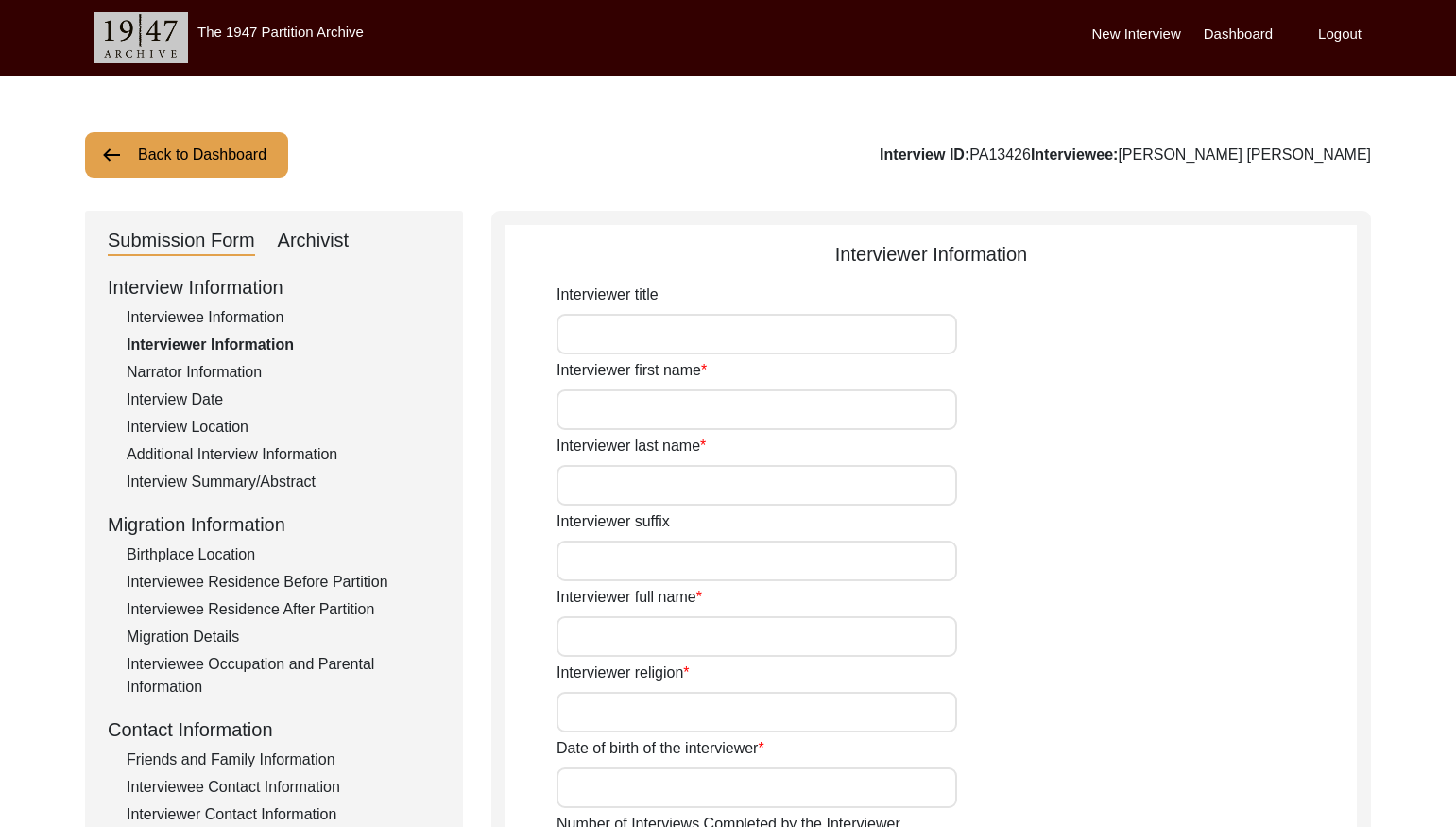 type on "Ms." 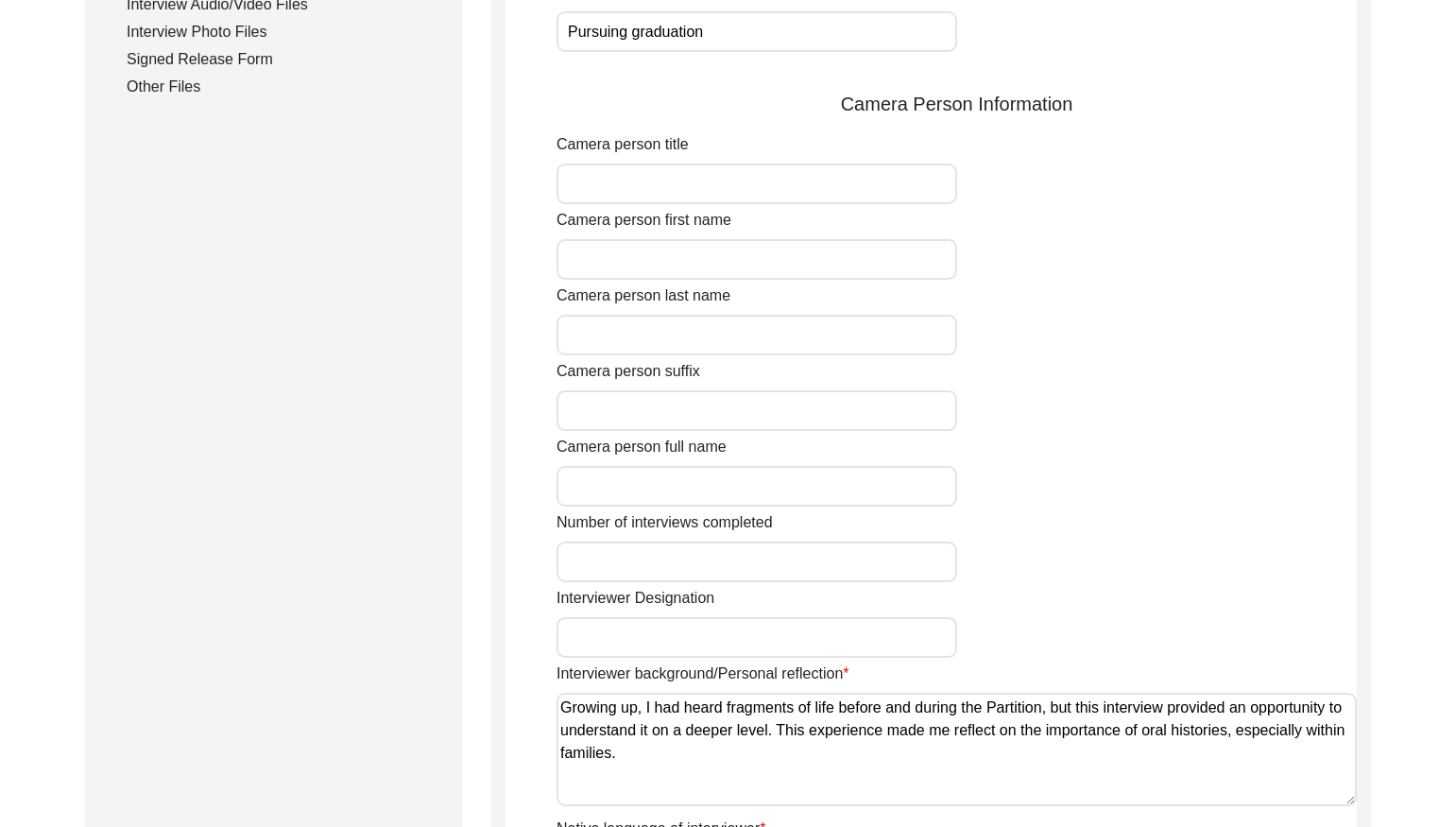 scroll, scrollTop: 107, scrollLeft: 0, axis: vertical 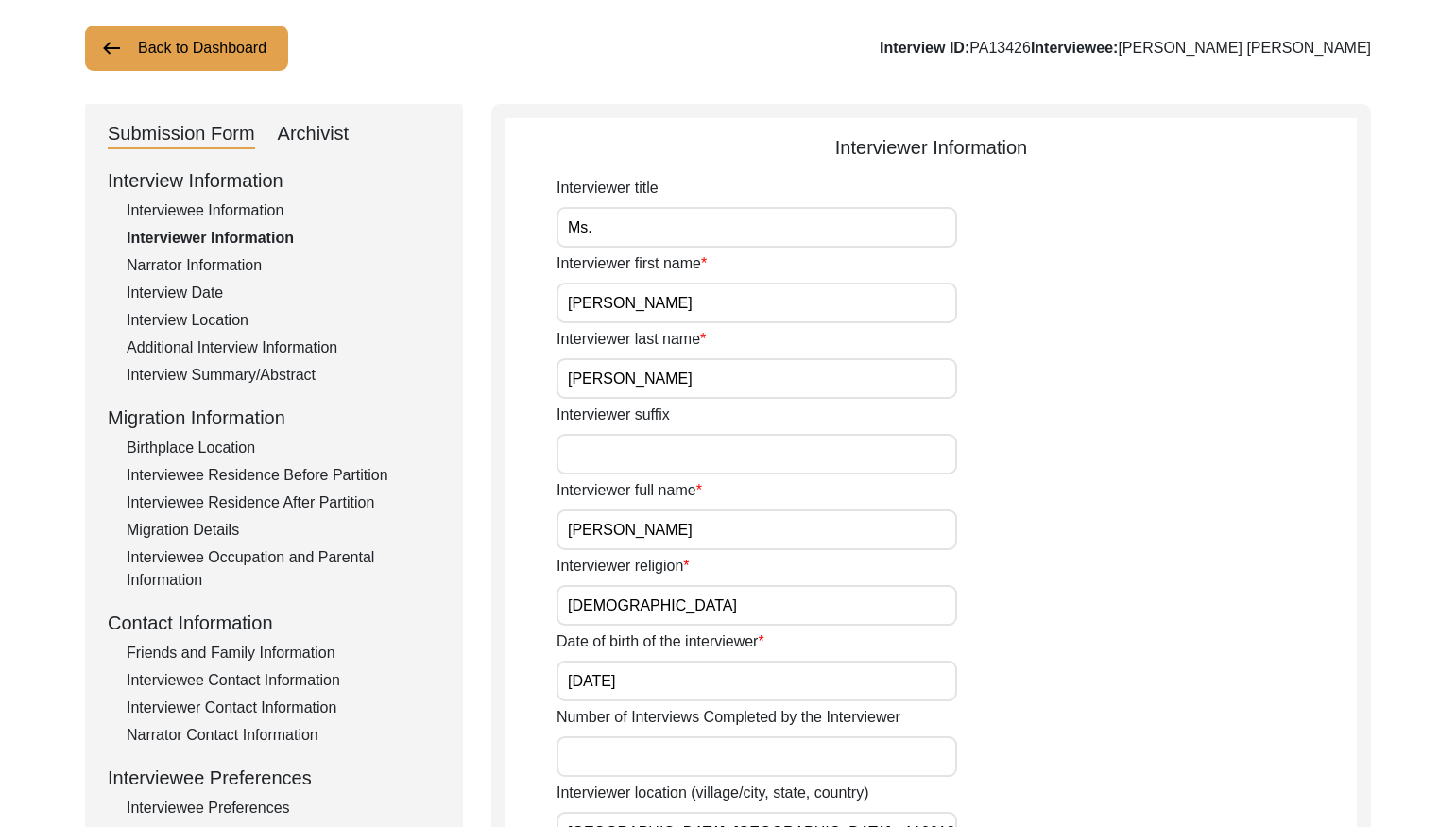 click on "Narrator Information" 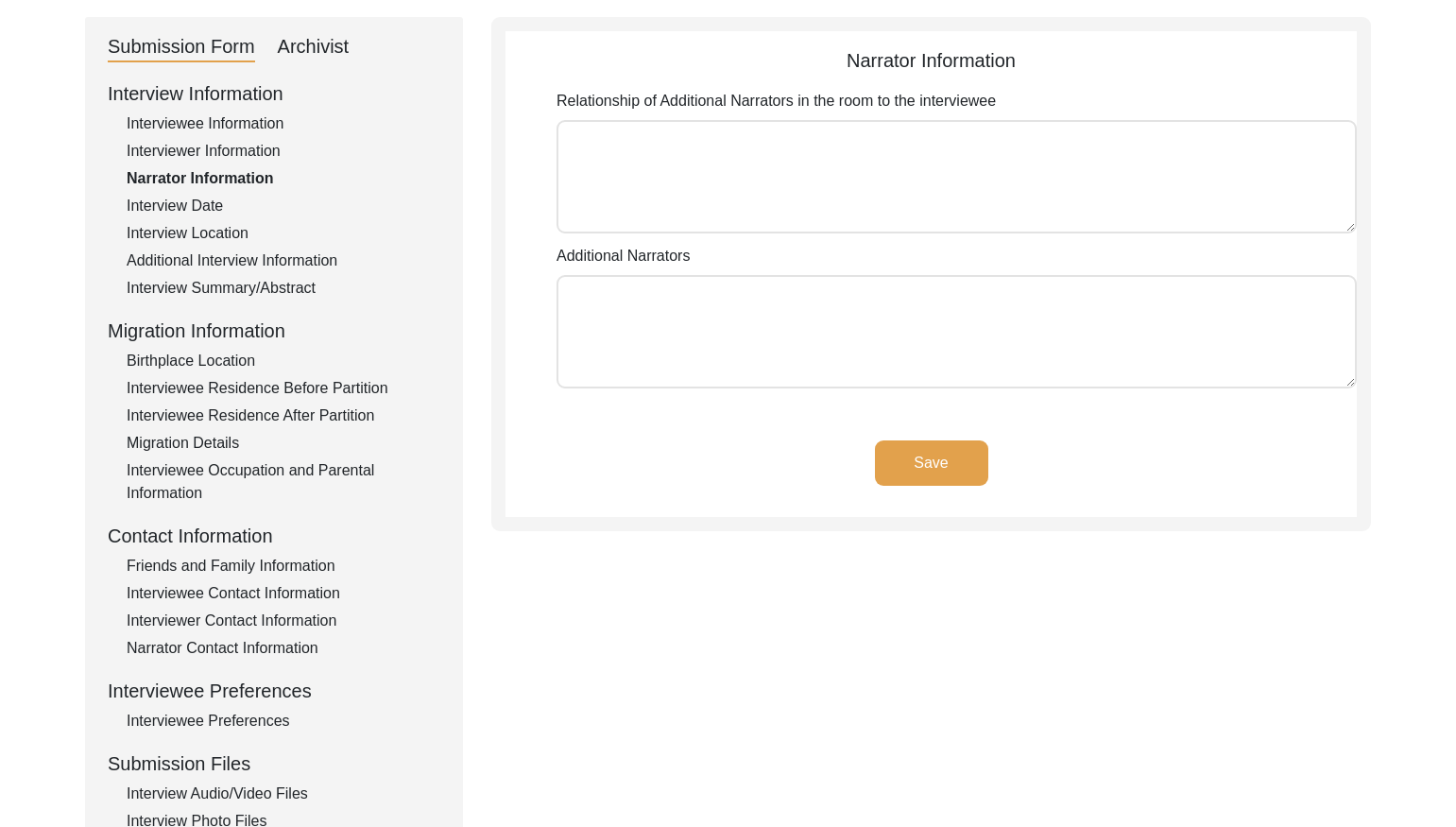scroll, scrollTop: 224, scrollLeft: 0, axis: vertical 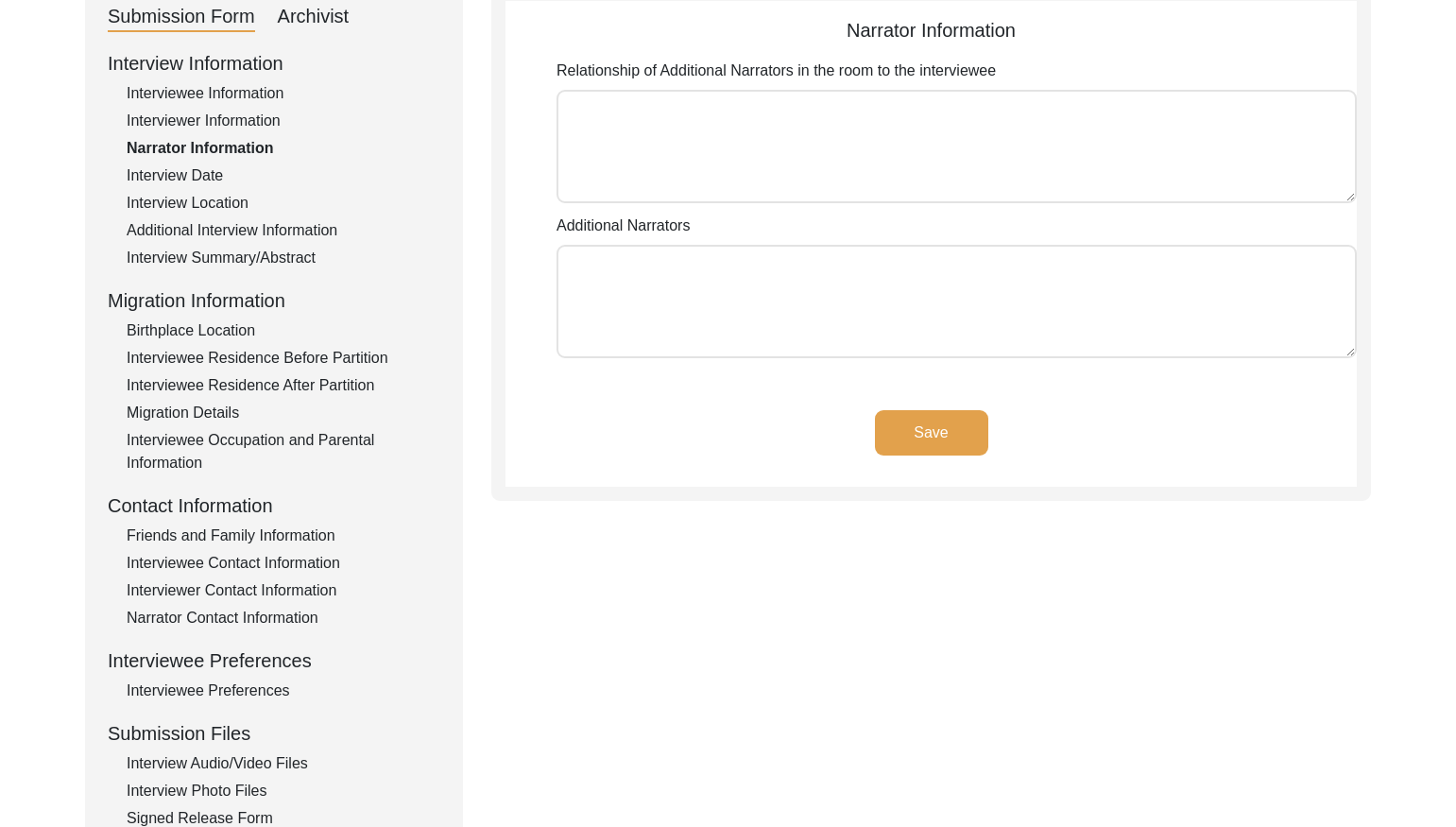 click on "Interview Date" 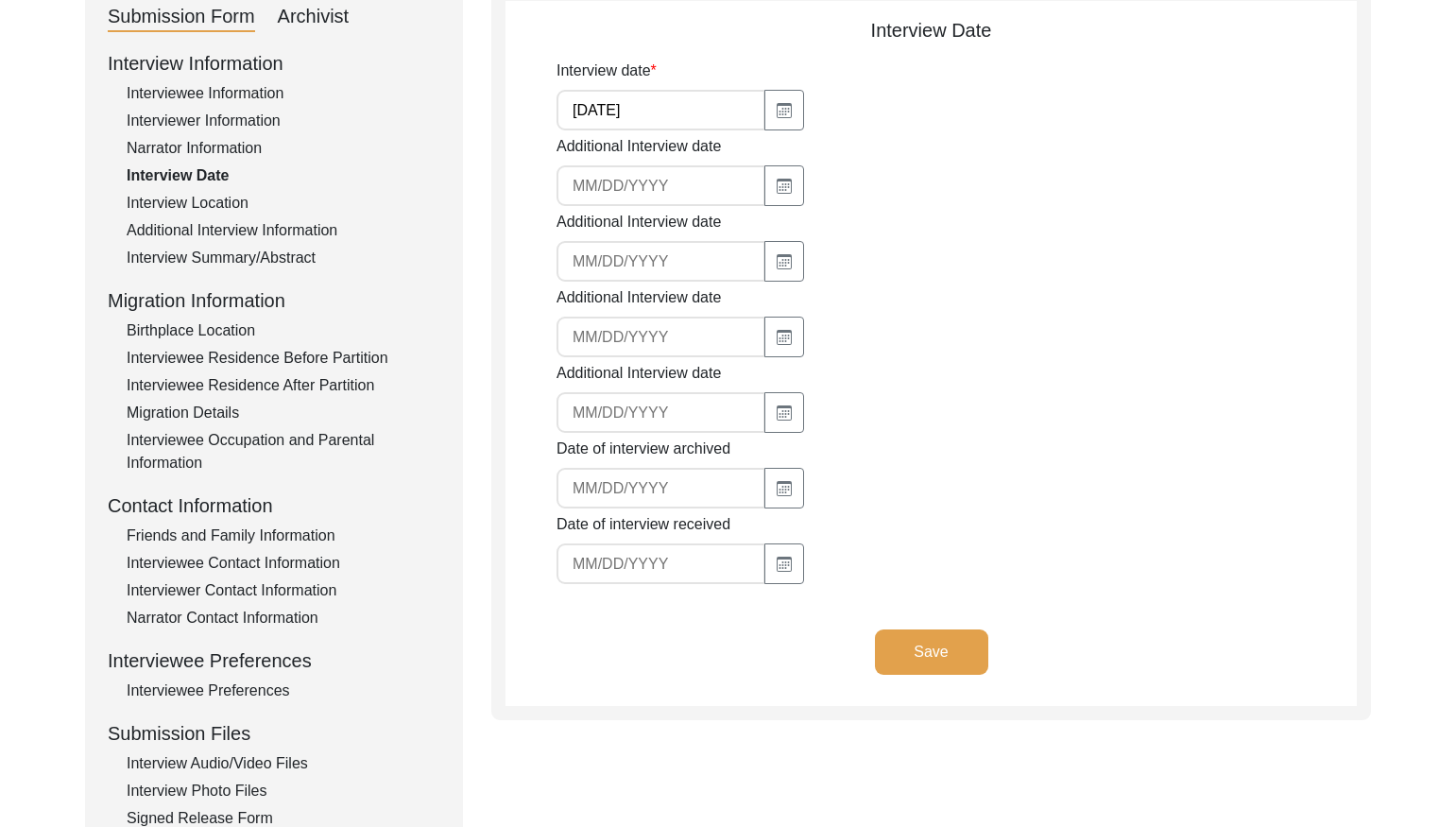 click on "Interview Location" 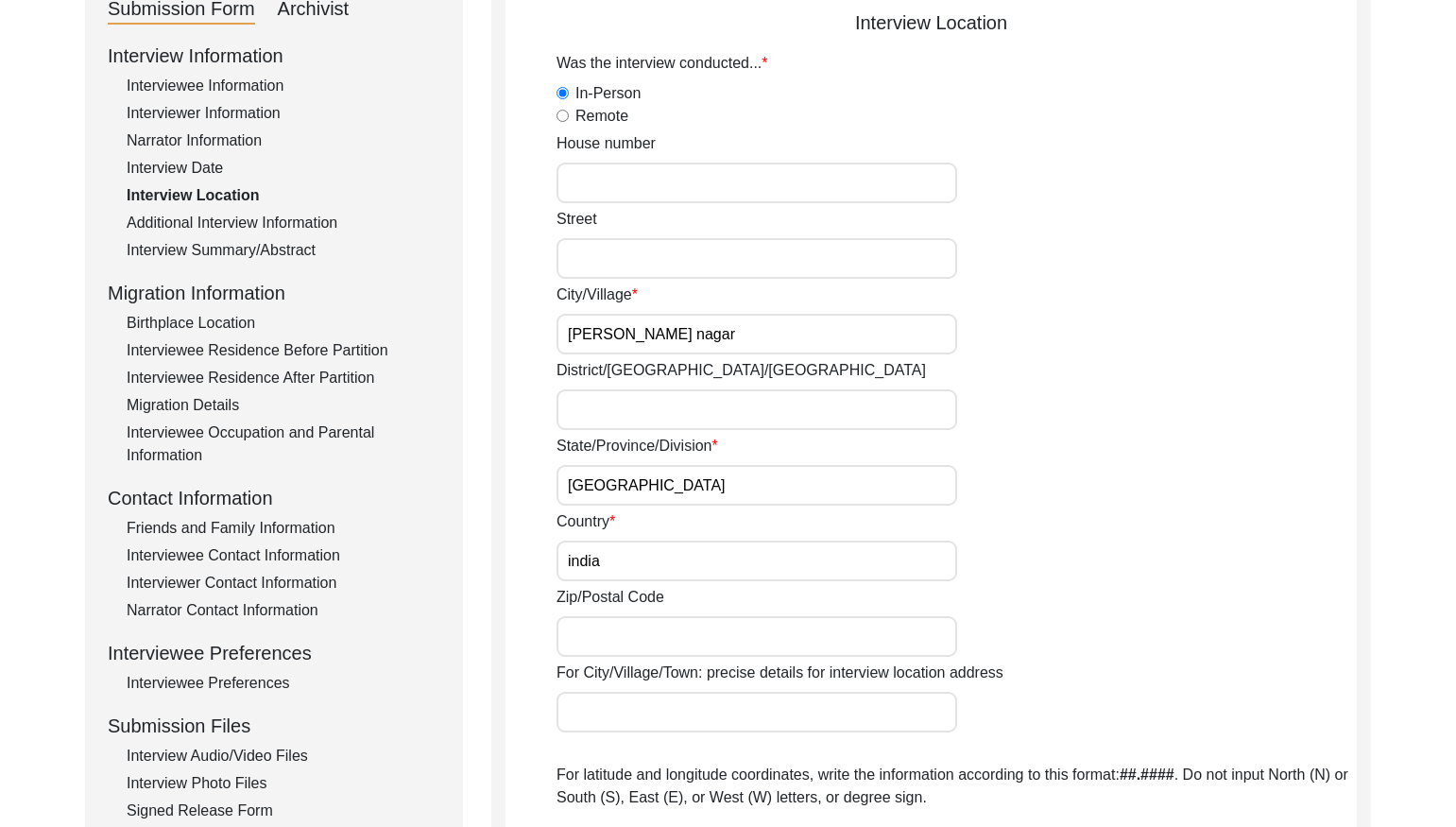 scroll, scrollTop: 219, scrollLeft: 0, axis: vertical 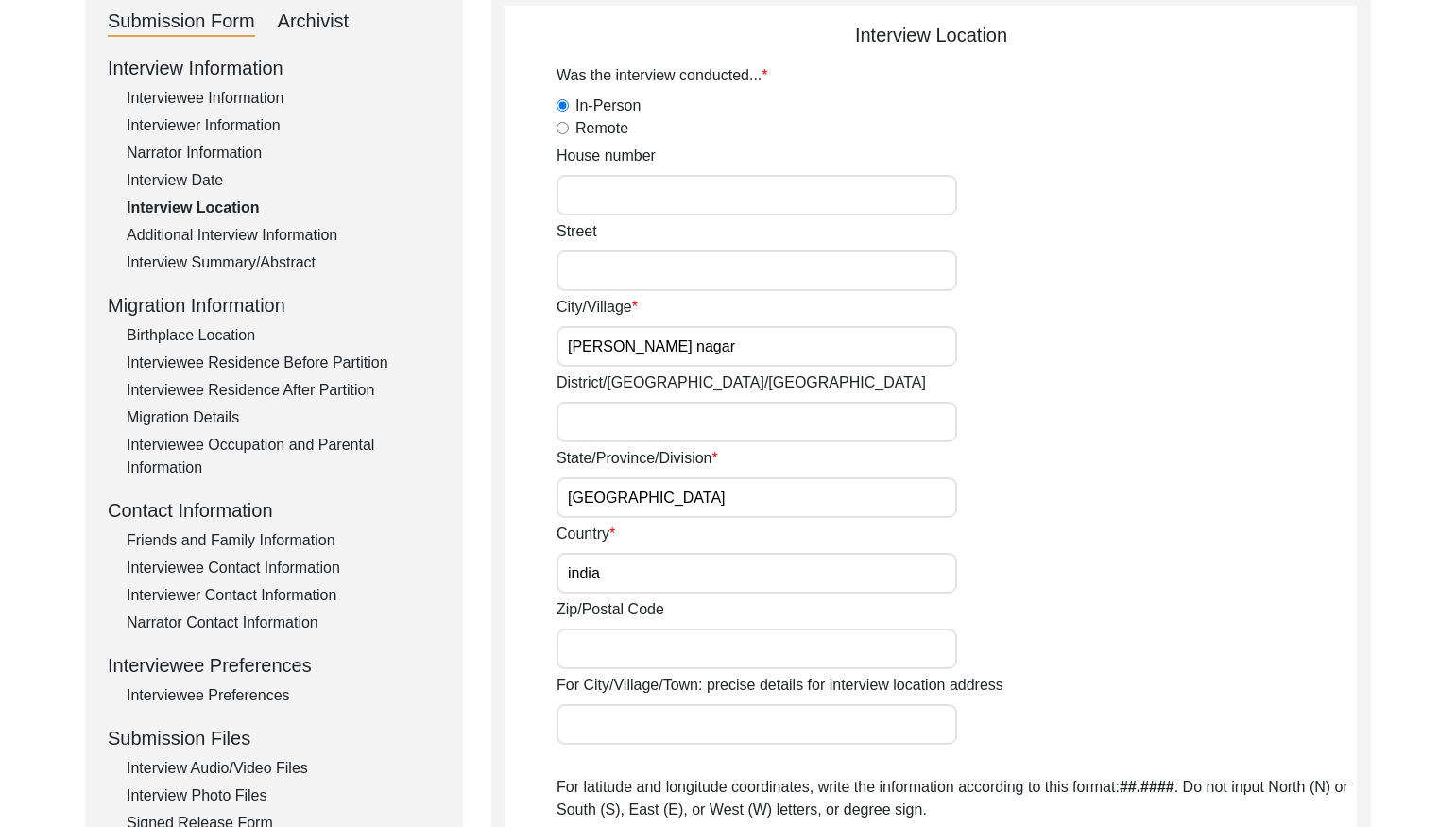 click on "Additional Interview Information" 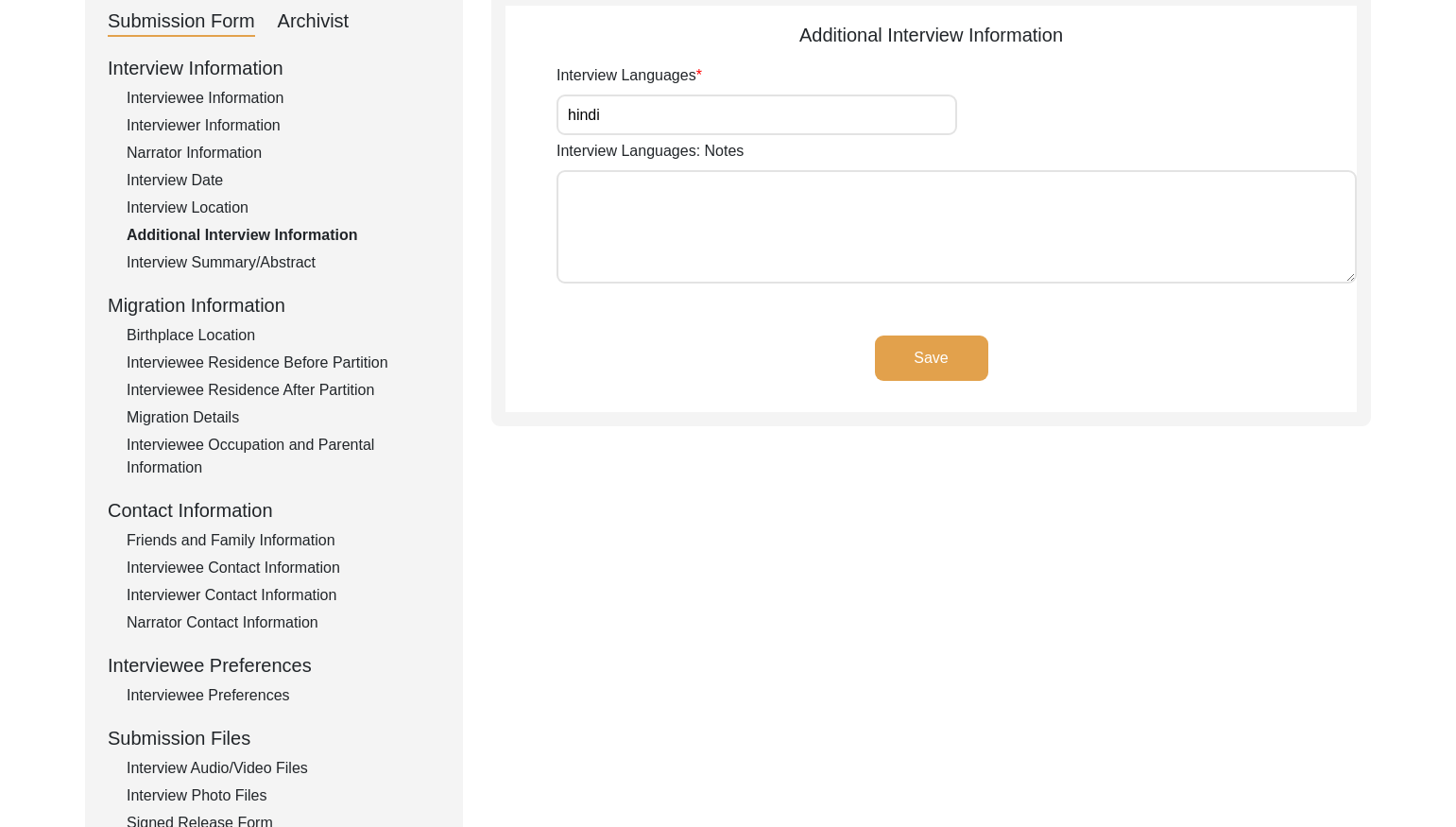 click on "Interview Summary/Abstract" 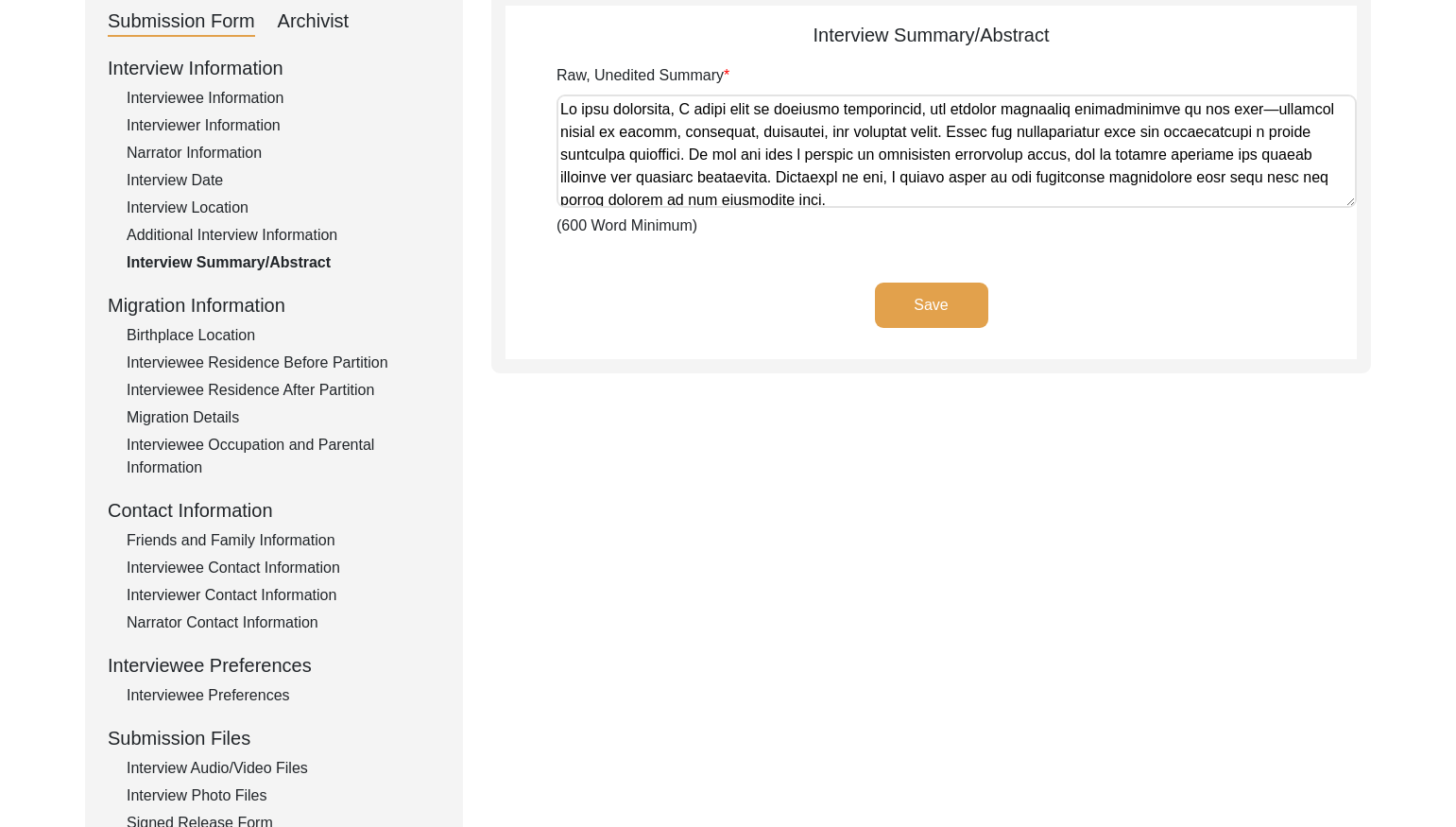 scroll, scrollTop: 230, scrollLeft: 0, axis: vertical 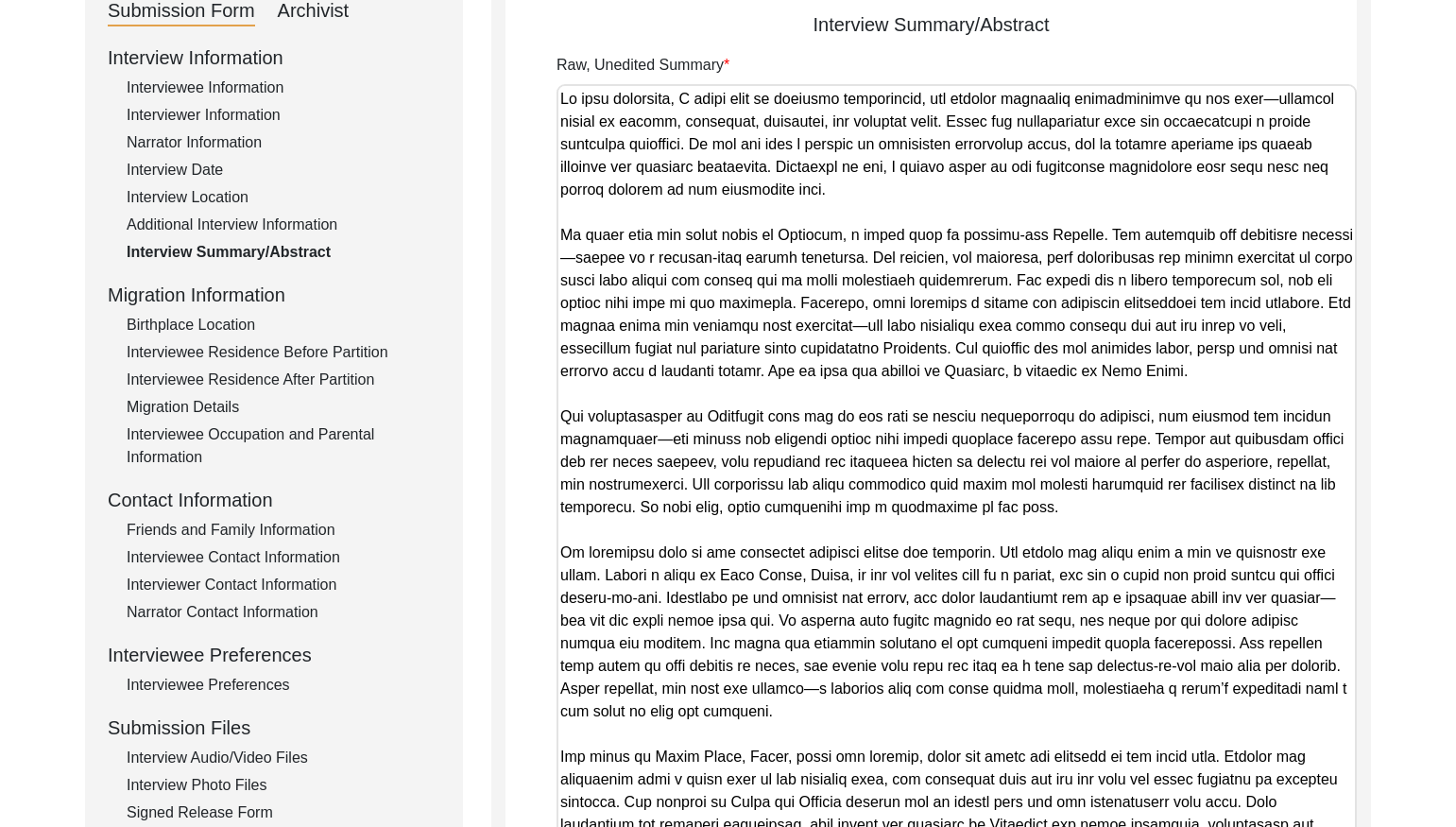 drag, startPoint x: 1346, startPoint y: 188, endPoint x: 1155, endPoint y: 876, distance: 714.02031 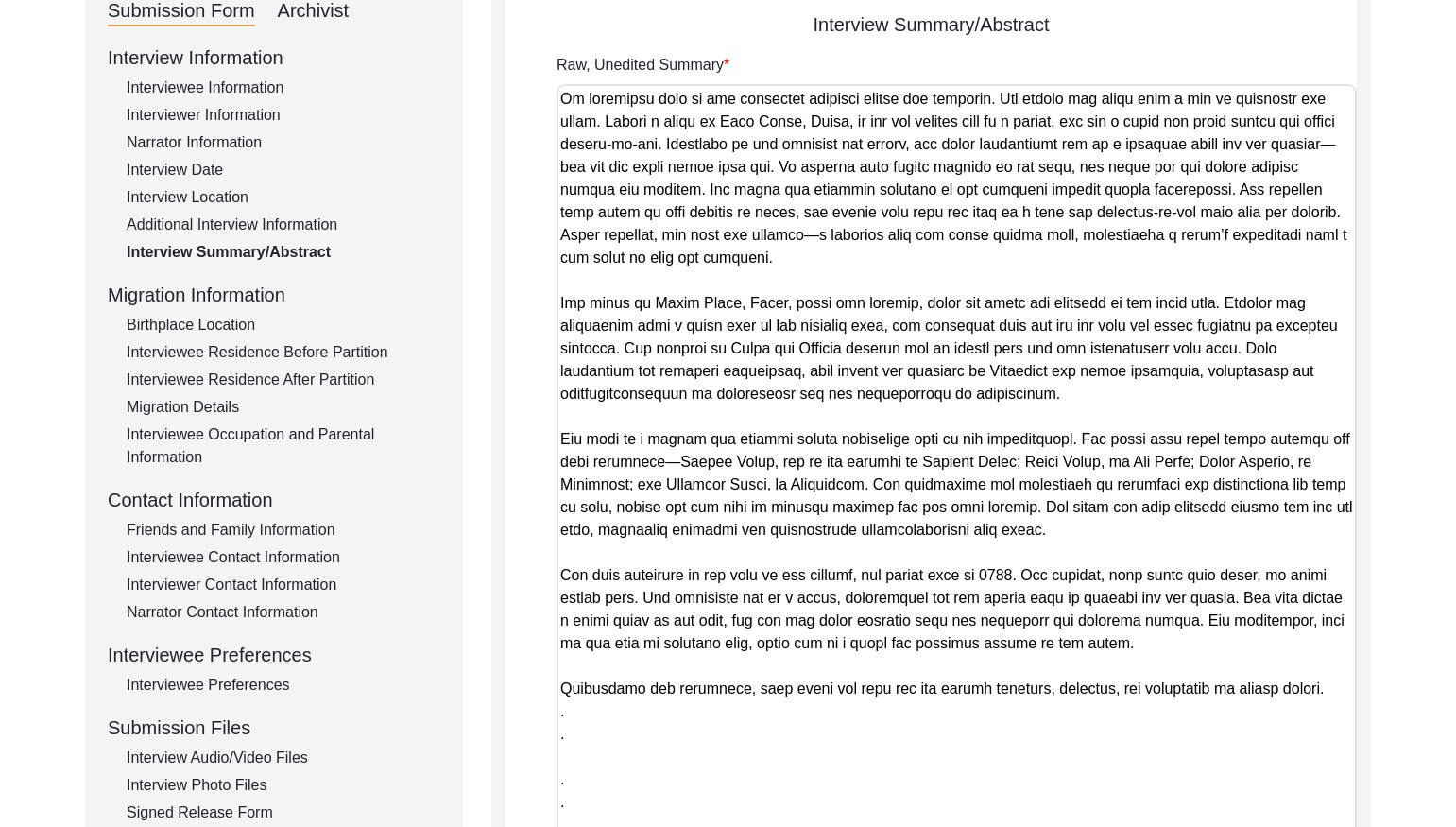 scroll, scrollTop: 1099, scrollLeft: 0, axis: vertical 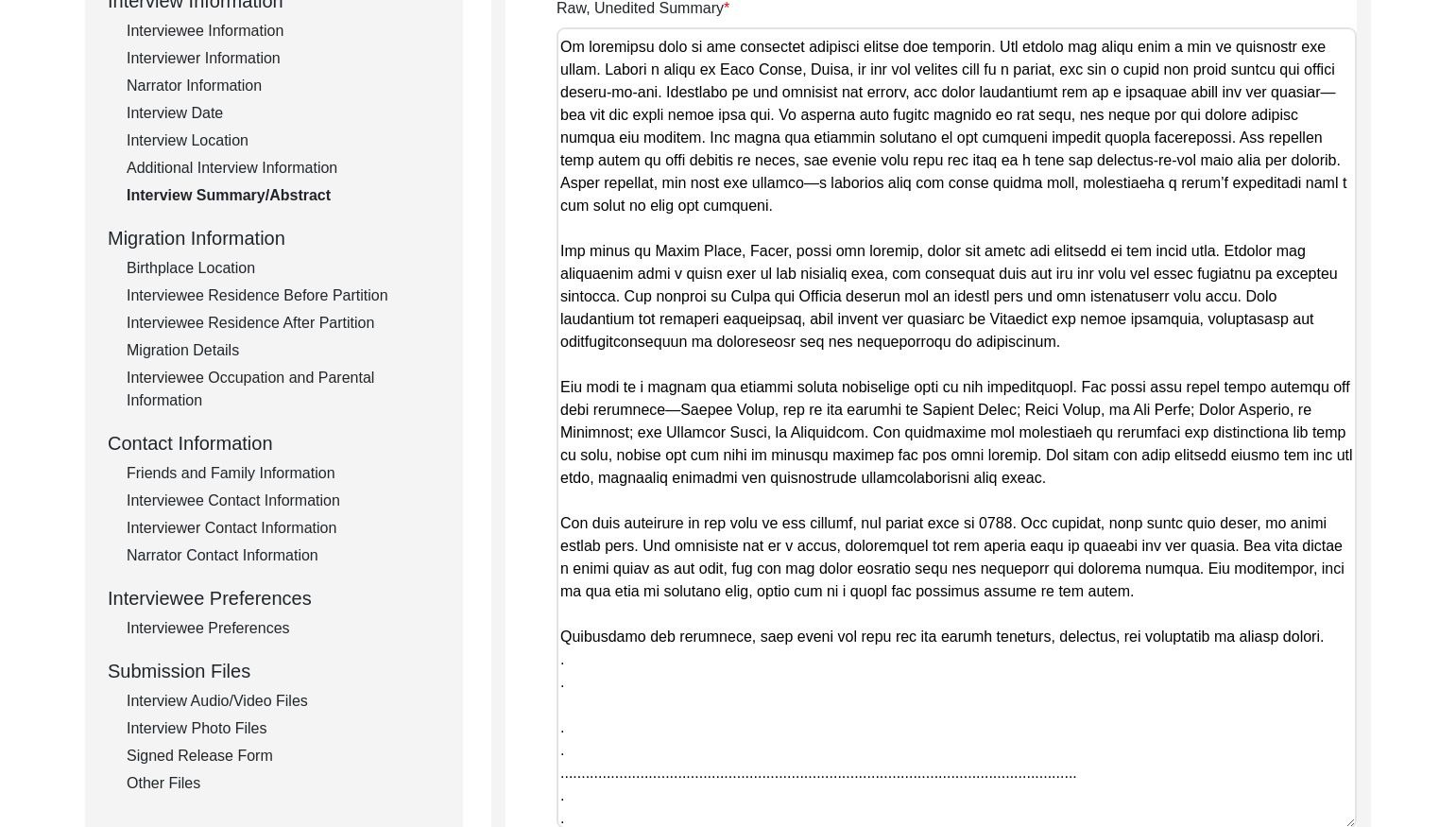 drag, startPoint x: 564, startPoint y: 132, endPoint x: 1139, endPoint y: 612, distance: 749.01602 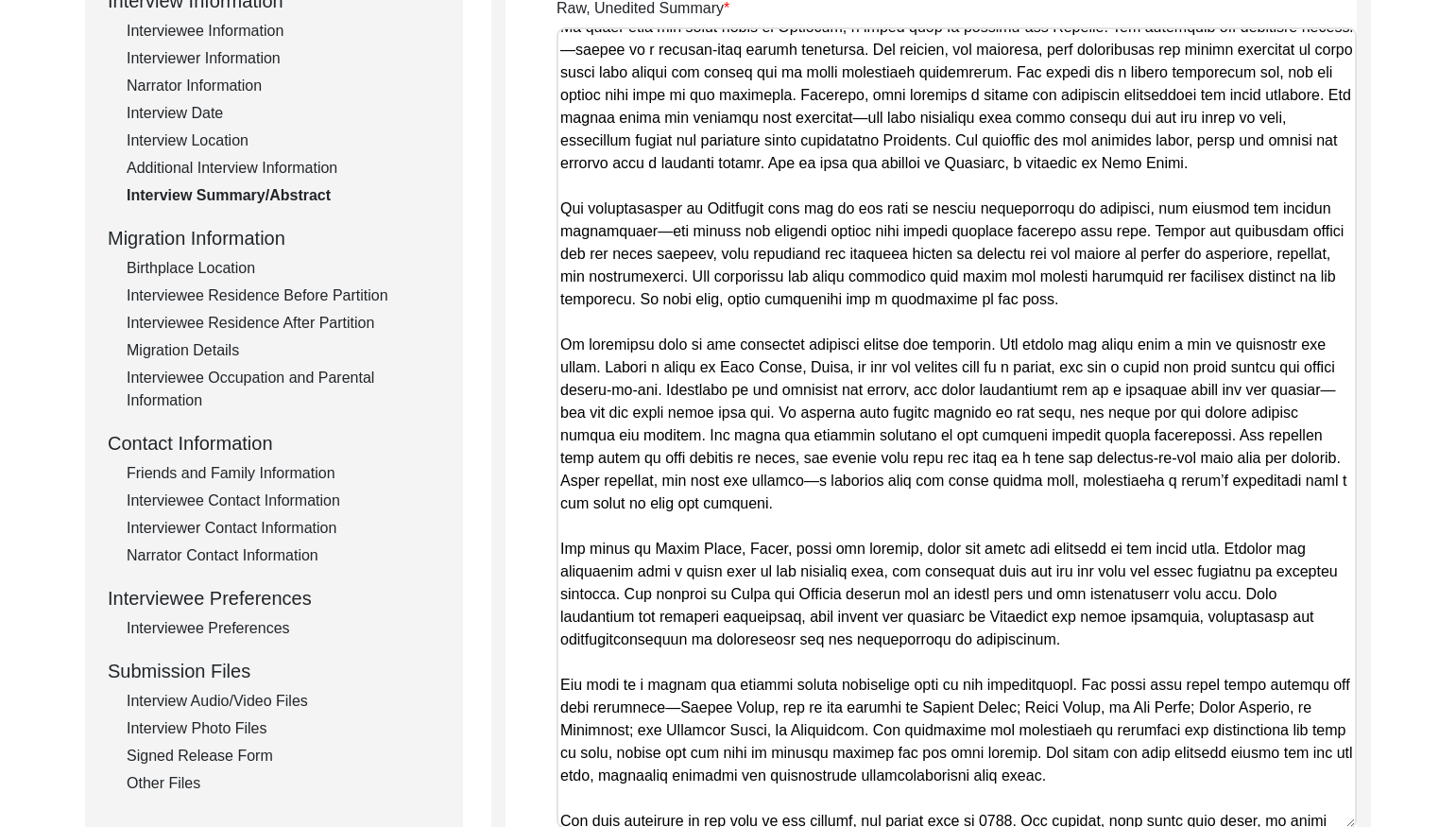 scroll, scrollTop: 0, scrollLeft: 0, axis: both 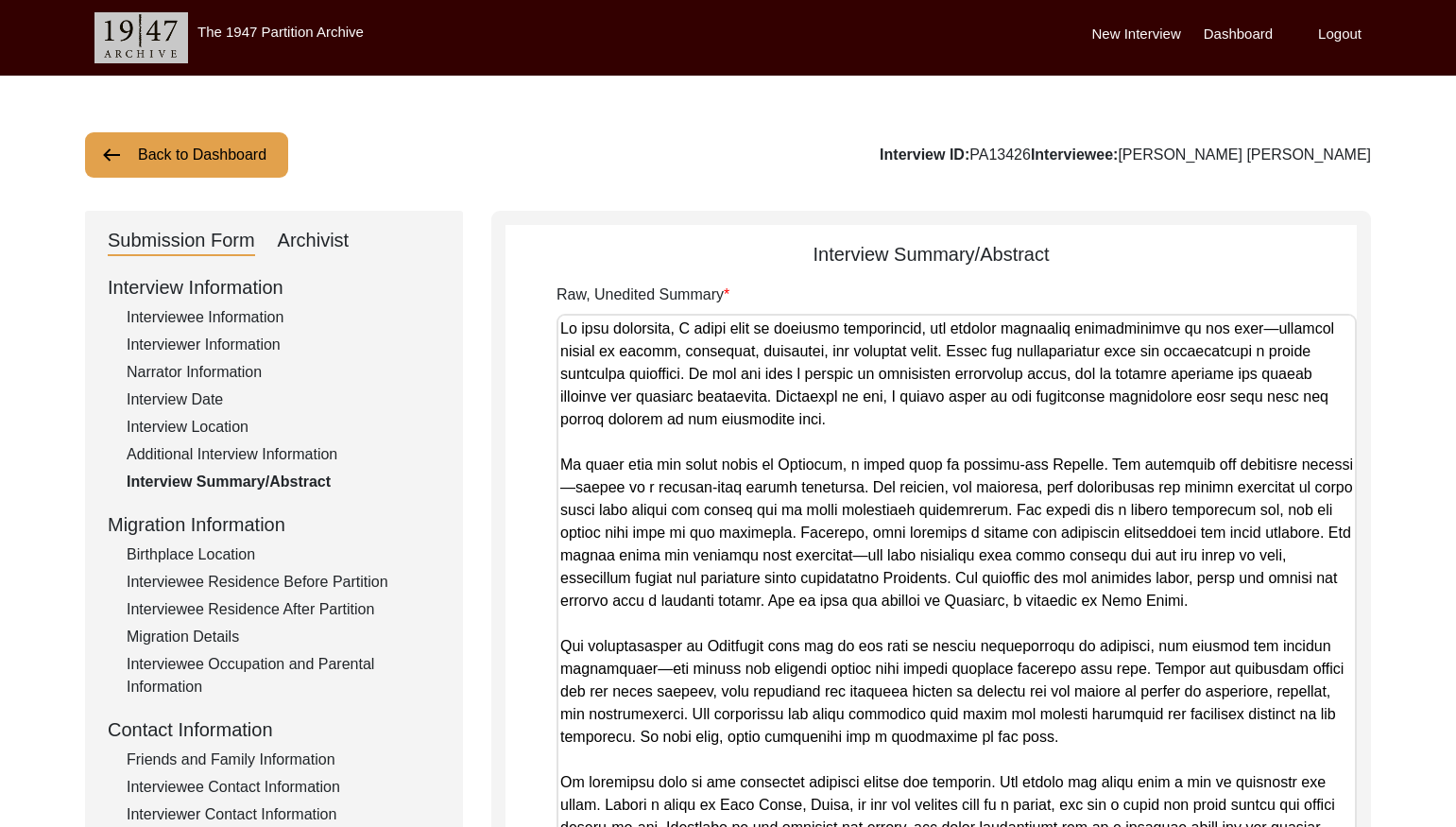 click on "Interviewer Information" 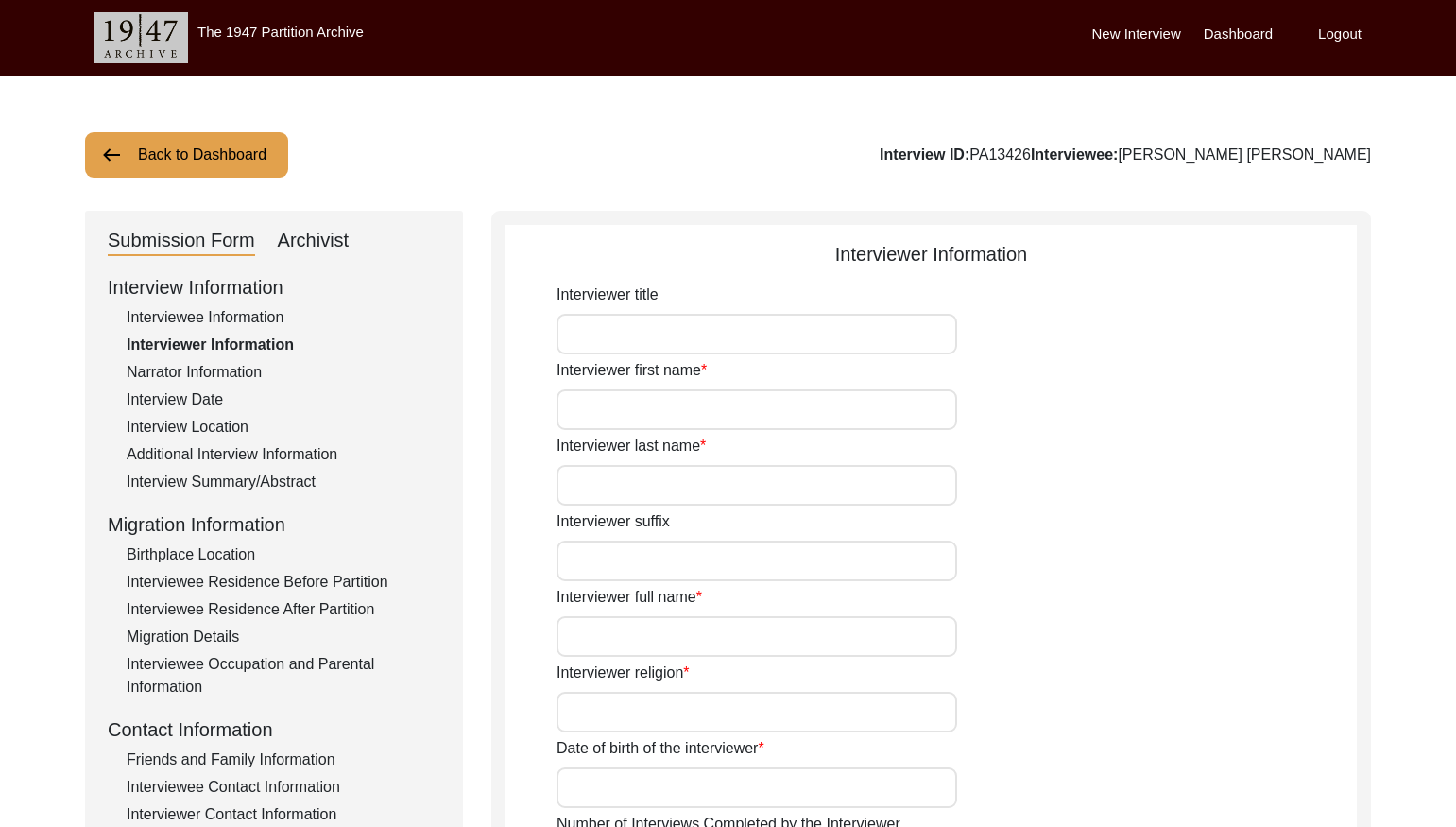 type on "Ms." 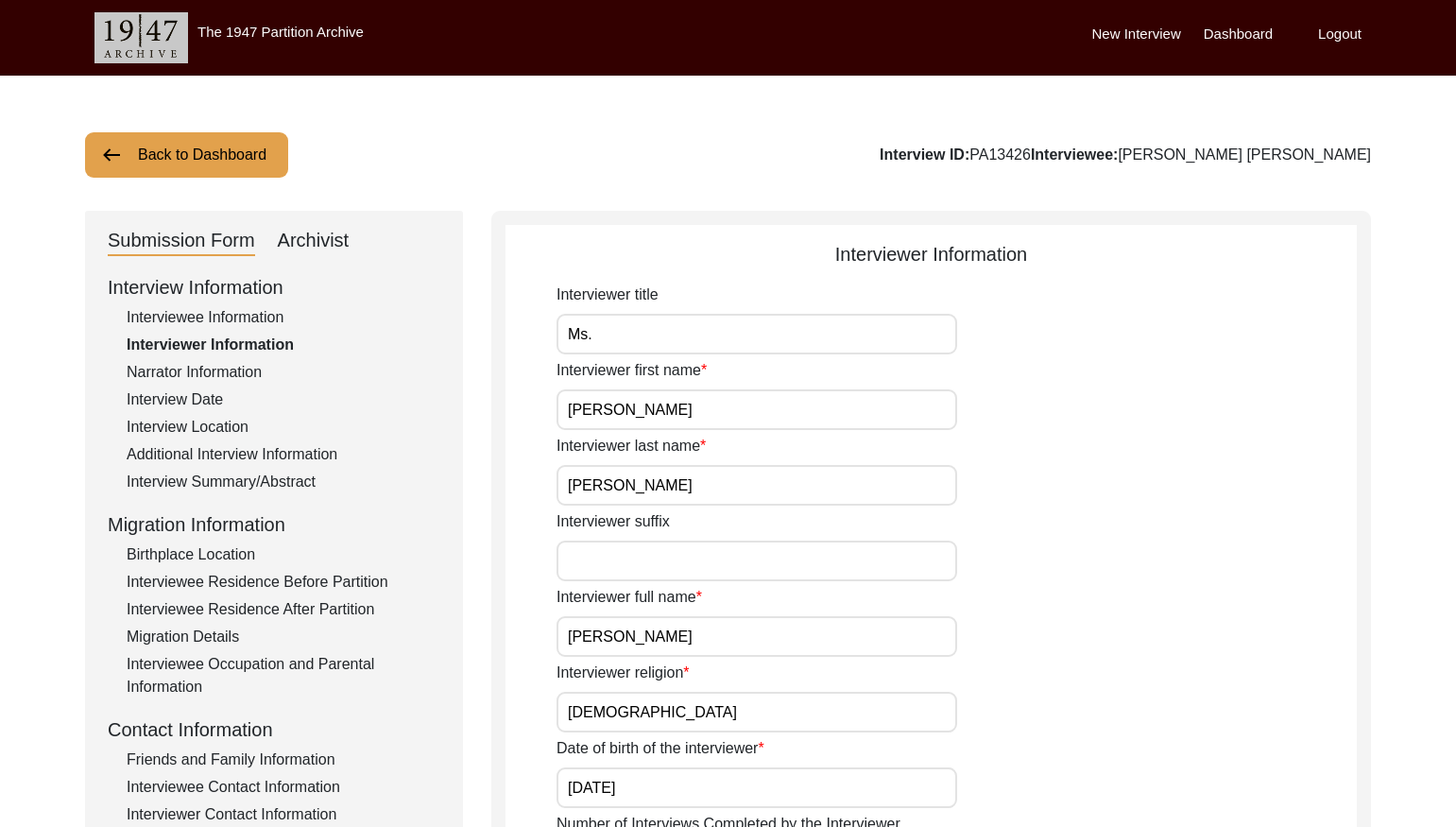 type on "hindi" 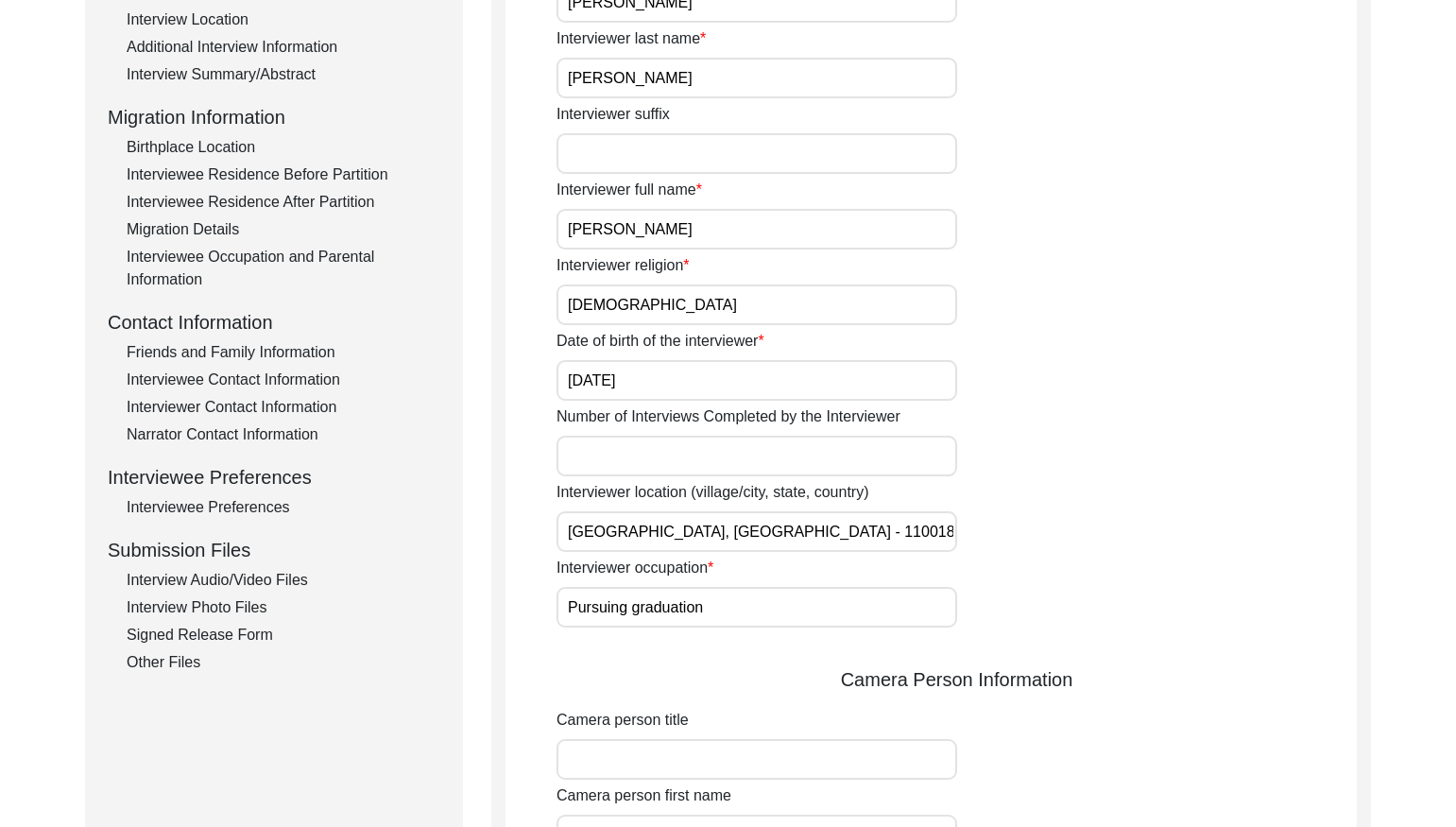 drag, startPoint x: 221, startPoint y: 147, endPoint x: 231, endPoint y: 146, distance: 10.049876 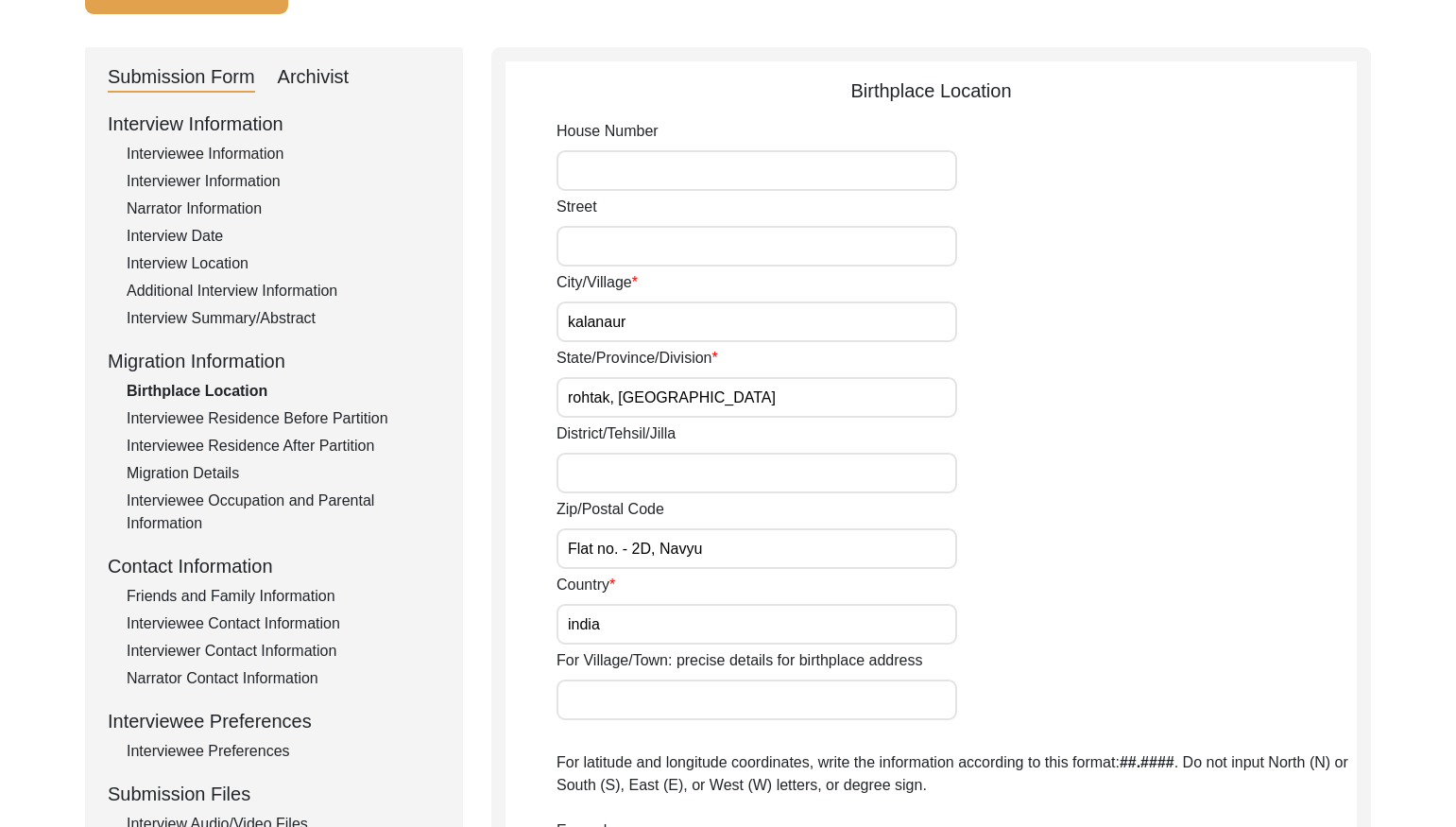scroll, scrollTop: 0, scrollLeft: 0, axis: both 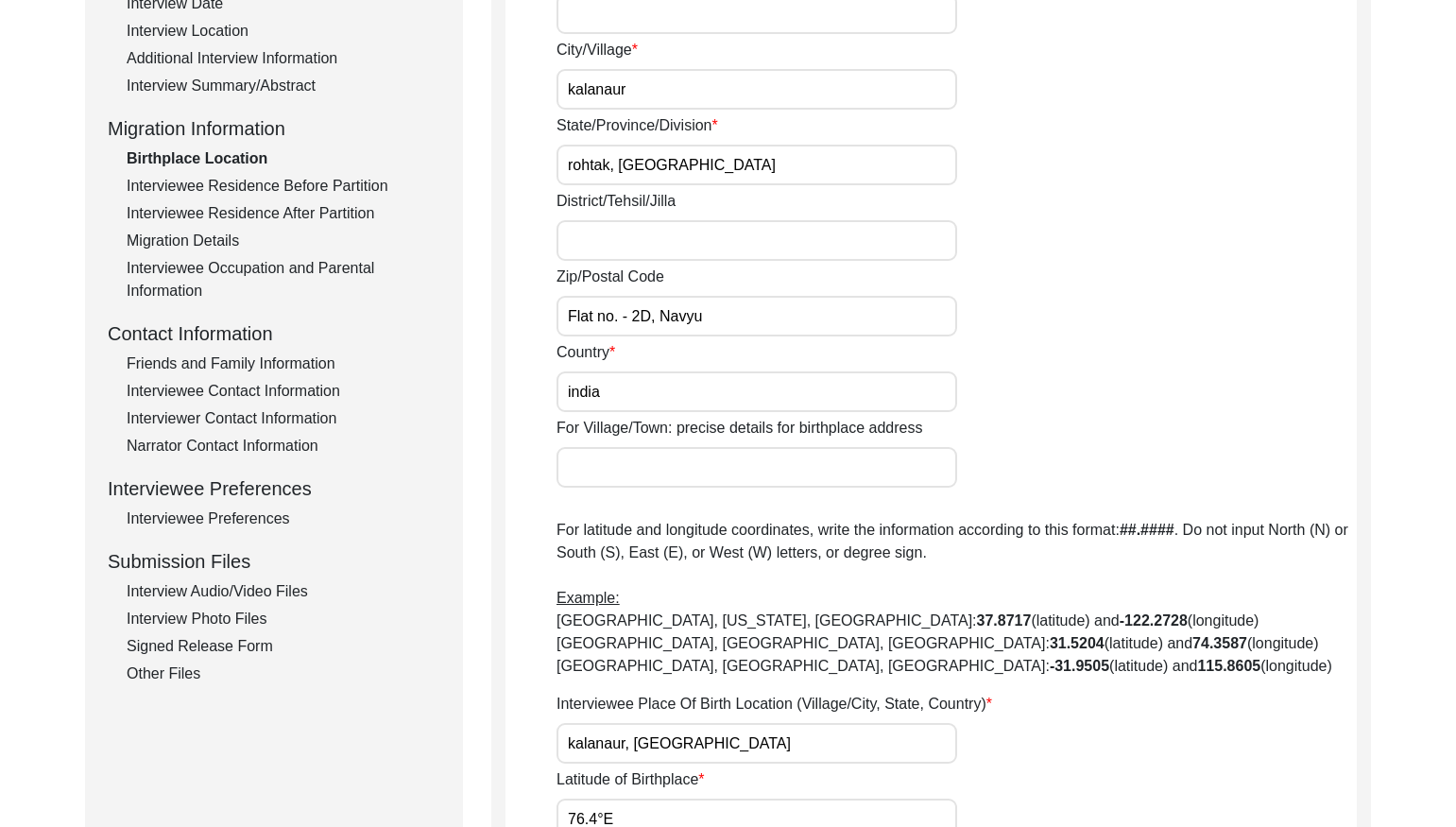 click on "Interviewee Residence Before Partition" 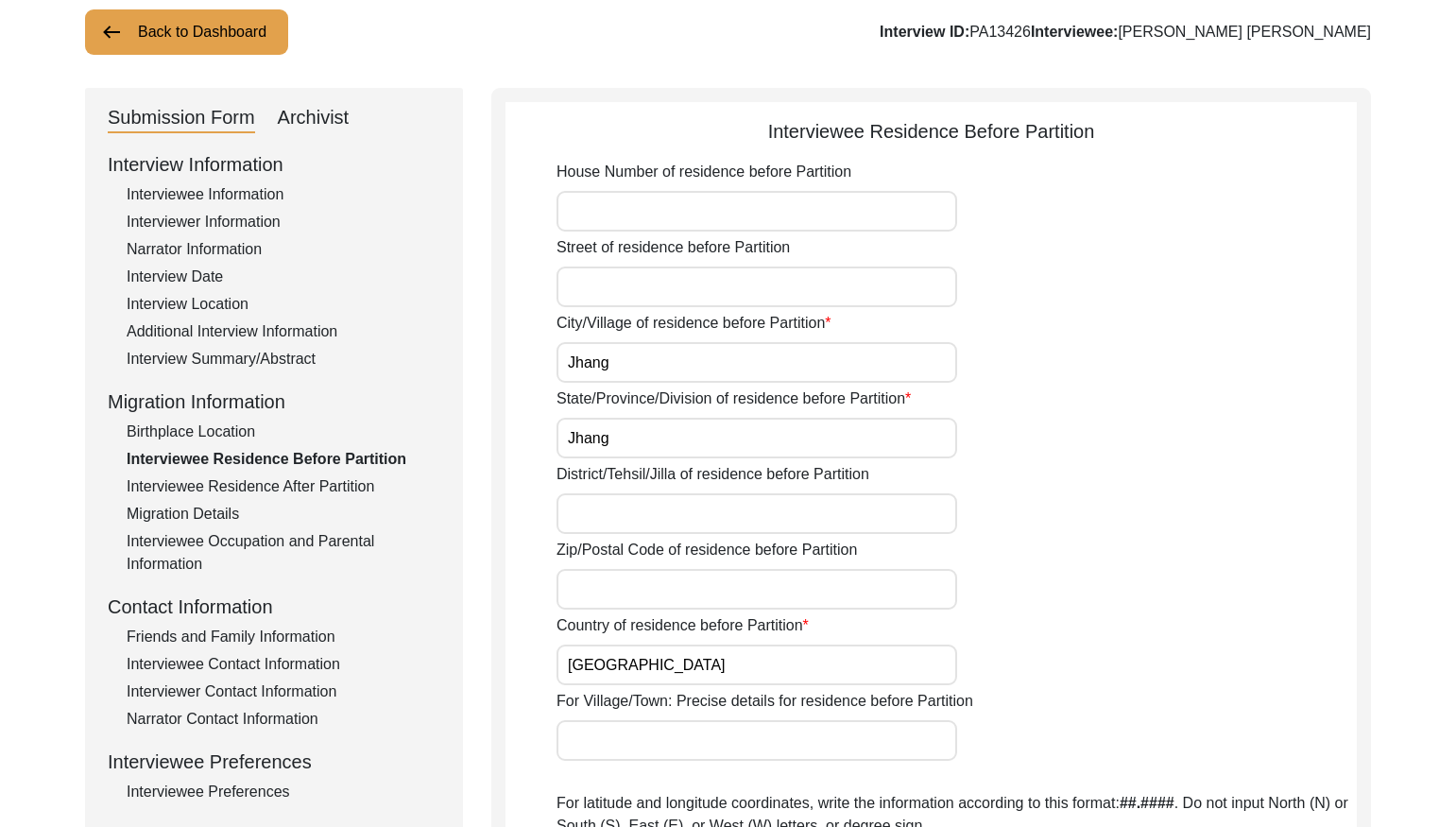 click on "Interviewee Information" 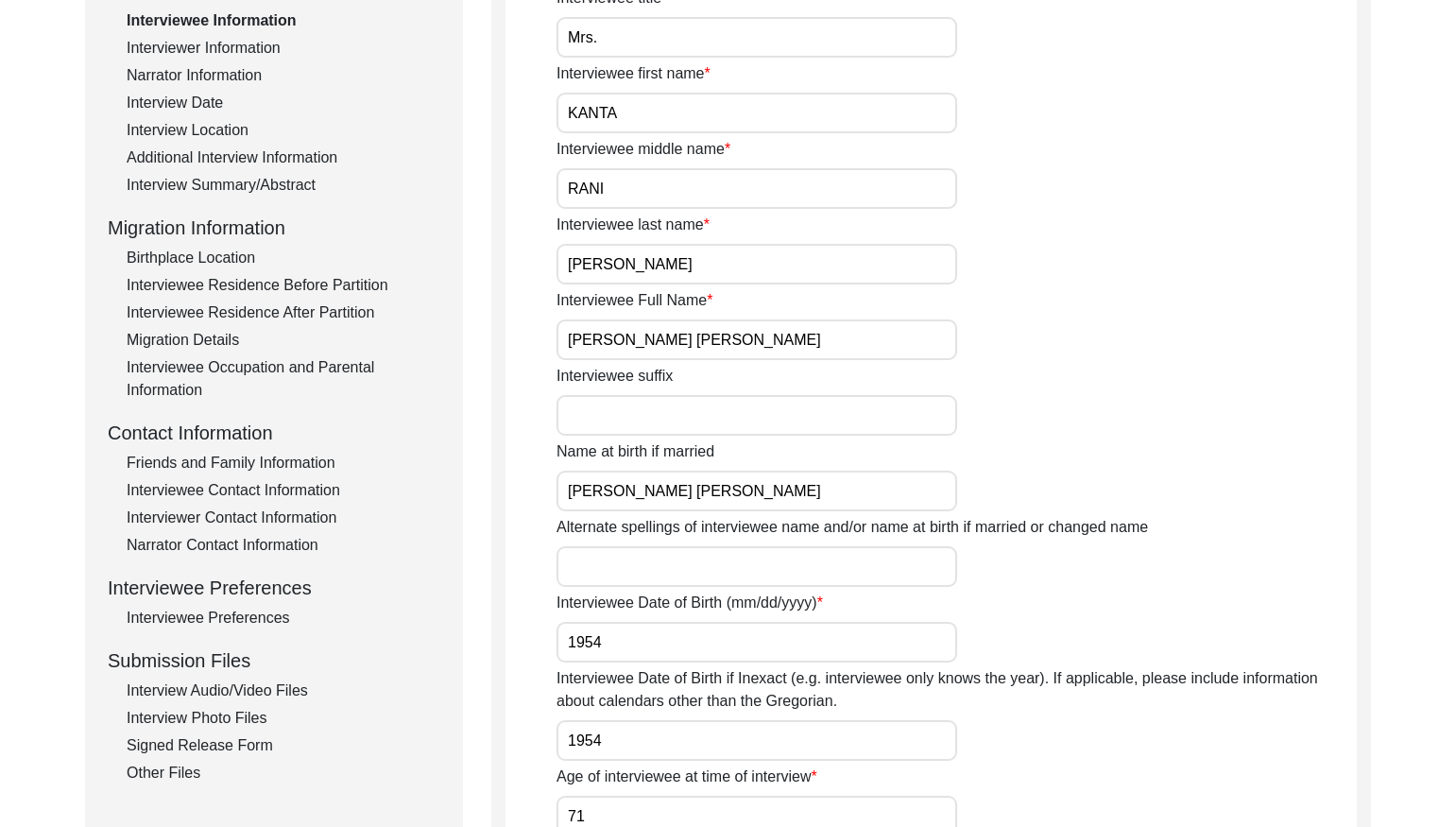 scroll, scrollTop: 301, scrollLeft: 0, axis: vertical 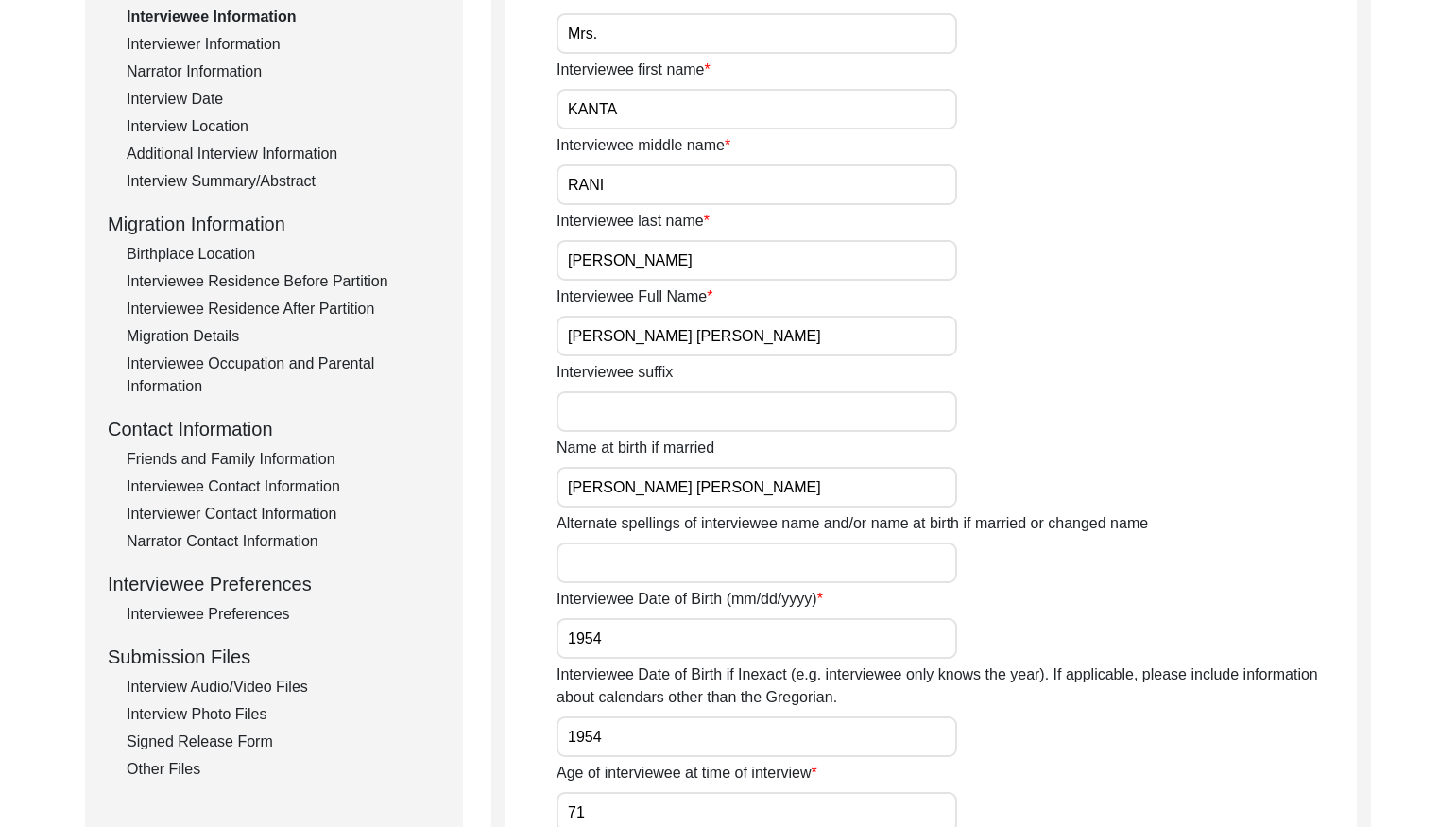 click on "Birthplace Location" 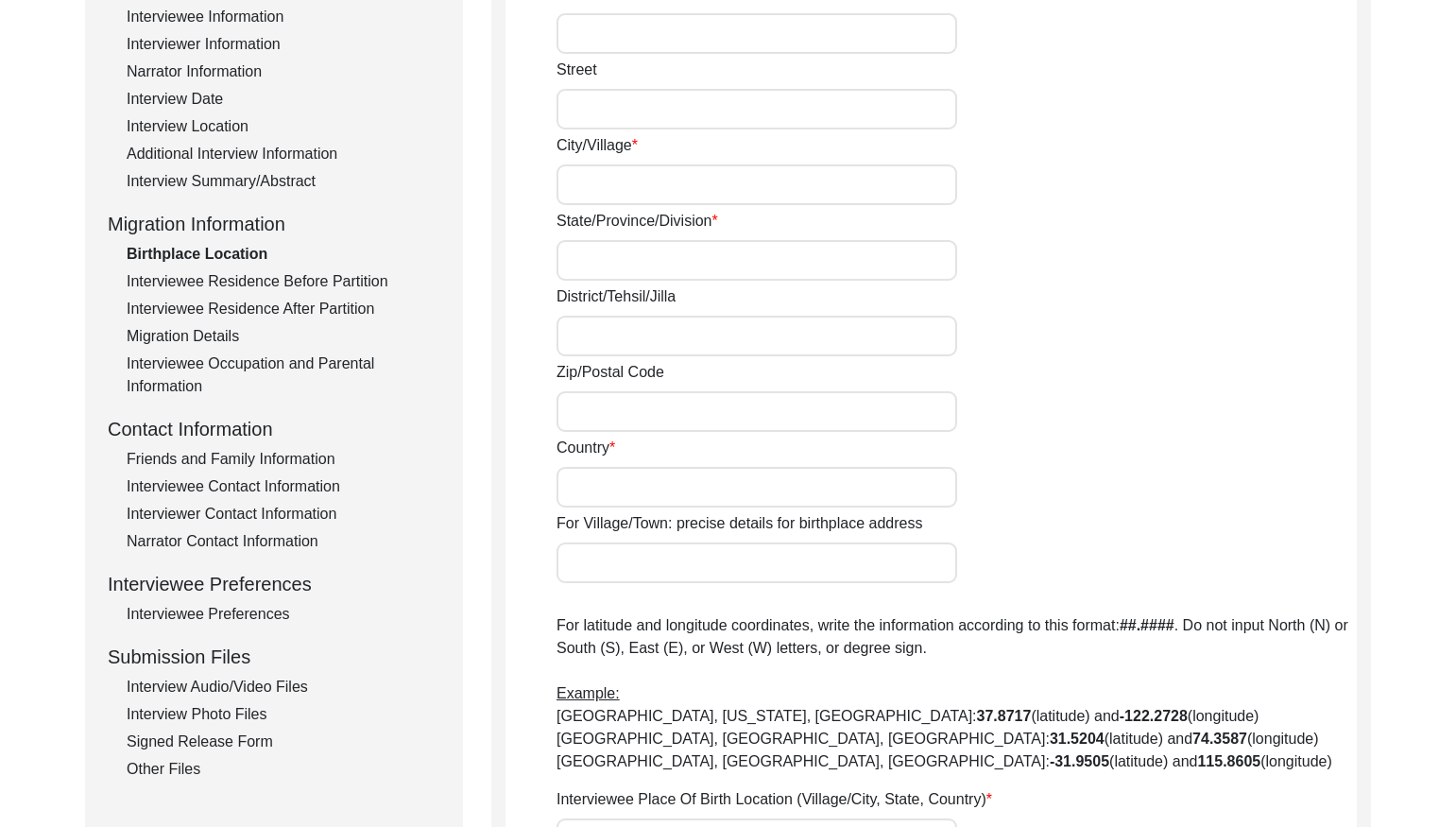 type on "kalanaur" 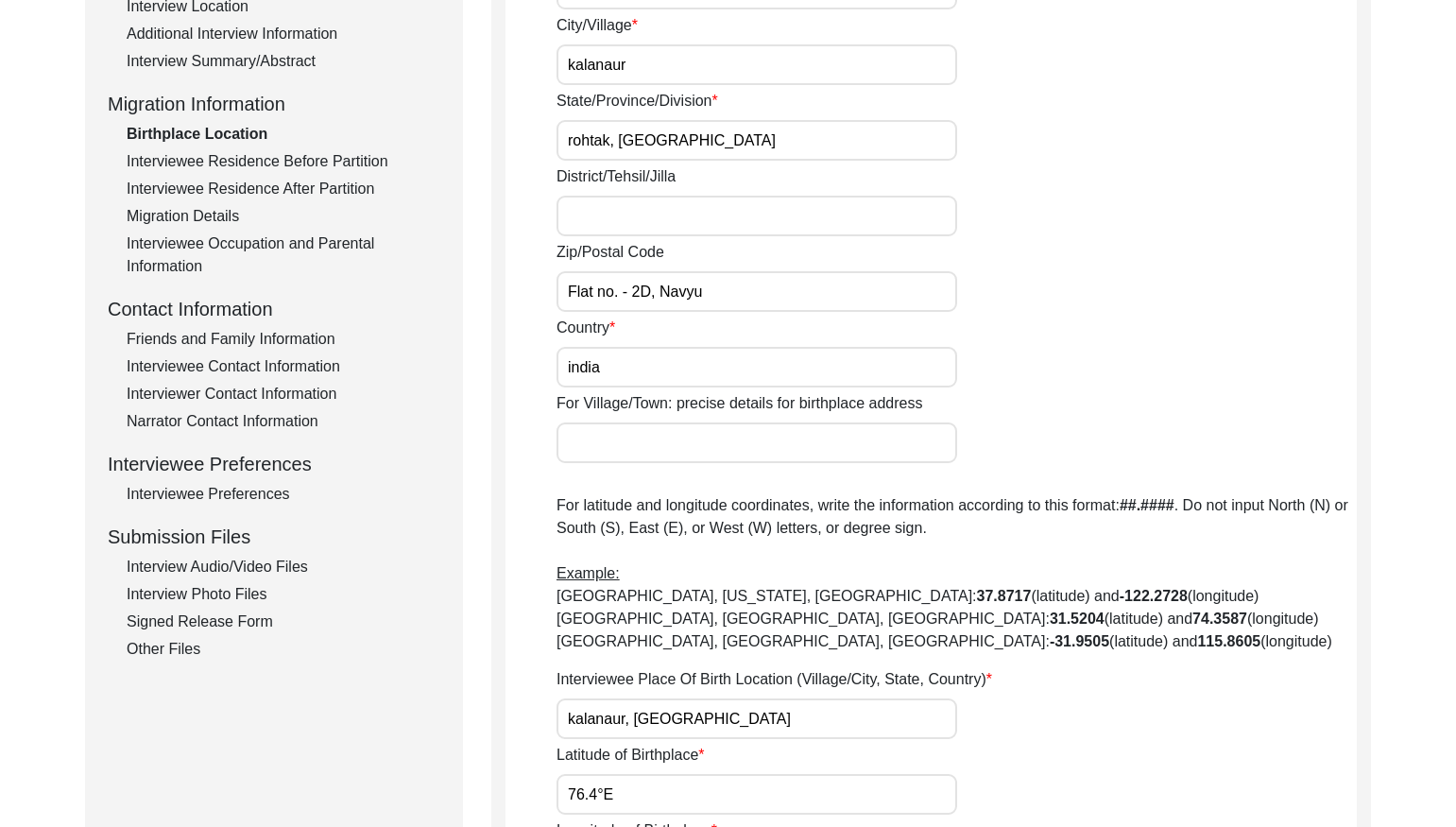 click on "Interviewee Residence Before Partition" 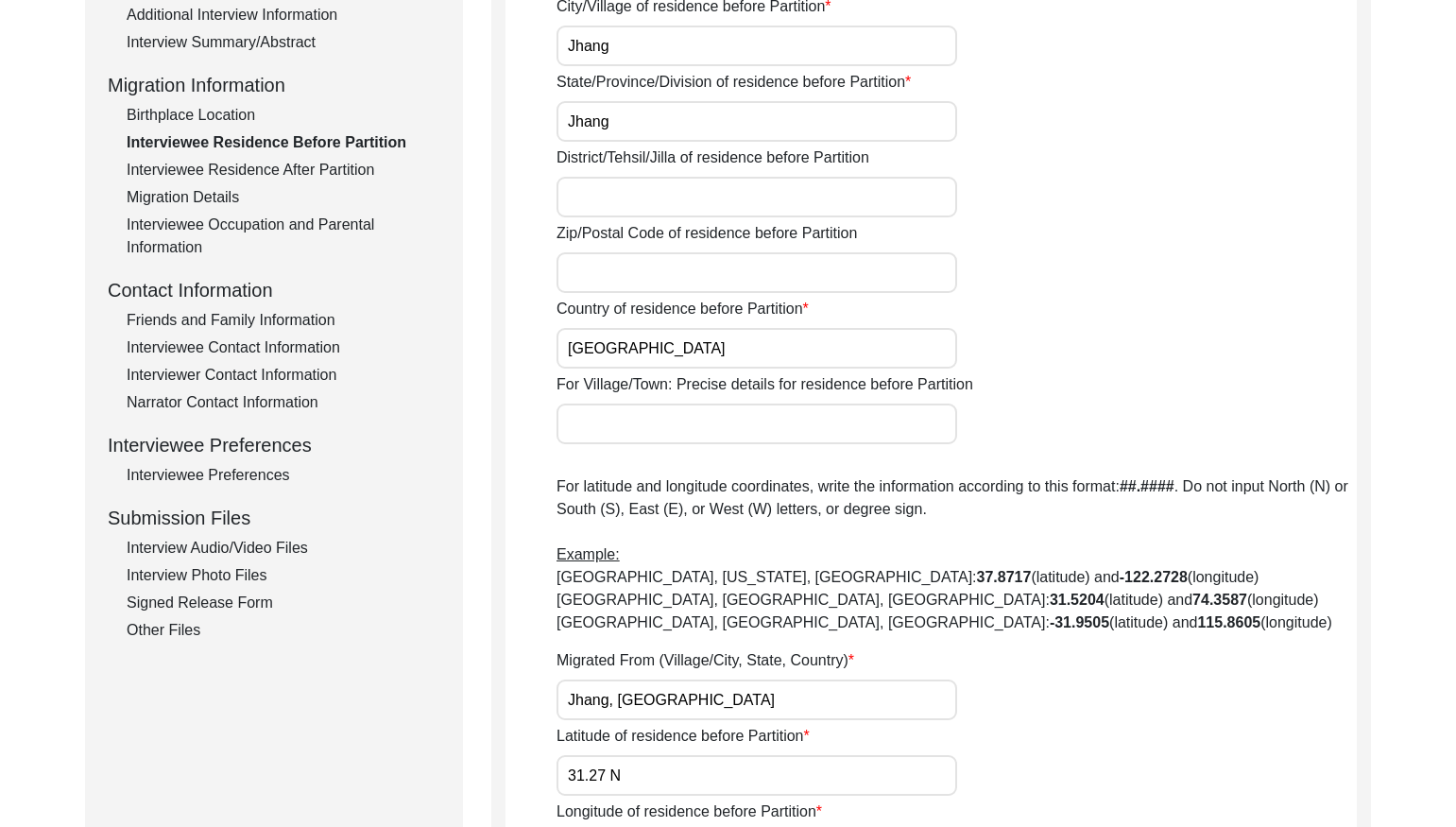 scroll, scrollTop: 430, scrollLeft: 0, axis: vertical 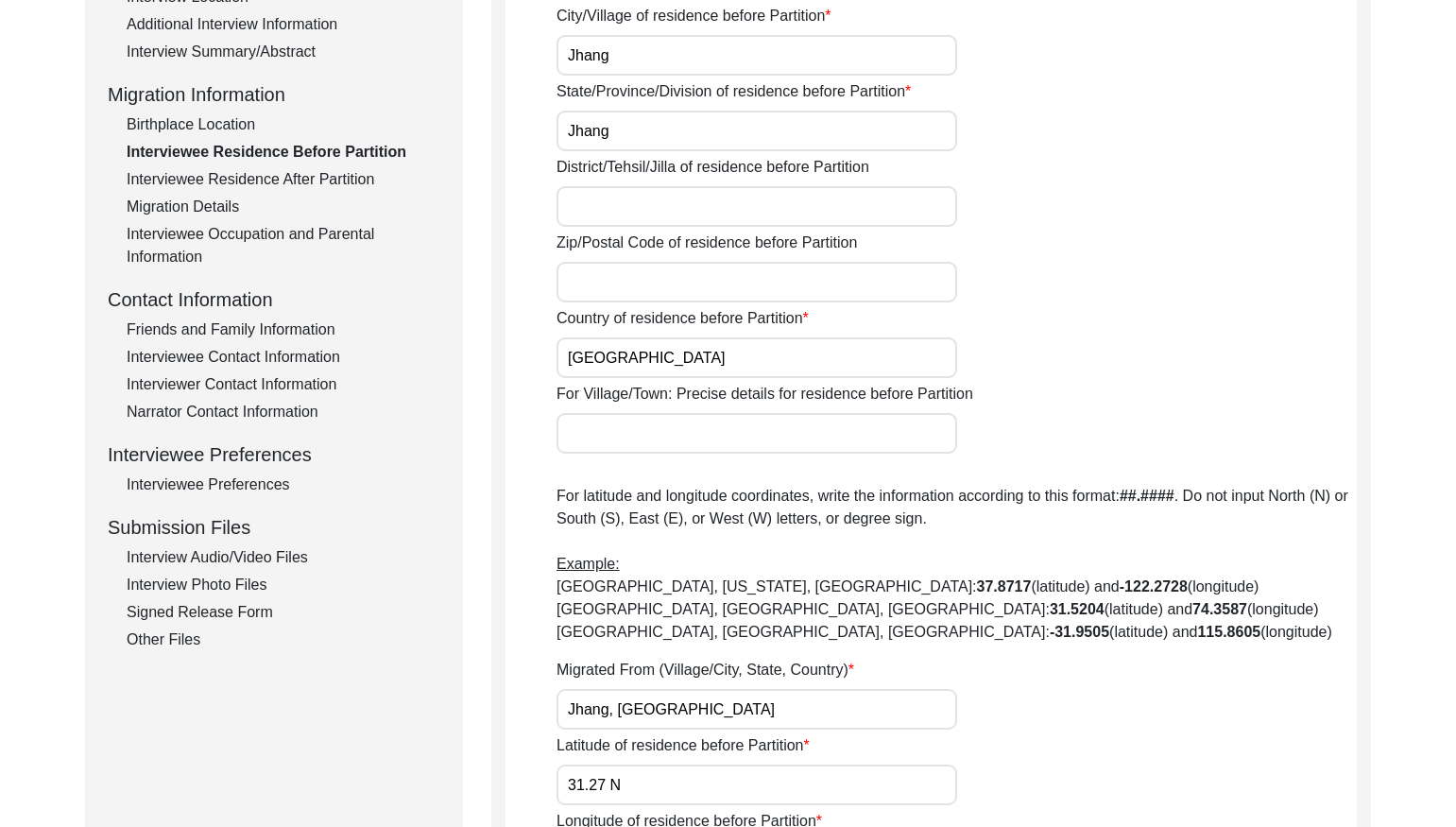 click on "Interviewee Residence After Partition" 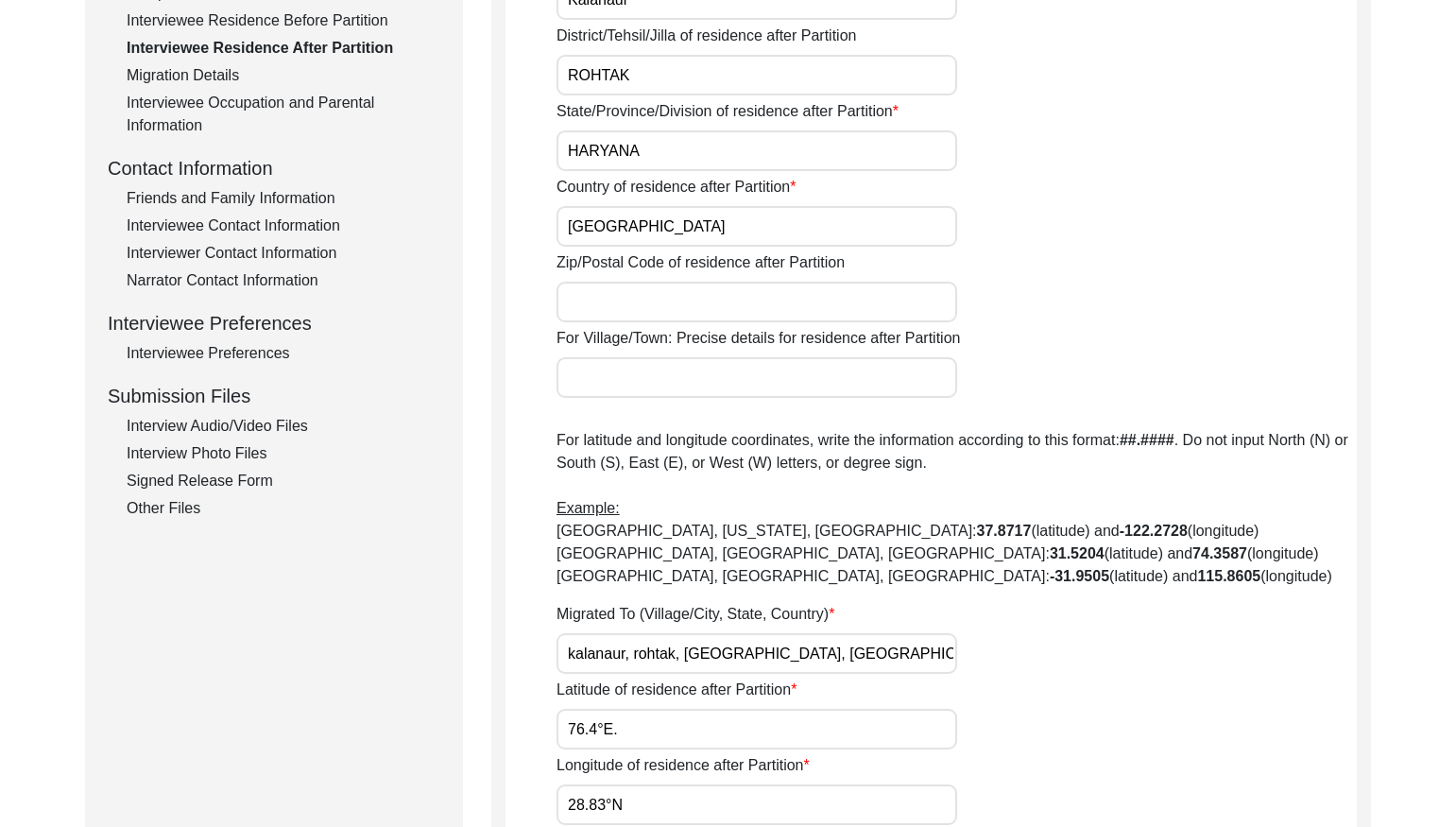 scroll, scrollTop: 517, scrollLeft: 0, axis: vertical 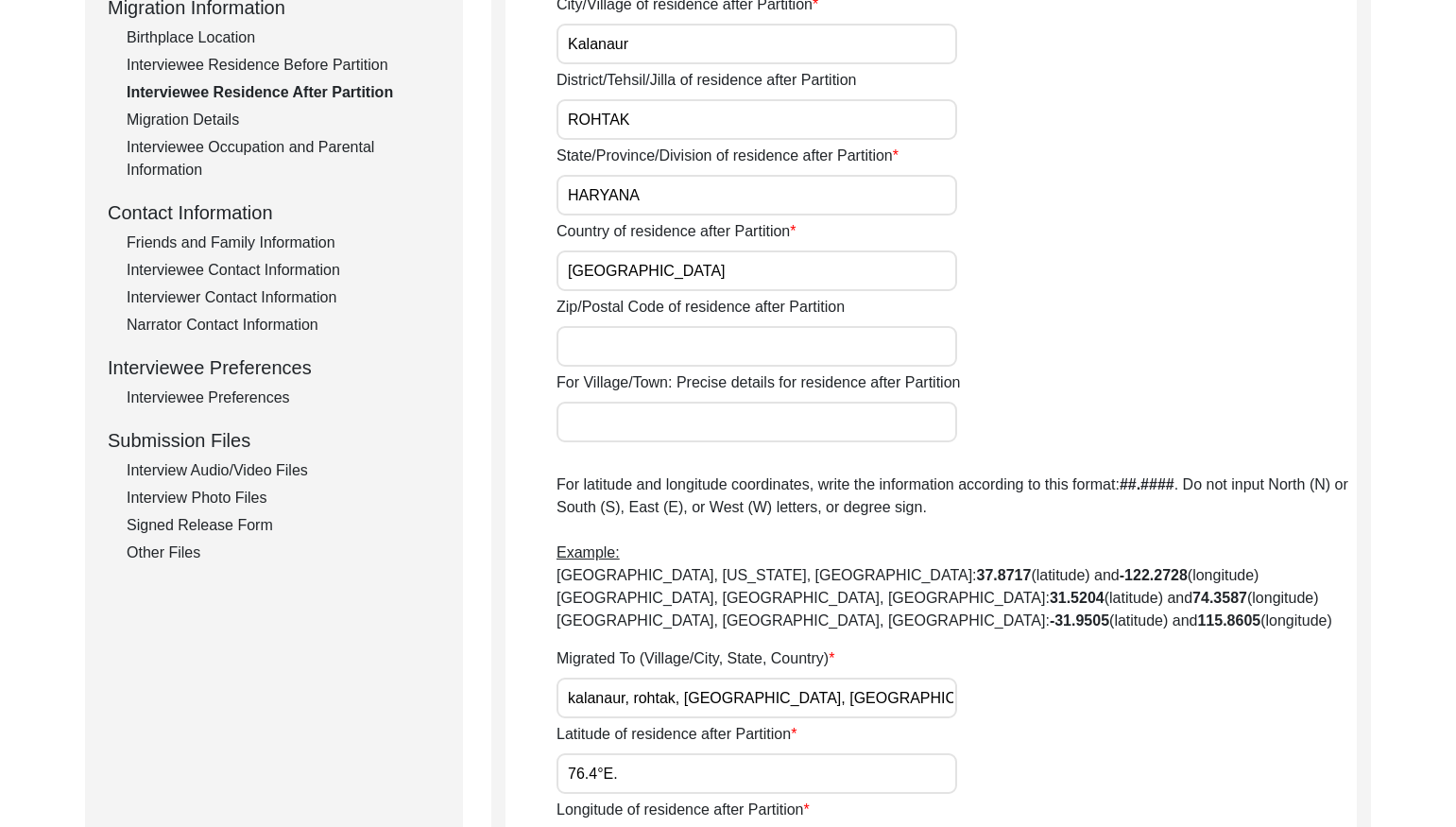 click on "Migration Details" 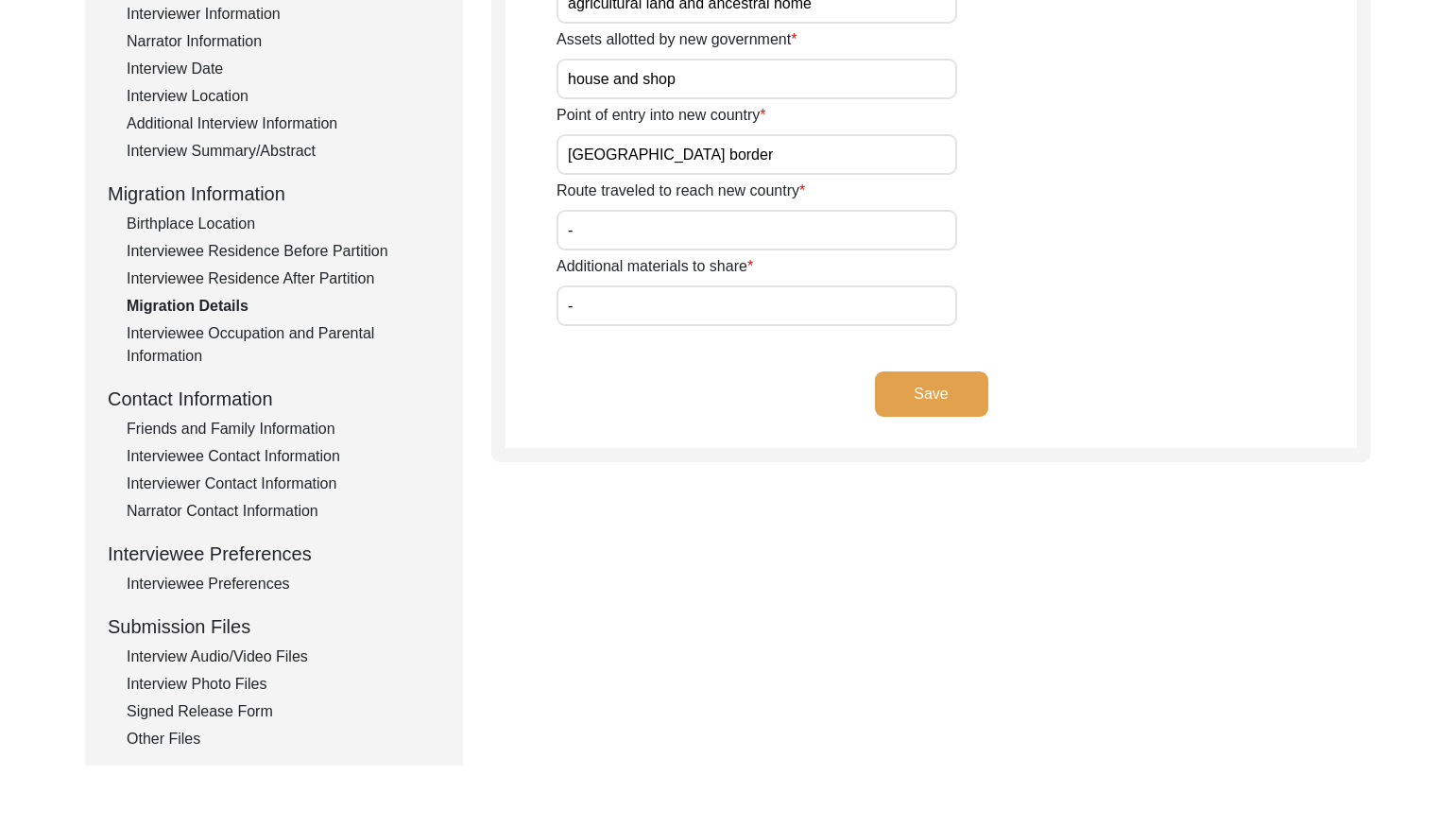 scroll, scrollTop: 349, scrollLeft: 0, axis: vertical 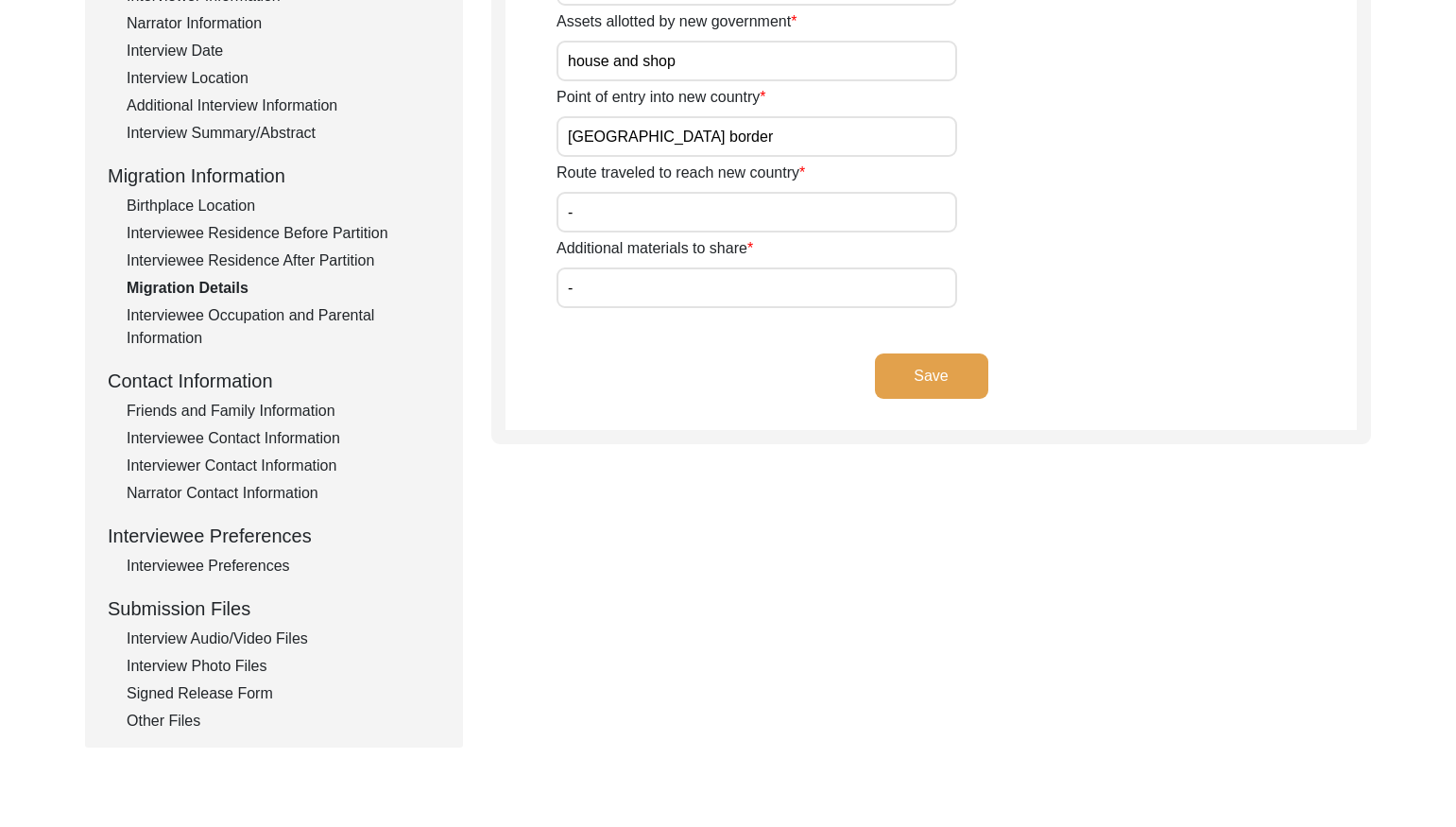 click on "Interviewee Occupation and Parental Information" 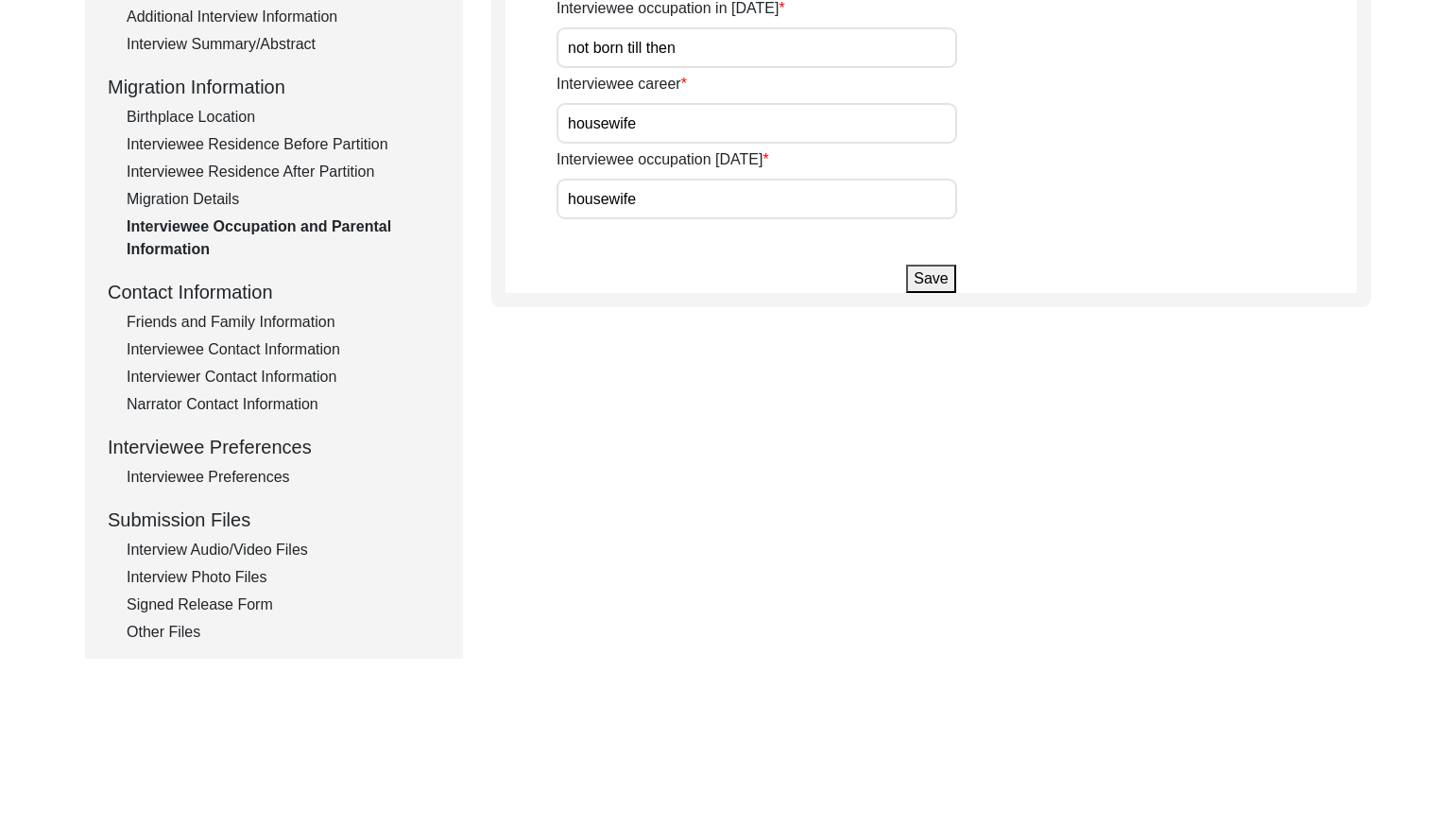 scroll, scrollTop: 532, scrollLeft: 0, axis: vertical 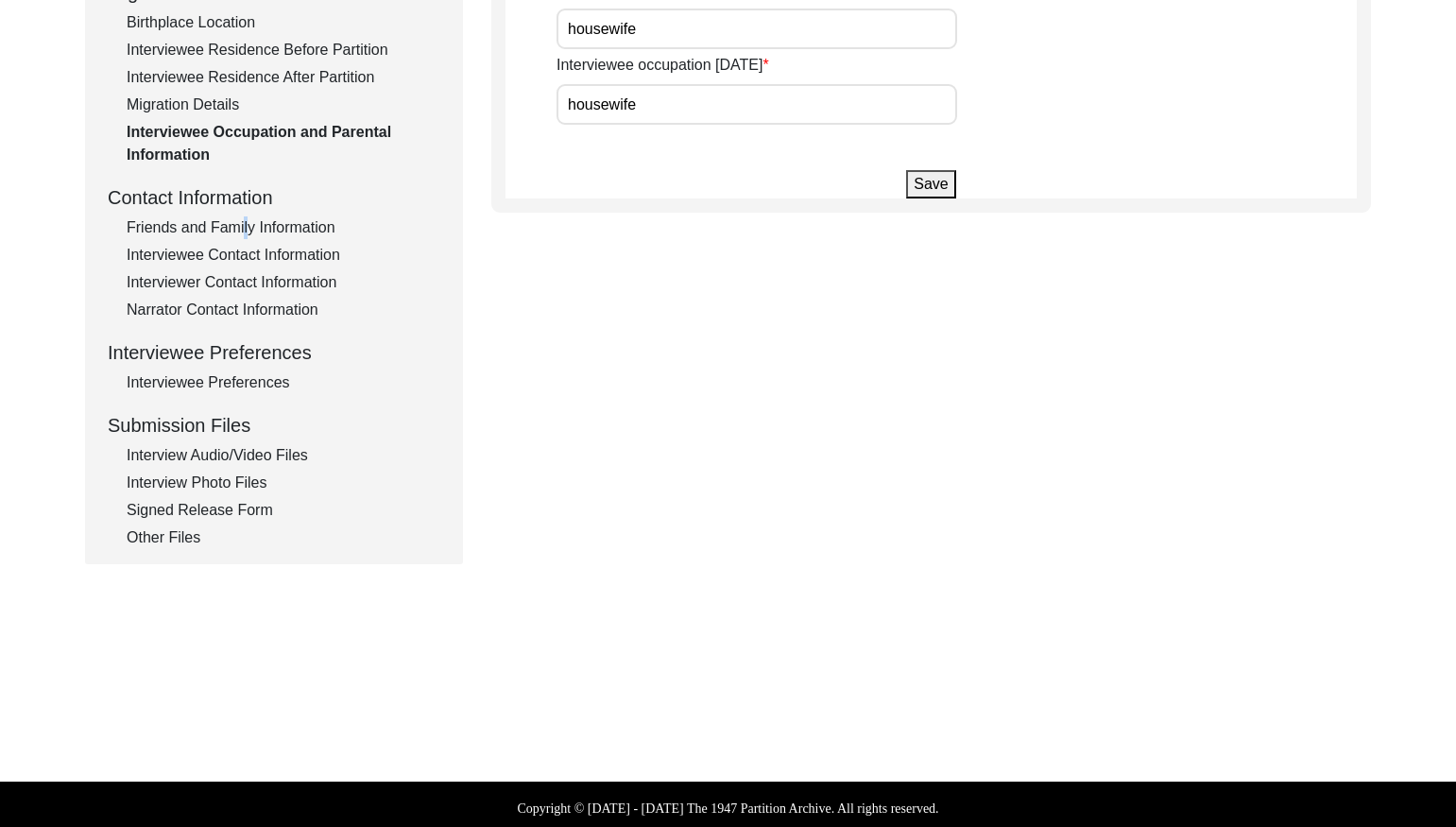 click on "Friends and Family Information" 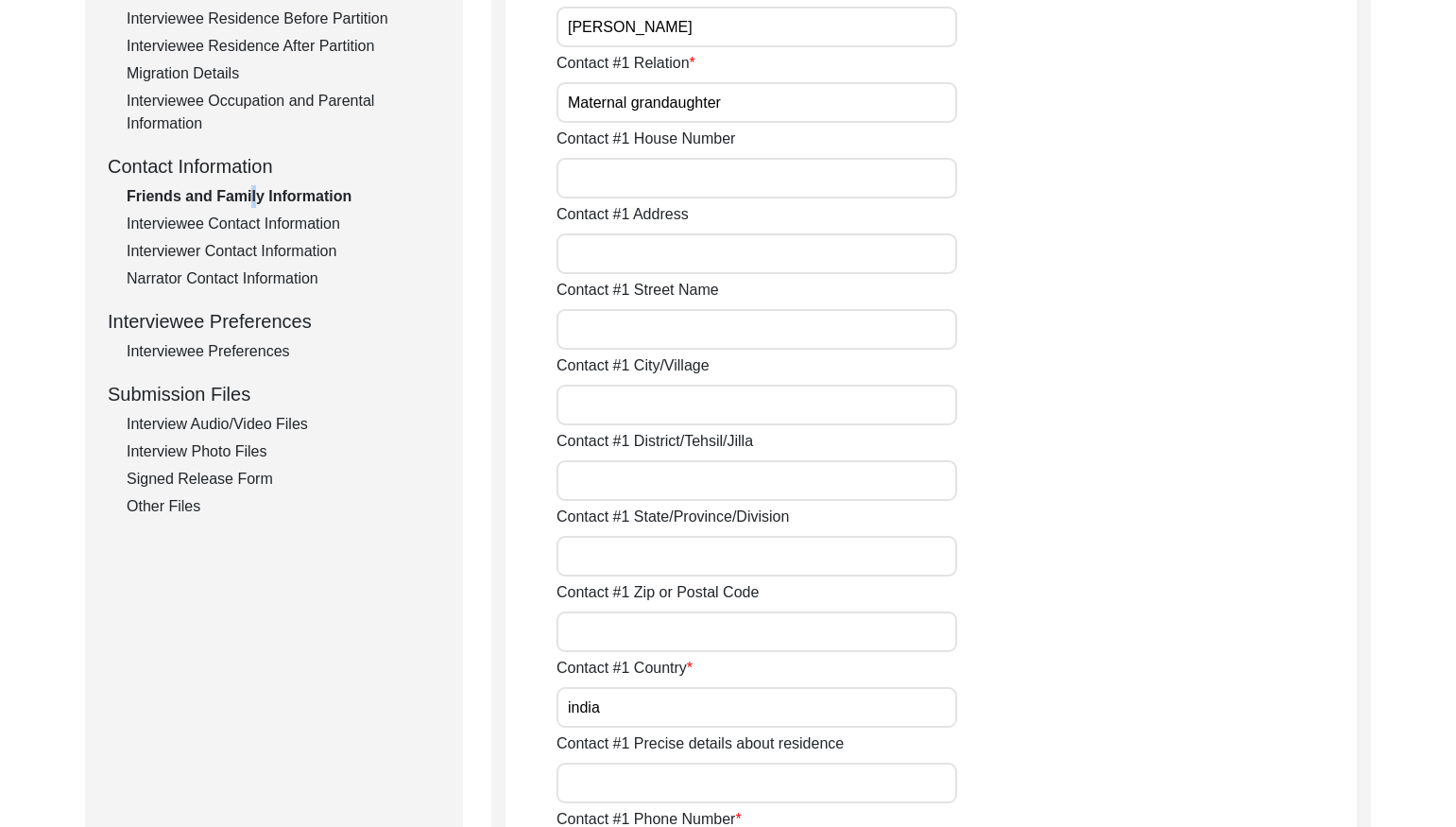 scroll, scrollTop: 567, scrollLeft: 0, axis: vertical 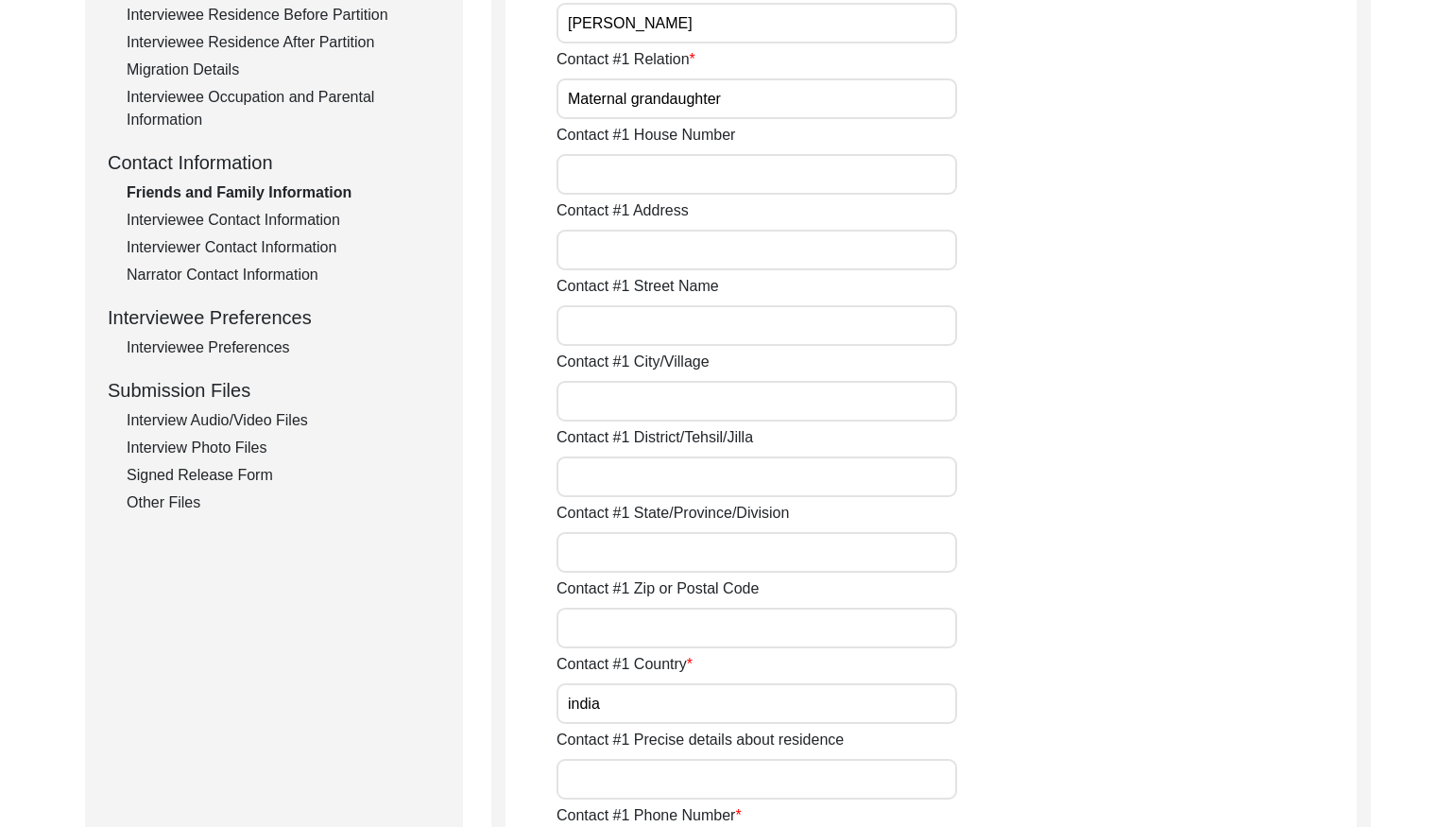 click on "Interviewee Contact Information" 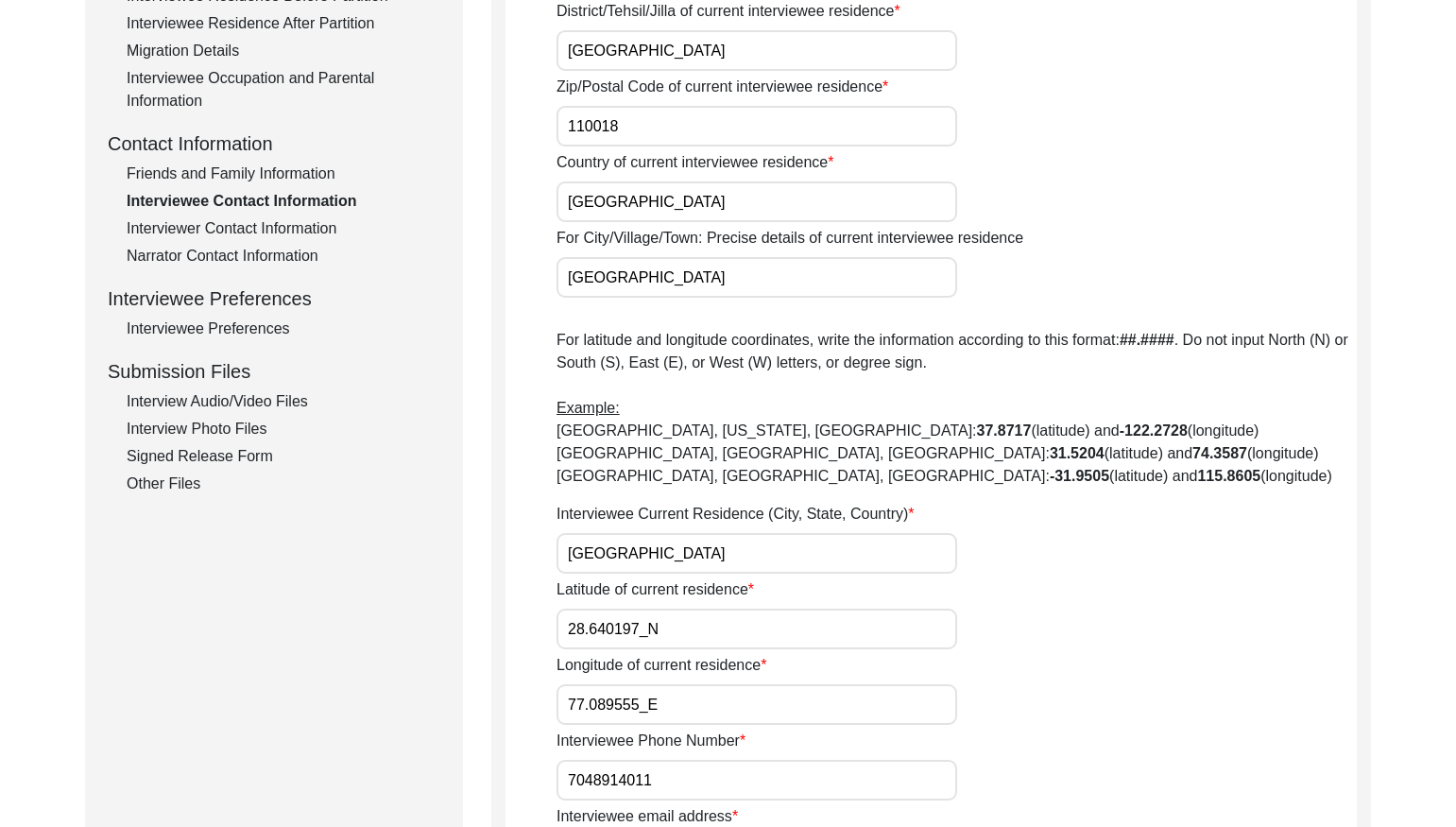 scroll, scrollTop: 588, scrollLeft: 0, axis: vertical 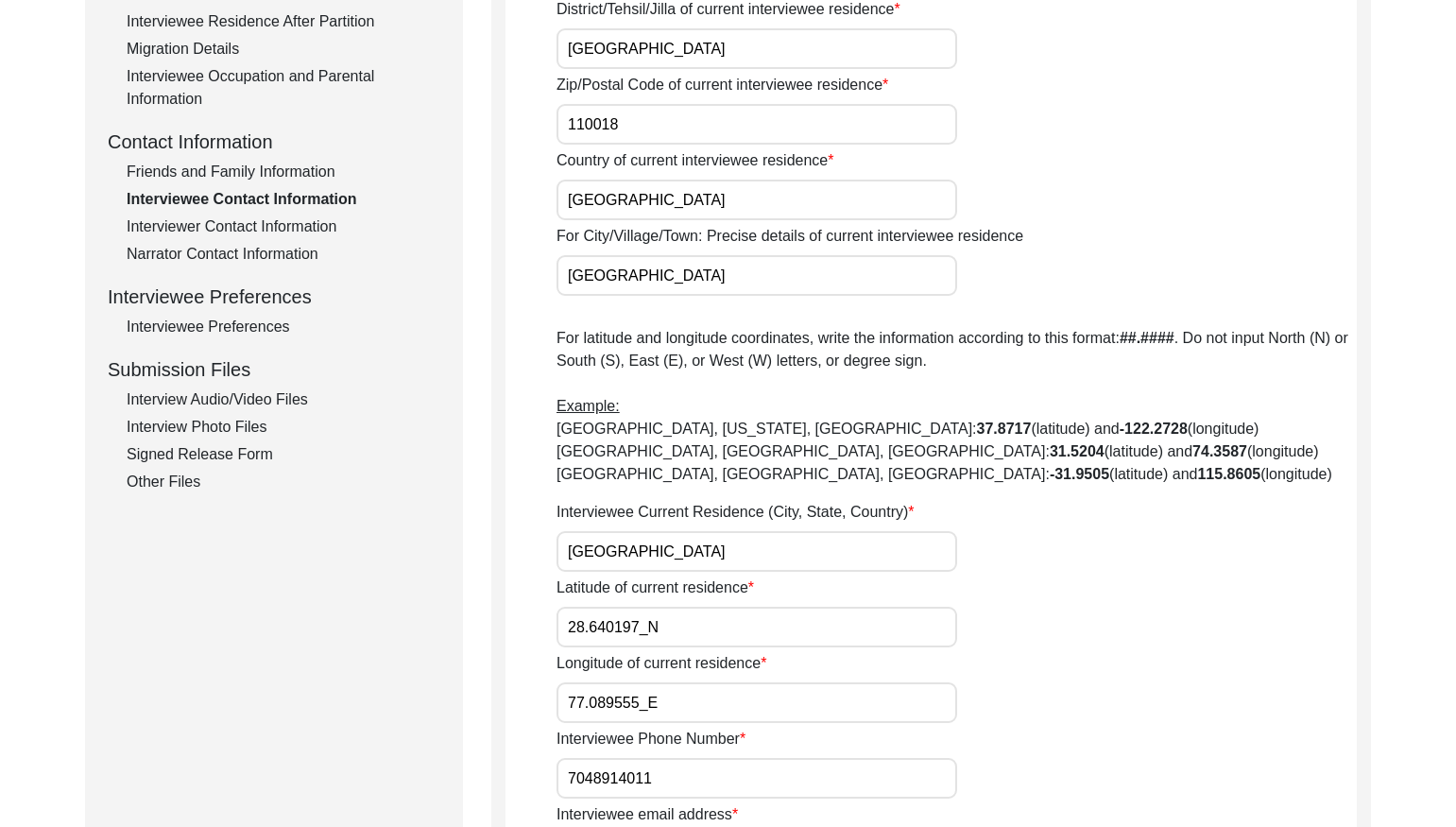 drag, startPoint x: 284, startPoint y: 225, endPoint x: 351, endPoint y: 237, distance: 68.06614 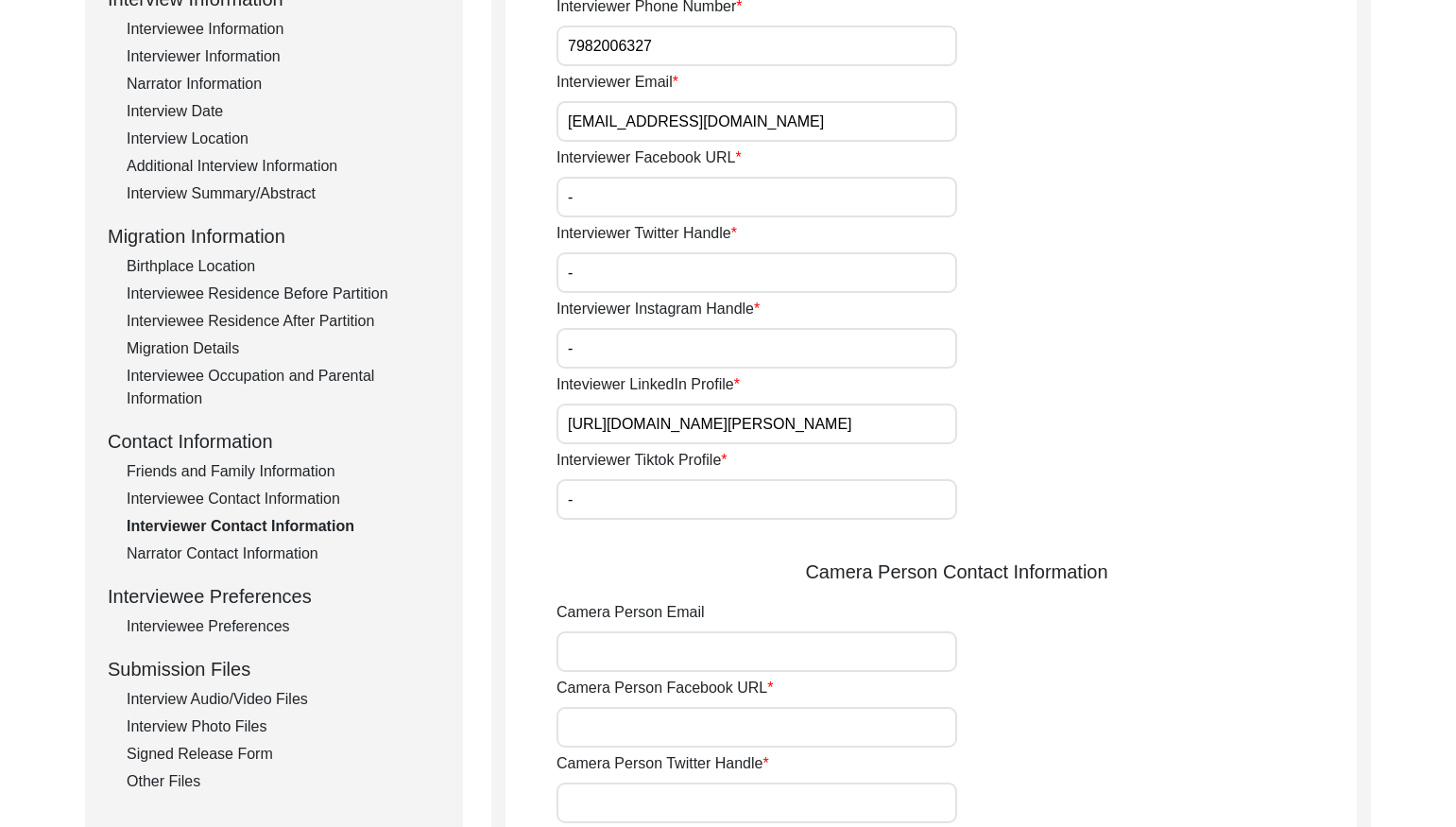scroll, scrollTop: 309, scrollLeft: 0, axis: vertical 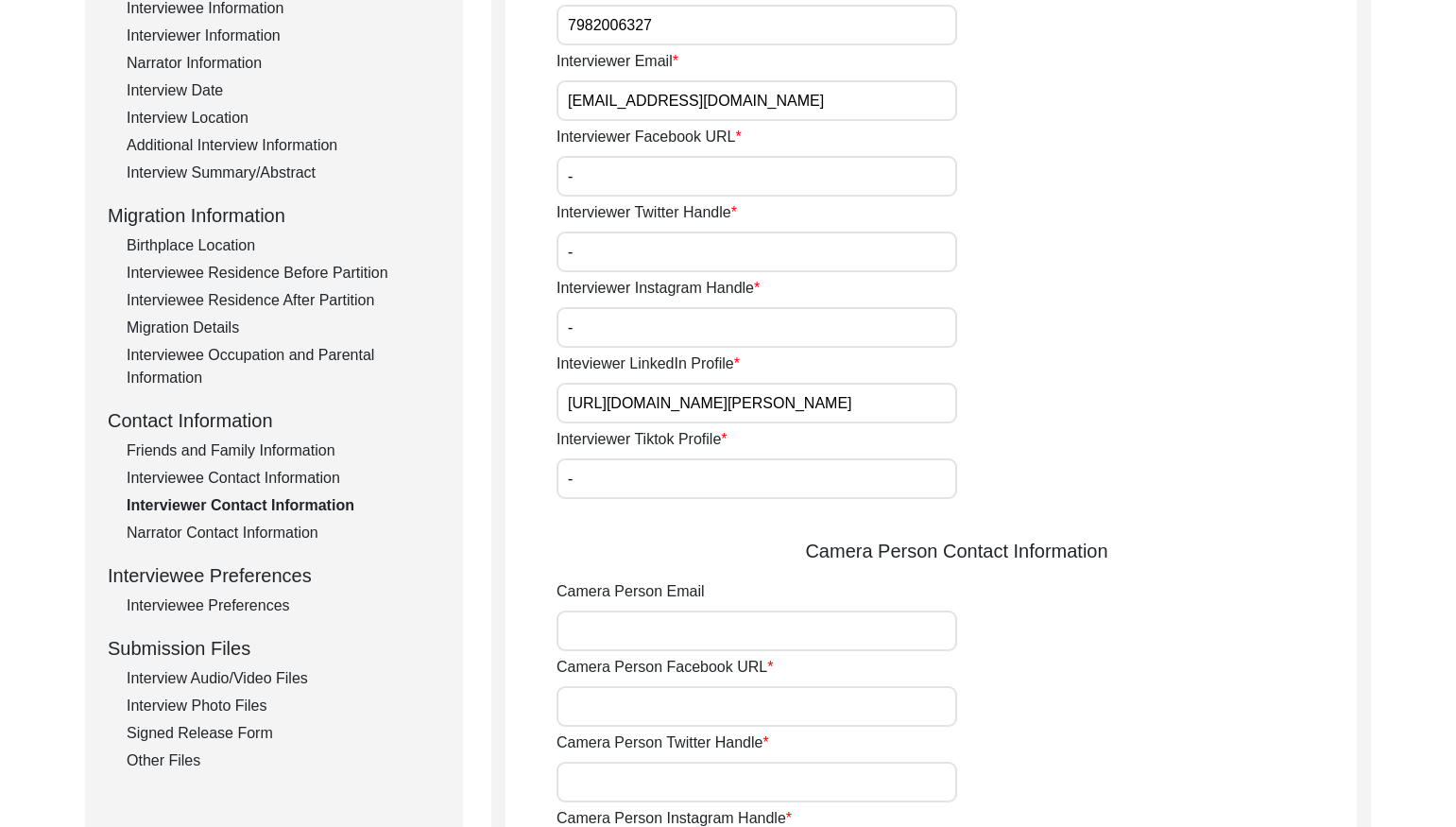 drag, startPoint x: 298, startPoint y: 549, endPoint x: 296, endPoint y: 540, distance: 9.219544 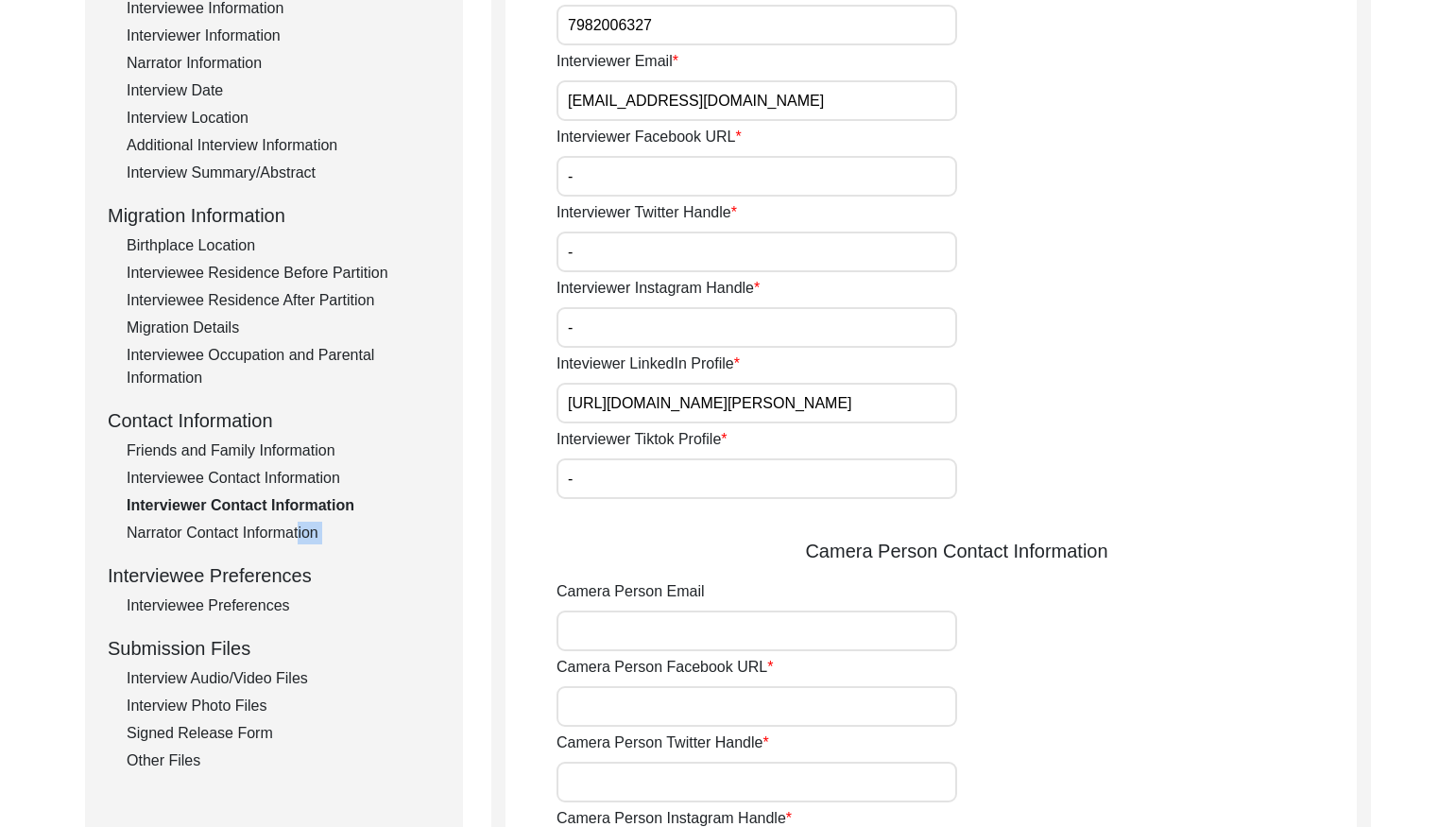 click on "Narrator Contact Information" 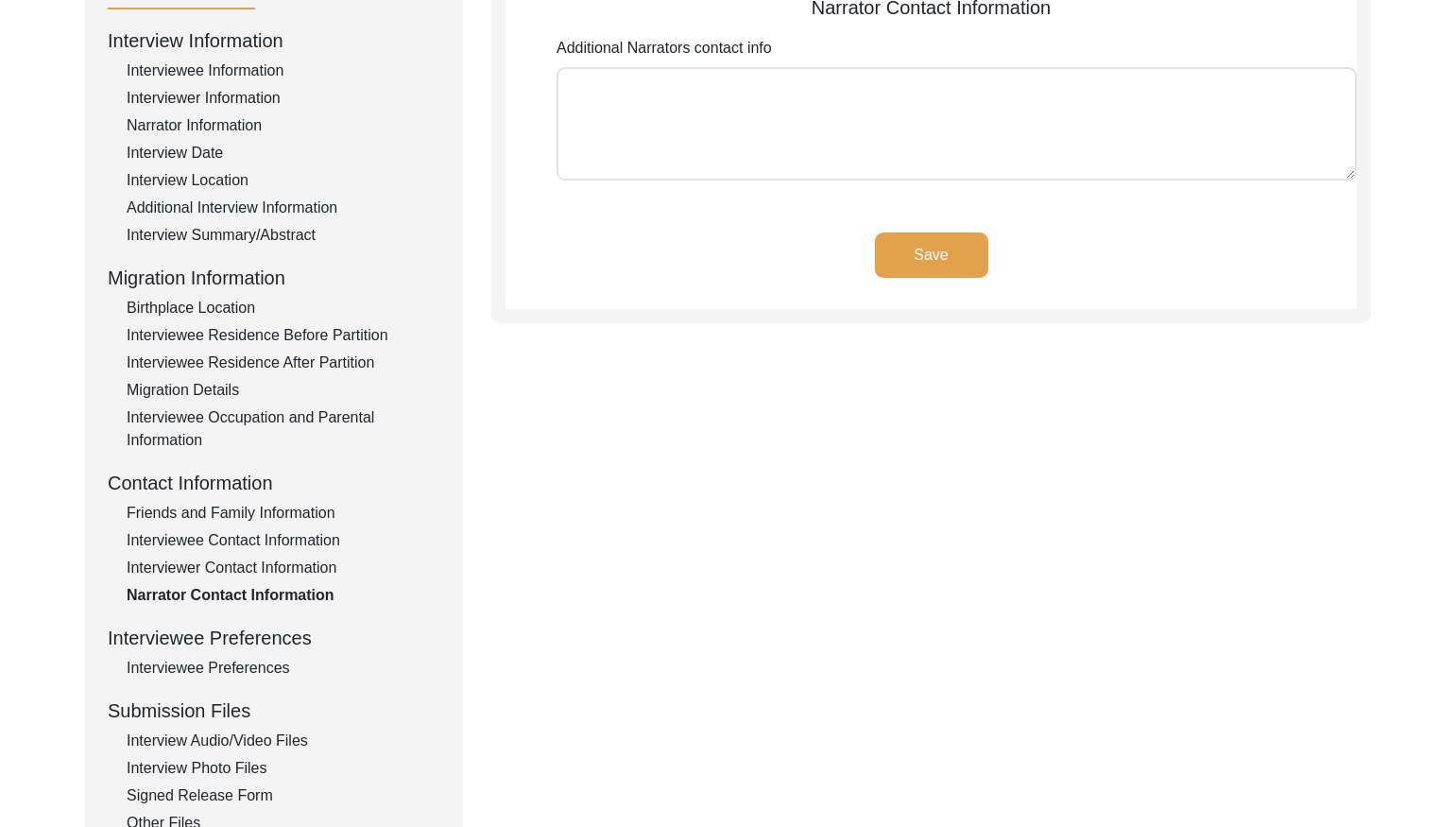 scroll, scrollTop: 310, scrollLeft: 0, axis: vertical 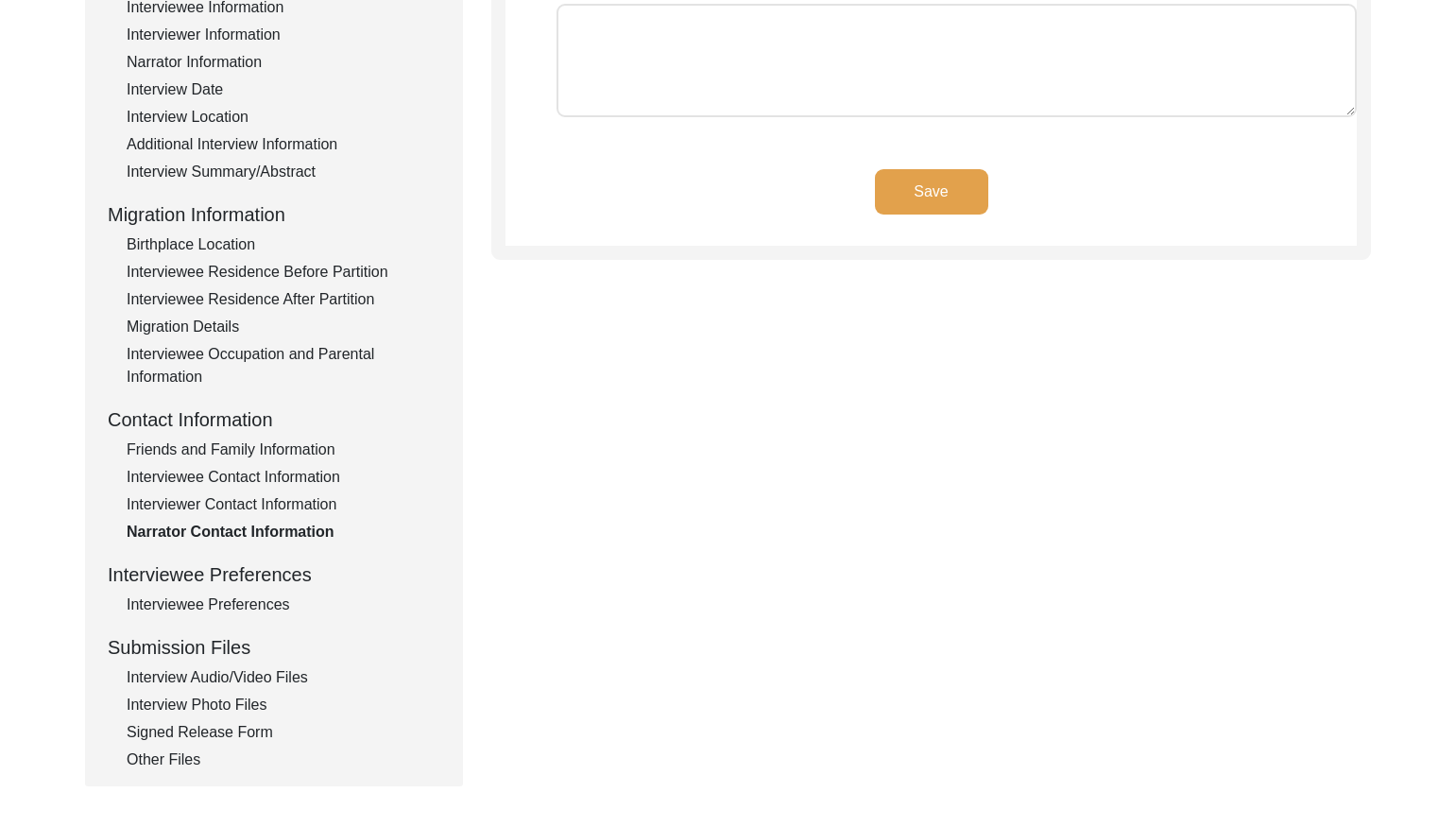 drag, startPoint x: 242, startPoint y: 608, endPoint x: 252, endPoint y: 603, distance: 11.18034 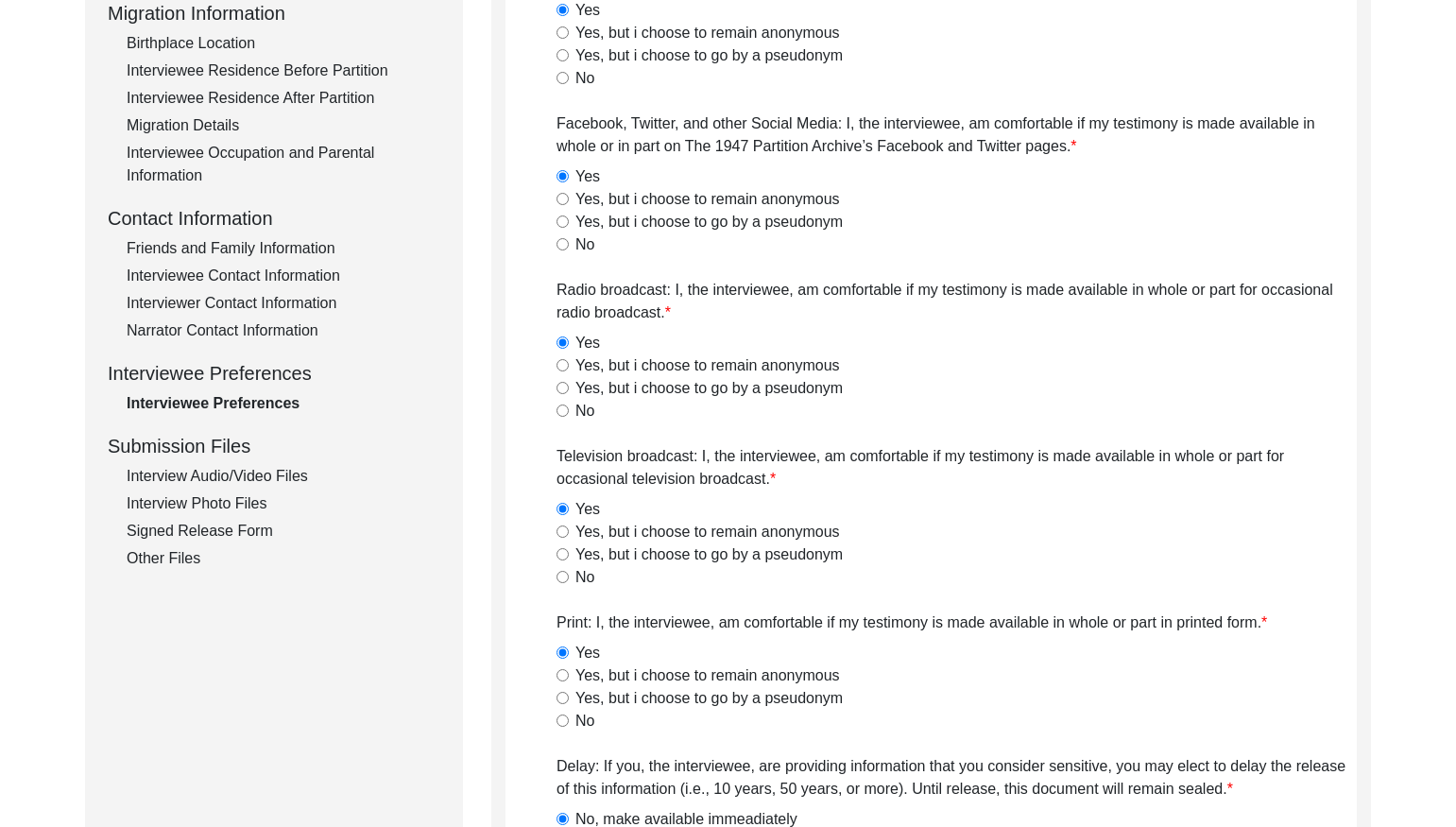 scroll, scrollTop: 486, scrollLeft: 0, axis: vertical 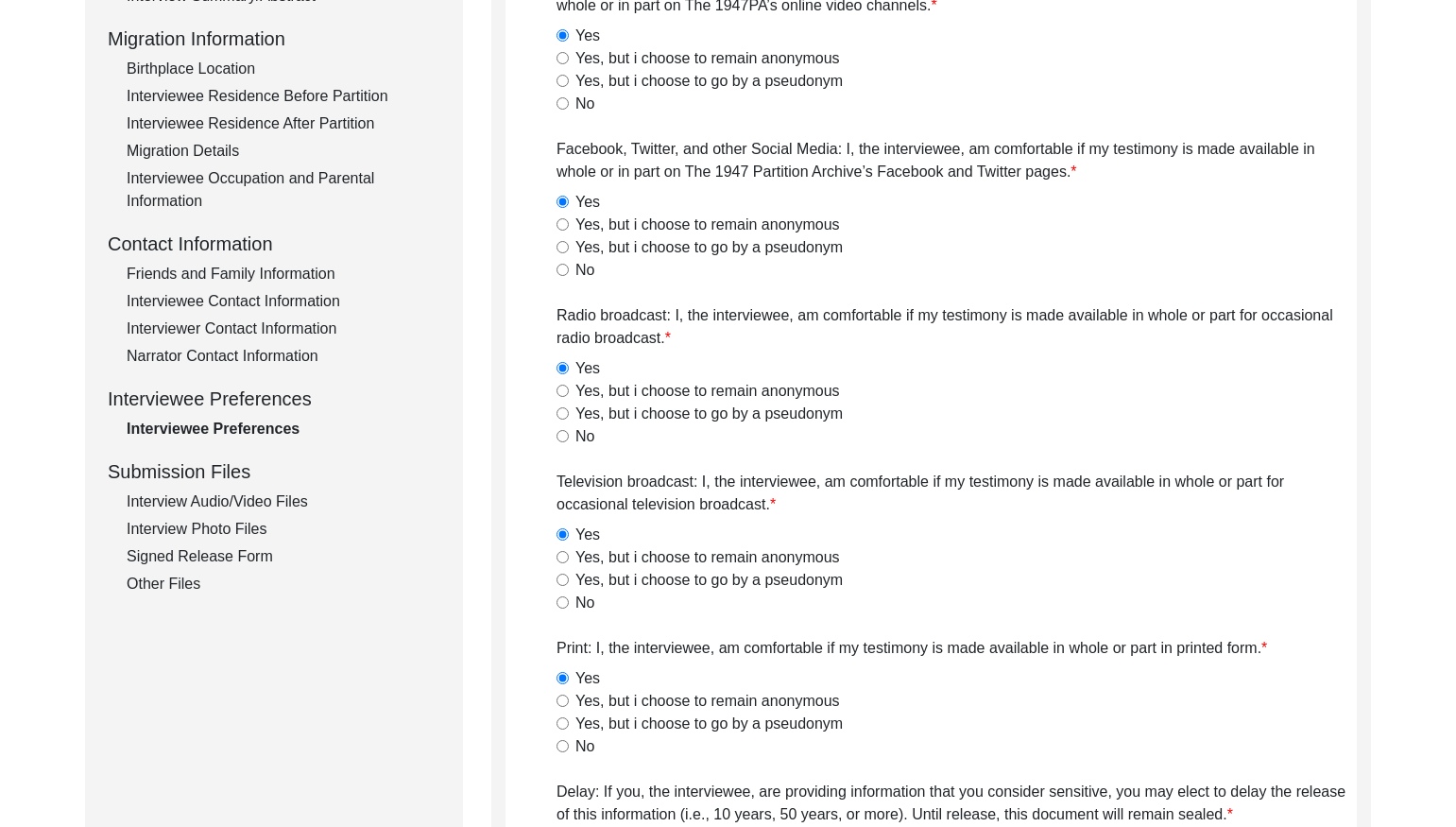 drag, startPoint x: 291, startPoint y: 491, endPoint x: 304, endPoint y: 500, distance: 15.811388 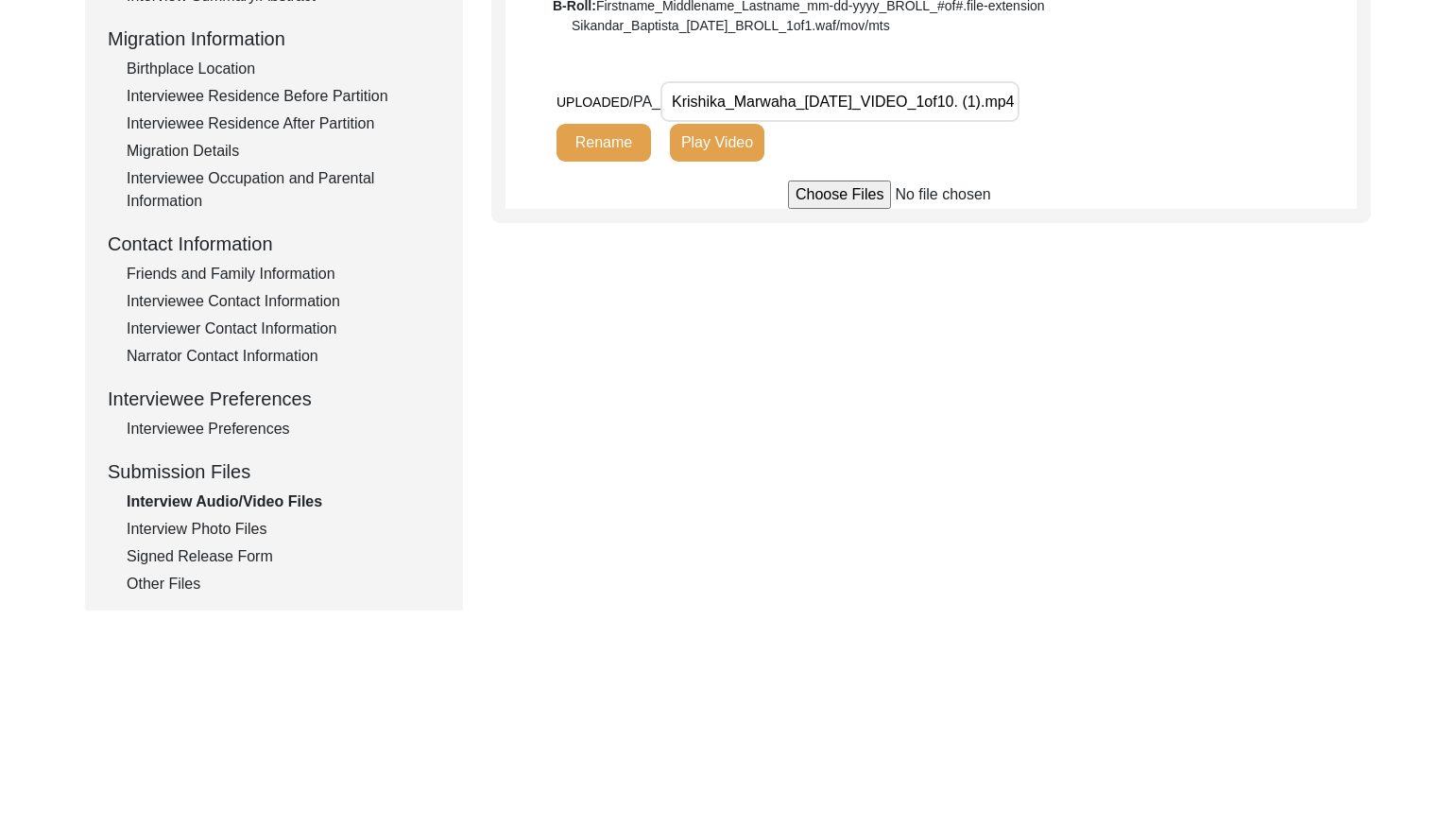 scroll, scrollTop: 0, scrollLeft: 28, axis: horizontal 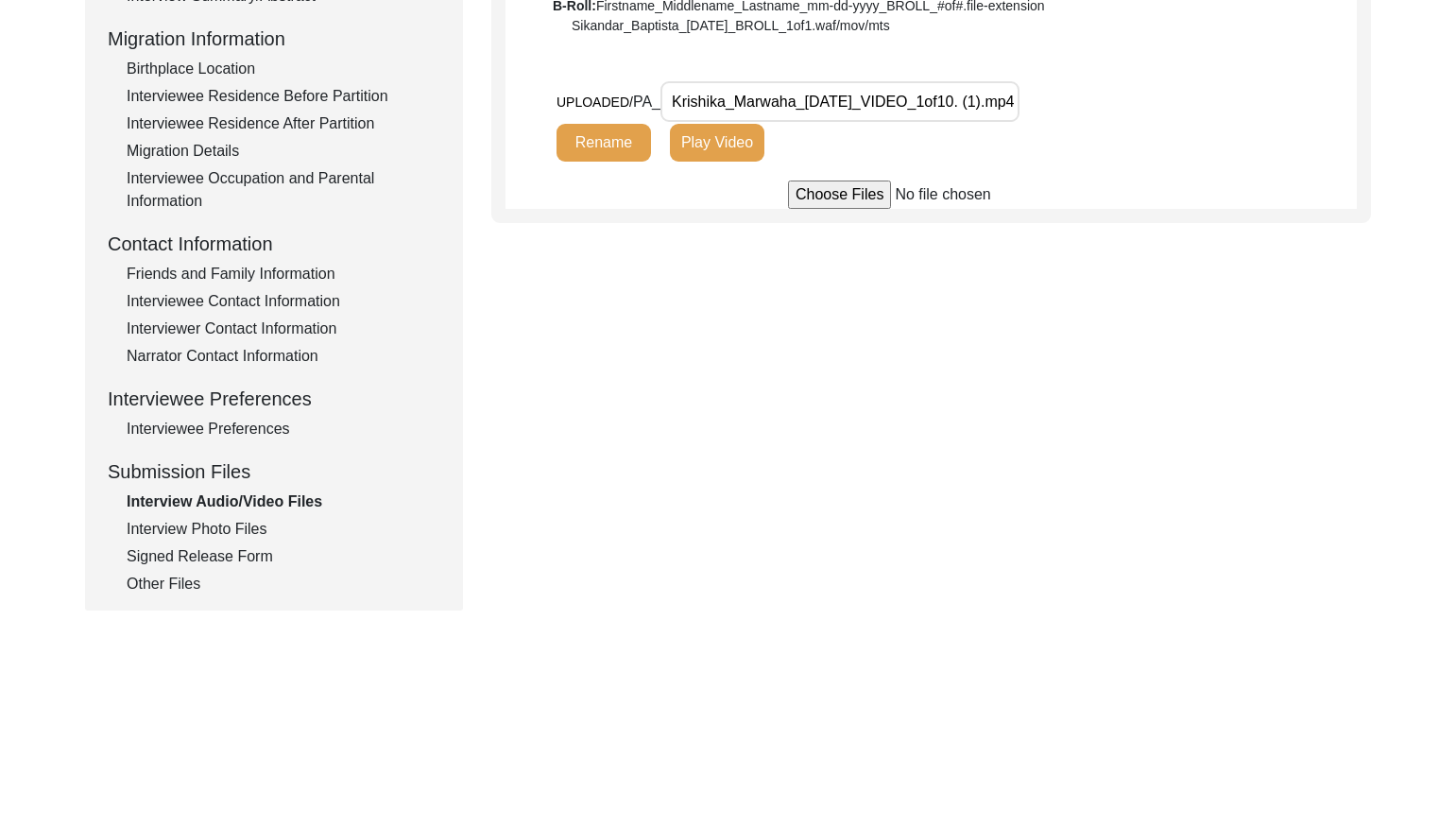click on "Interview Photo Files" 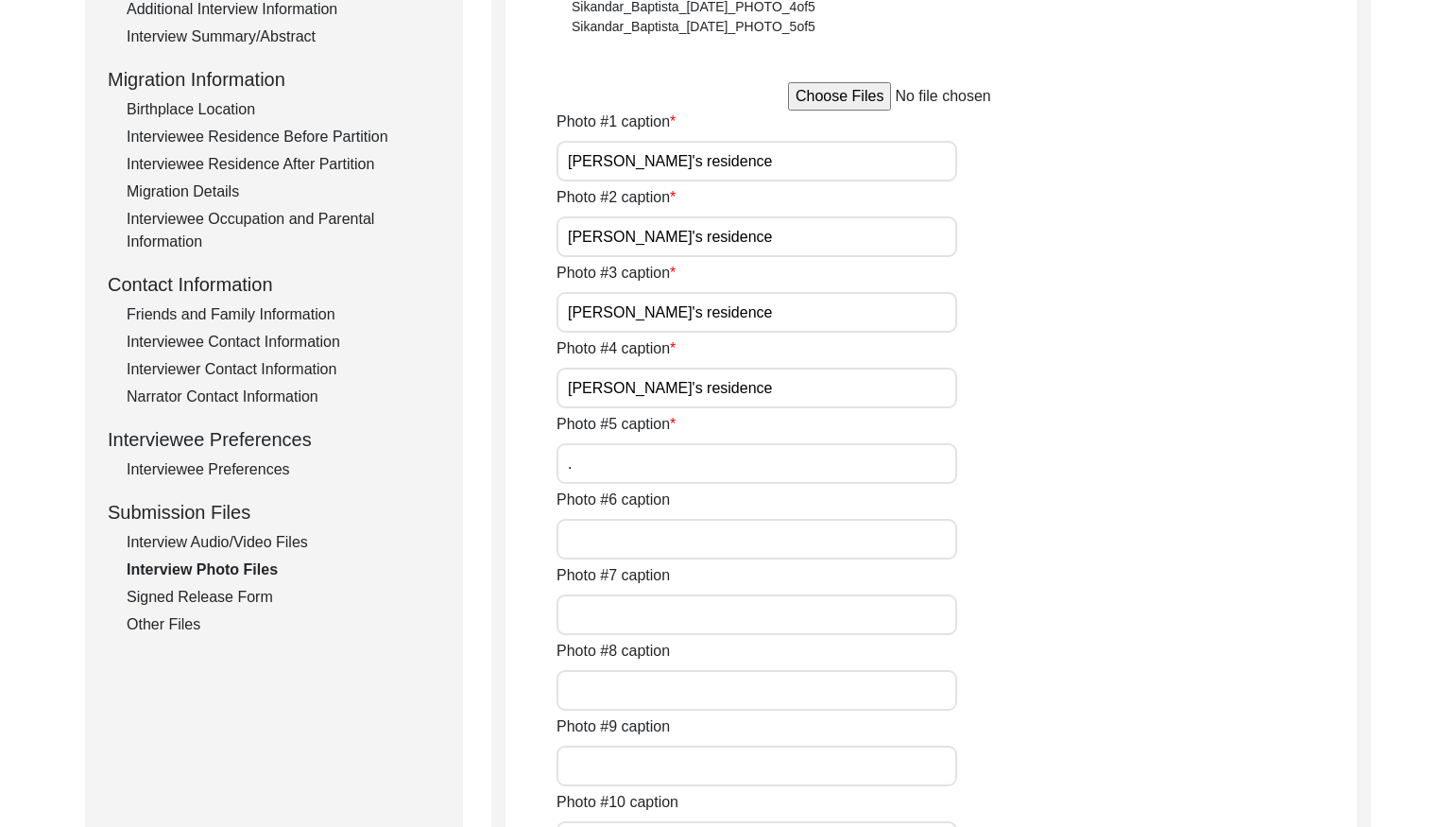 scroll, scrollTop: 453, scrollLeft: 0, axis: vertical 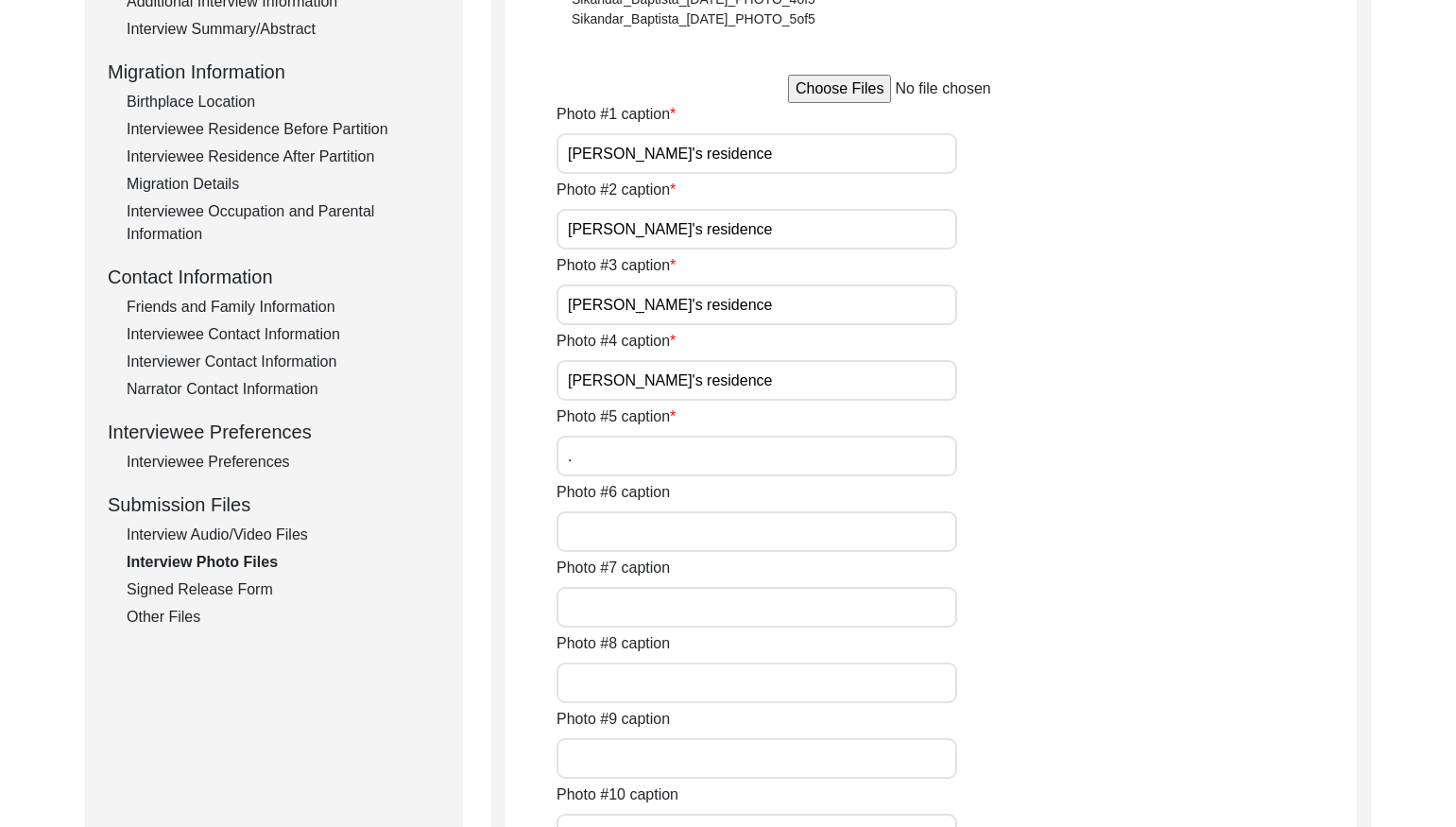 click on "Signed Release Form" 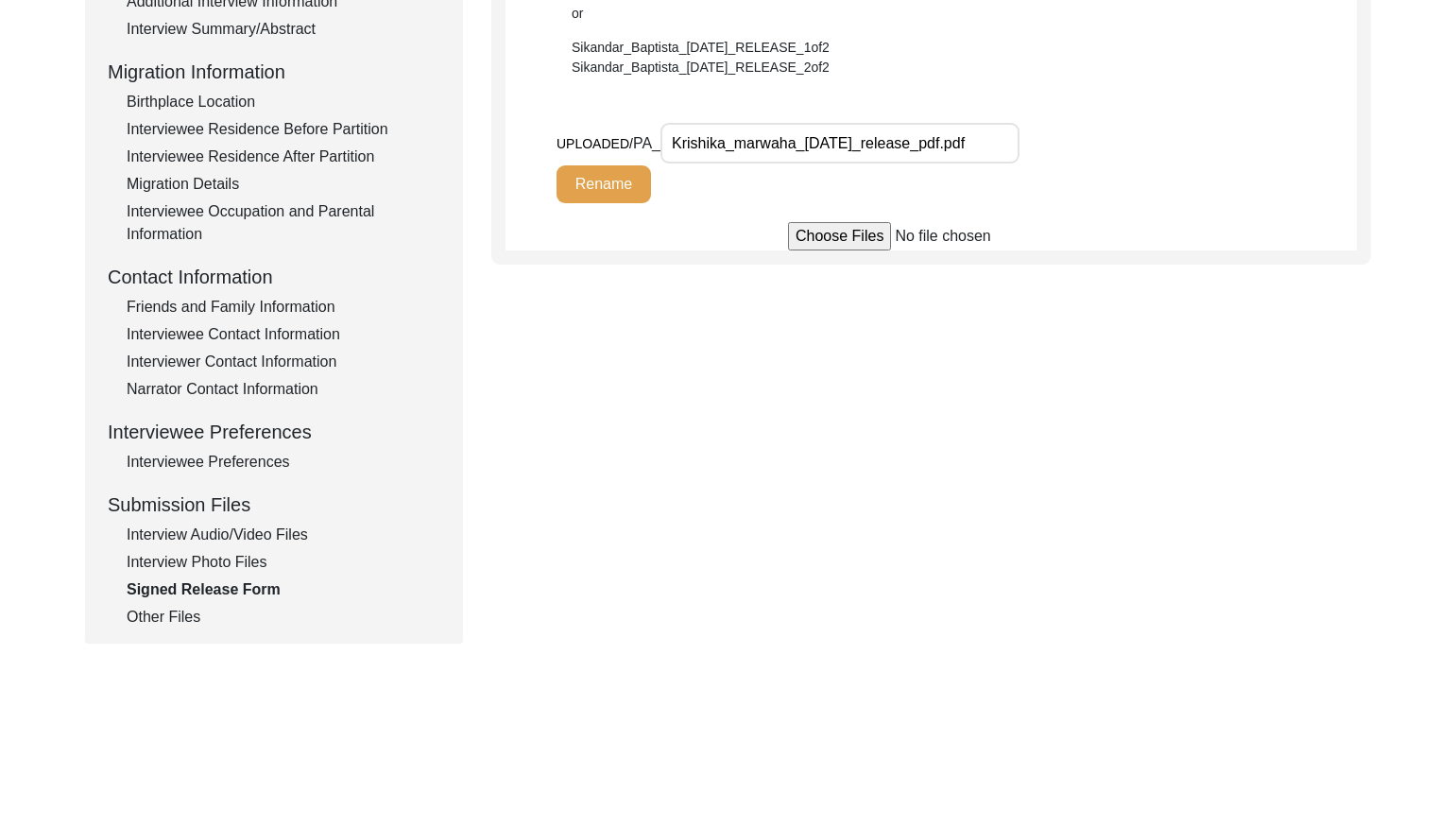 click on "Other Files" 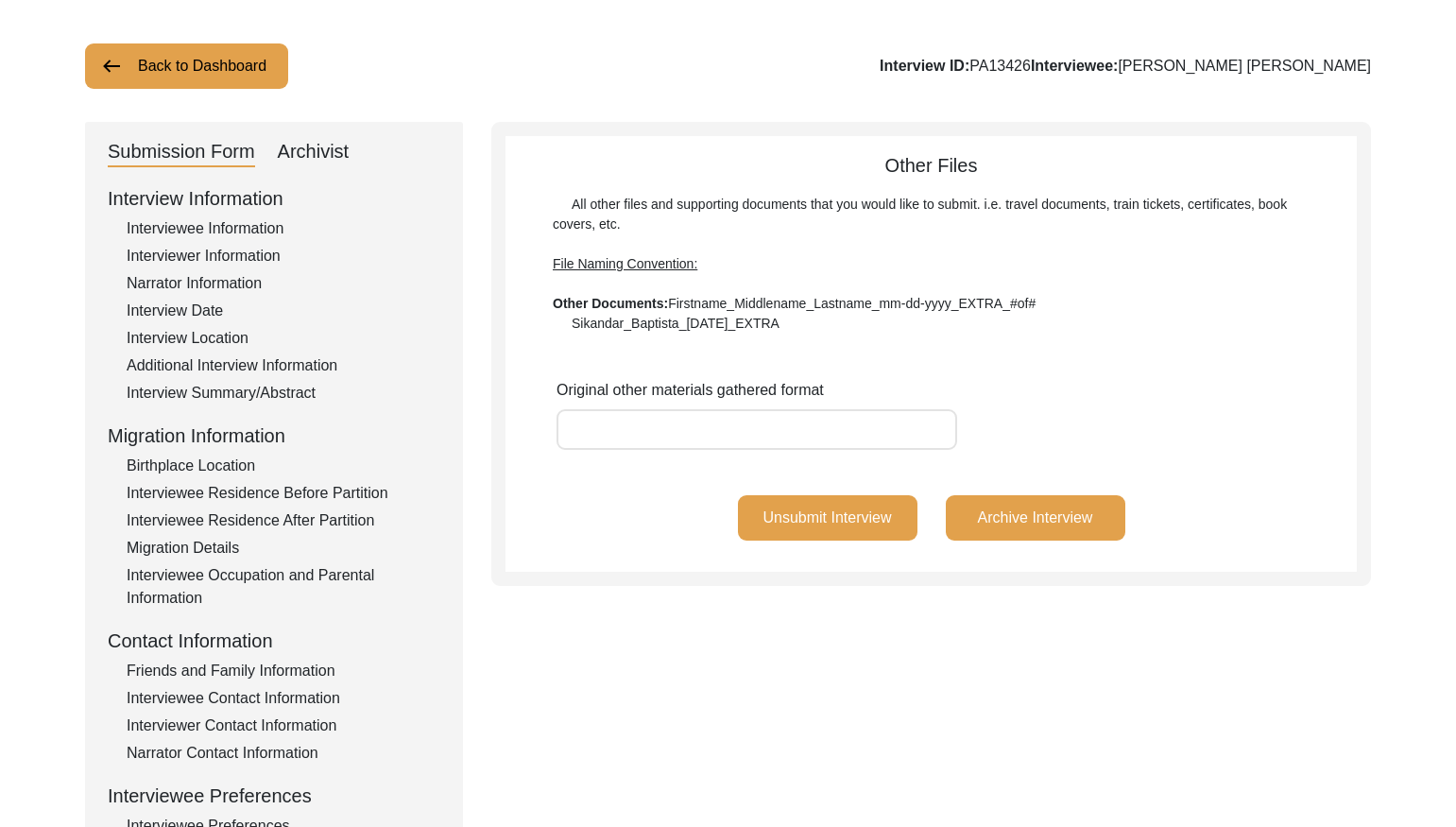scroll, scrollTop: 0, scrollLeft: 0, axis: both 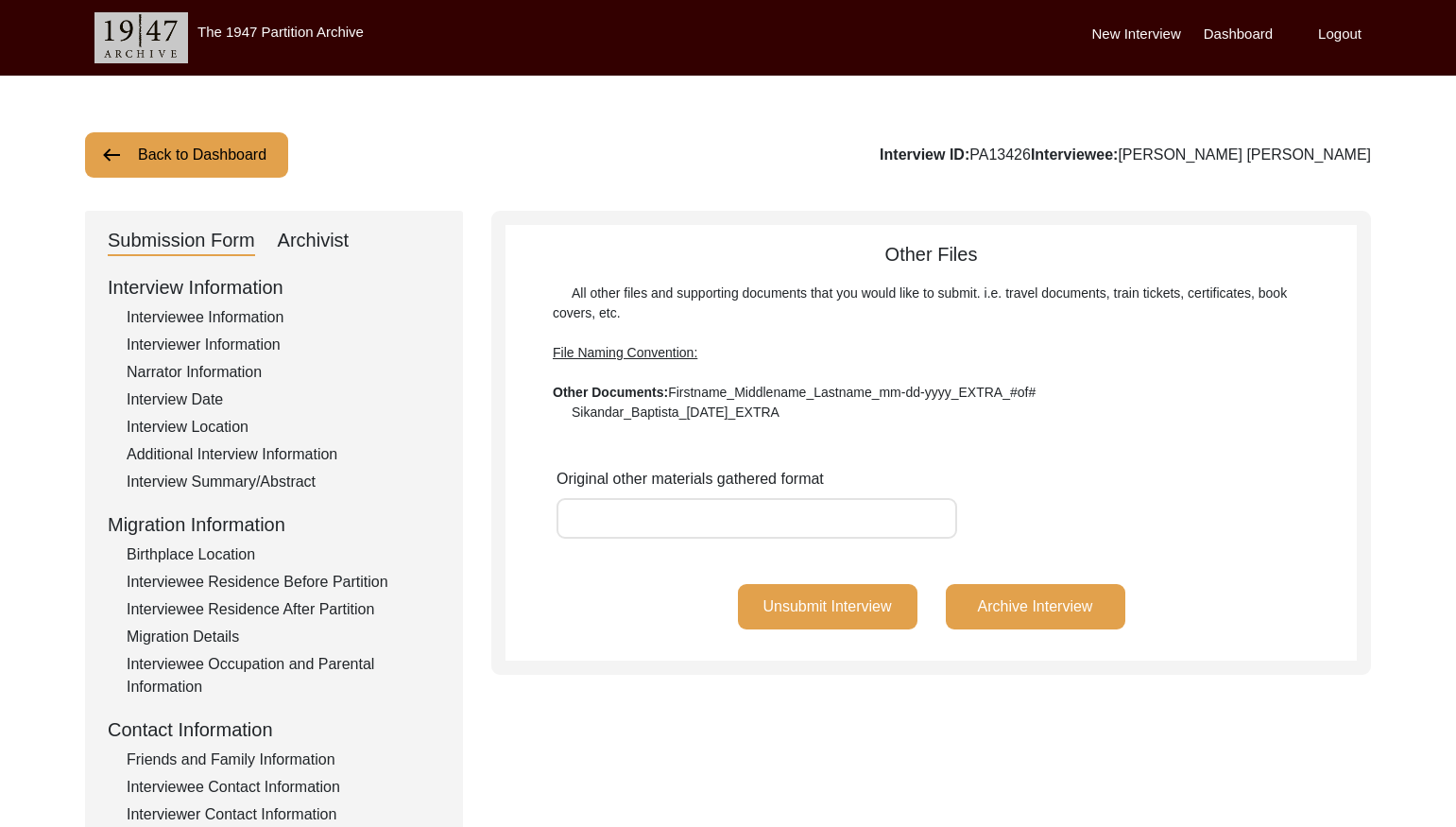 click on "Back to Dashboard" 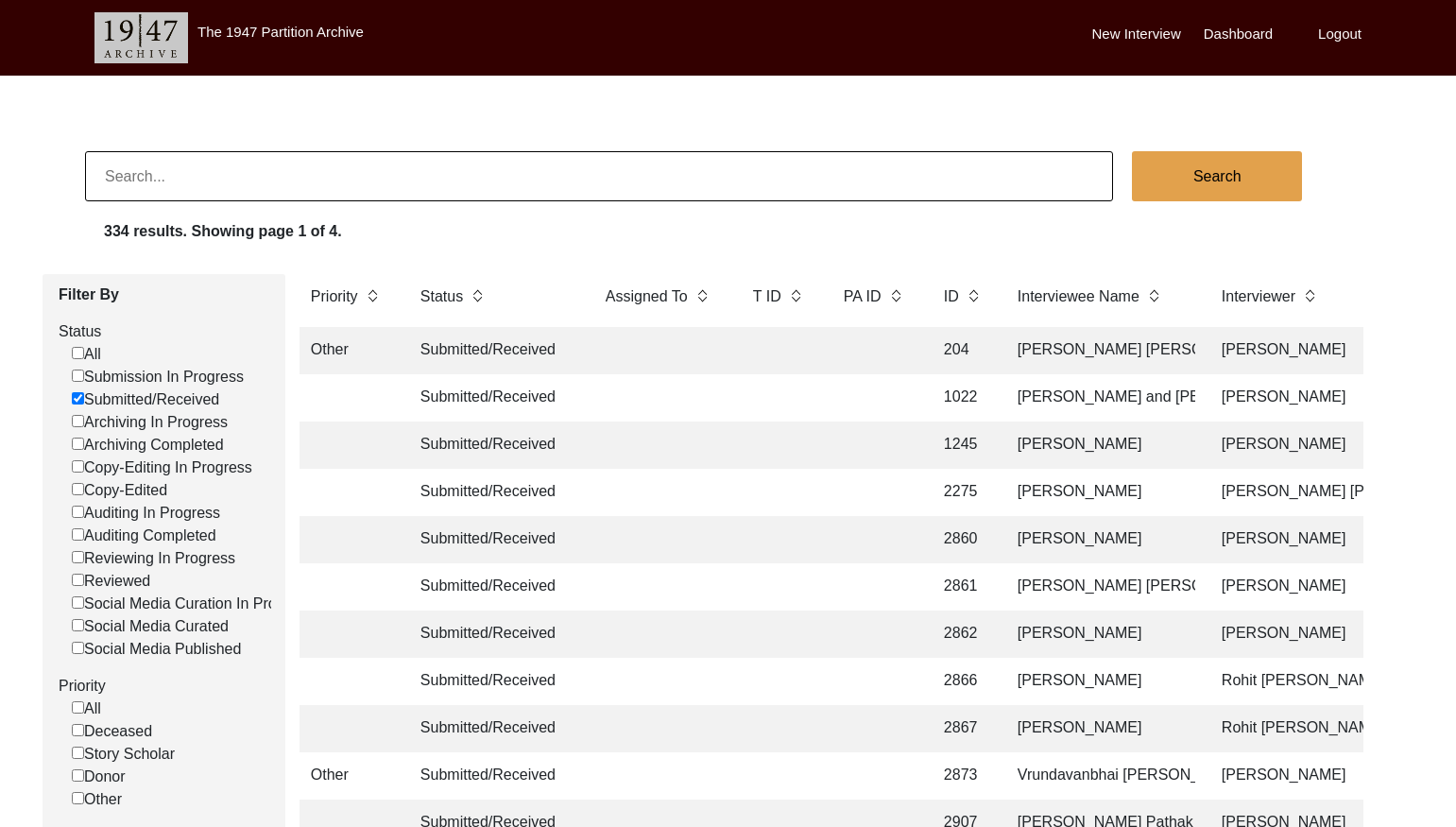 click 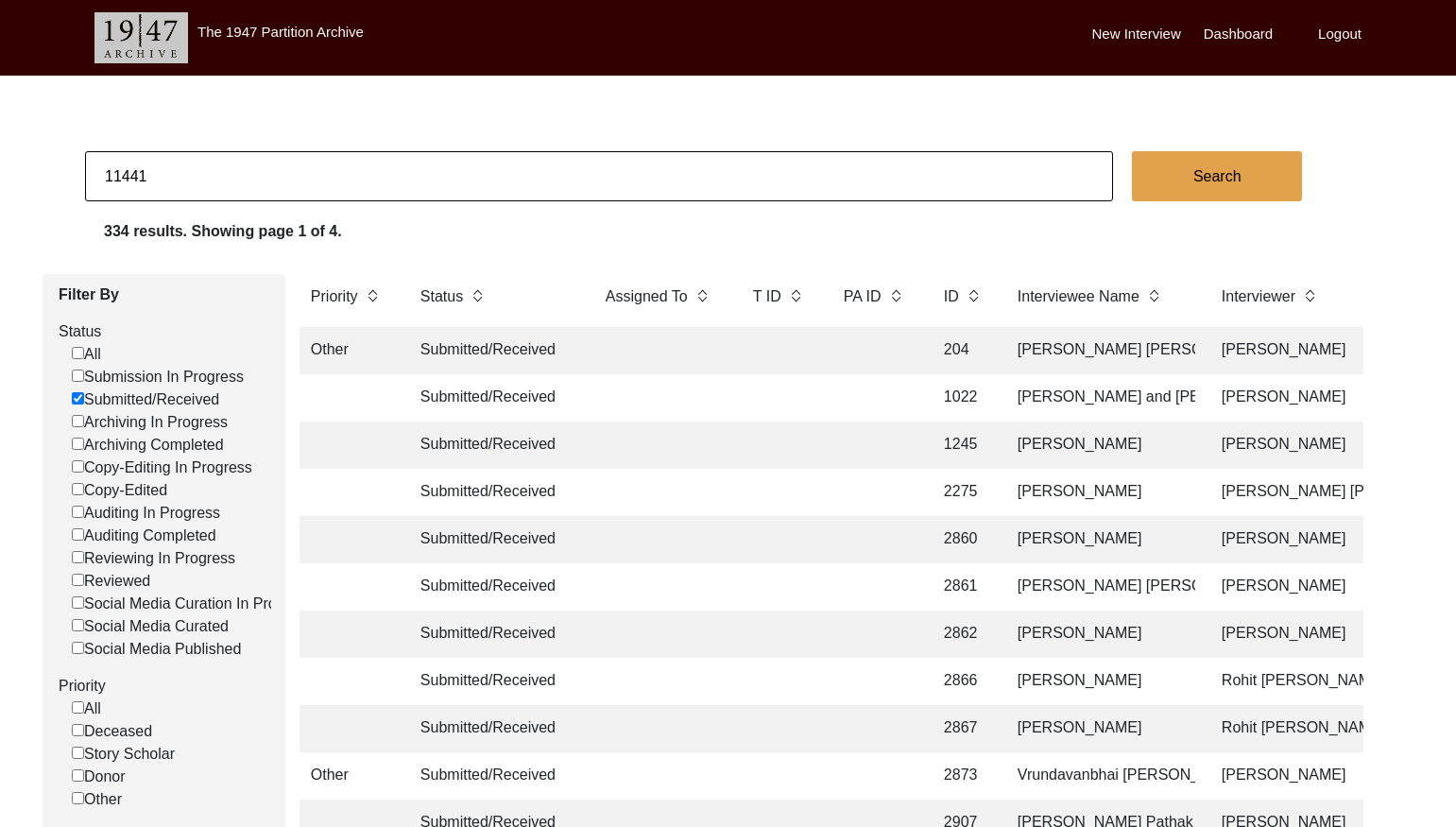 type on "11441" 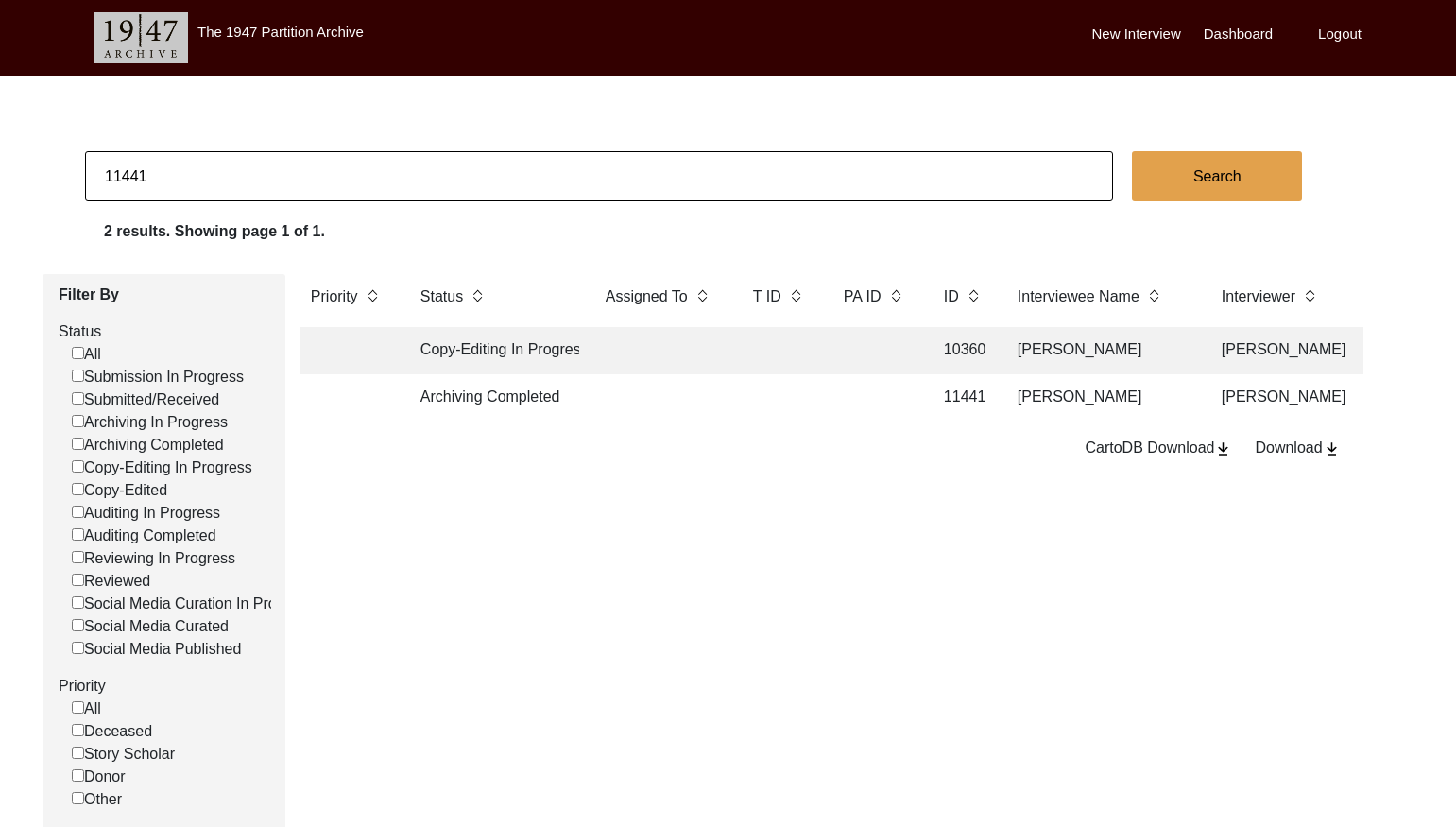 click 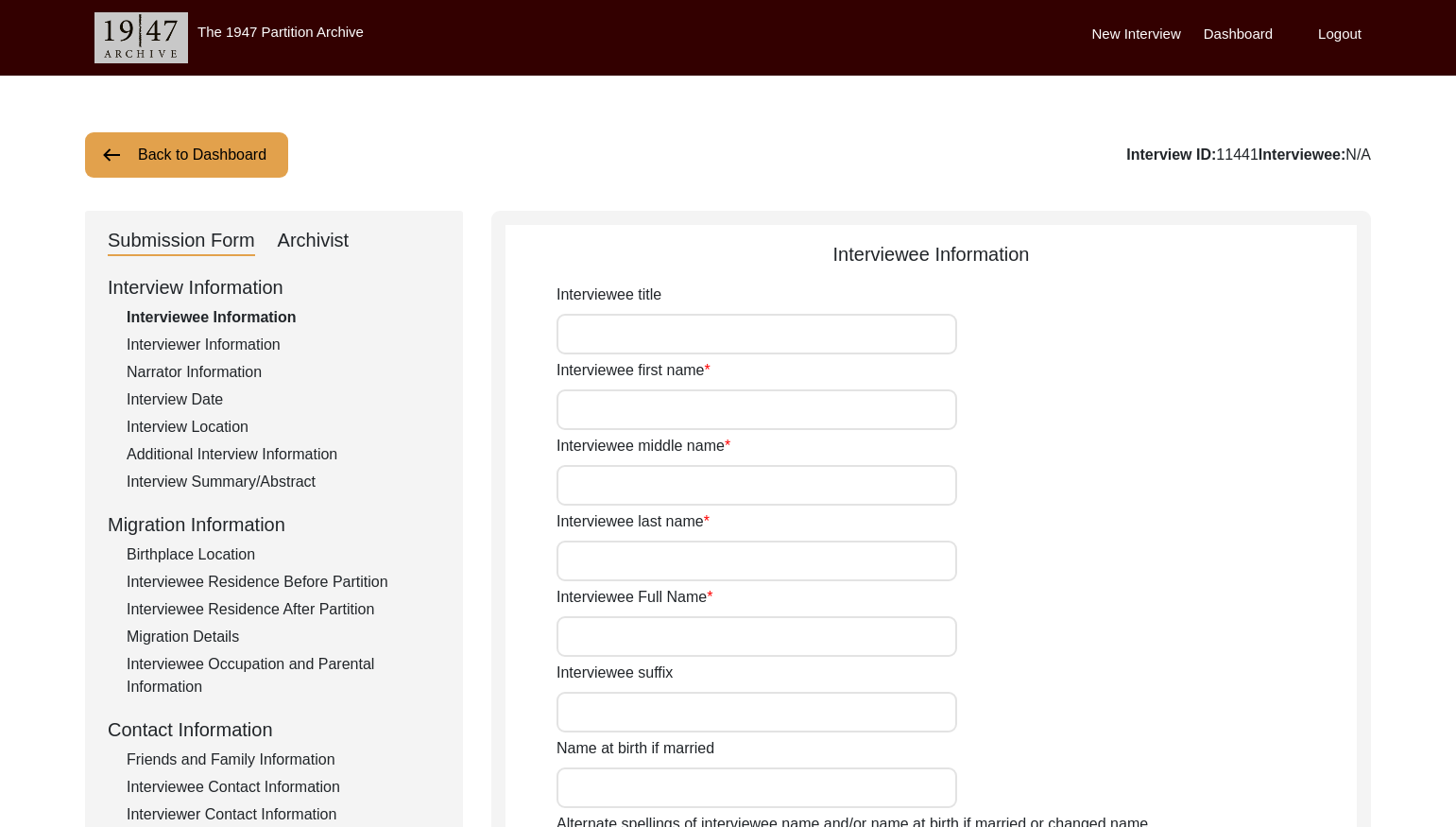 type on "Mrs." 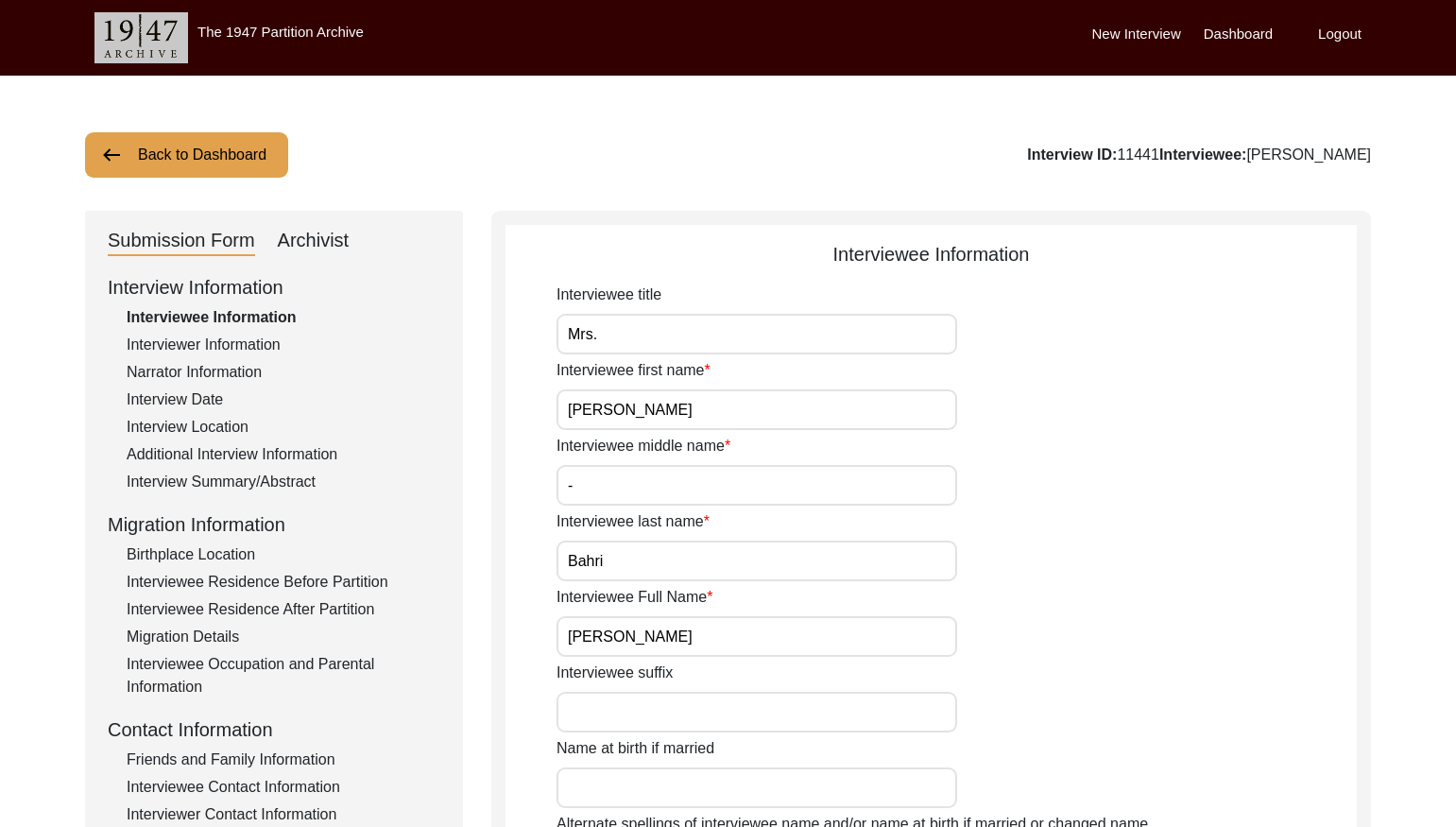 scroll, scrollTop: 87, scrollLeft: 0, axis: vertical 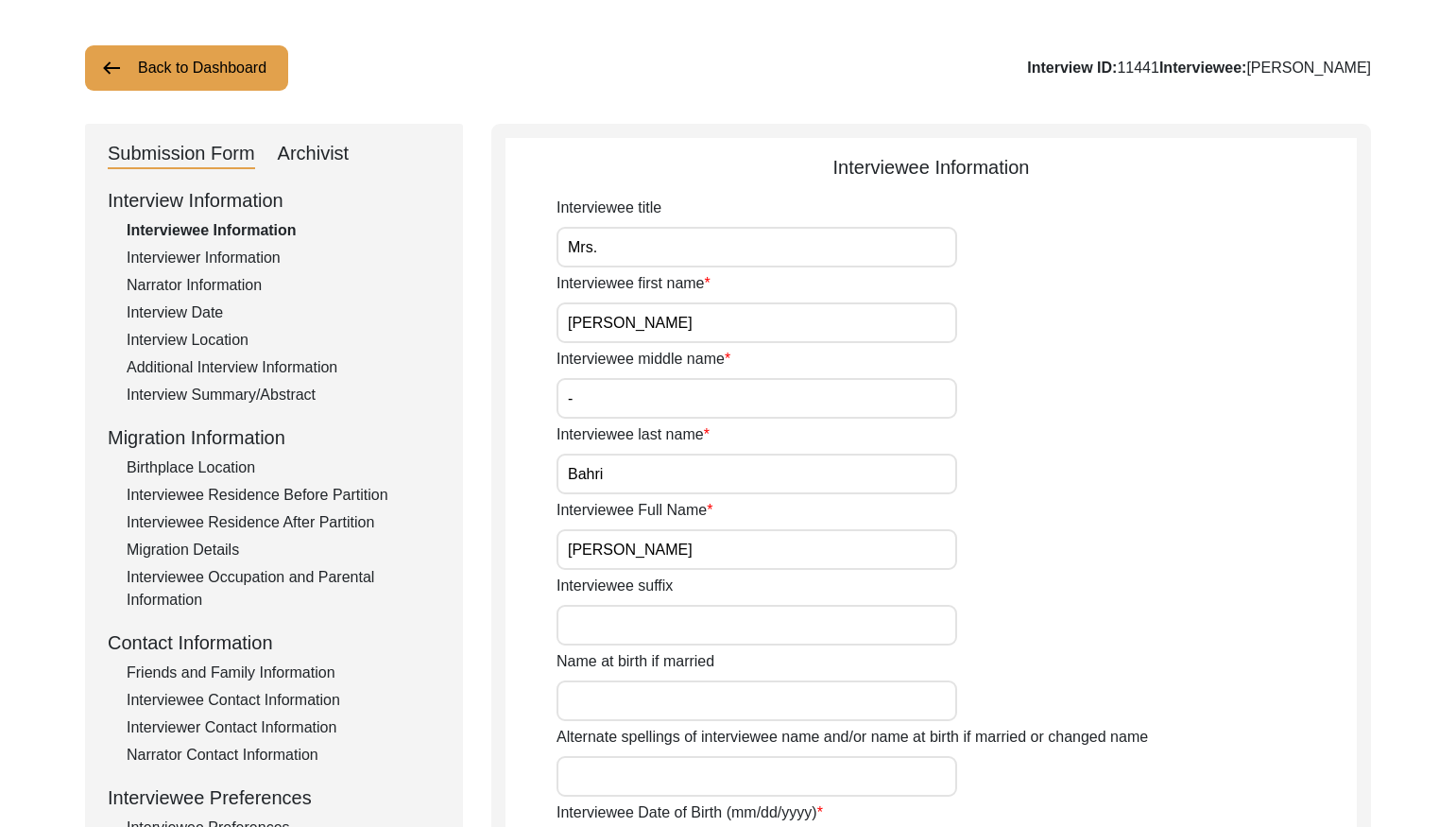 click on "Submission Form   Archivist" 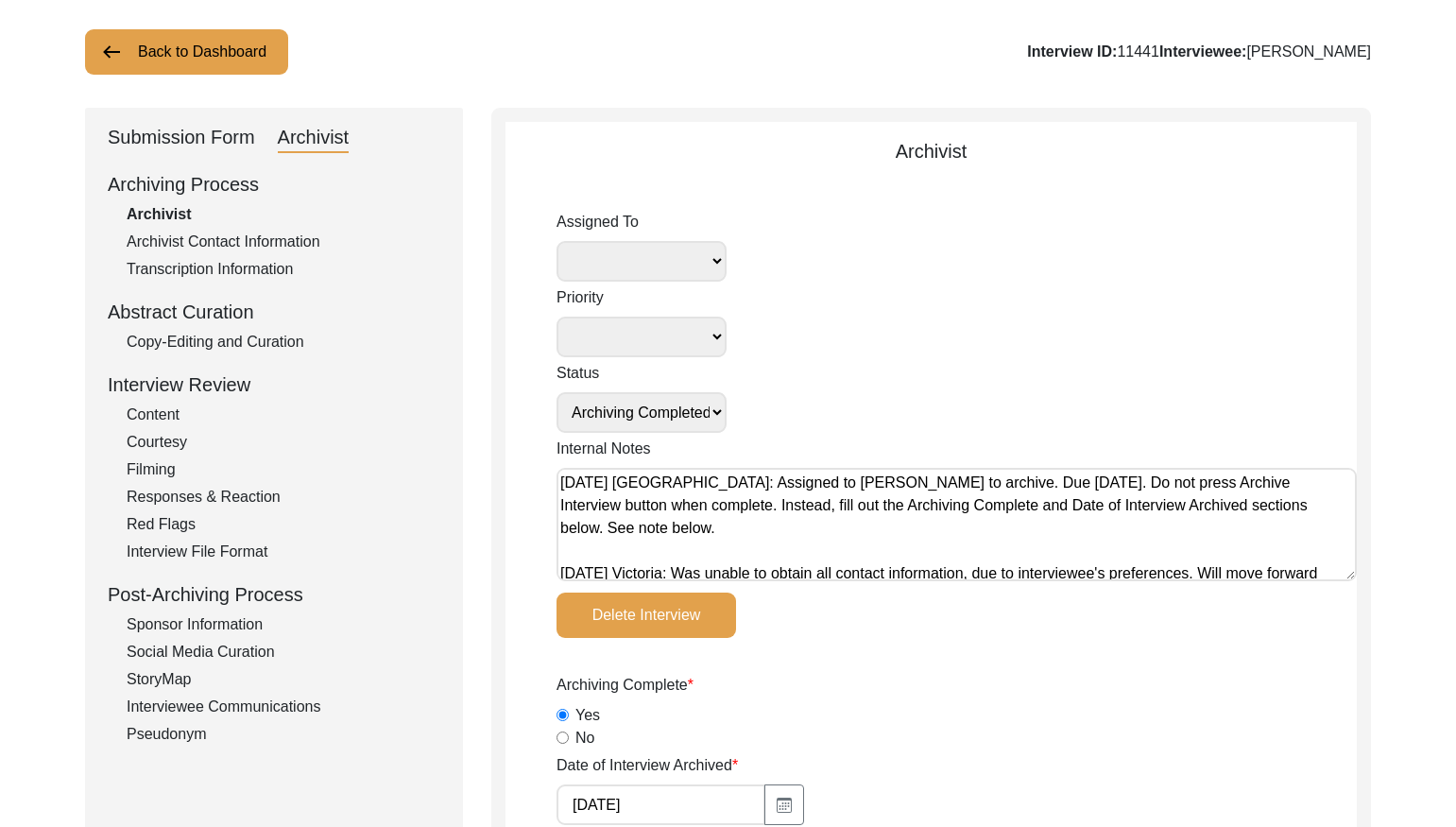 scroll, scrollTop: 104, scrollLeft: 0, axis: vertical 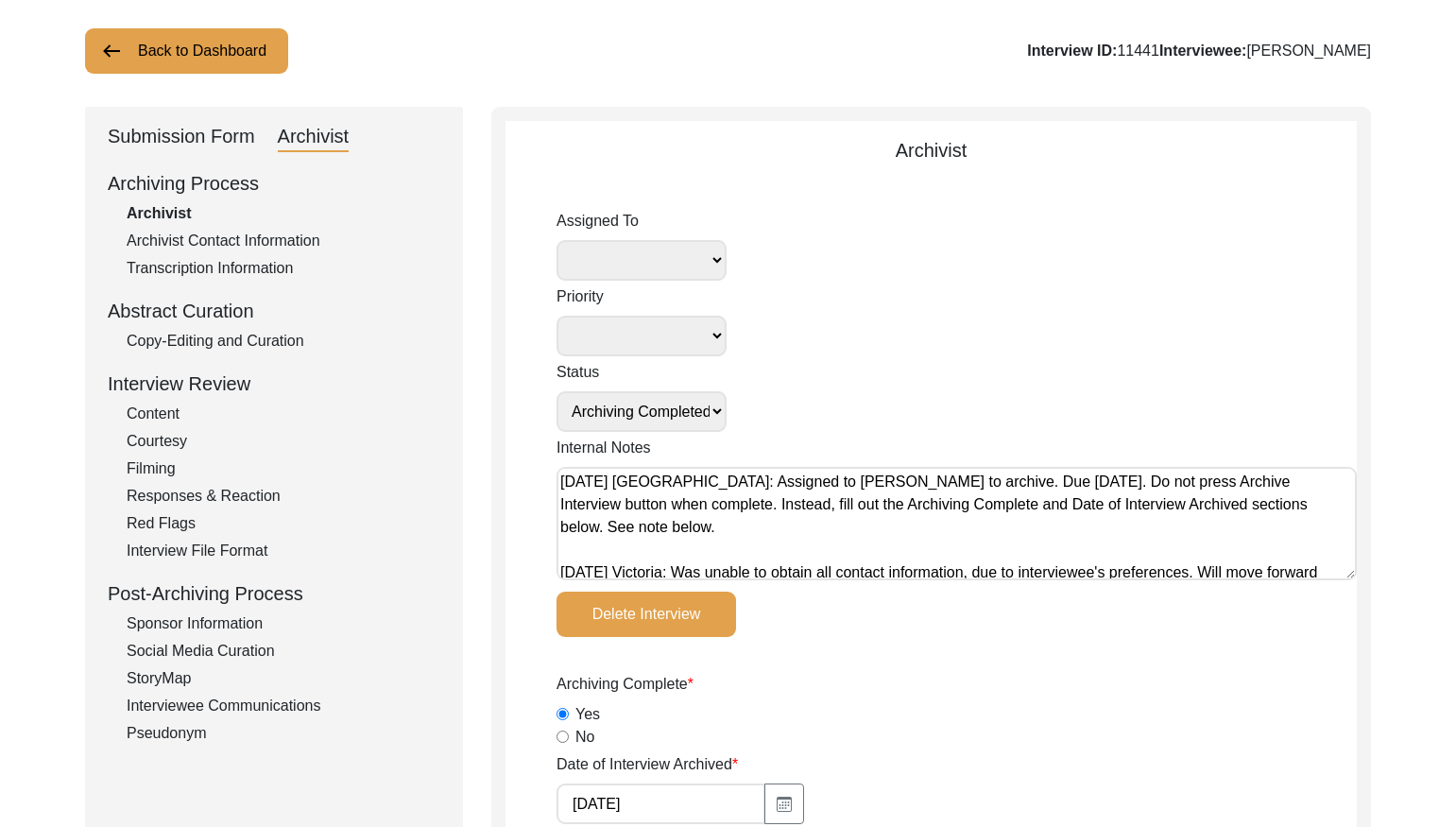 click on "Submission Form" 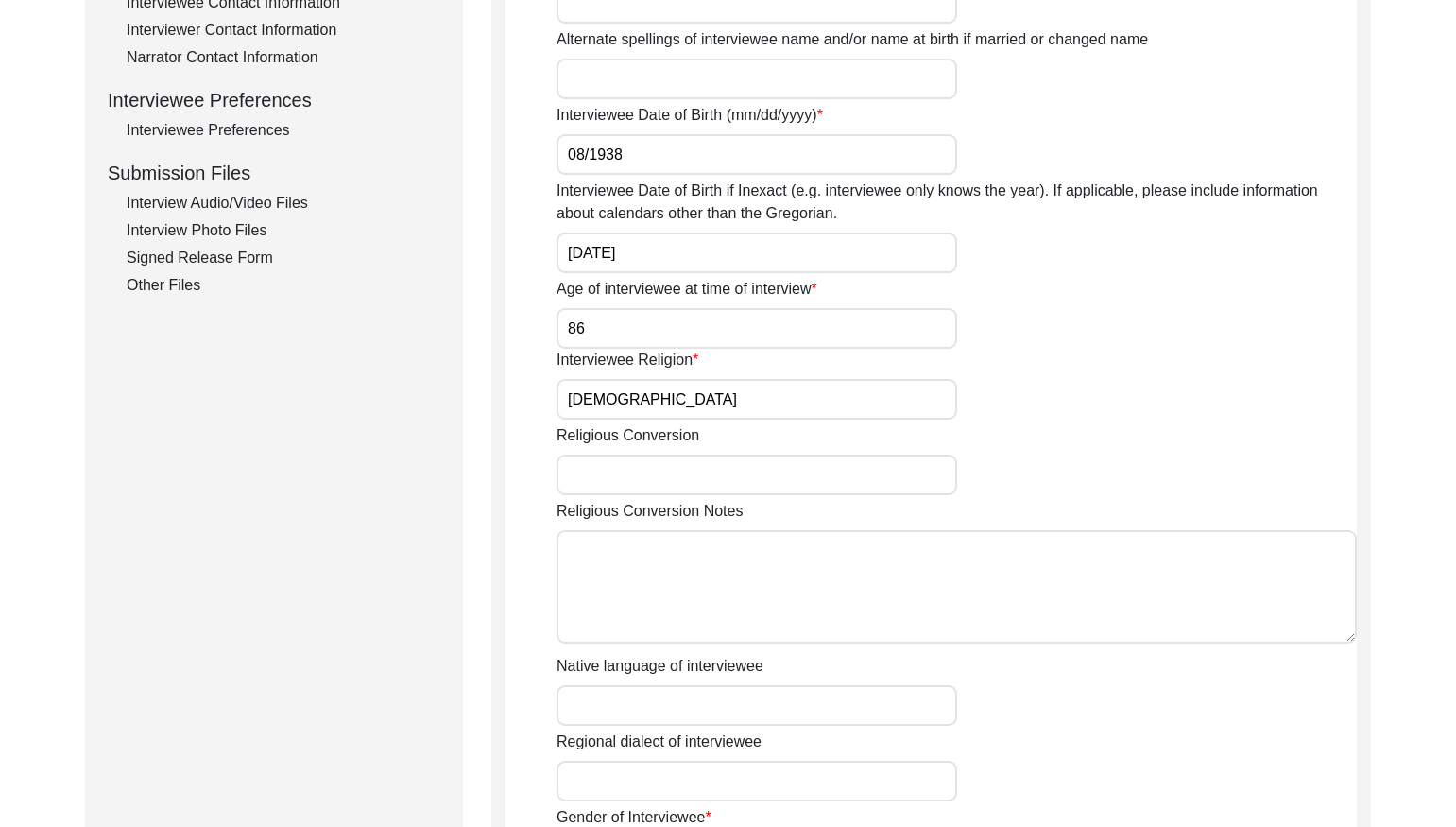 drag, startPoint x: 324, startPoint y: 205, endPoint x: 297, endPoint y: 202, distance: 27.16616 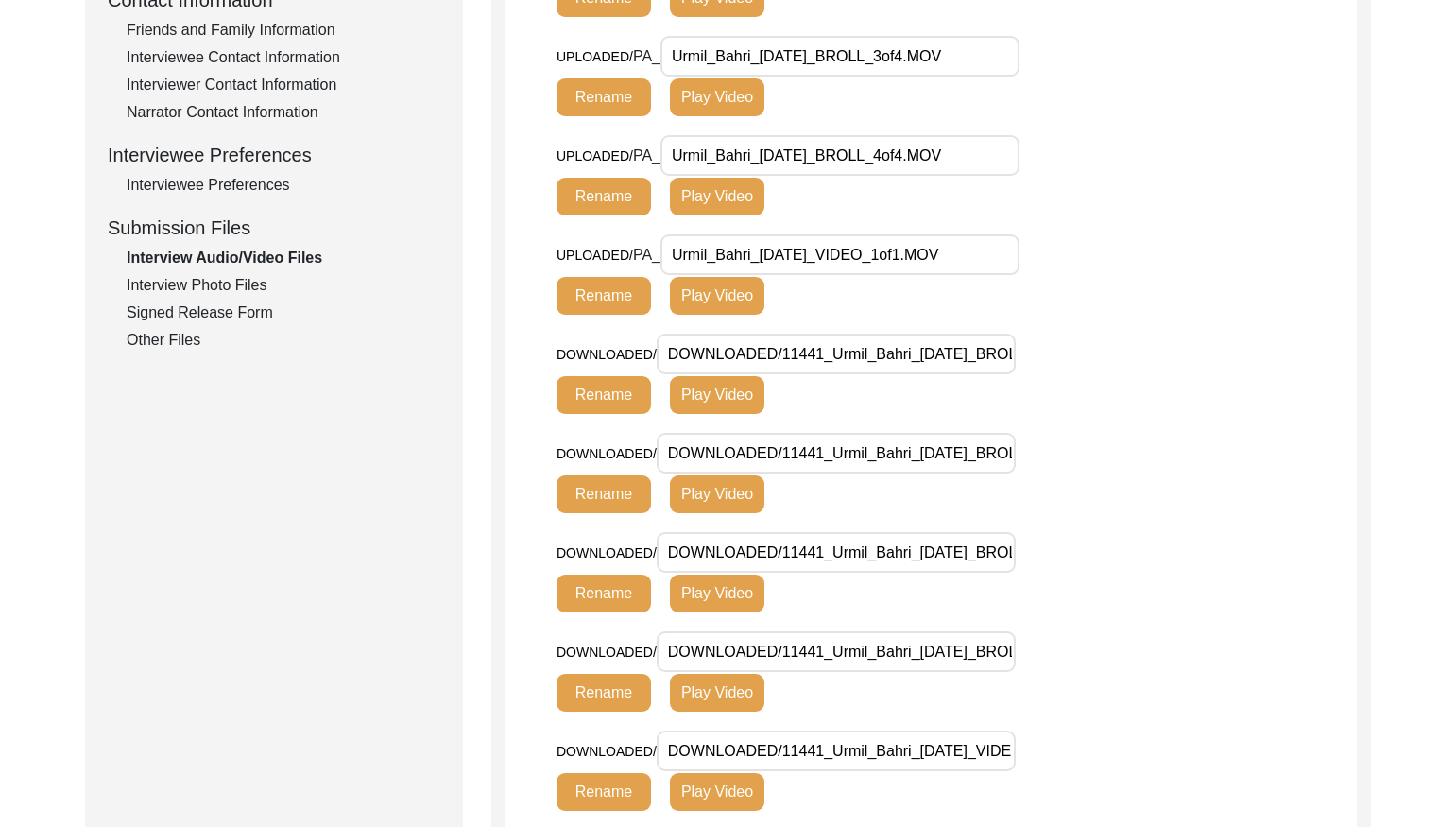 scroll, scrollTop: 708, scrollLeft: 0, axis: vertical 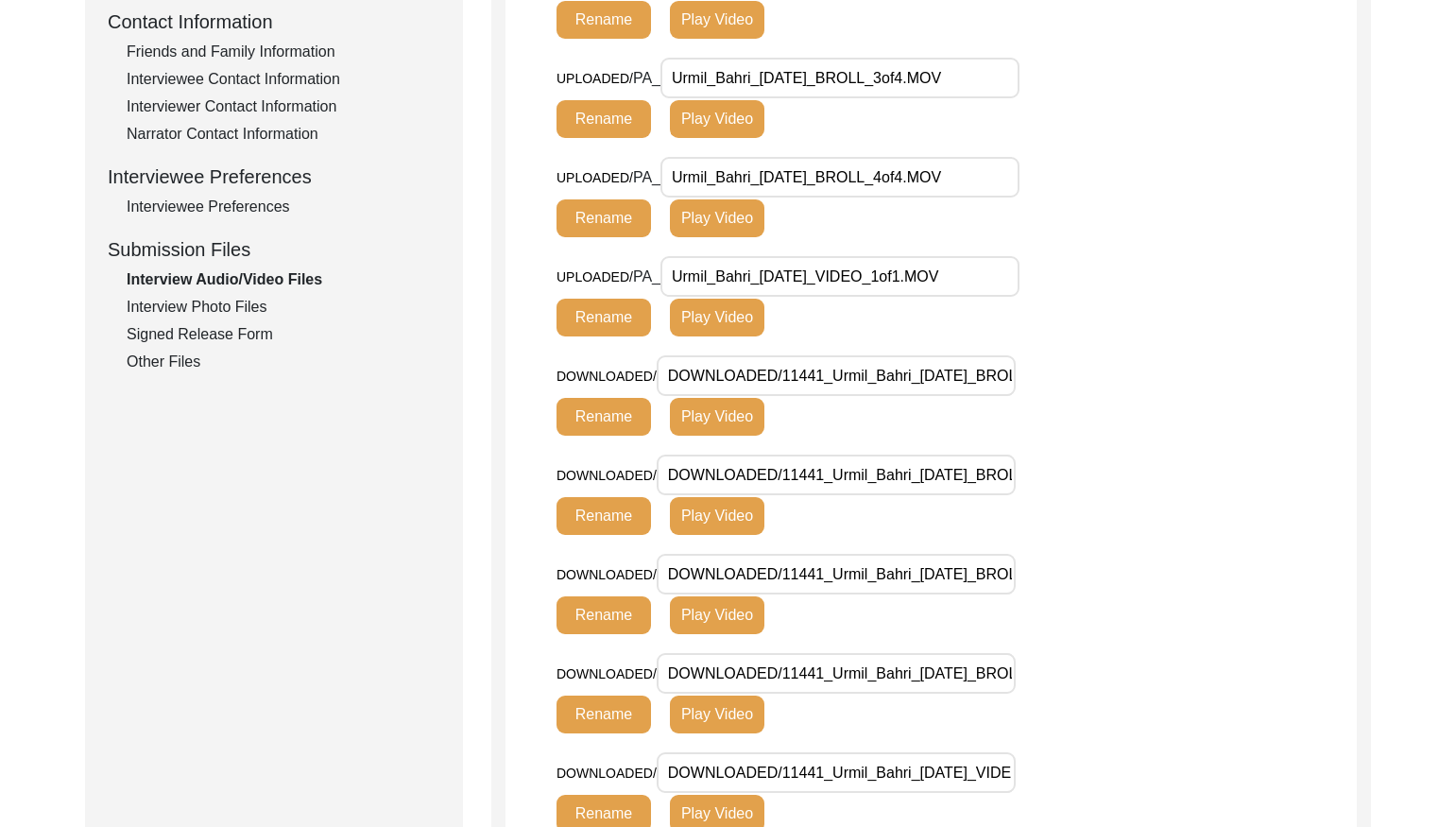 click on "Interview Photo Files" 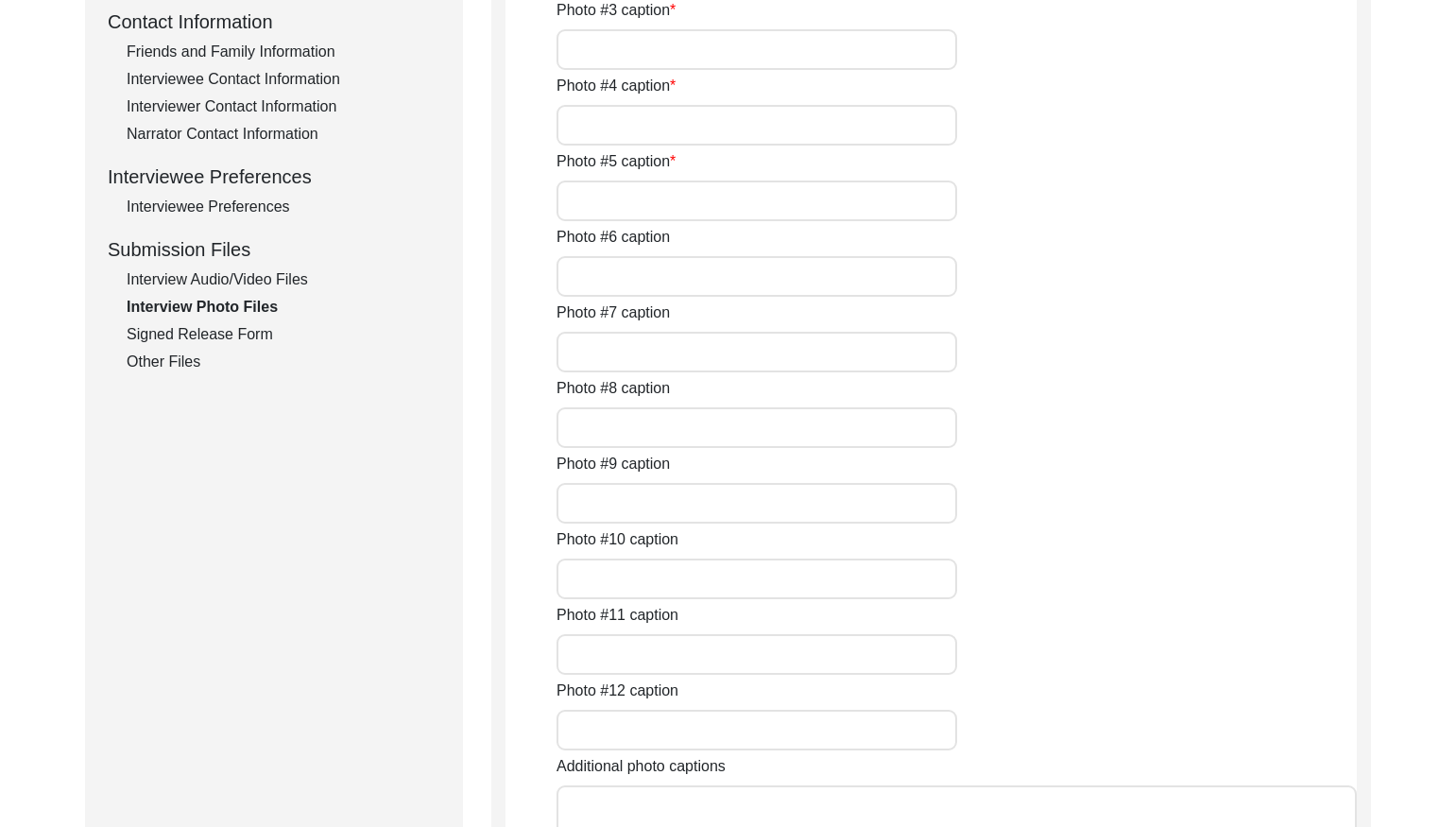 type on "[PERSON_NAME], on the day of the interview" 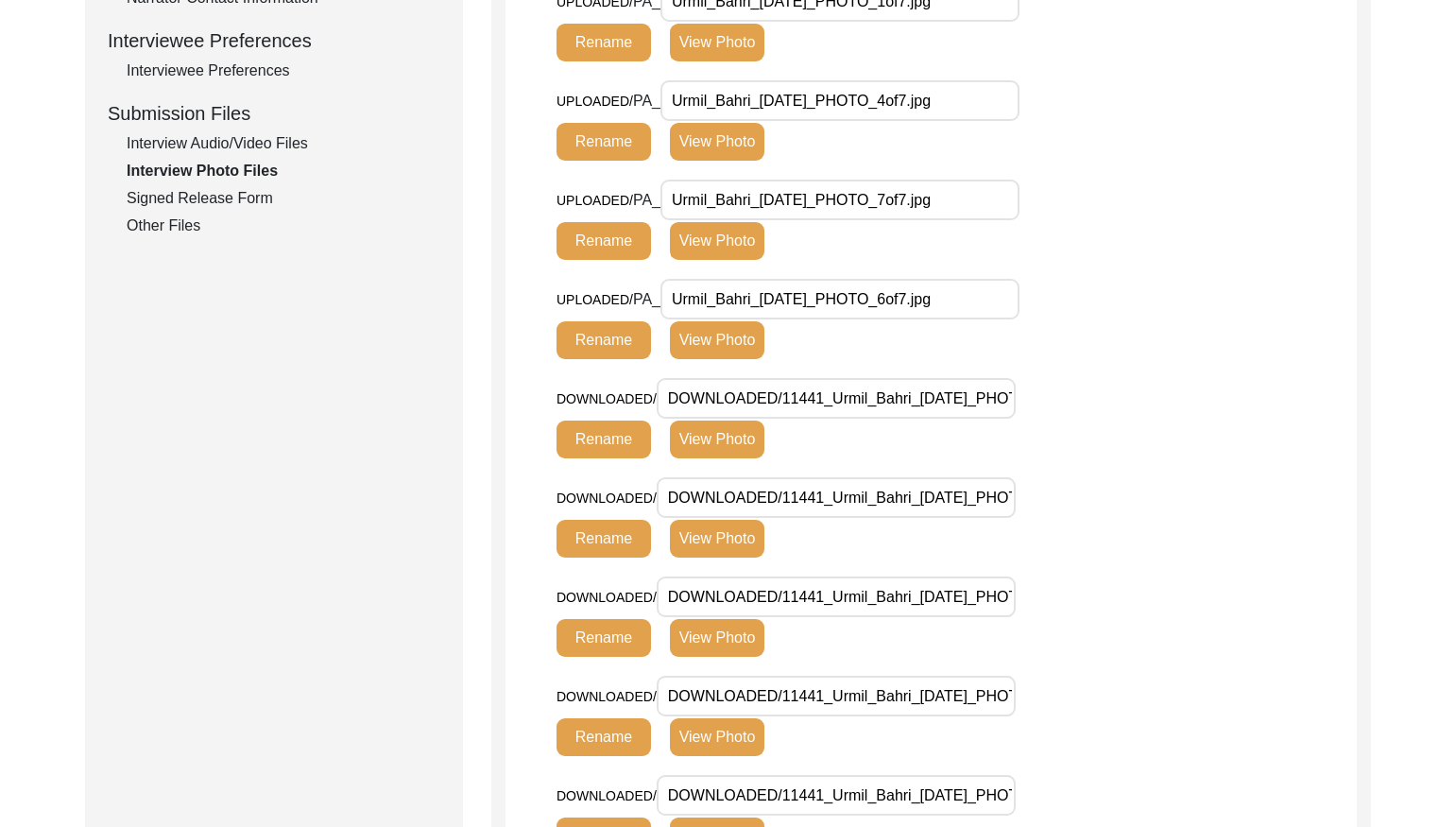 click on "Signed Release Form" 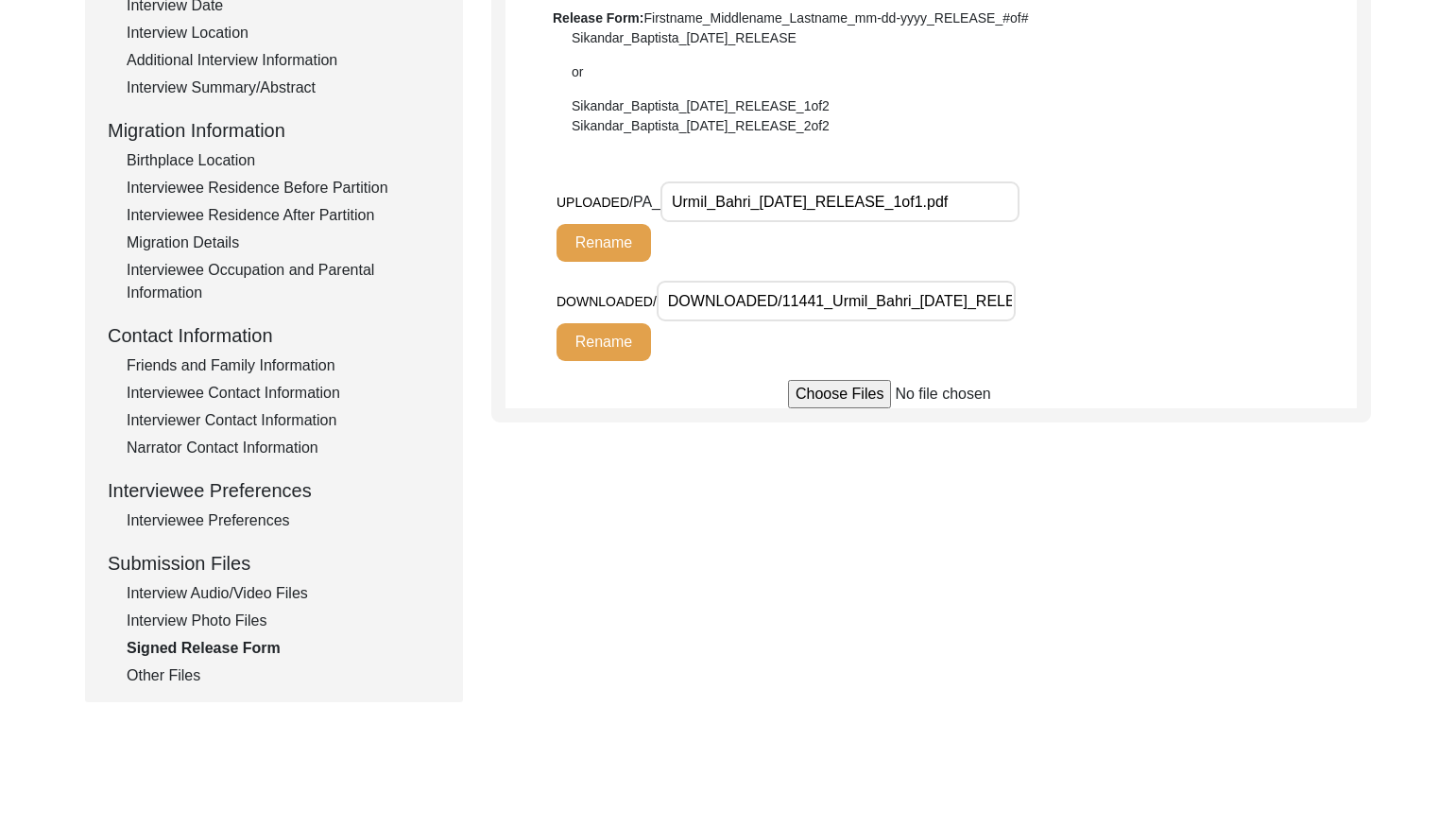 click on "Other Files" 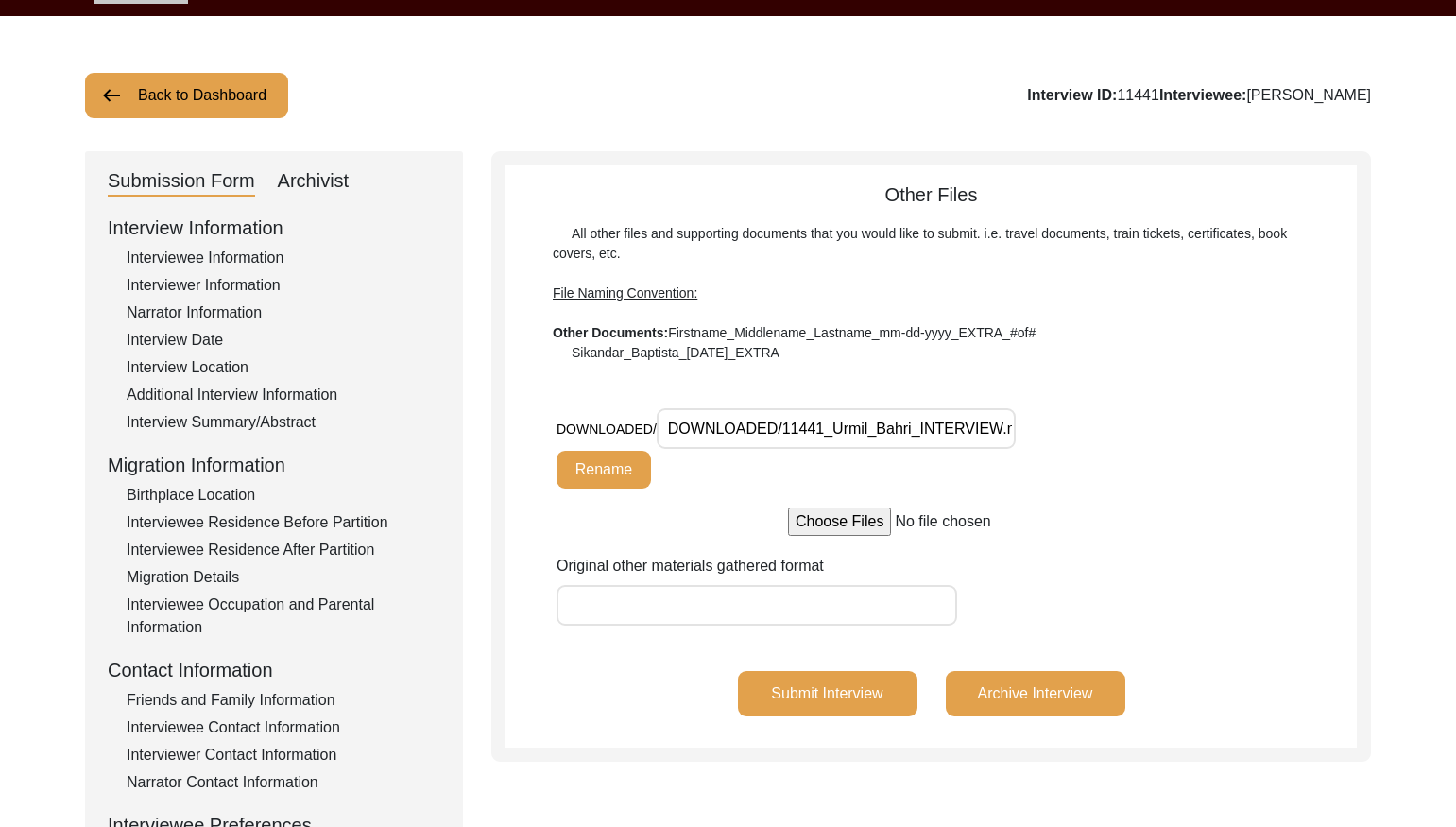 scroll, scrollTop: 0, scrollLeft: 0, axis: both 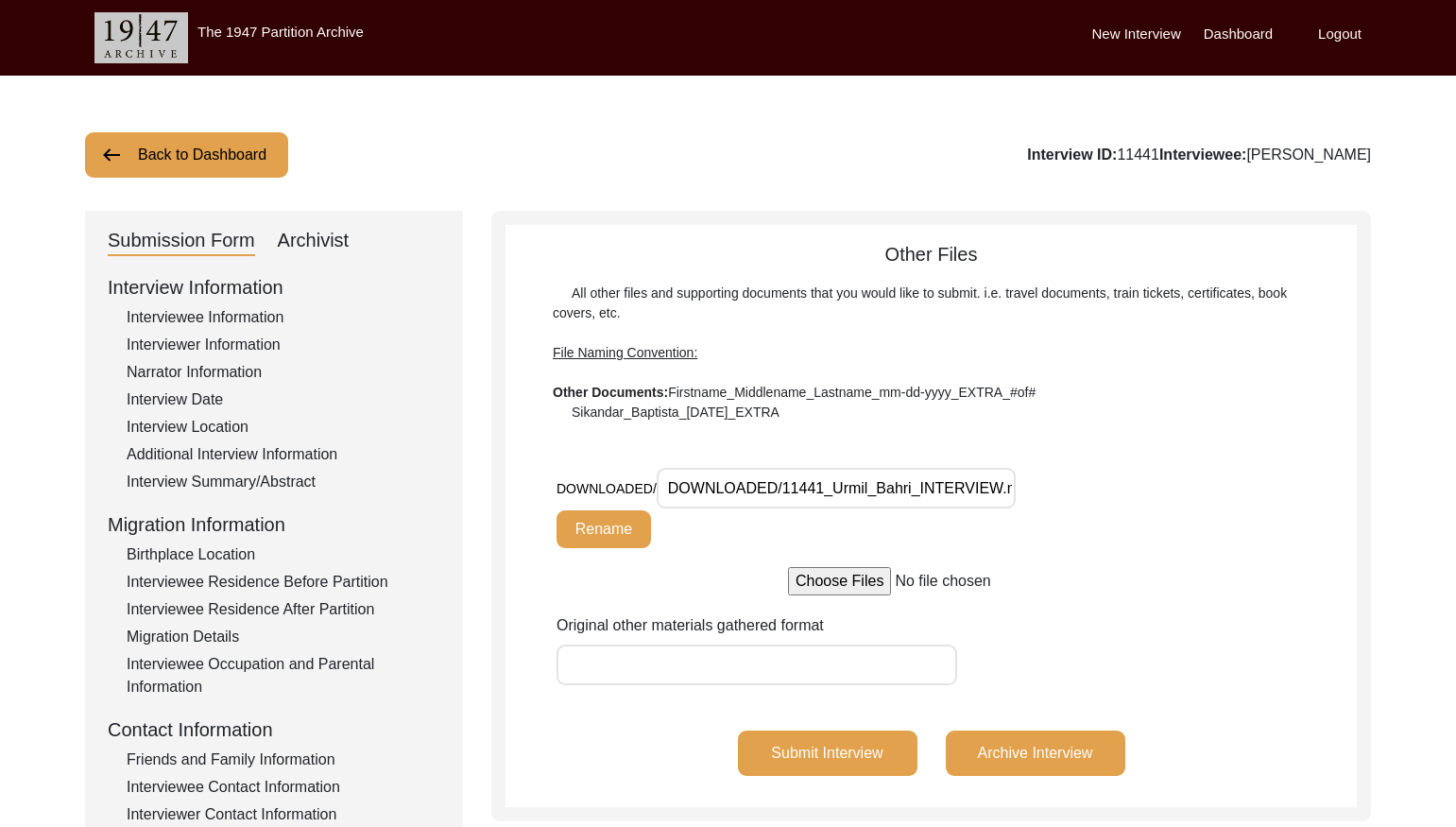 click on "Back to Dashboard" 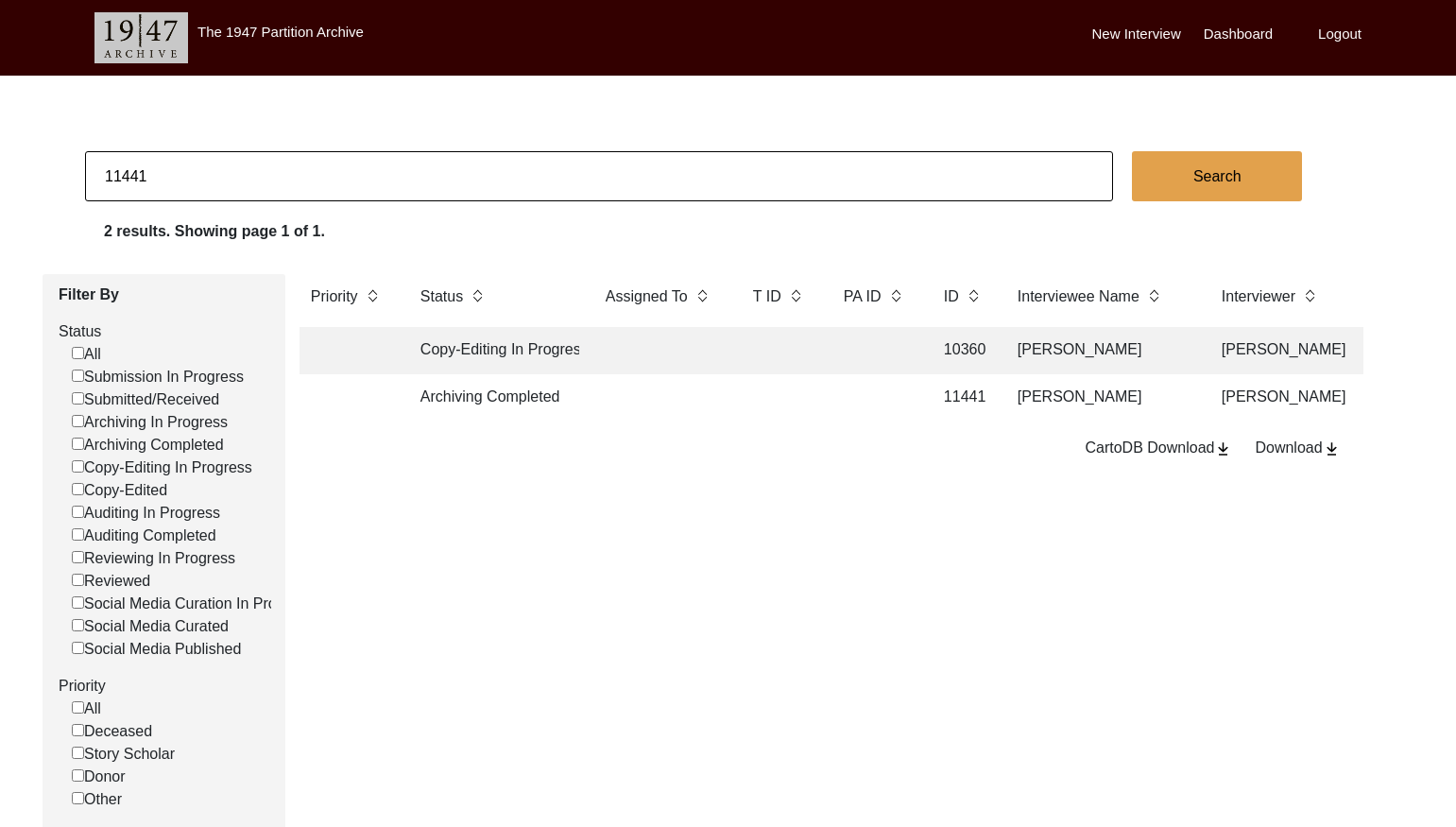 click on "11441" 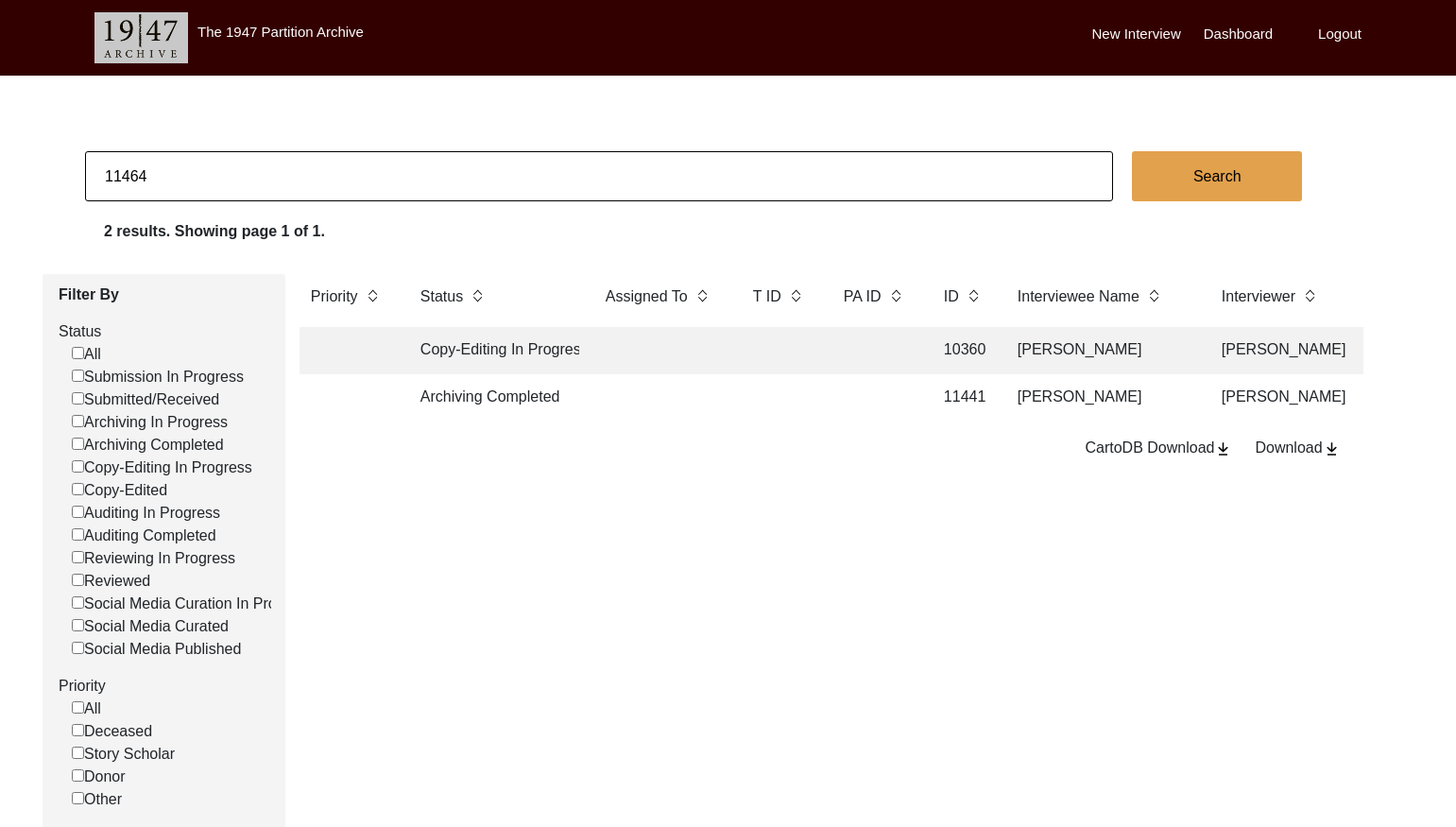 type on "11464" 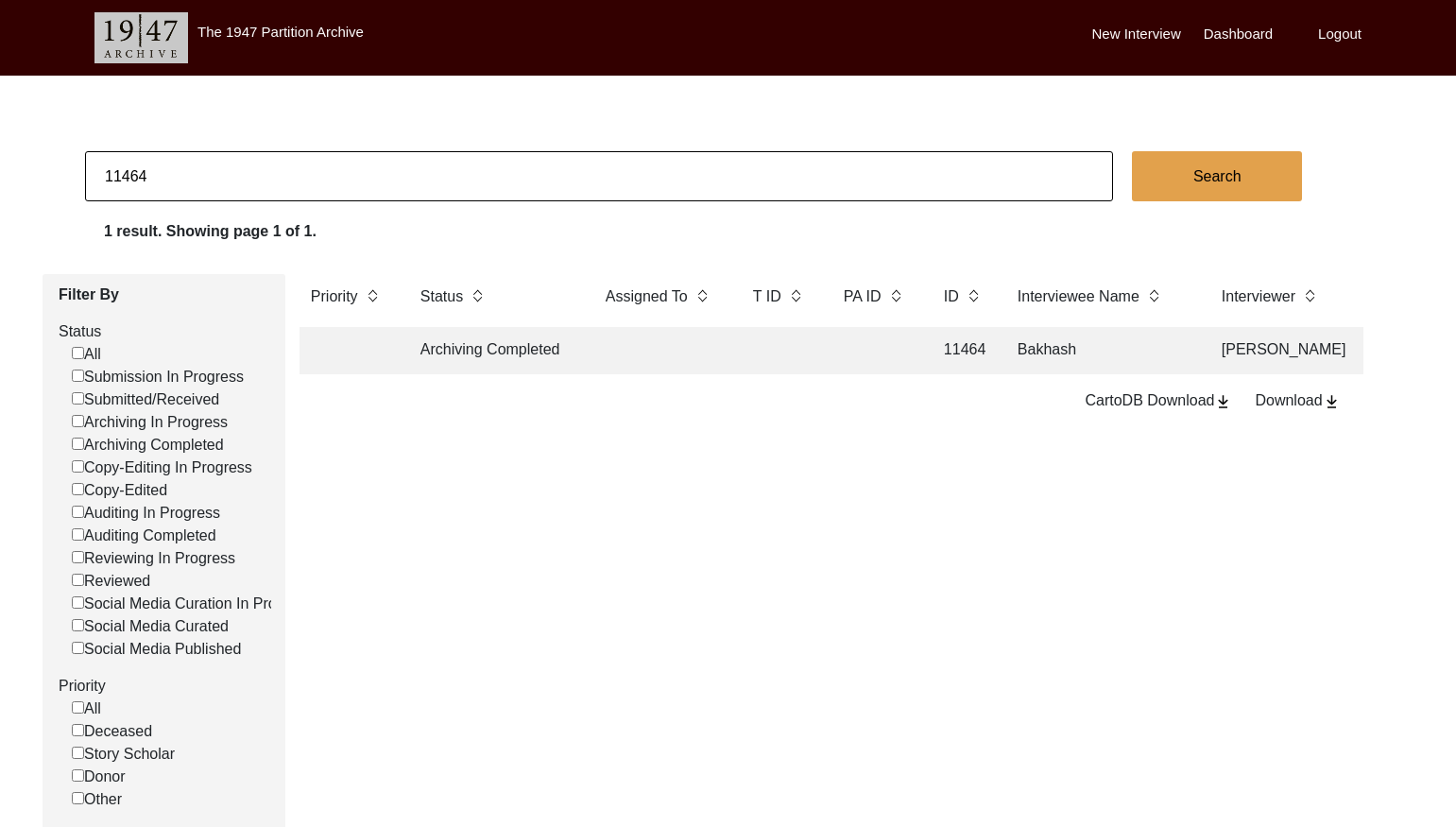 click 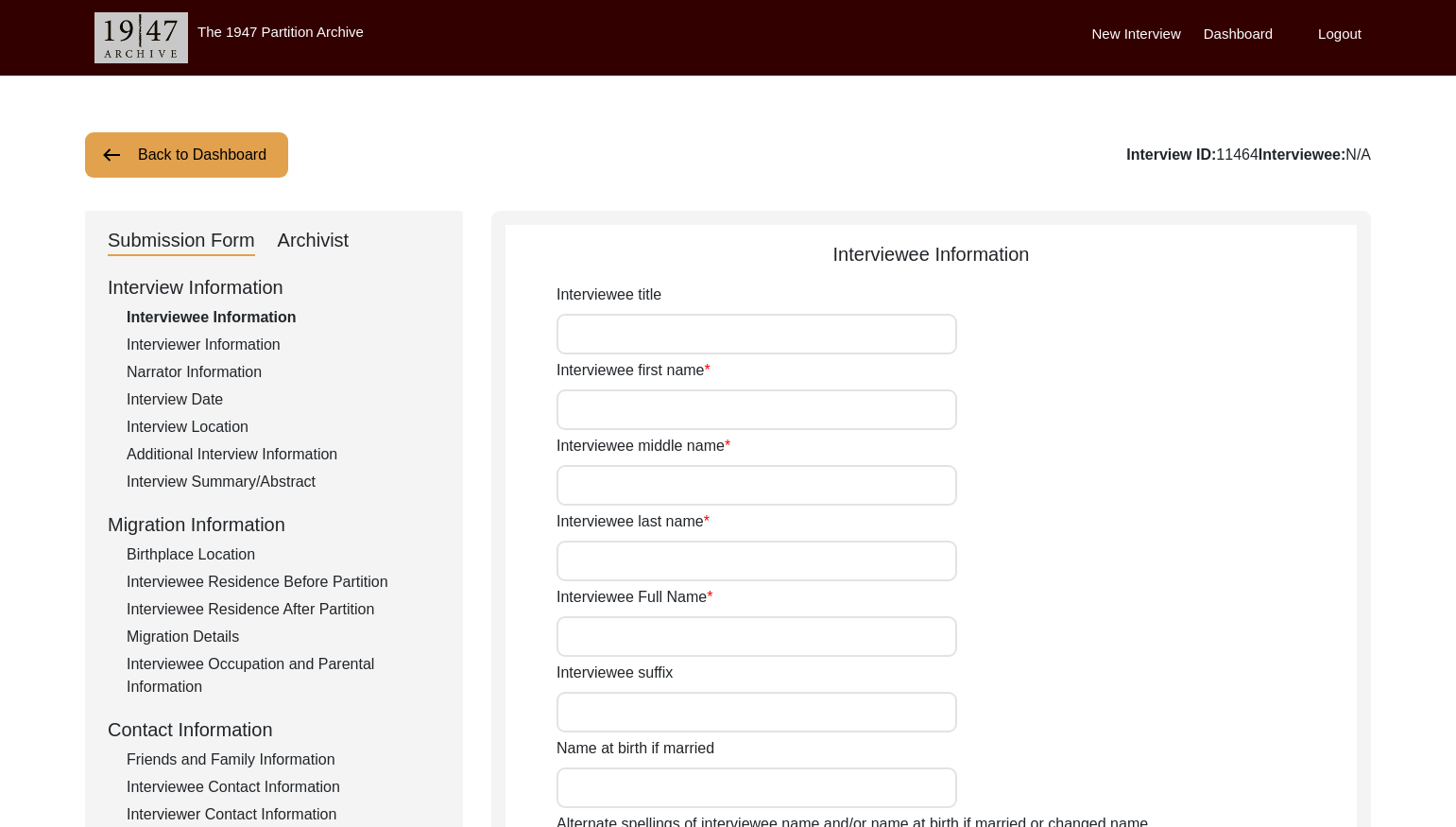 type on "Peer" 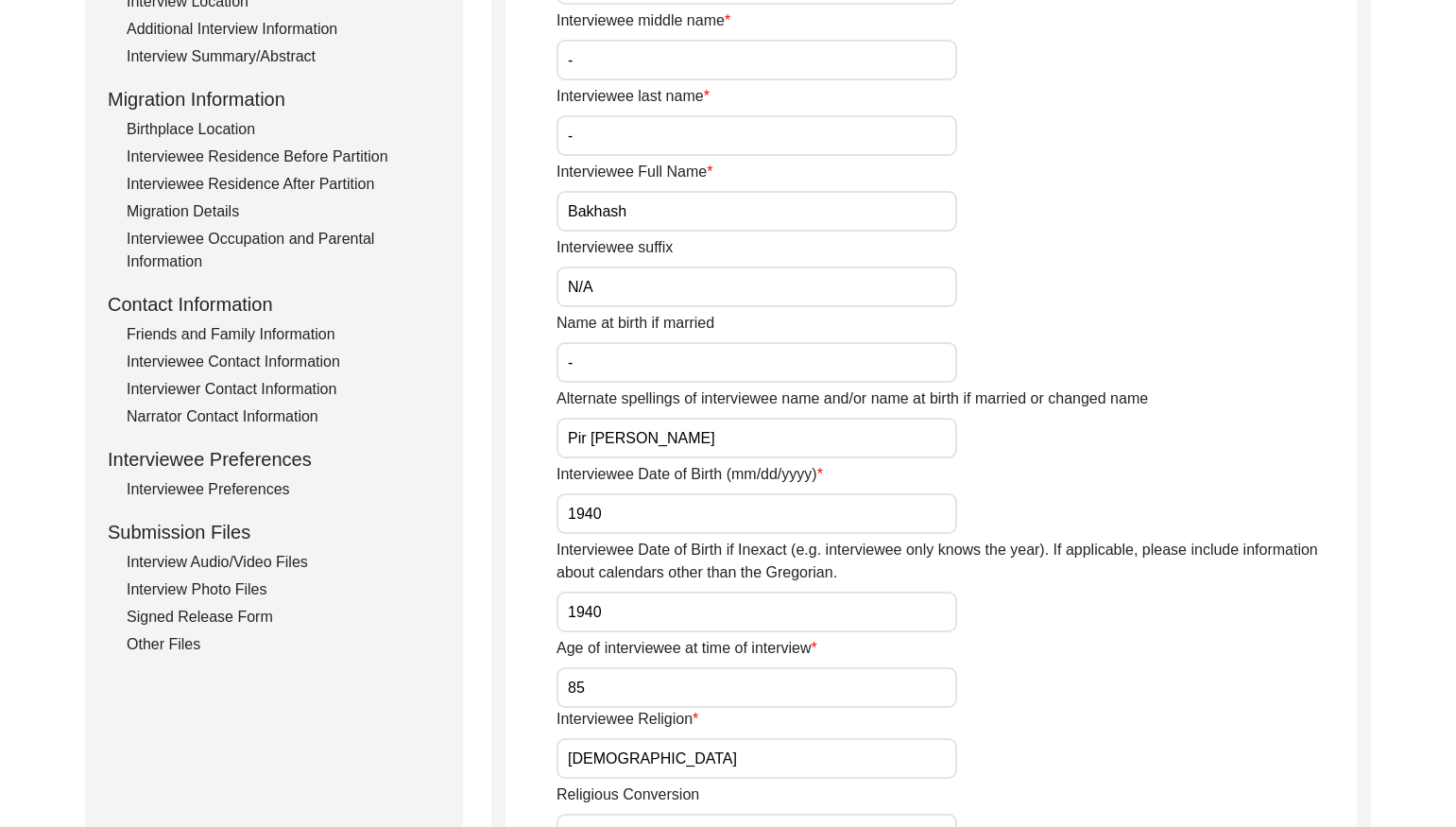 scroll, scrollTop: 427, scrollLeft: 0, axis: vertical 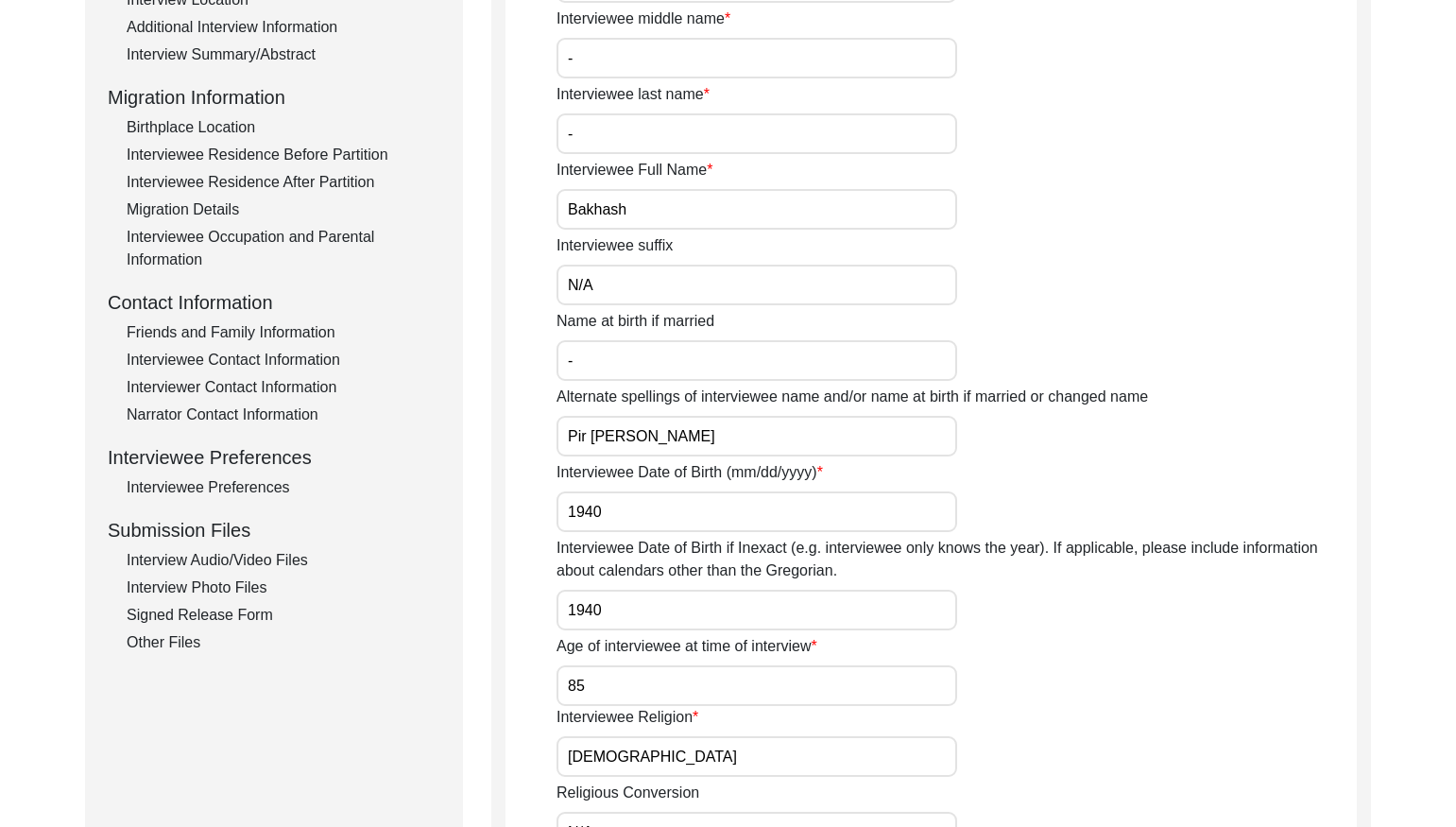 click on "Interview Audio/Video Files" 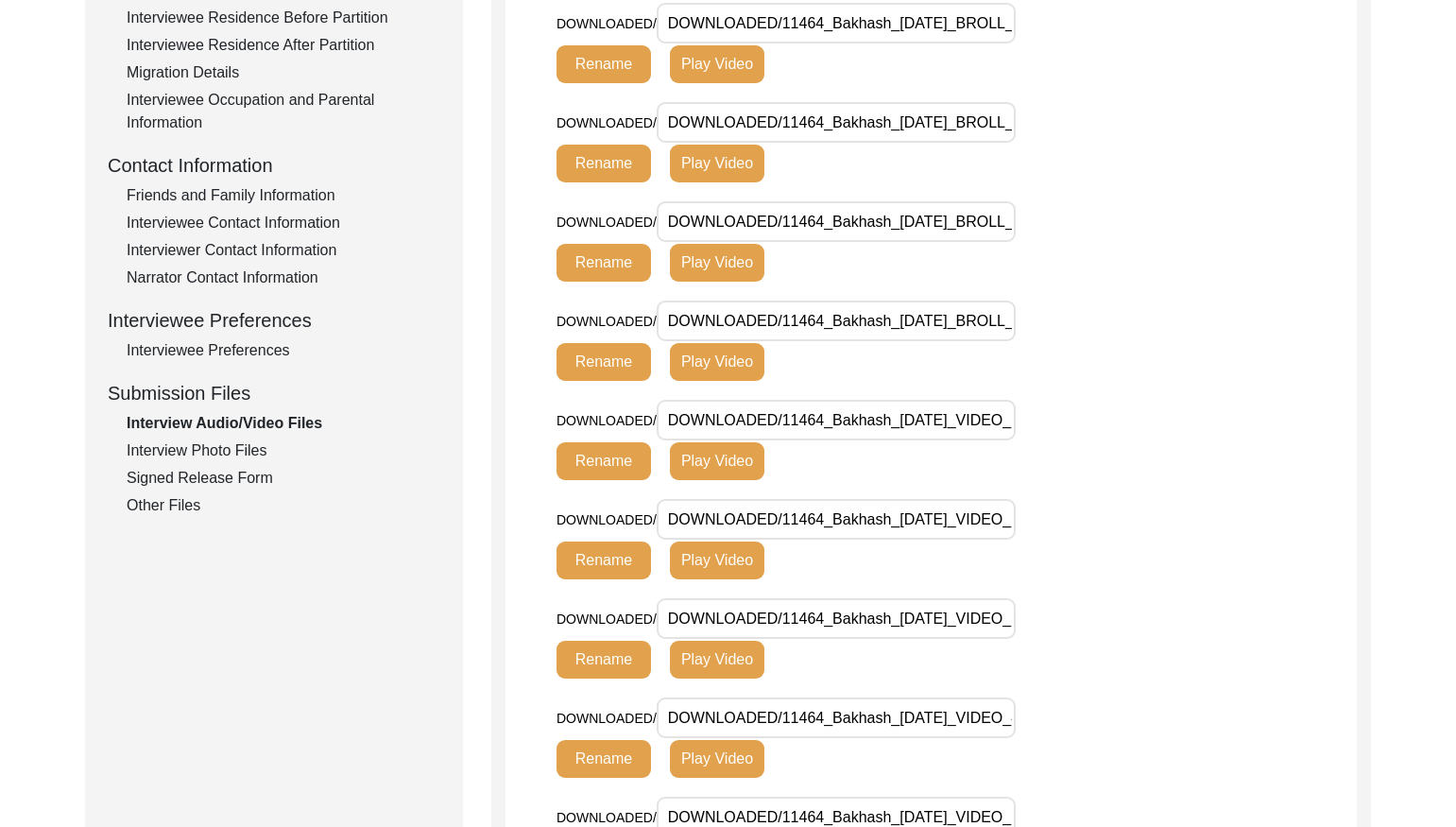 scroll, scrollTop: 573, scrollLeft: 0, axis: vertical 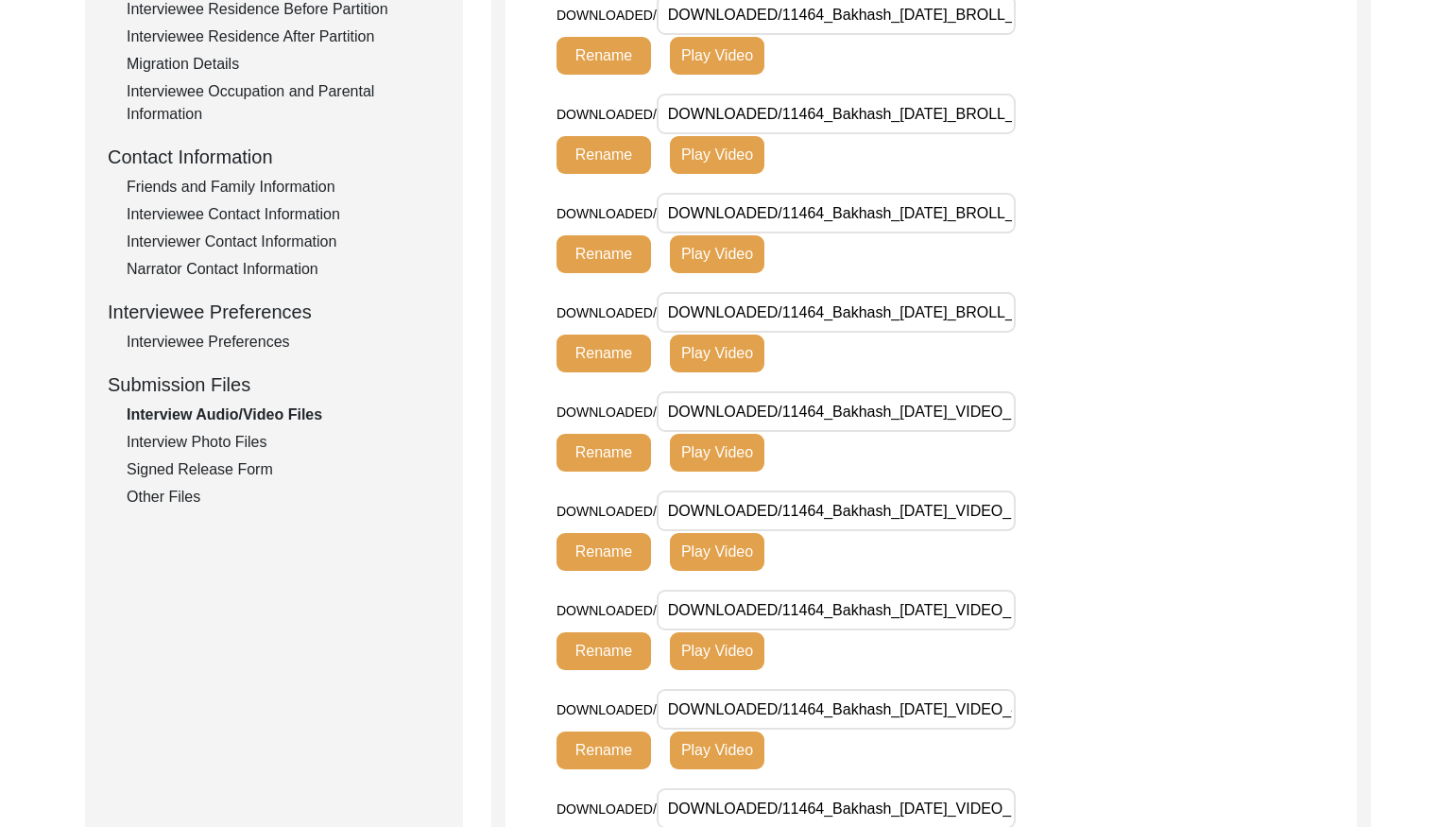 click on "Interview Photo Files" 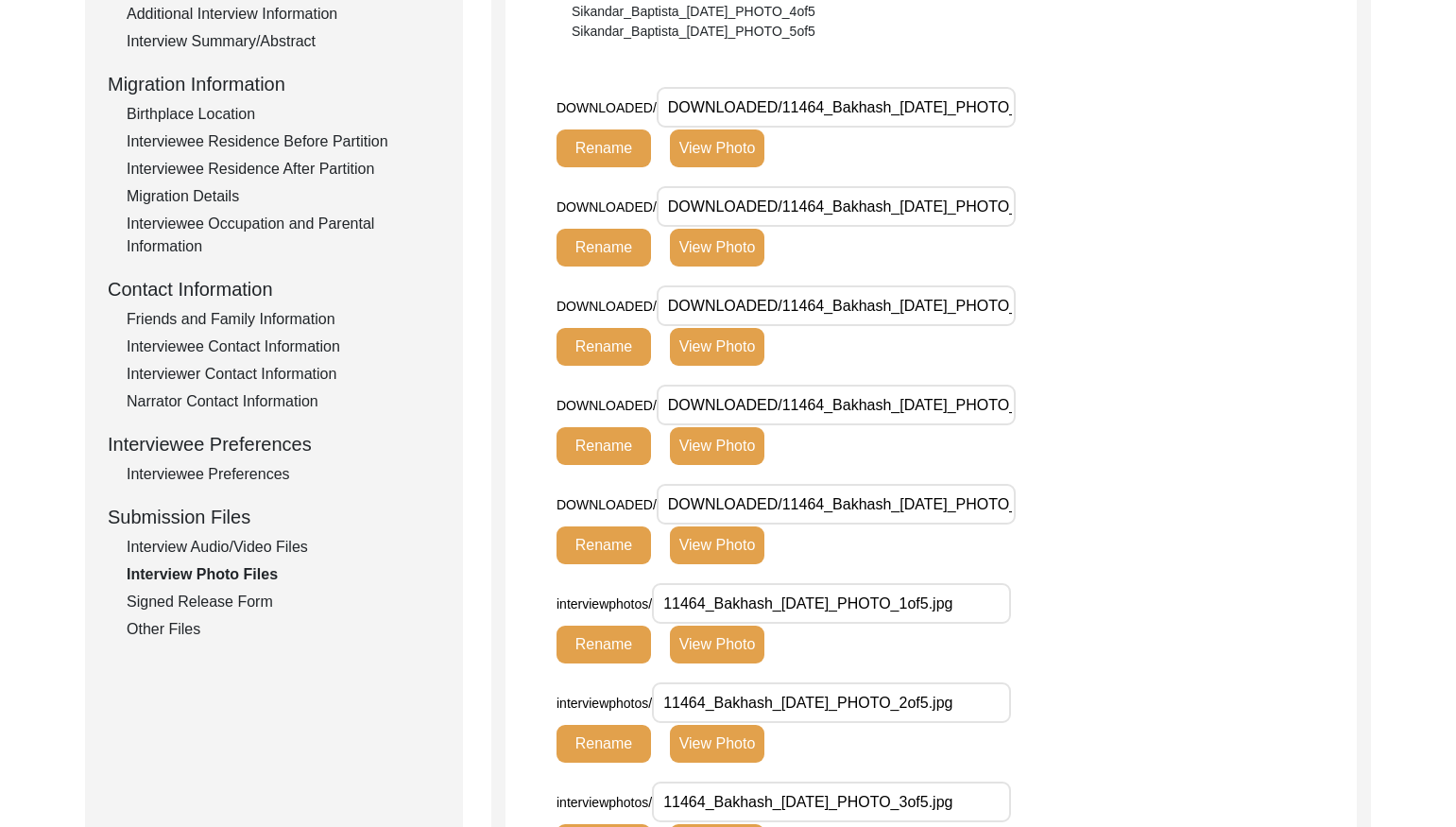 scroll, scrollTop: 434, scrollLeft: 0, axis: vertical 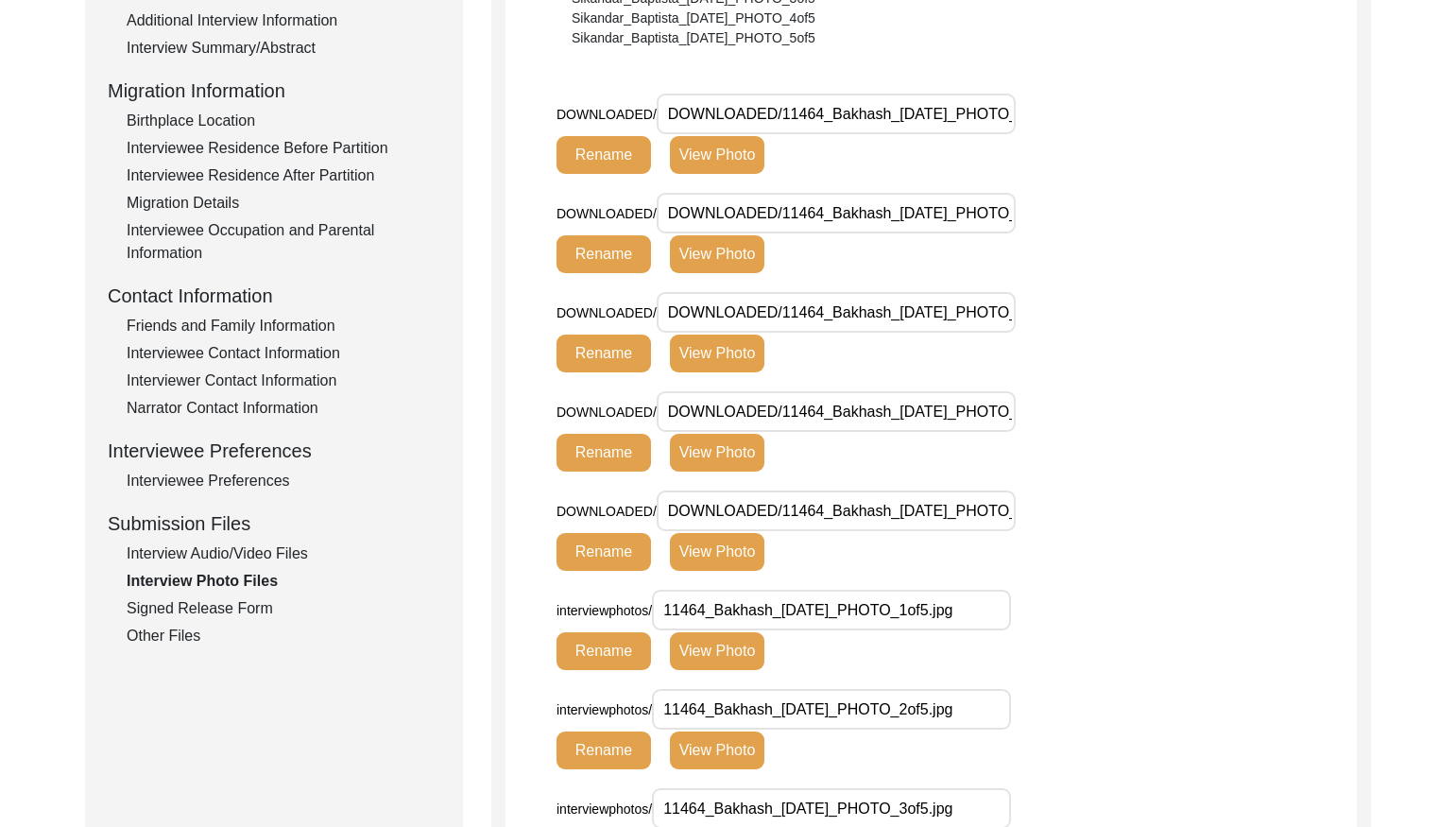click on "Signed Release Form" 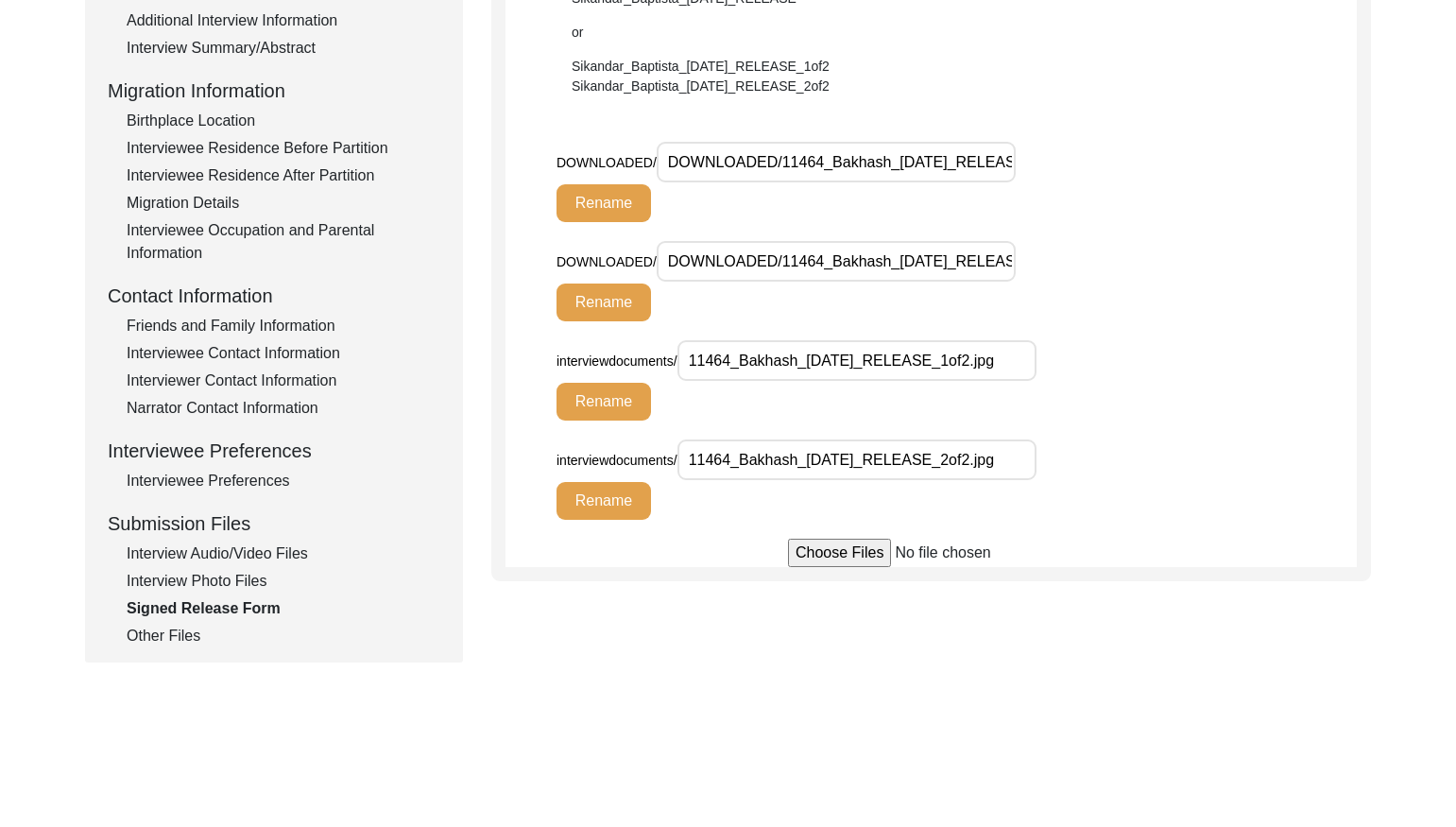 click on "Other Files" 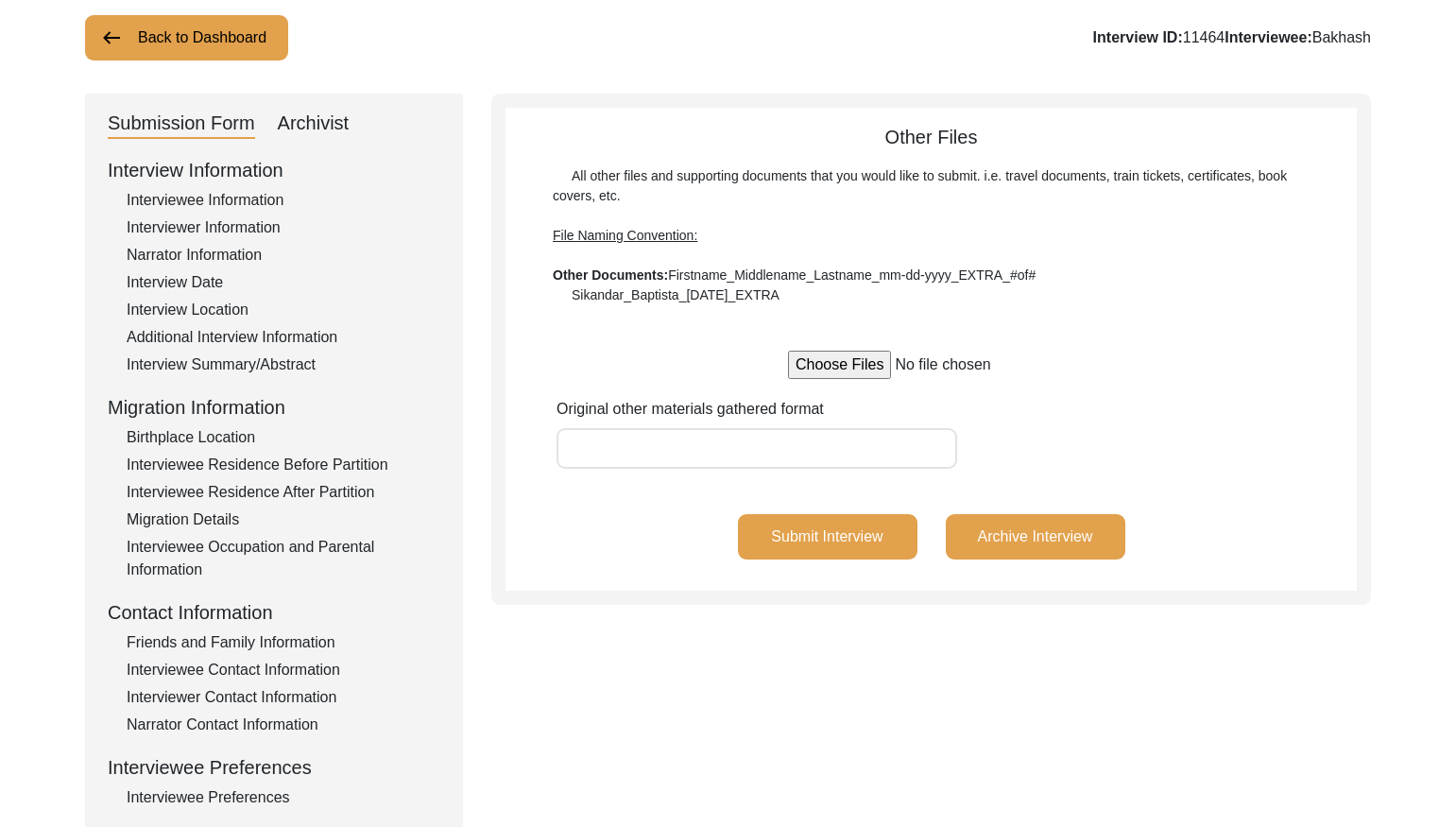 scroll, scrollTop: 44, scrollLeft: 0, axis: vertical 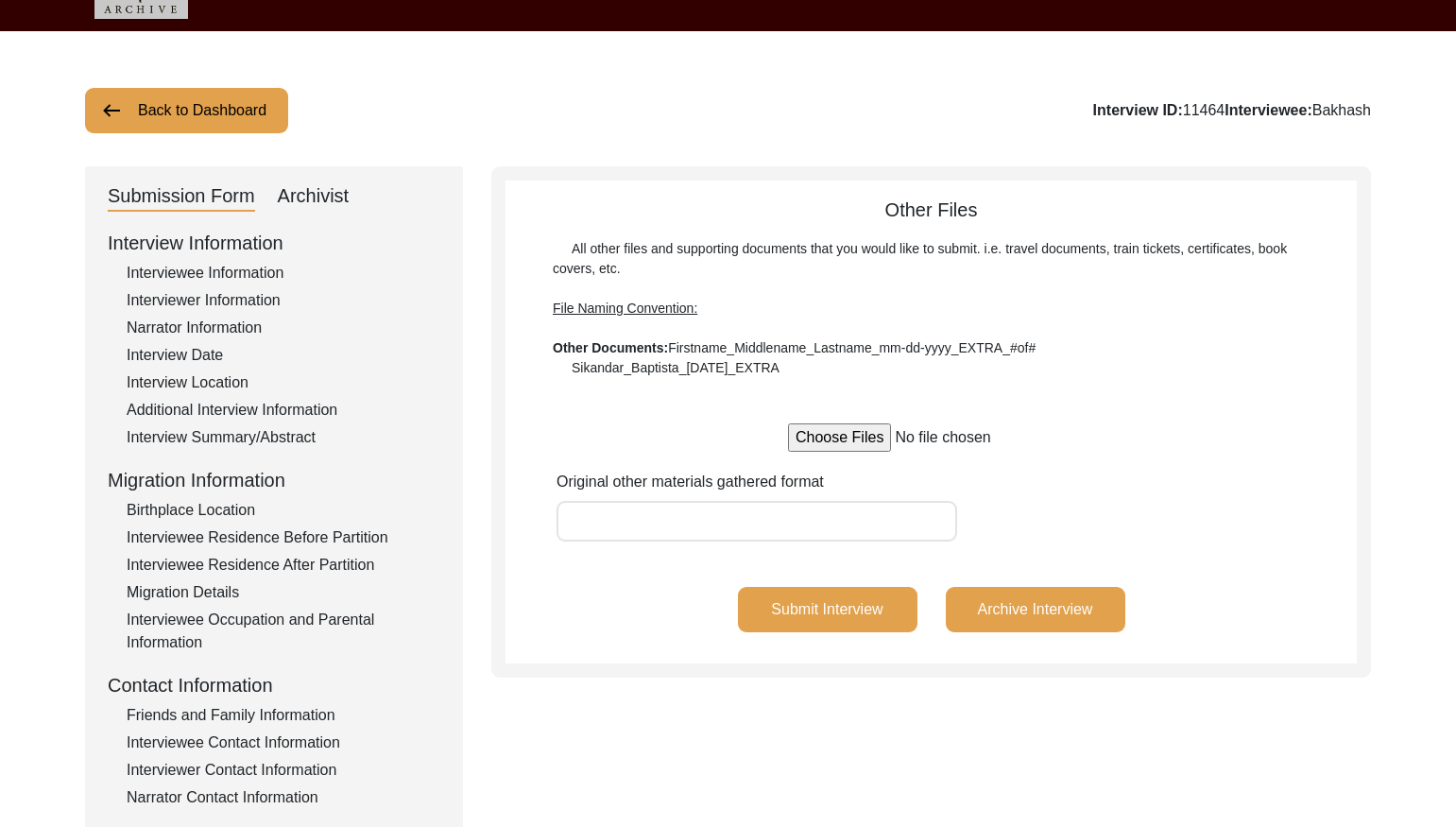 click on "Back to Dashboard" 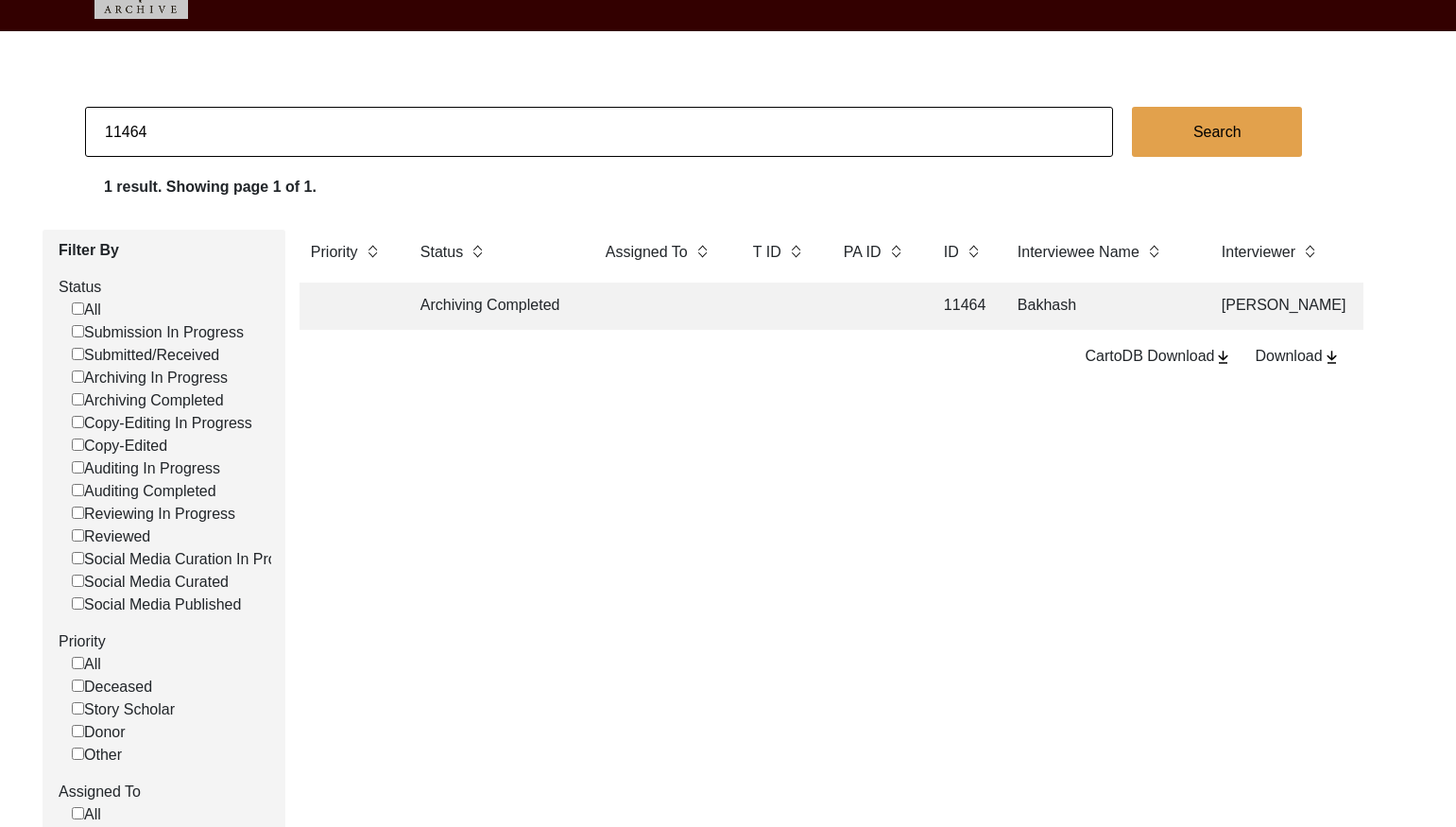 click on "11464" 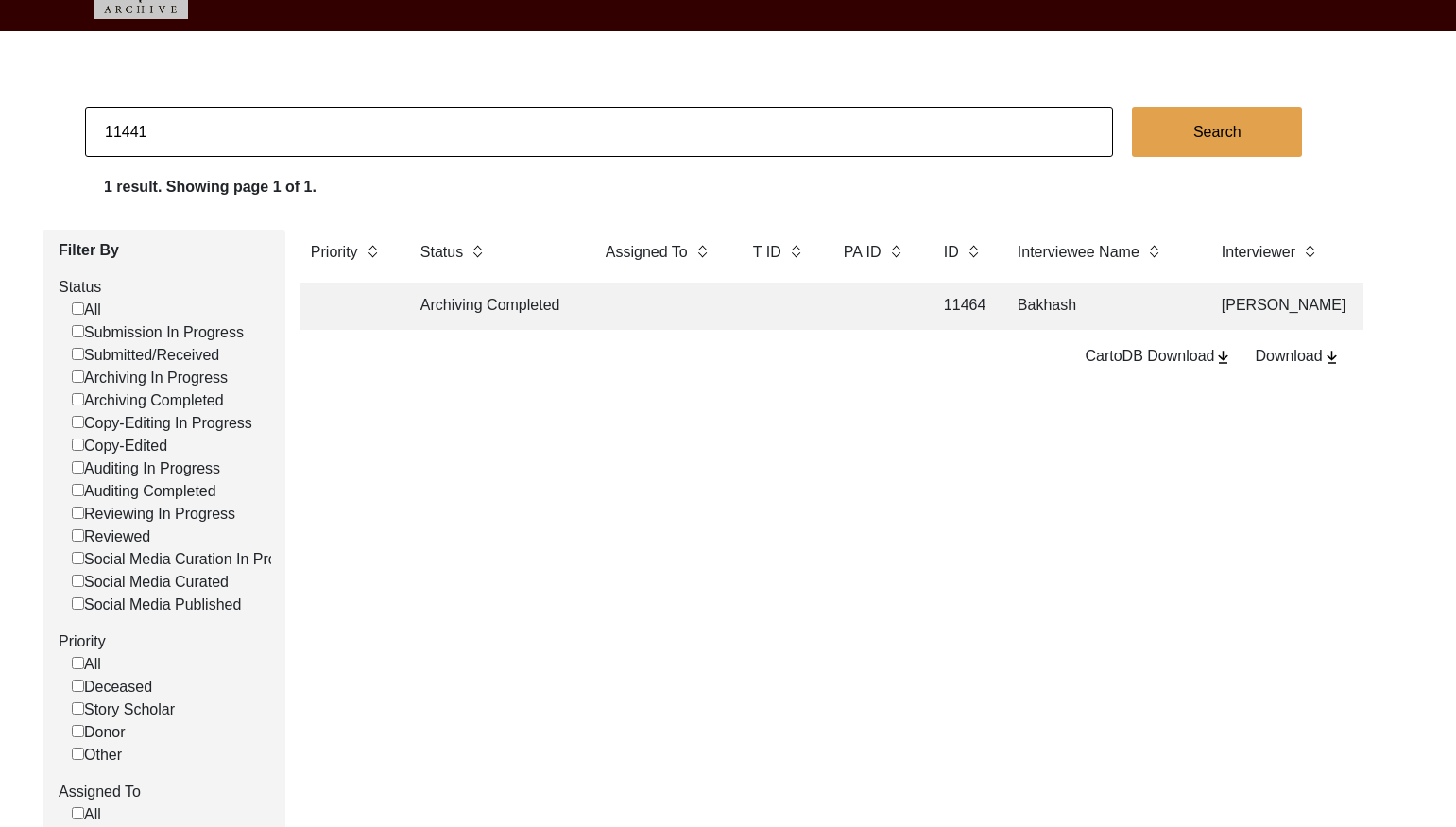 type on "11441" 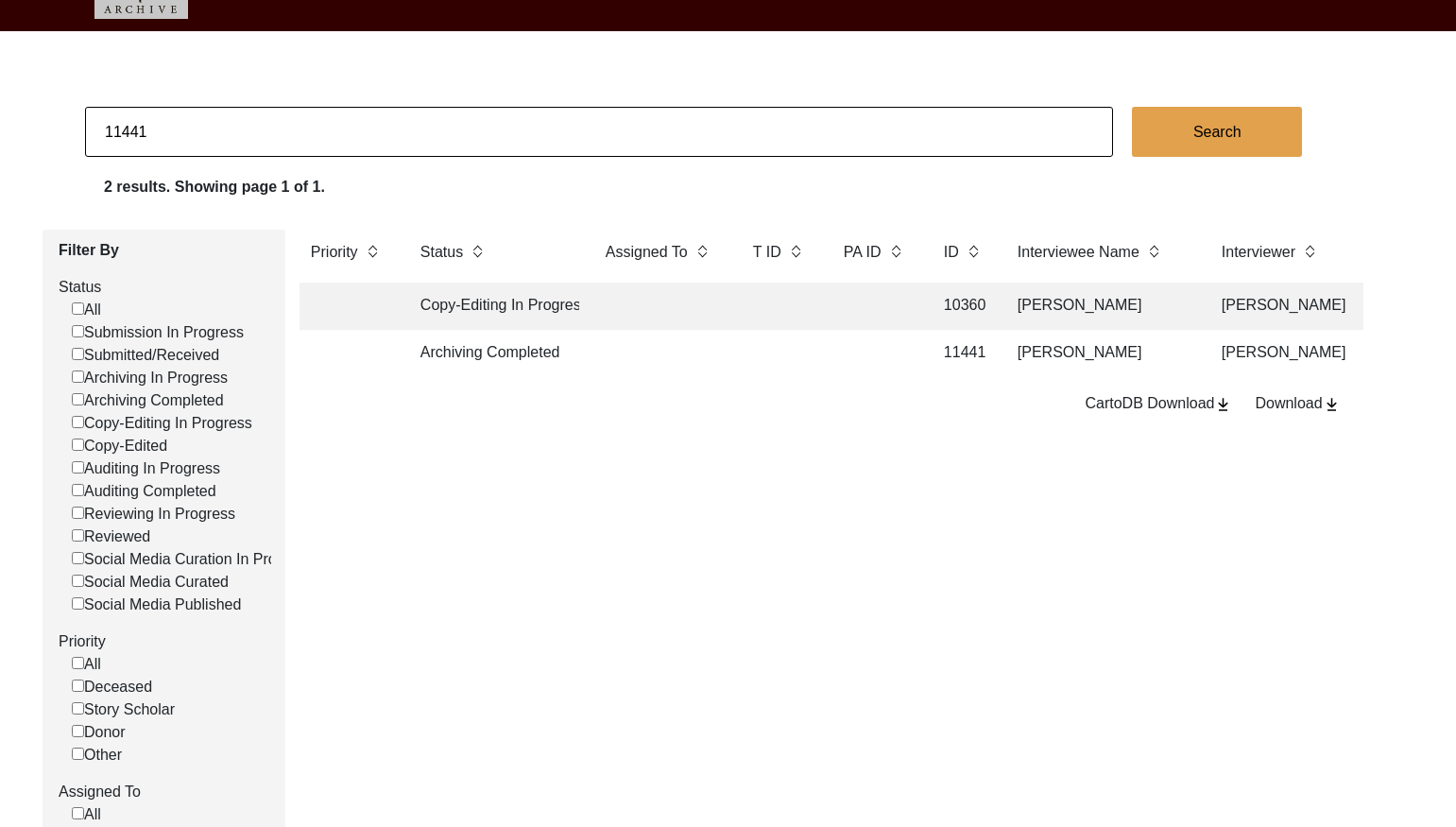 click 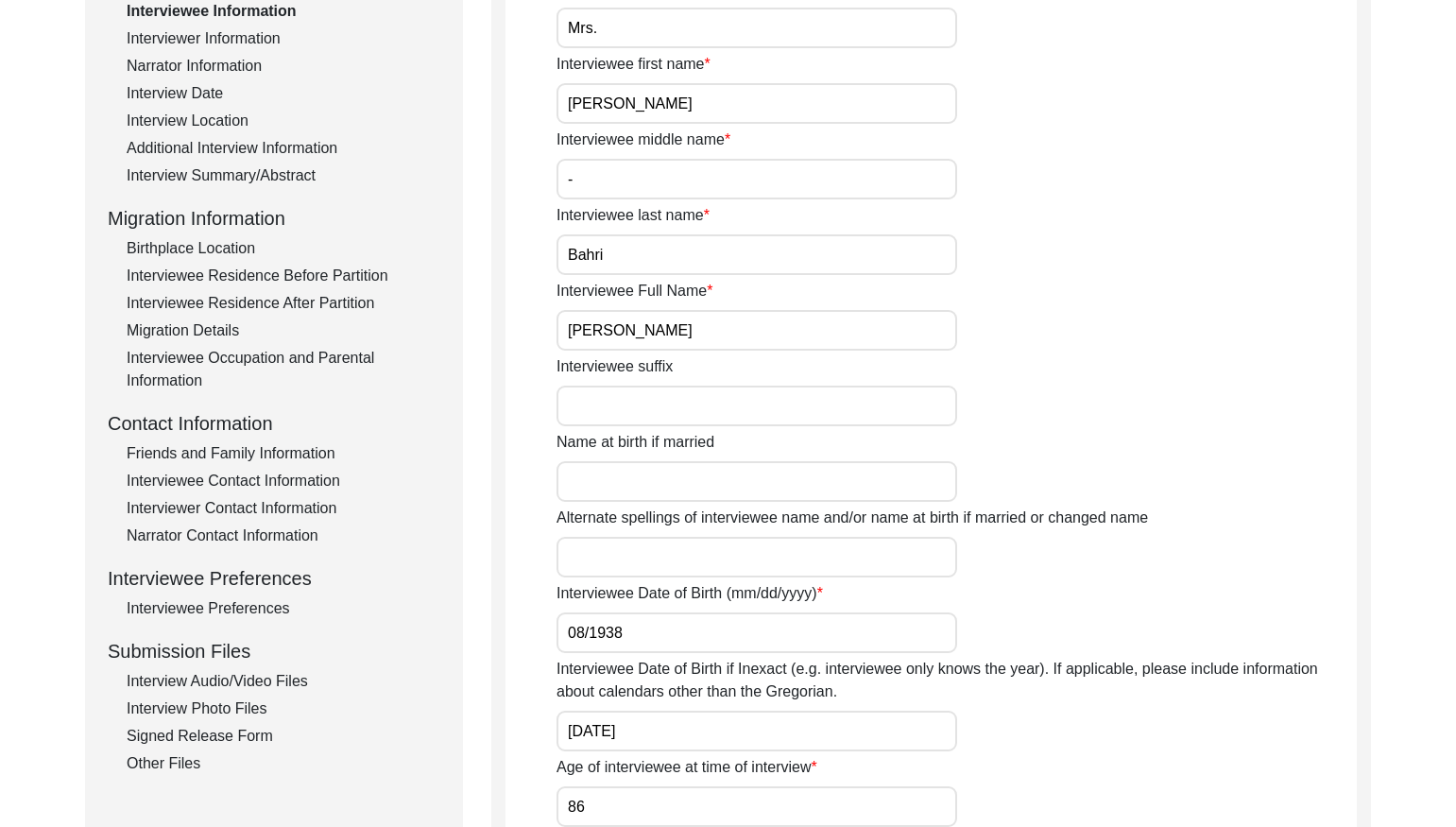 scroll, scrollTop: 388, scrollLeft: 0, axis: vertical 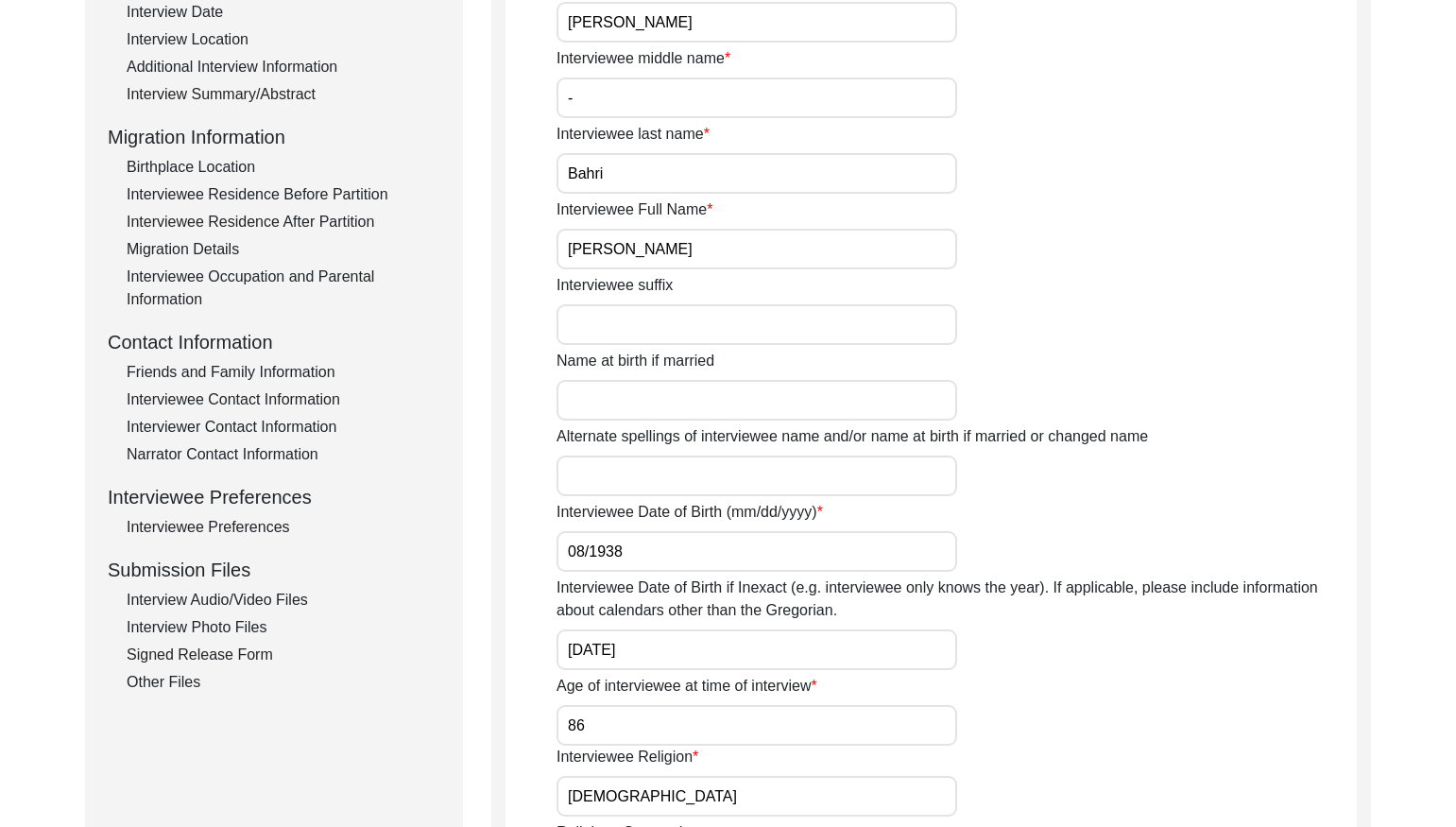 click on "Interview Audio/Video Files" 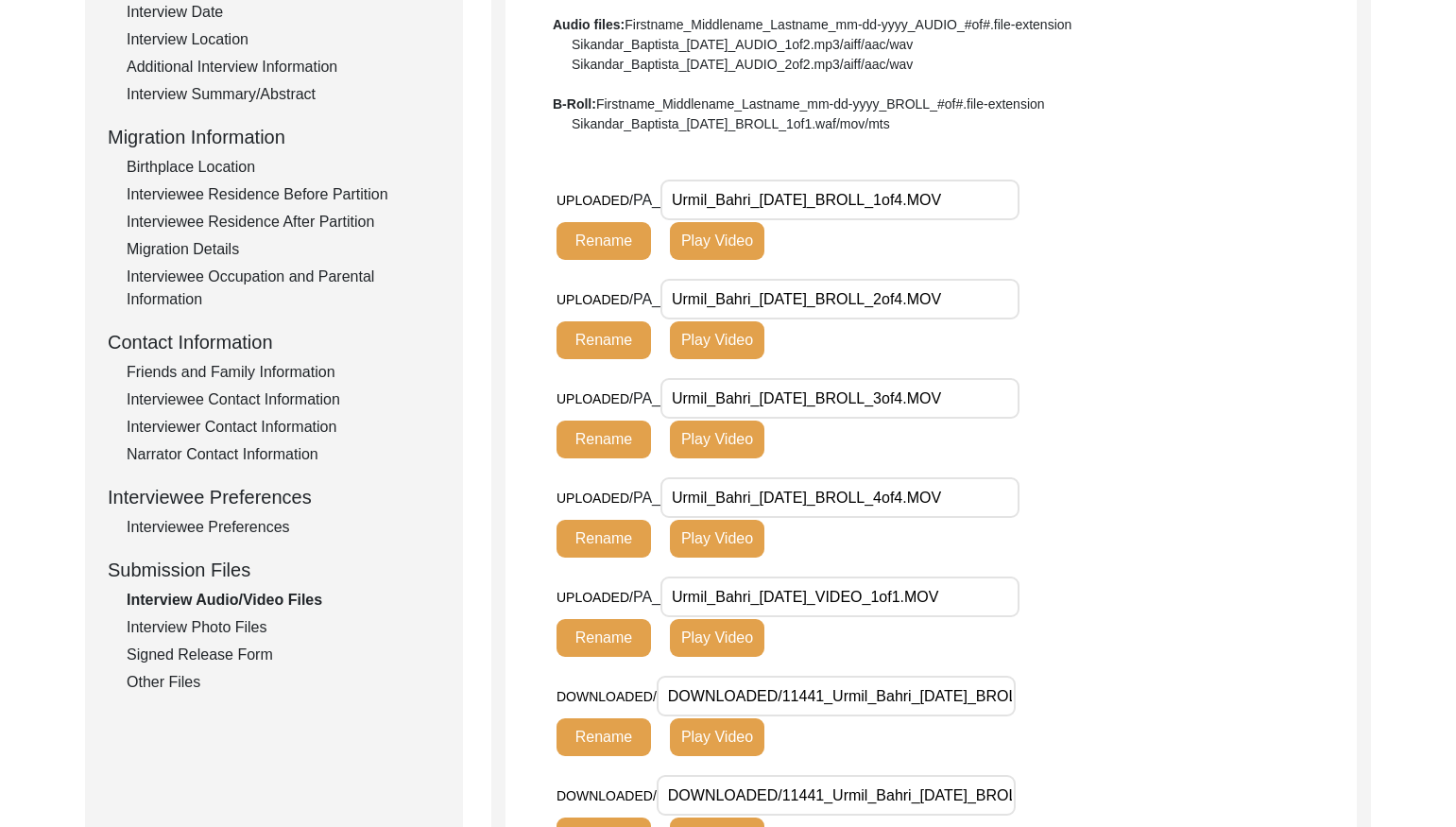 click on "Interview Photo Files" 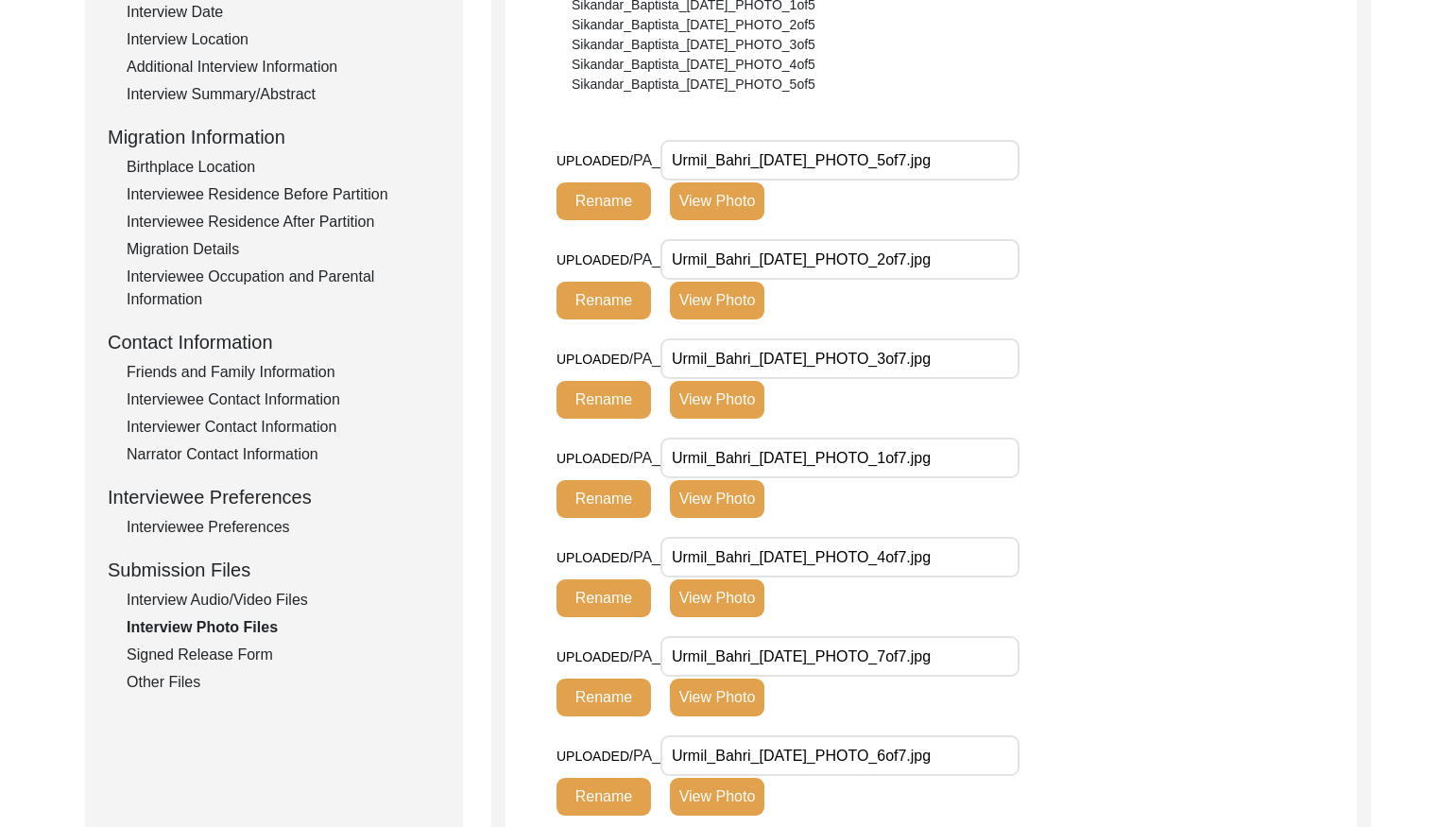 click on "Signed Release Form" 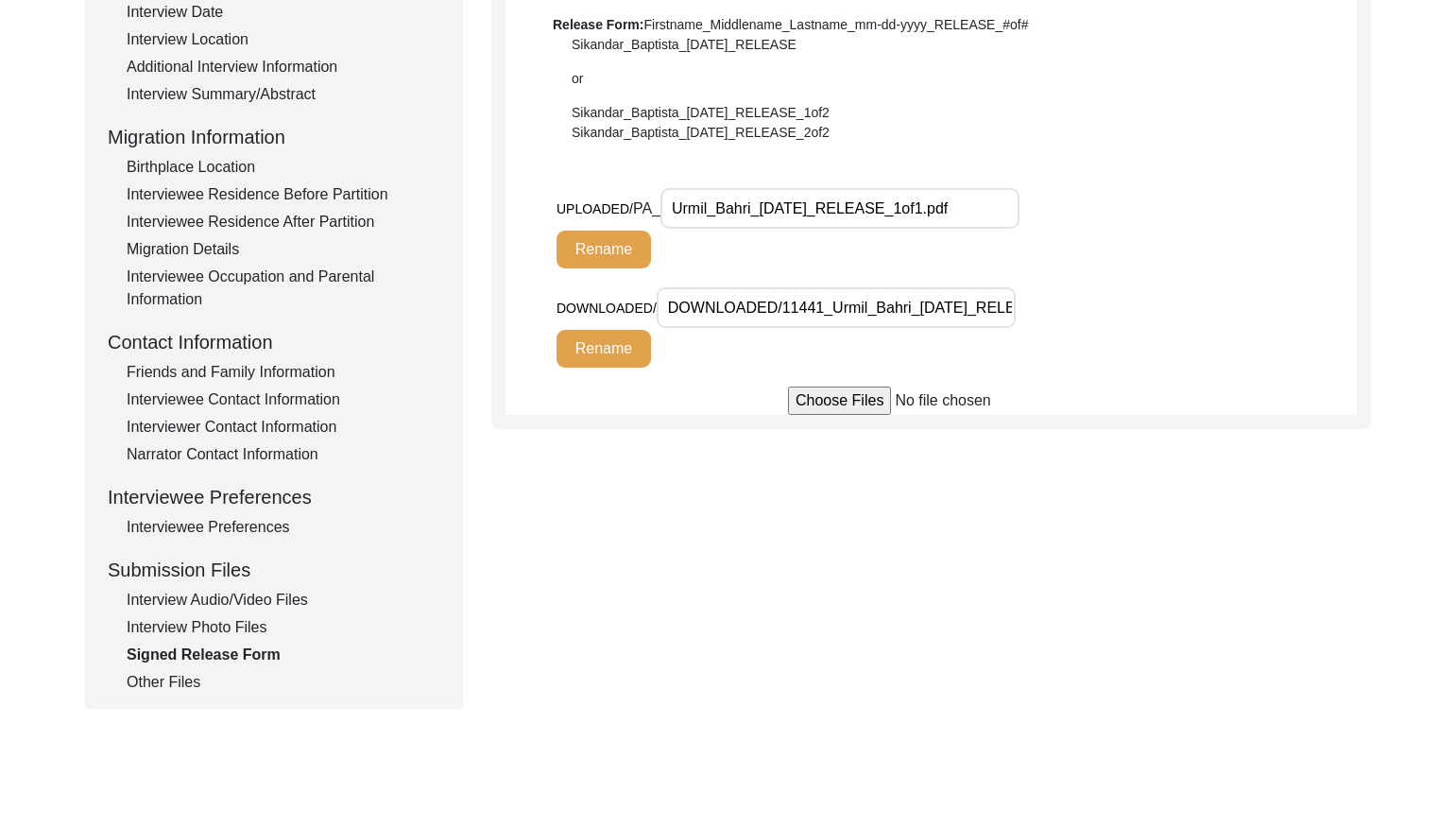 click on "Other Files" 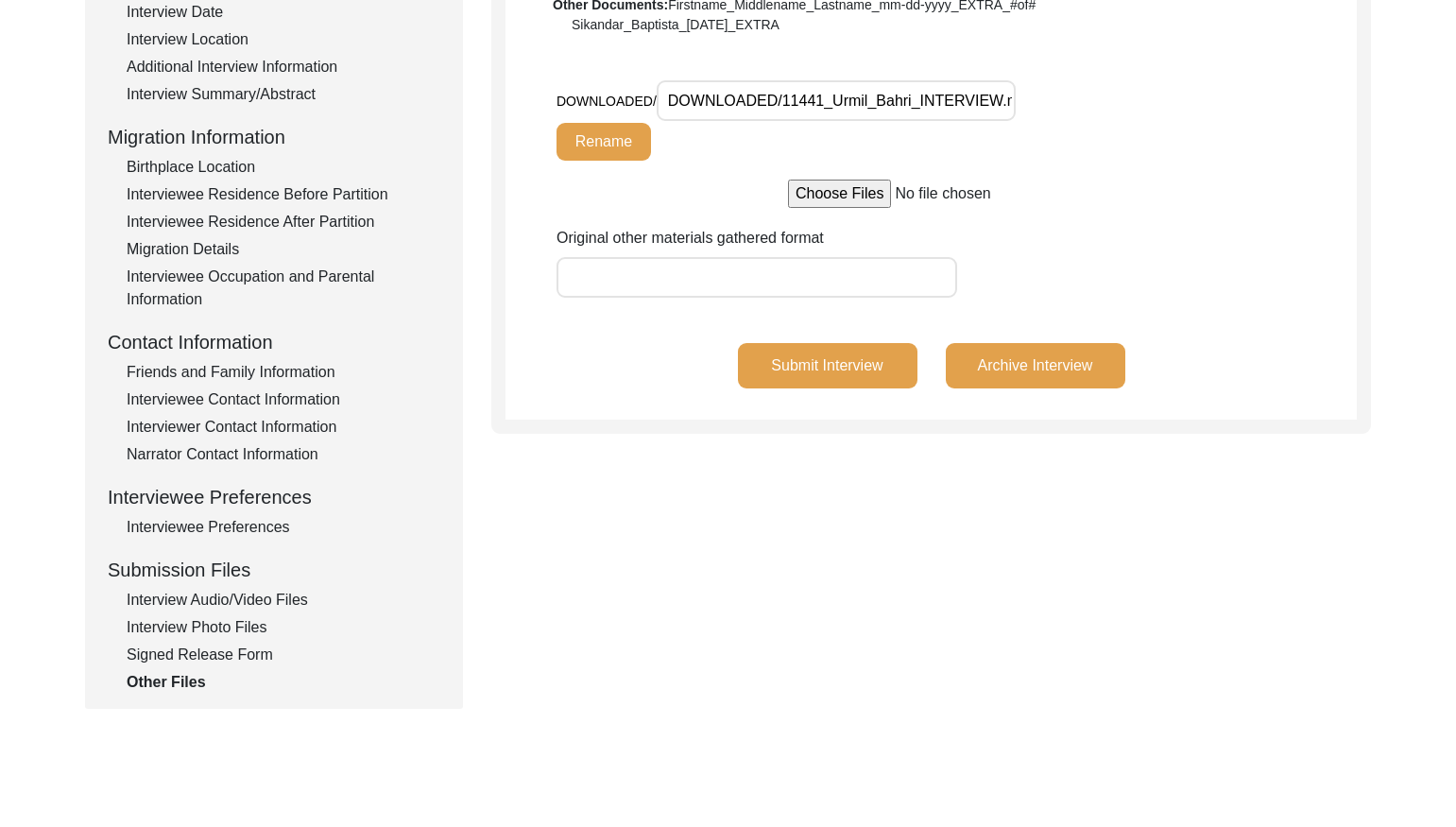 click on "Signed Release Form" 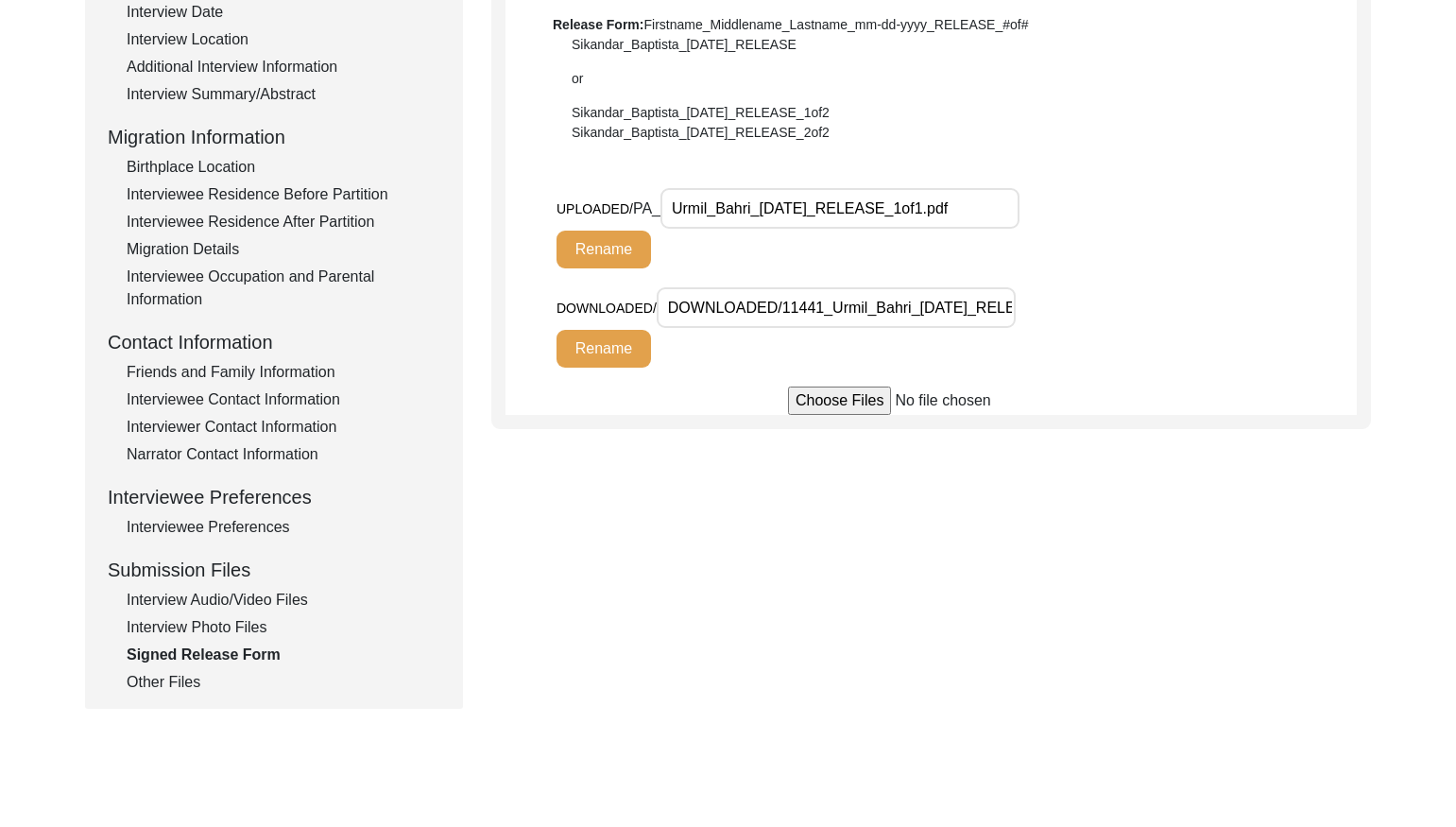 scroll, scrollTop: 0, scrollLeft: 0, axis: both 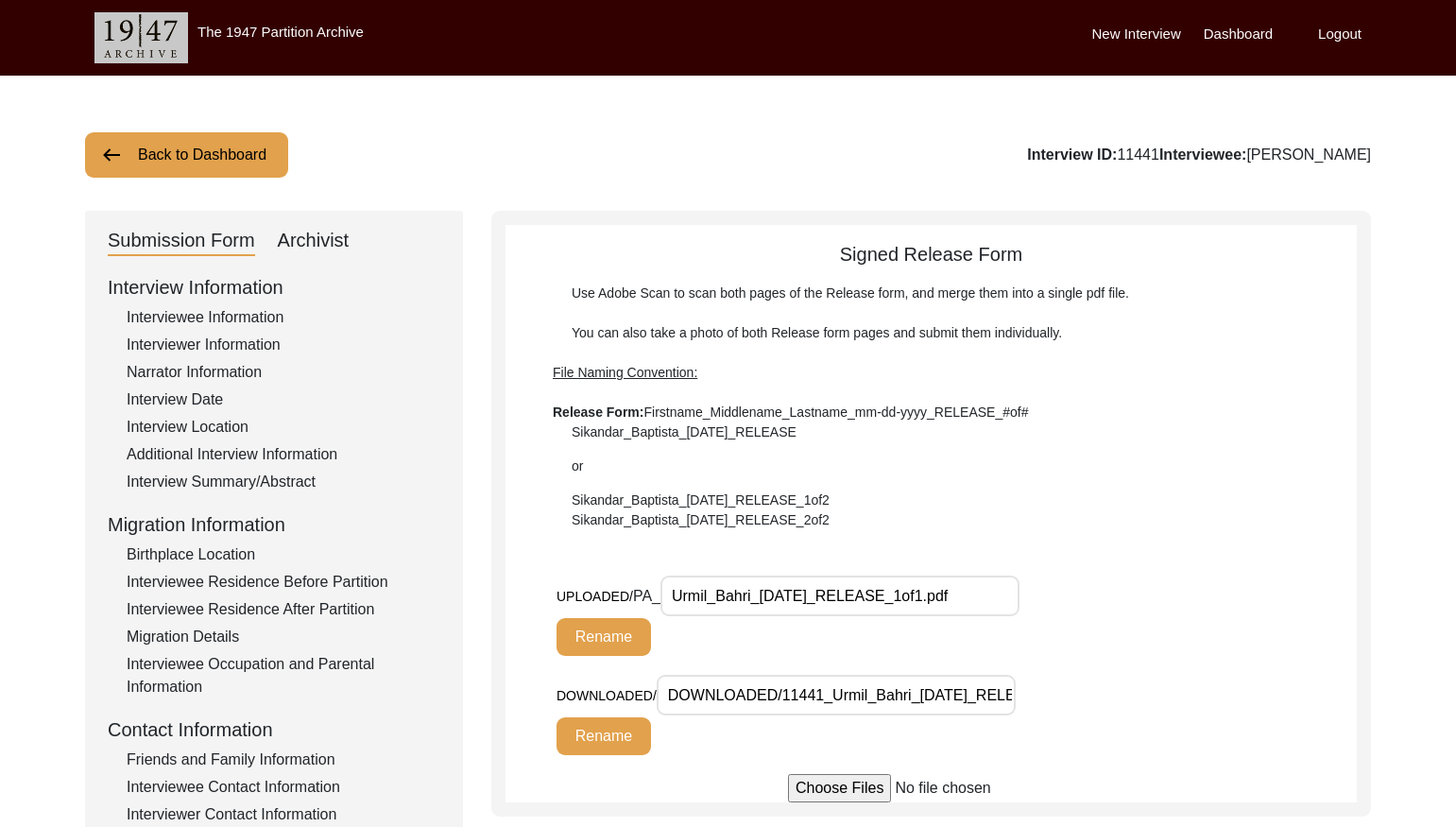 click on "Back to Dashboard" 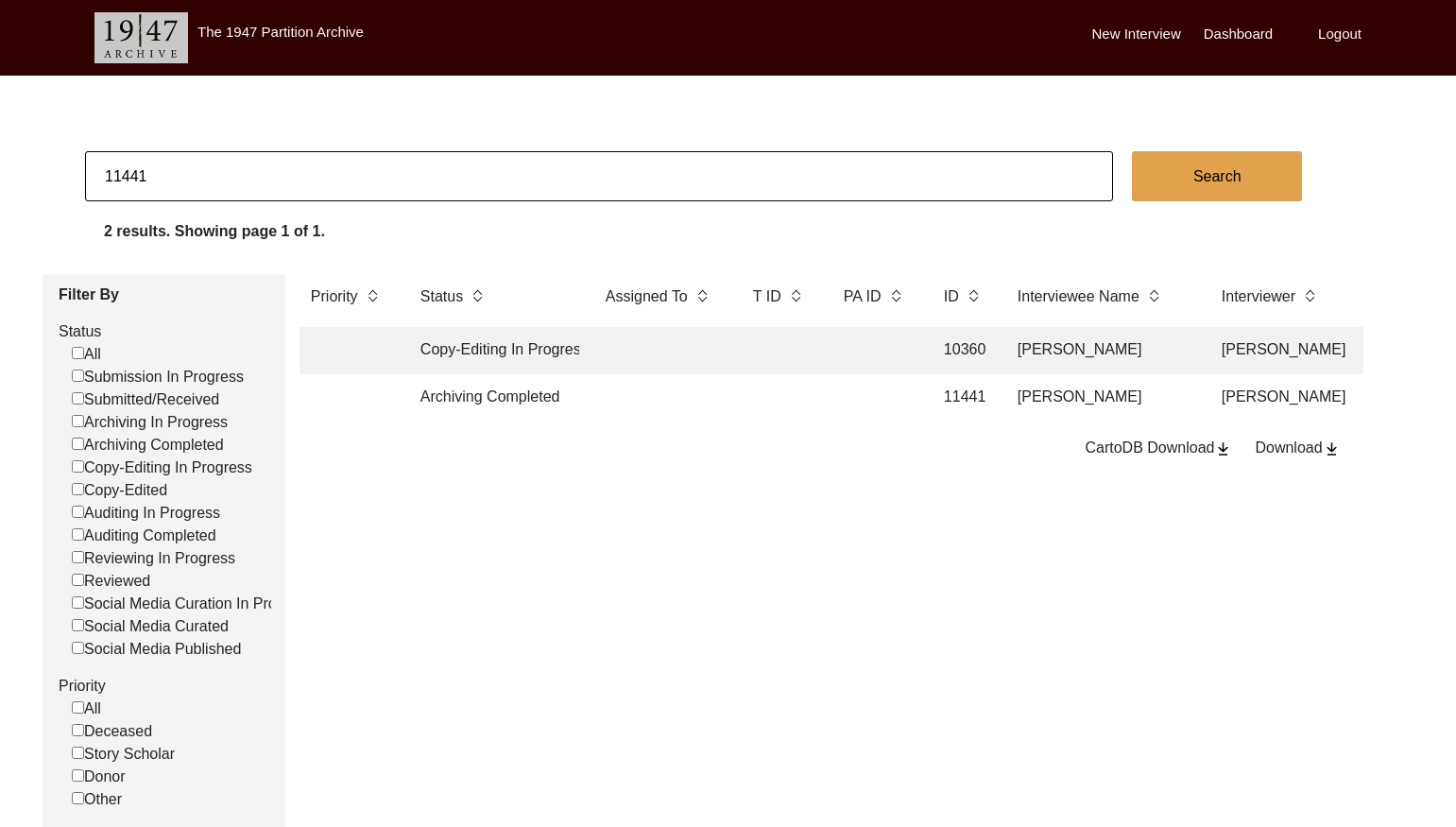 click on "11441" 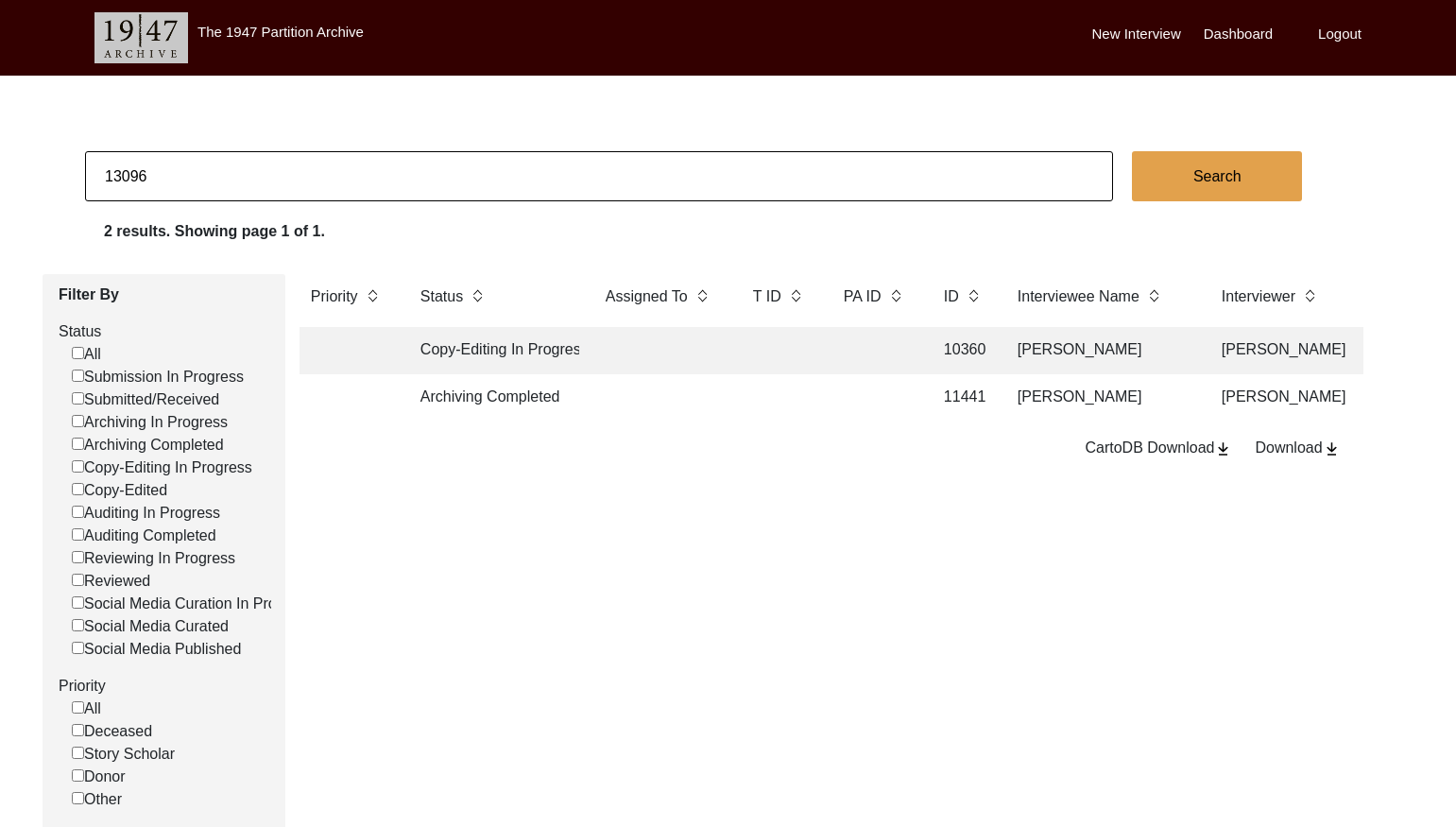 type on "13096" 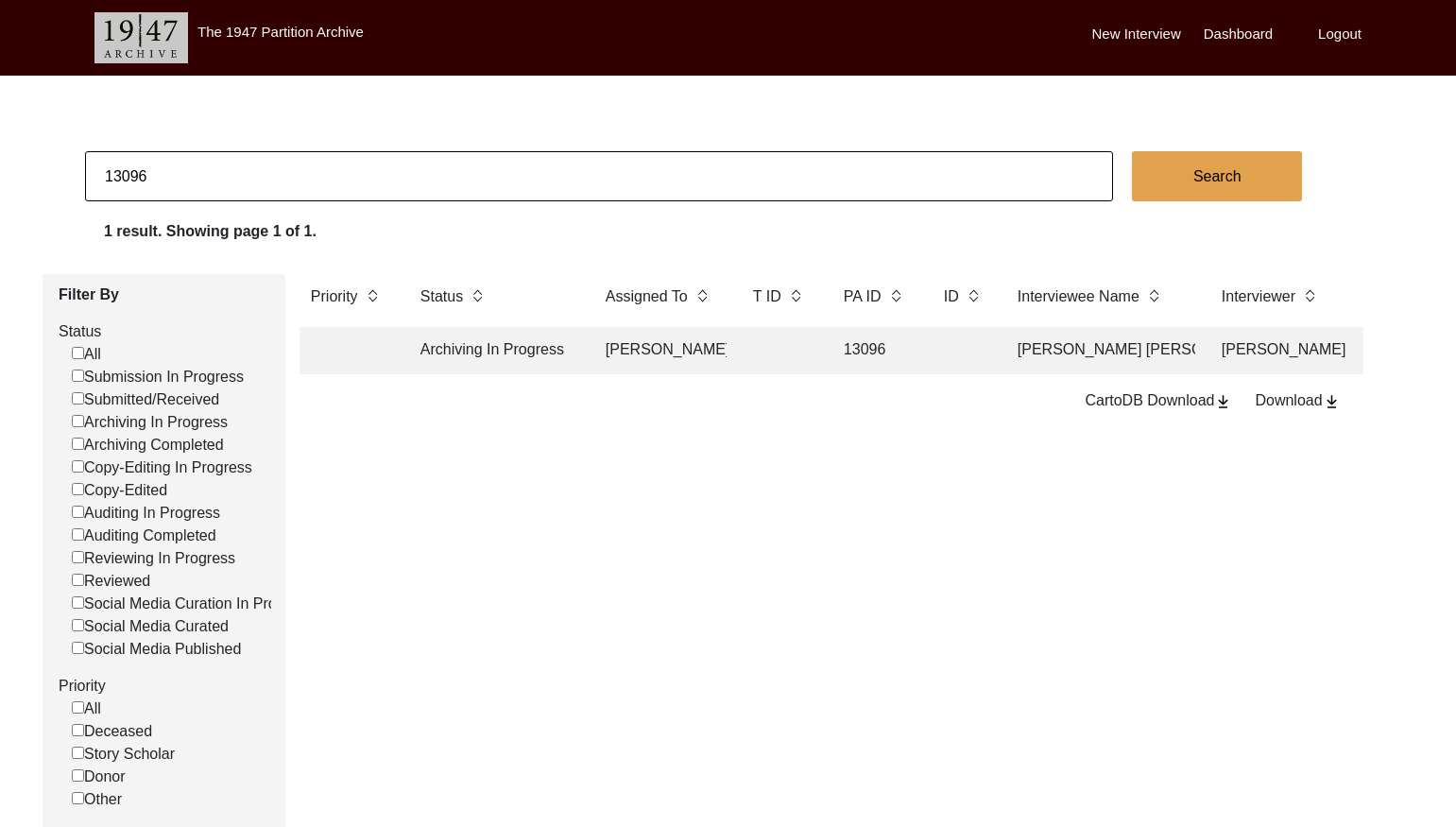 click on "[PERSON_NAME]" 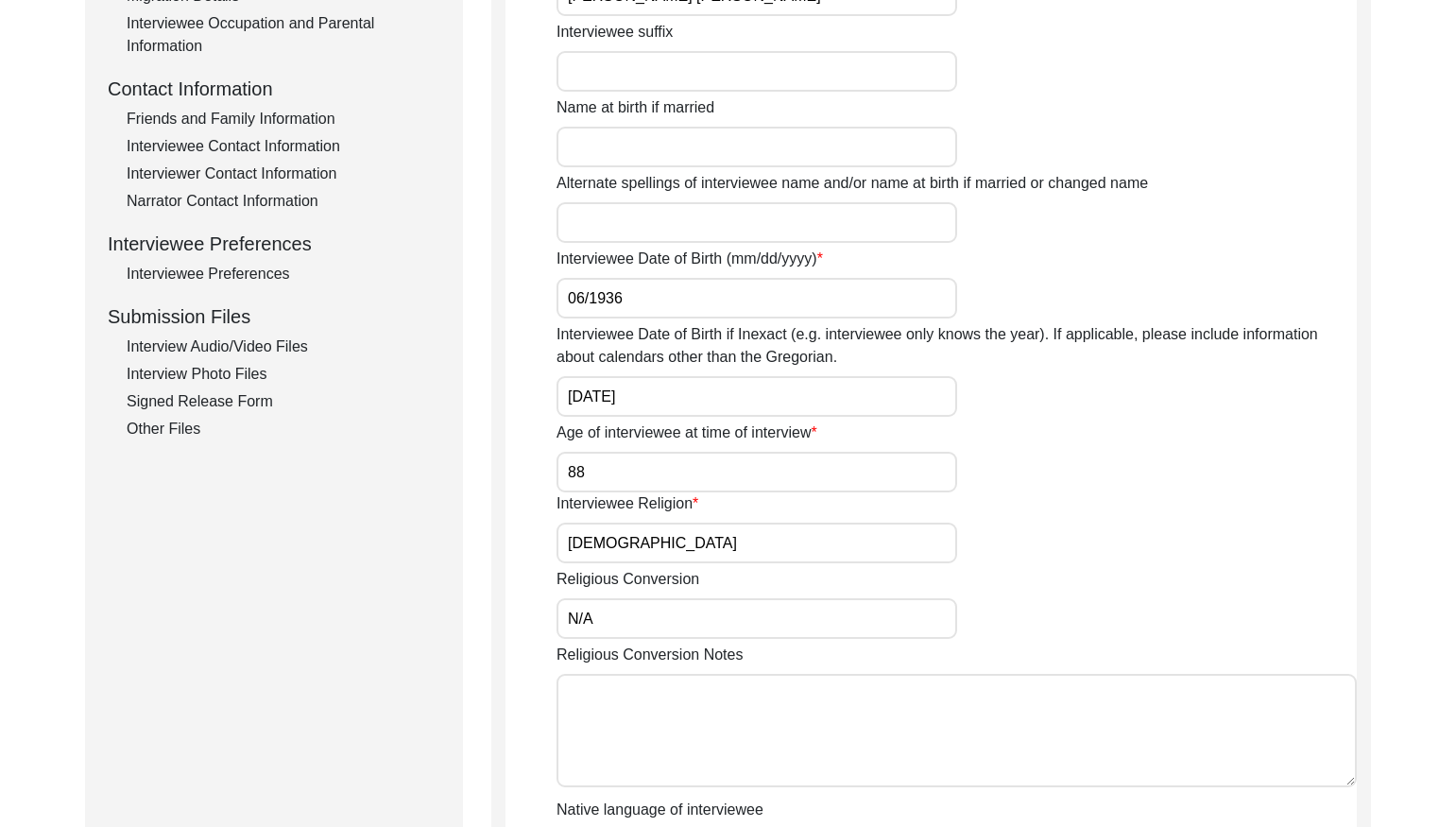 click on "Interview Audio/Video Files" 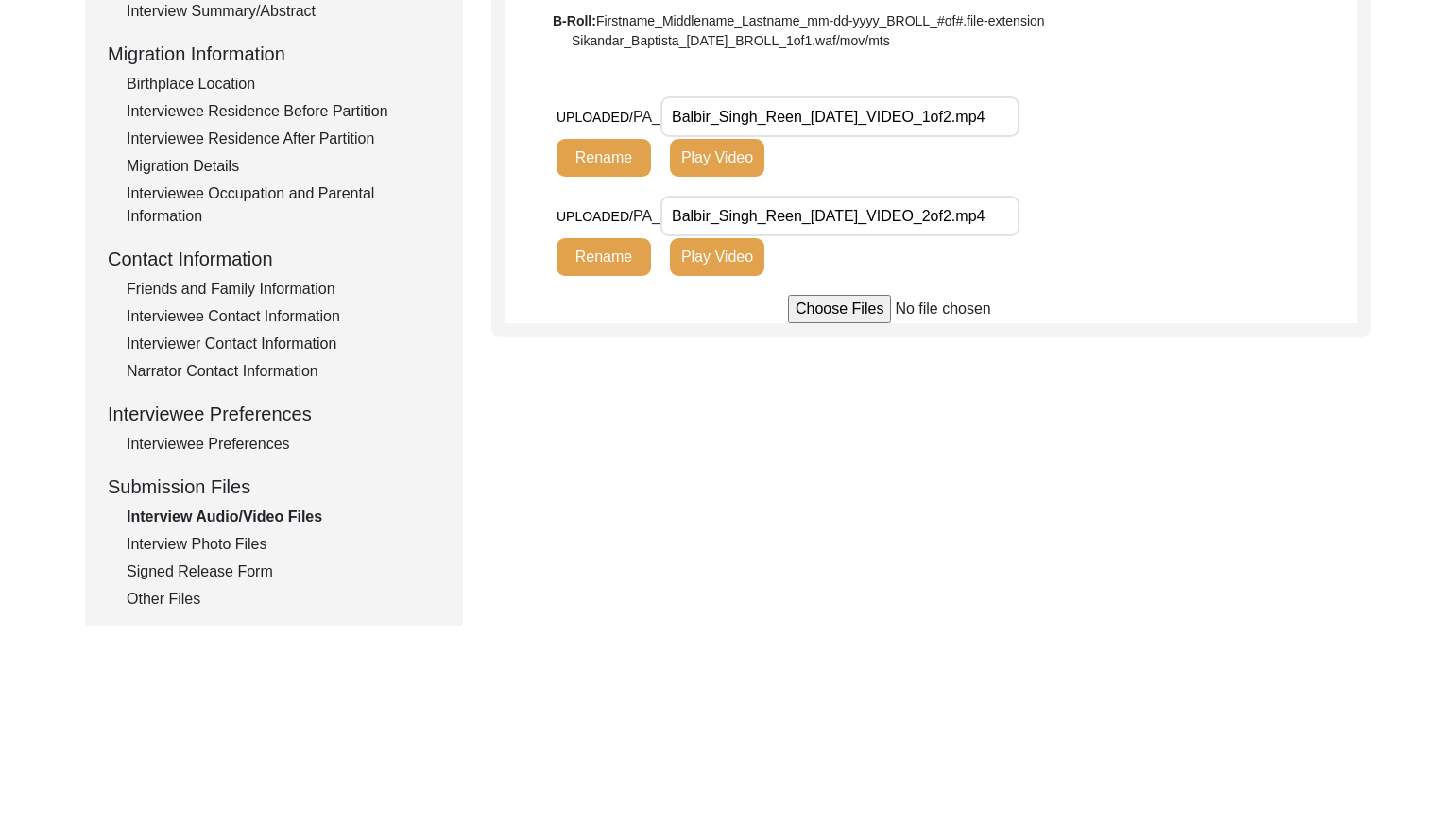 scroll, scrollTop: 428, scrollLeft: 0, axis: vertical 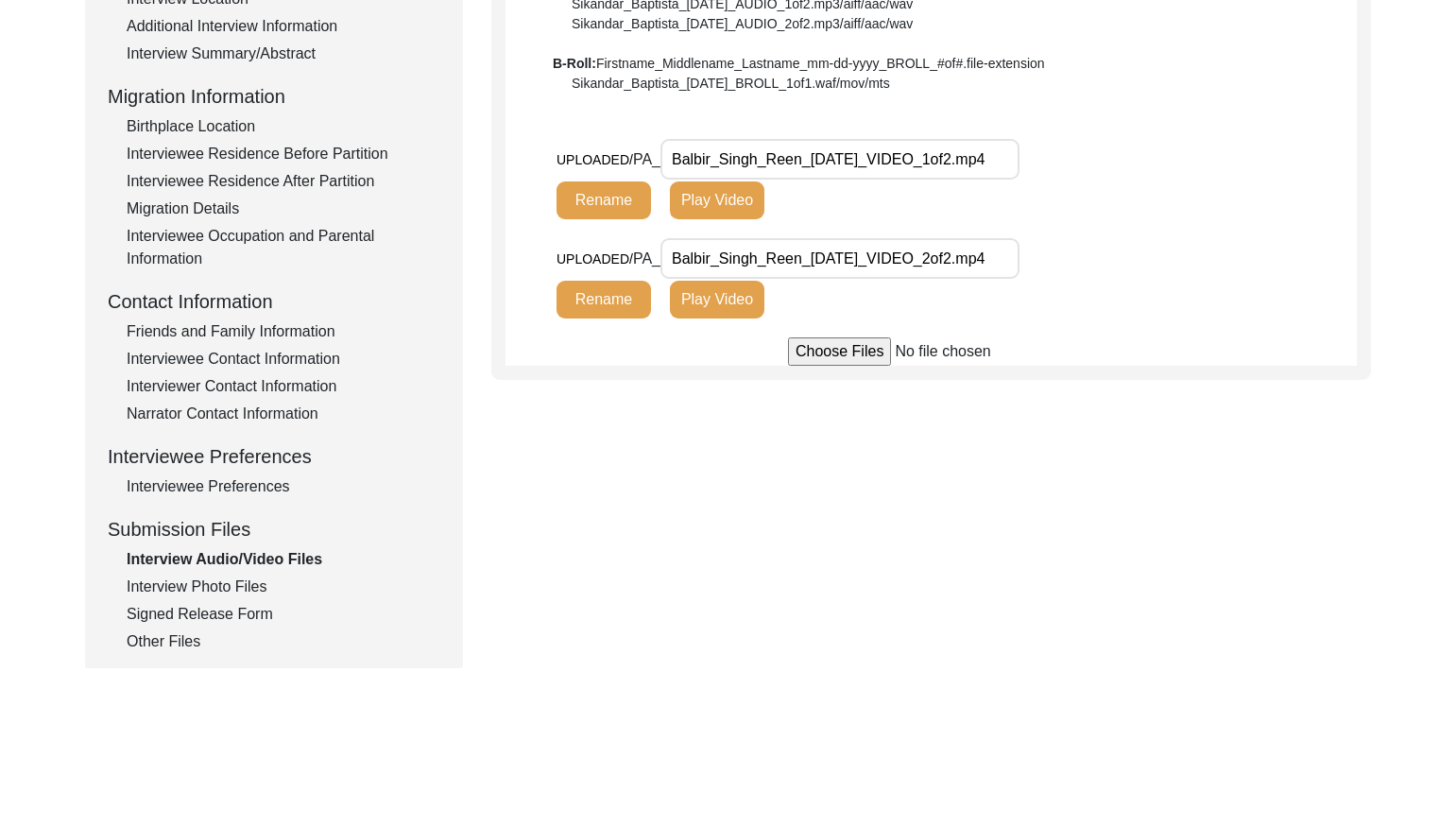 drag, startPoint x: 218, startPoint y: 584, endPoint x: 228, endPoint y: 577, distance: 12.206556 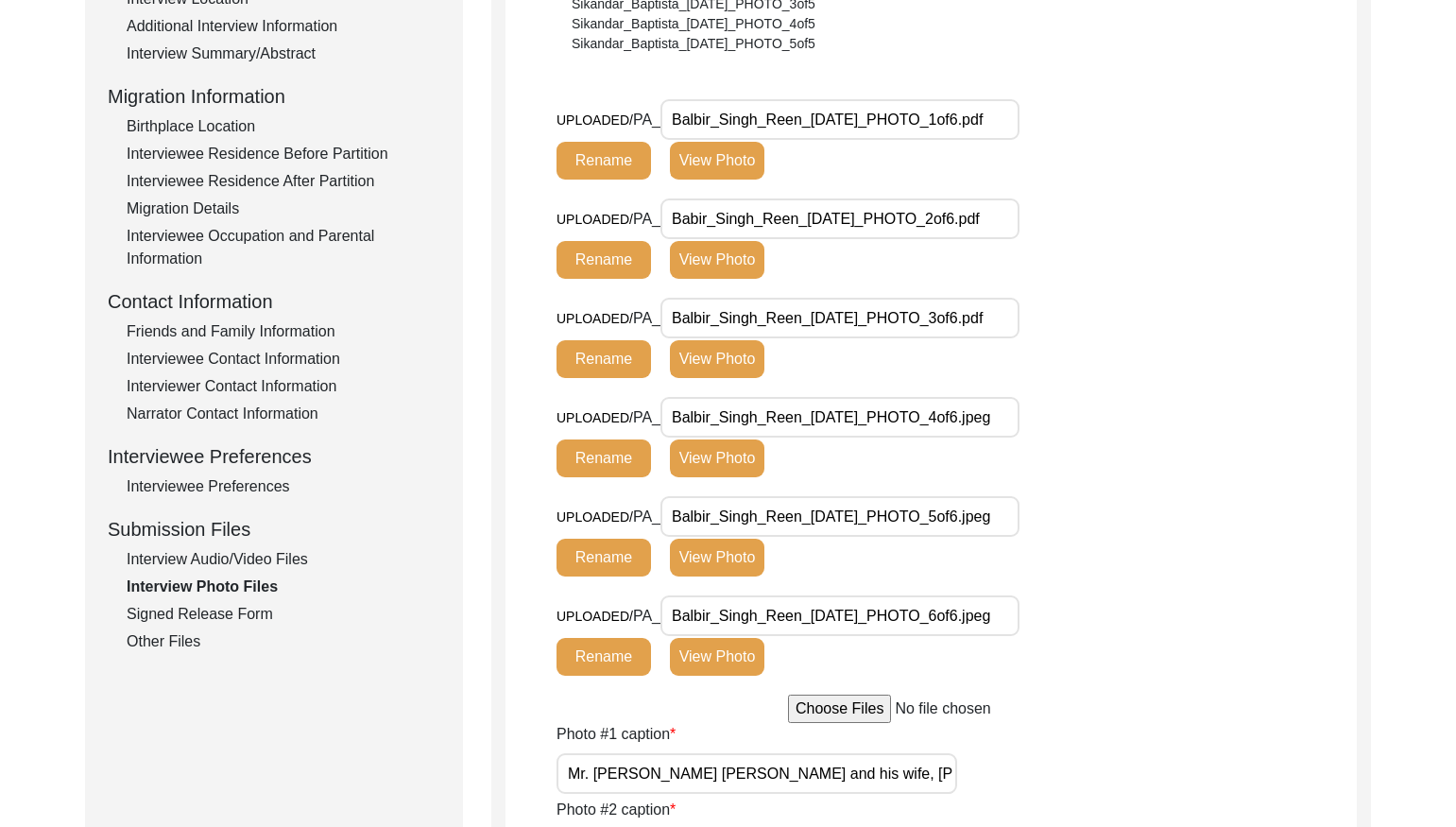 click on "Signed Release Form" 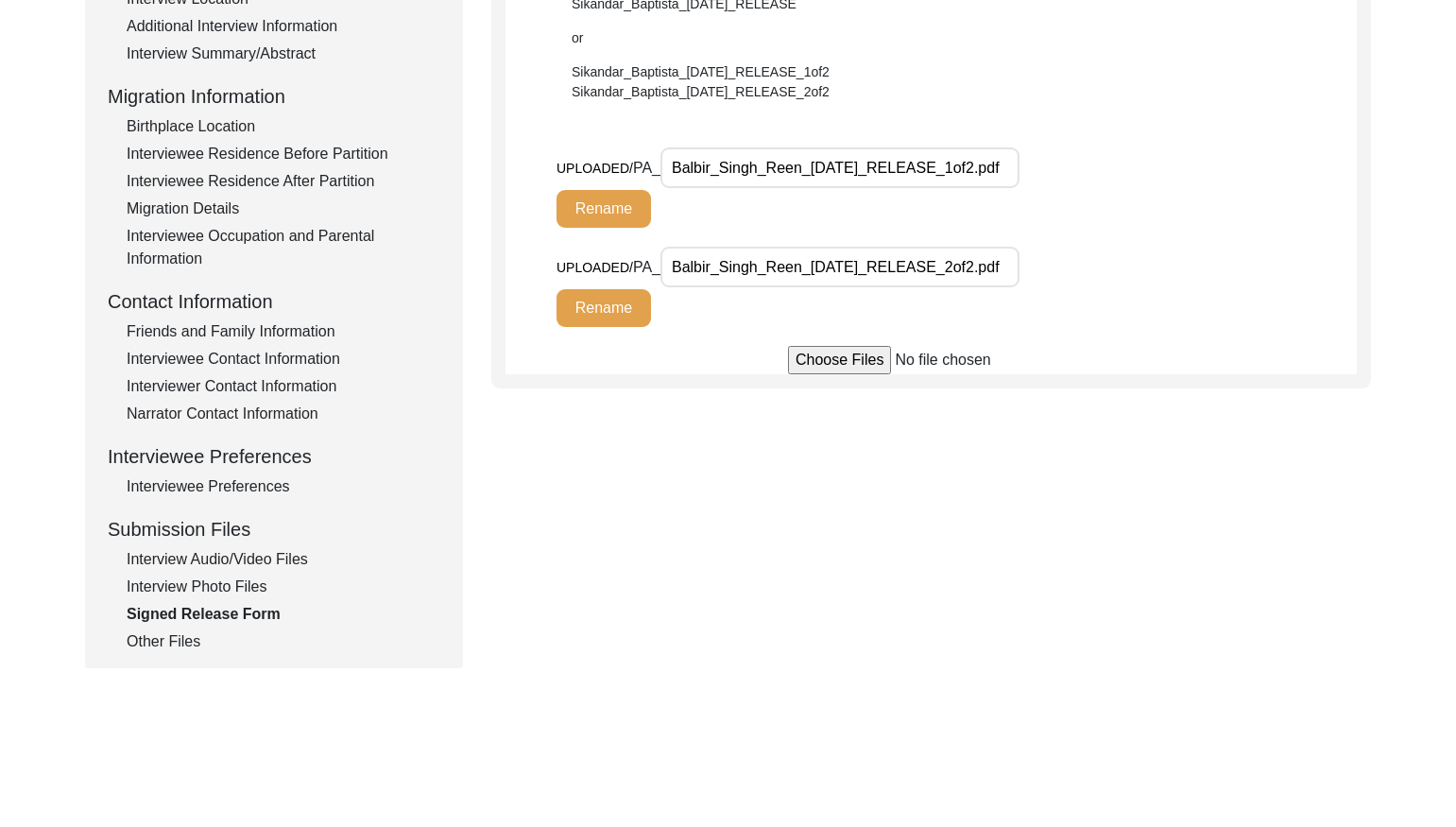 click on "Other Files" 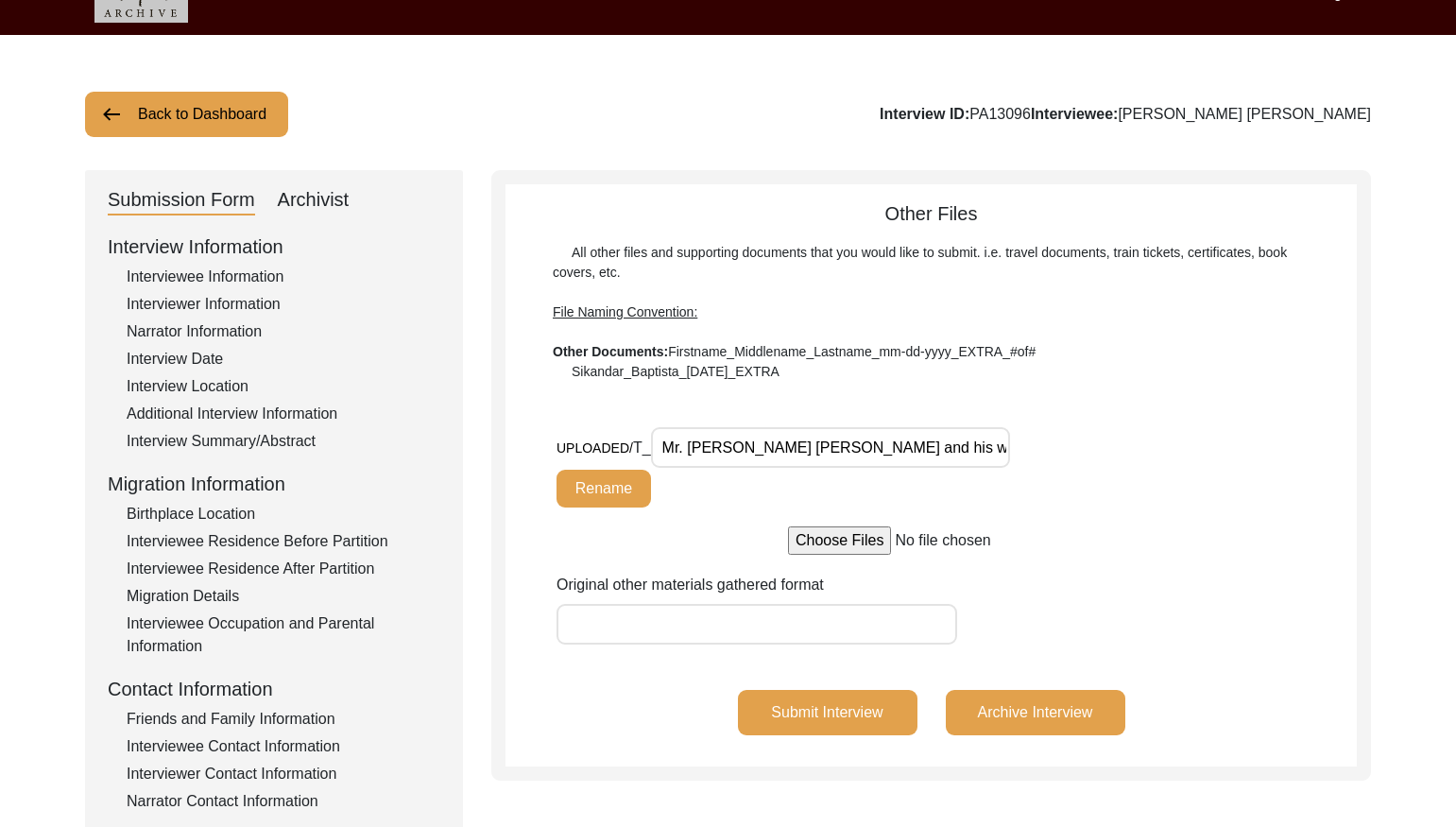 scroll, scrollTop: 37, scrollLeft: 0, axis: vertical 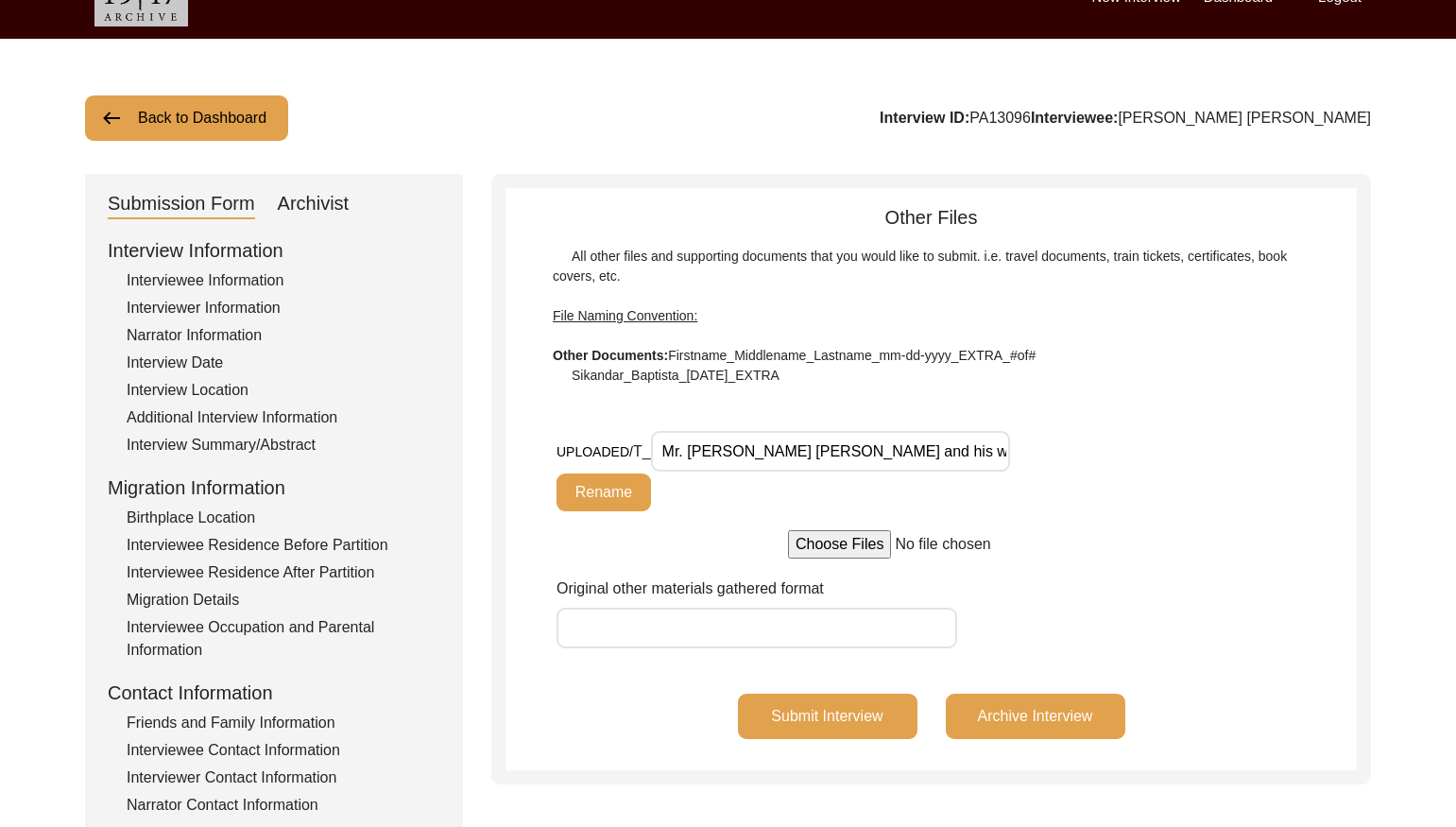drag, startPoint x: 210, startPoint y: 129, endPoint x: 248, endPoint y: 110, distance: 42.48529 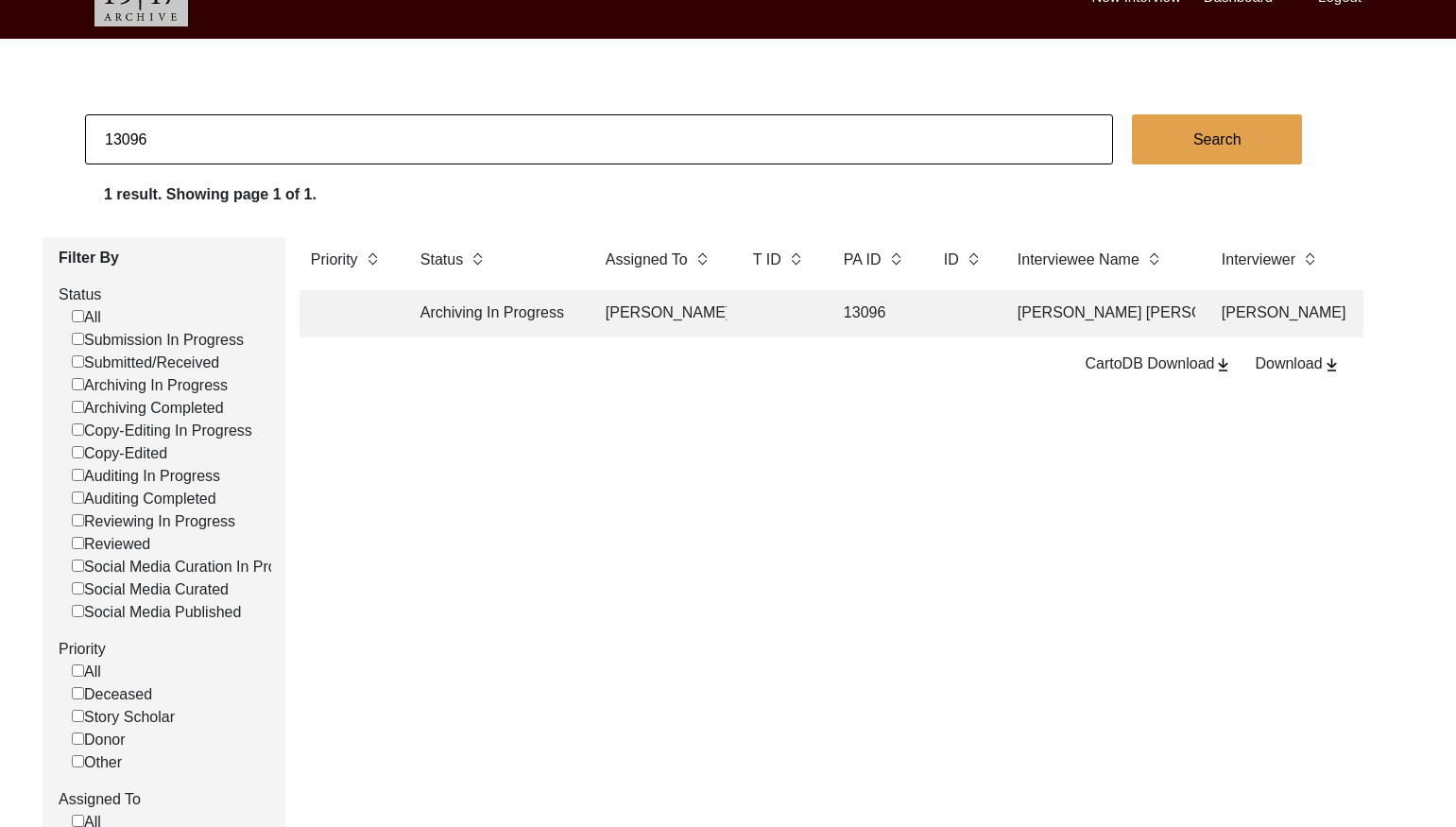click on "13096" 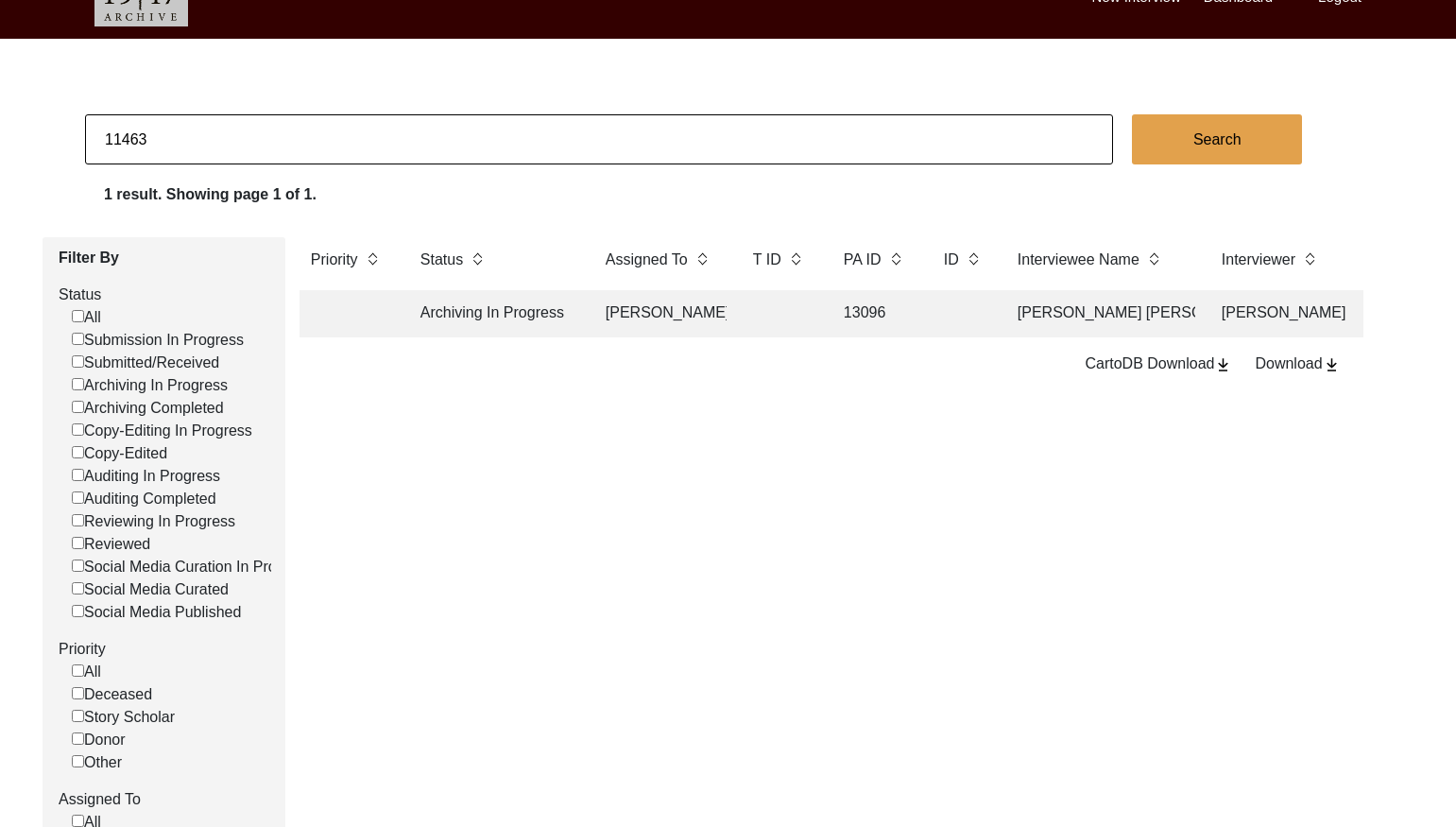 type on "11463" 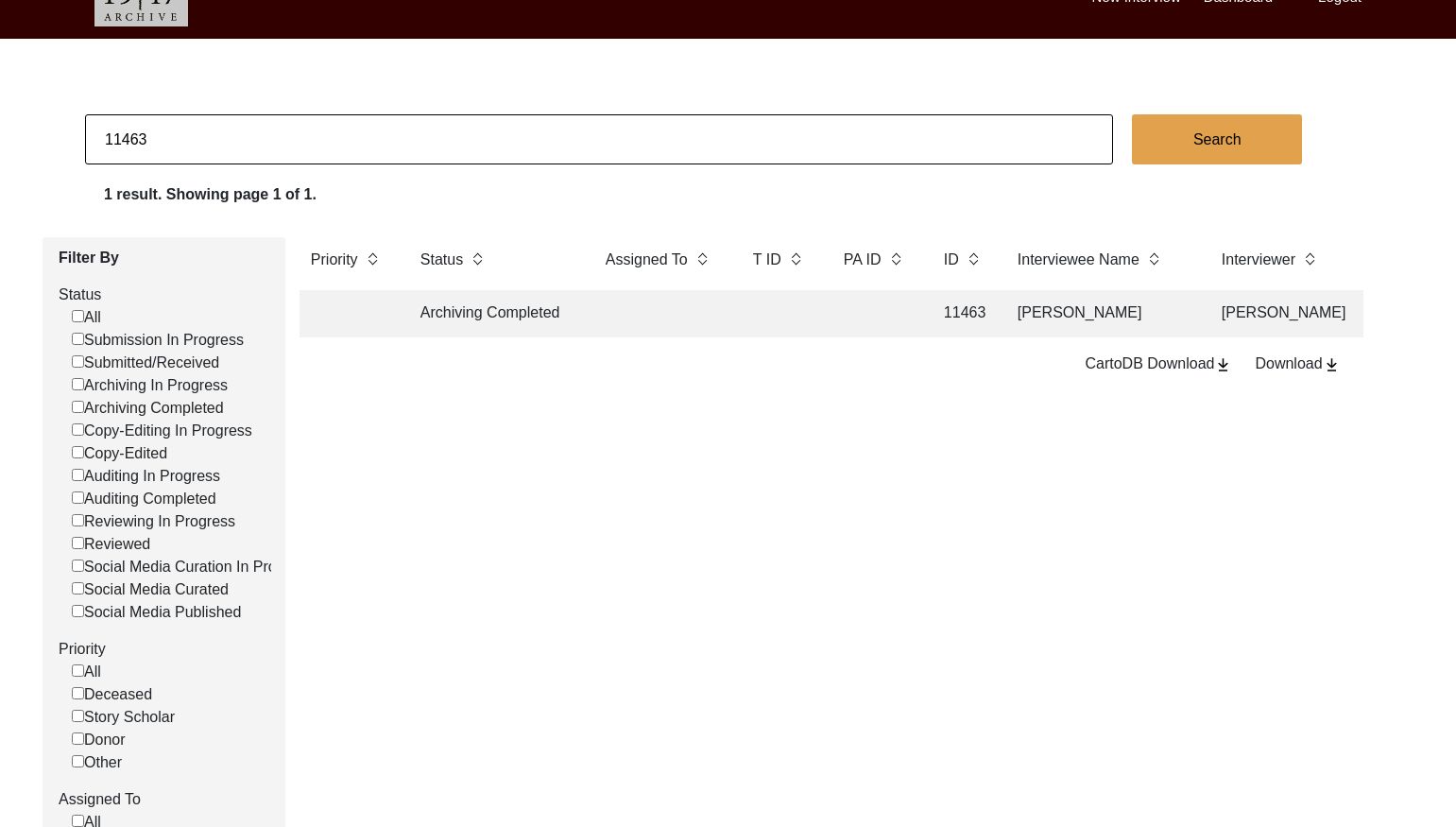 click on "Archiving Completed 11463 [PERSON_NAME] [PERSON_NAME] [PERSON_NAME] 387 [GEOGRAPHIC_DATA], [GEOGRAPHIC_DATA], [GEOGRAPHIC_DATA] [DATE] [DEMOGRAPHIC_DATA] 1946 [DEMOGRAPHIC_DATA] Punjabi Chak 387 JB, [GEOGRAPHIC_DATA], [GEOGRAPHIC_DATA] Did Not Migrate yes" 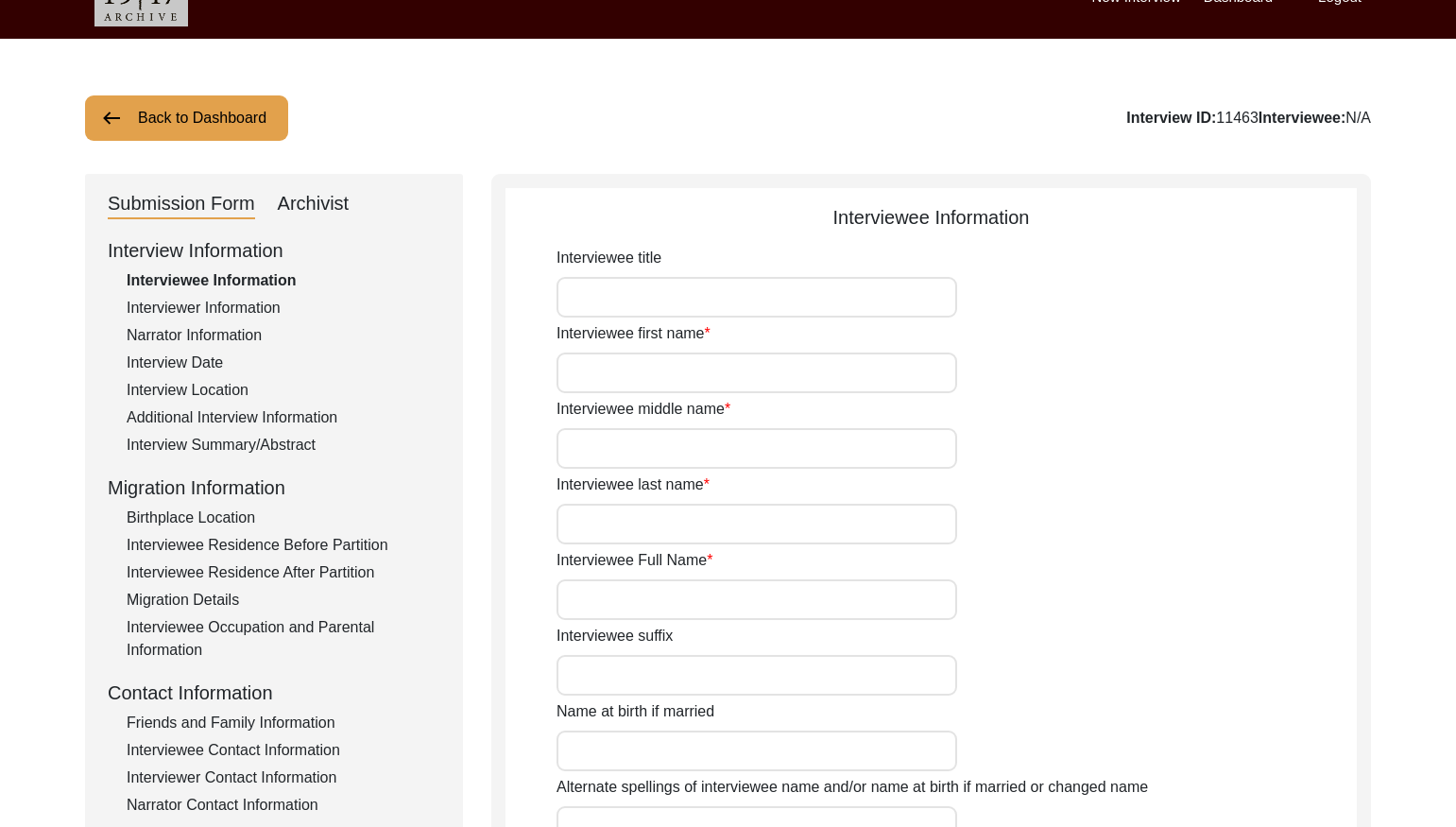 type on "Mr." 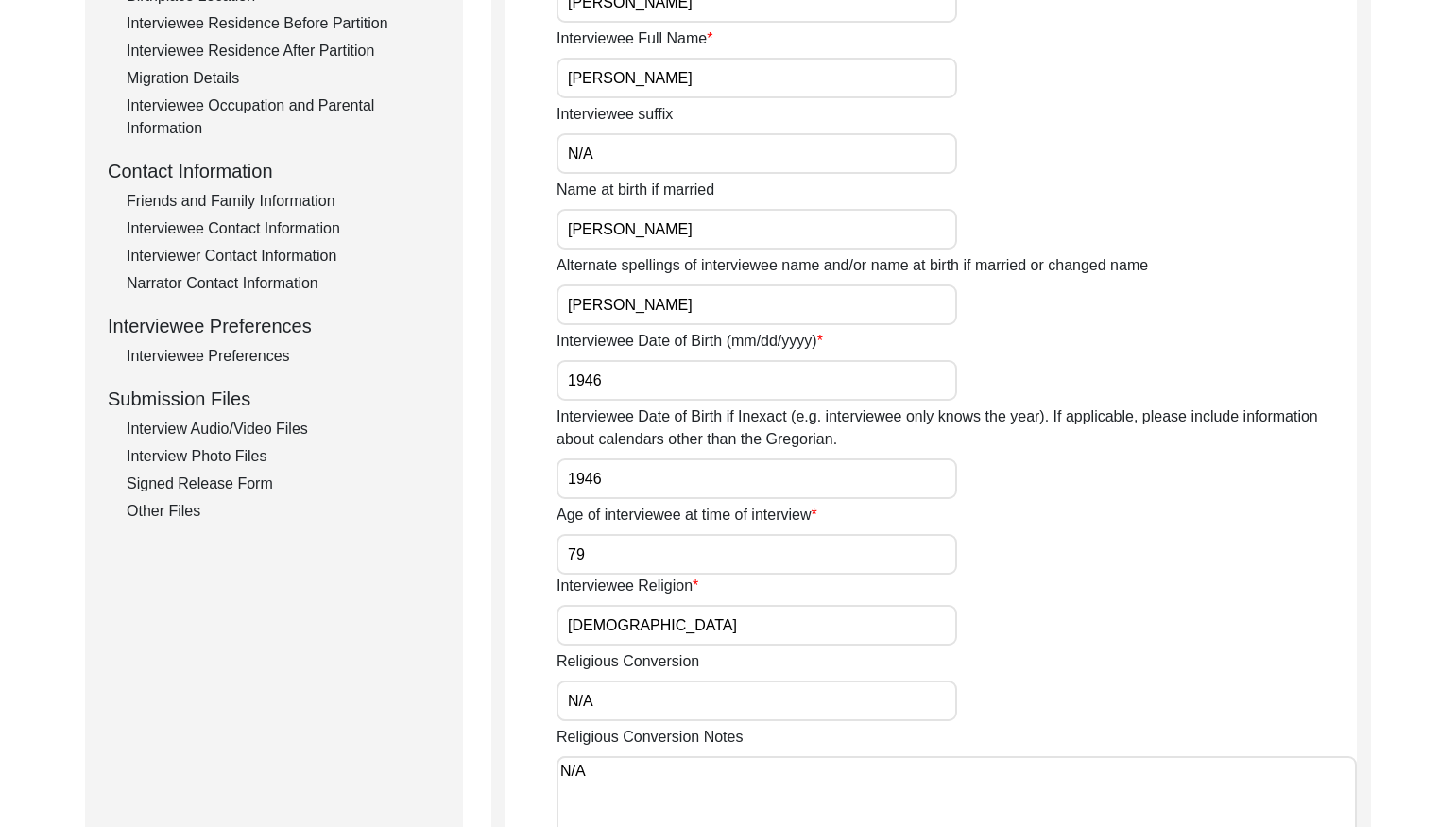 click on "Interview Audio/Video Files" 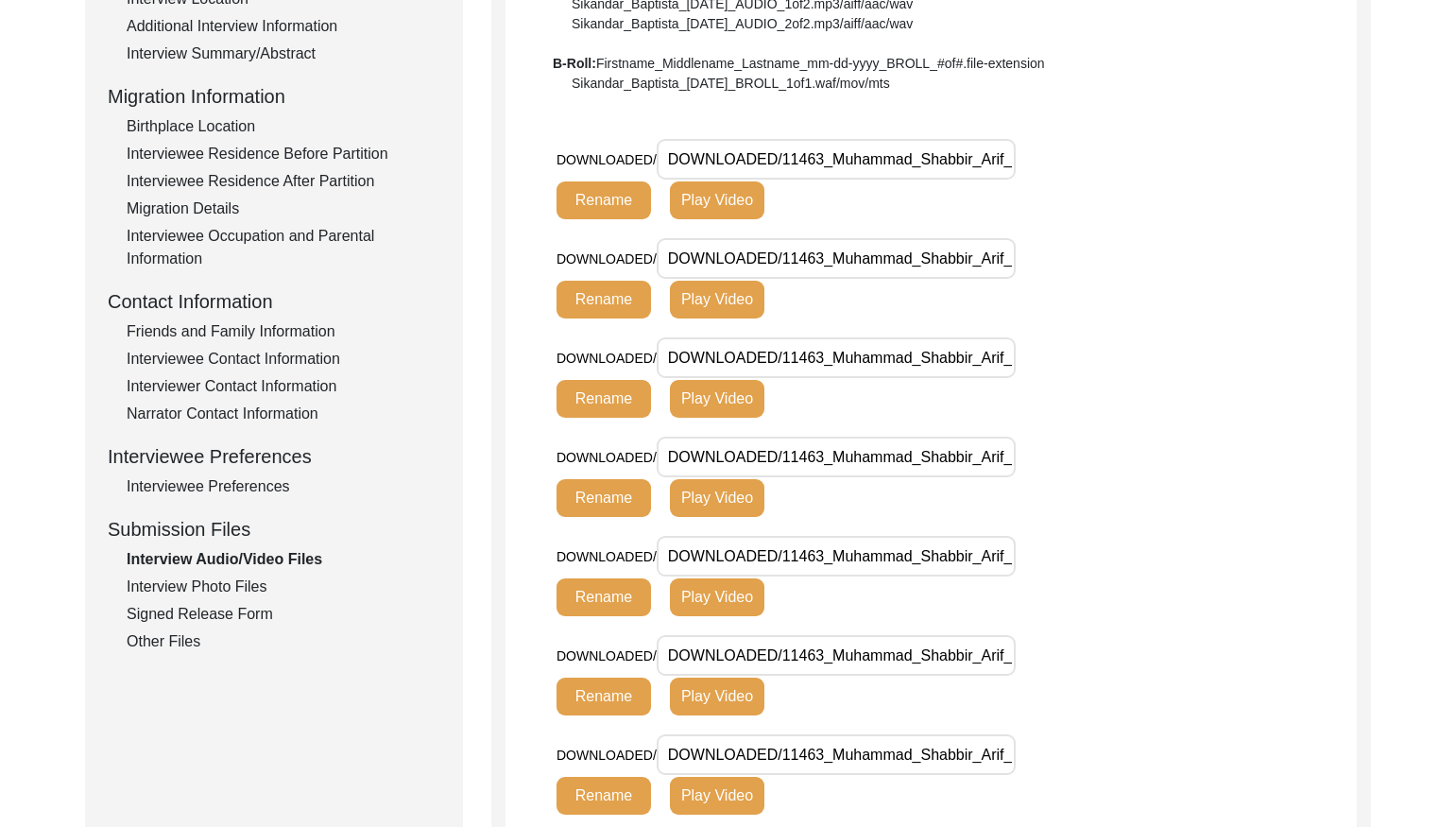 scroll, scrollTop: 493, scrollLeft: 0, axis: vertical 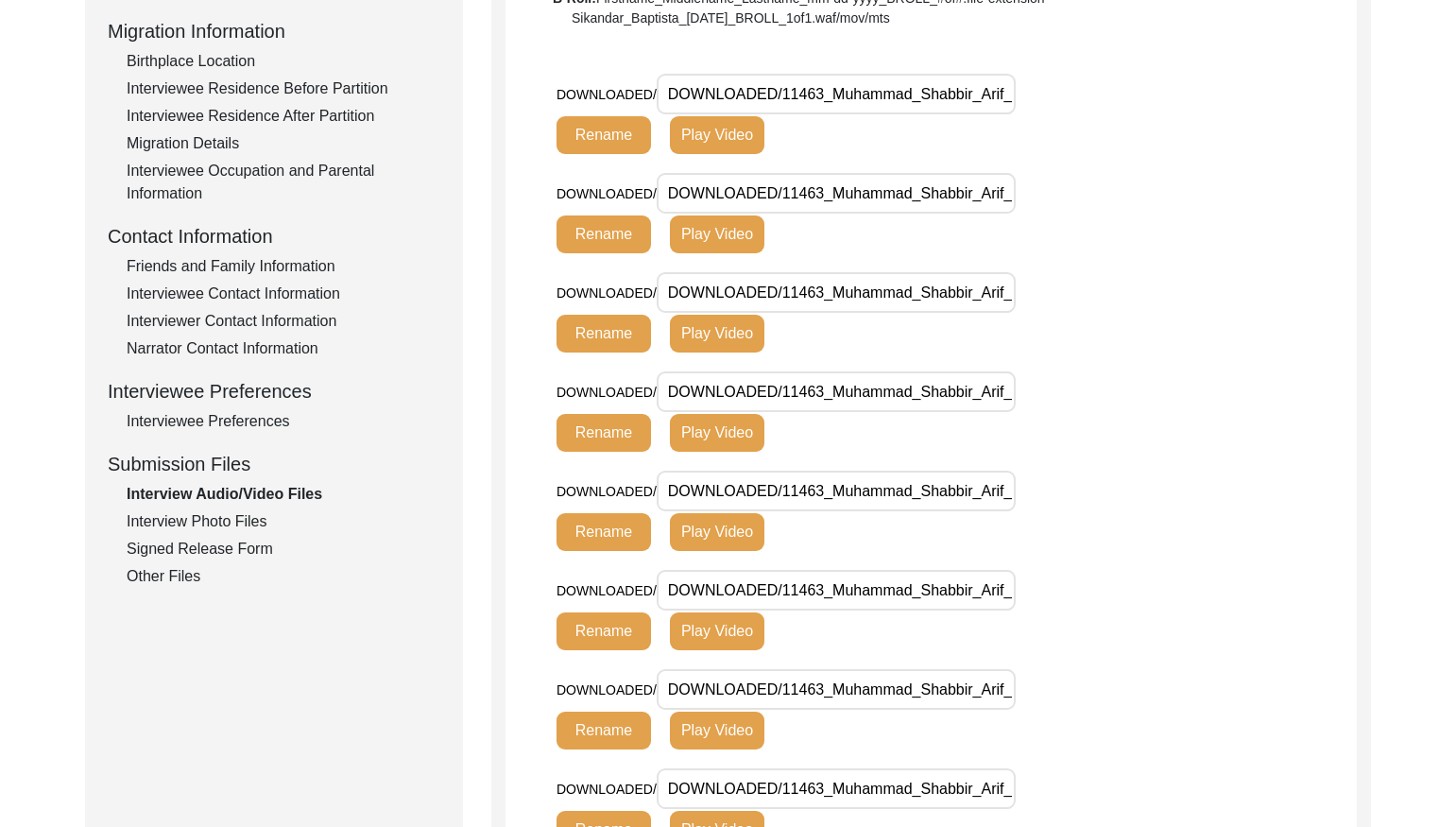 click on "Interview Photo Files" 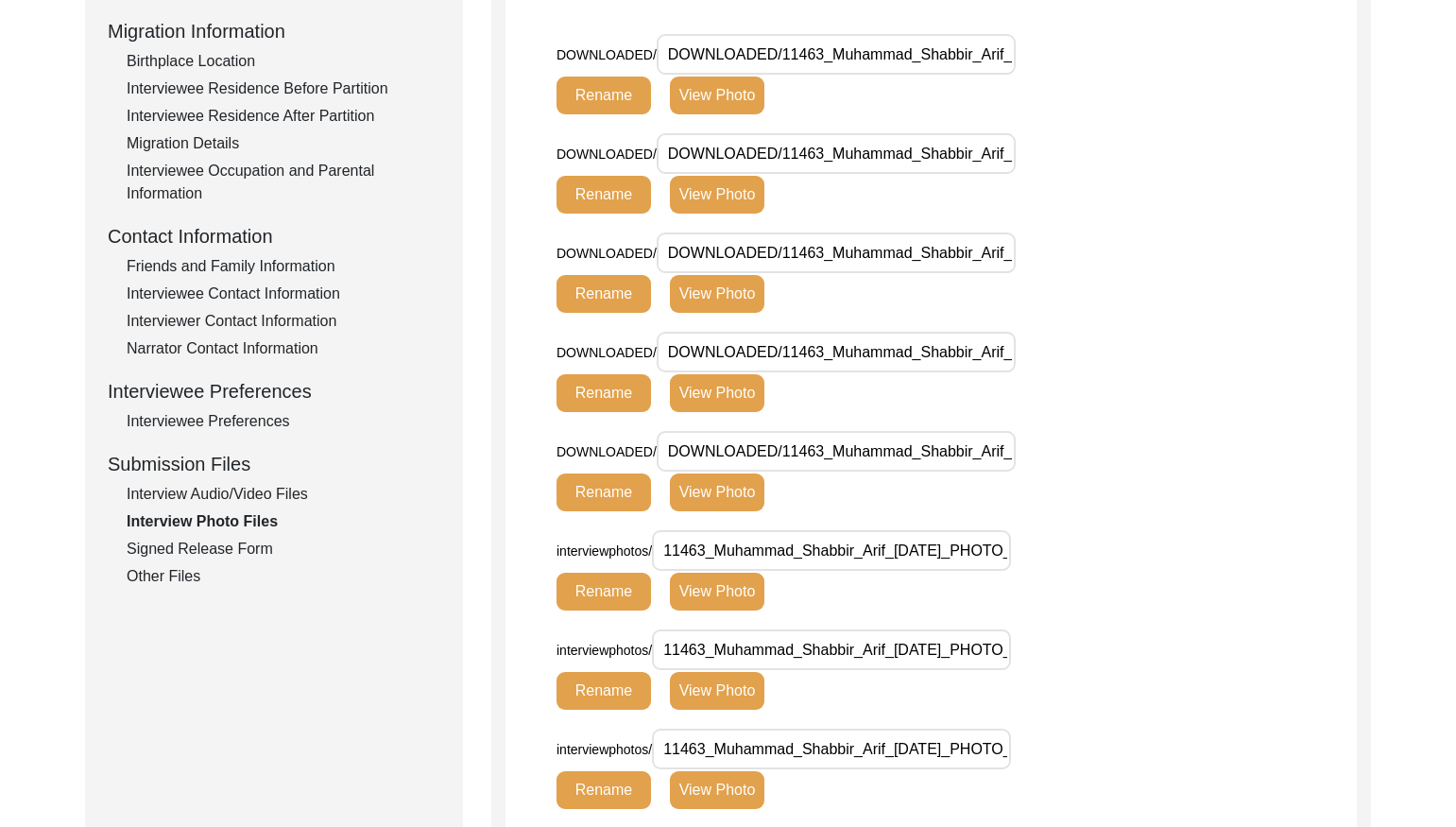 click on "Signed Release Form" 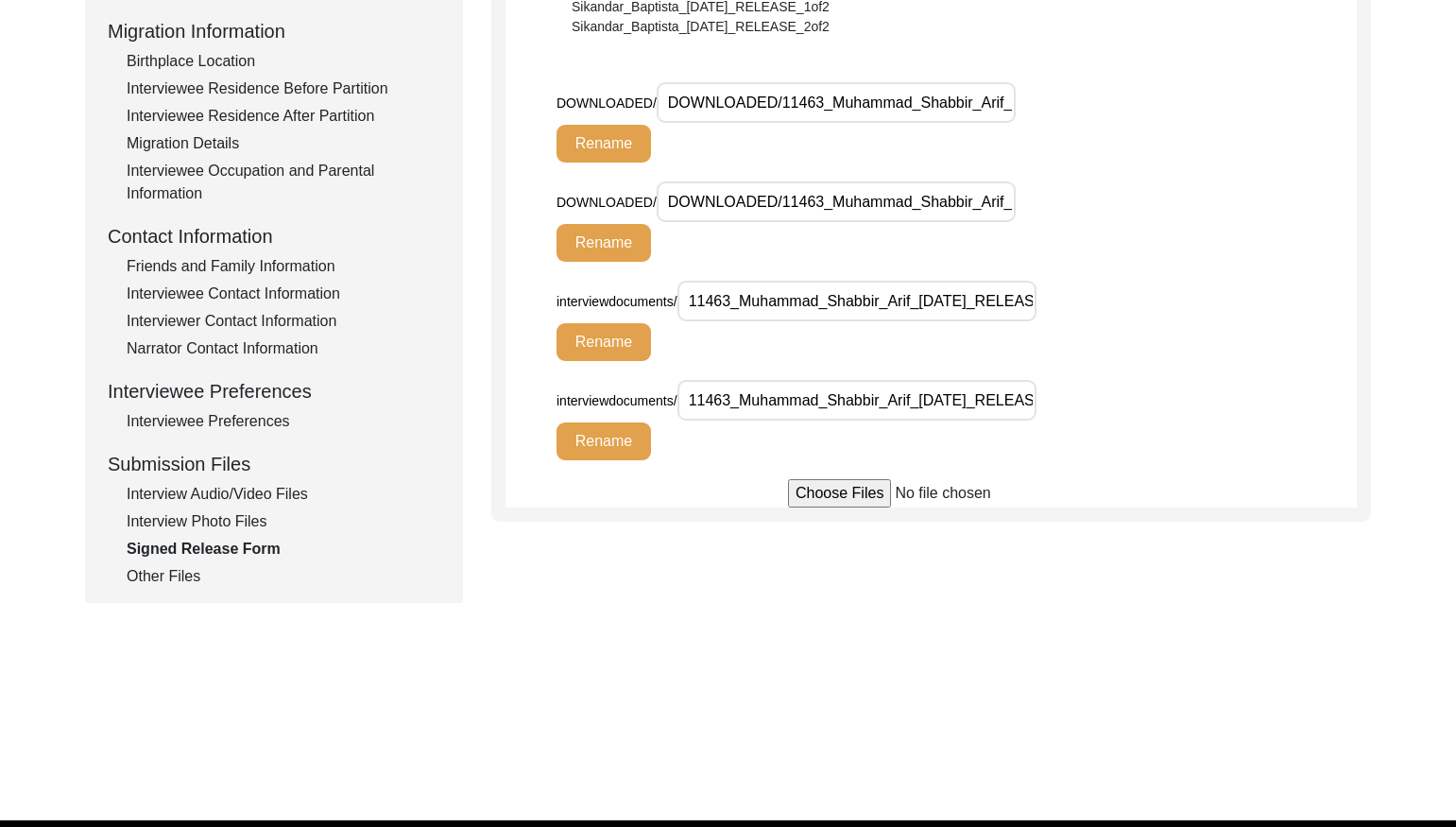 click on "Other Files" 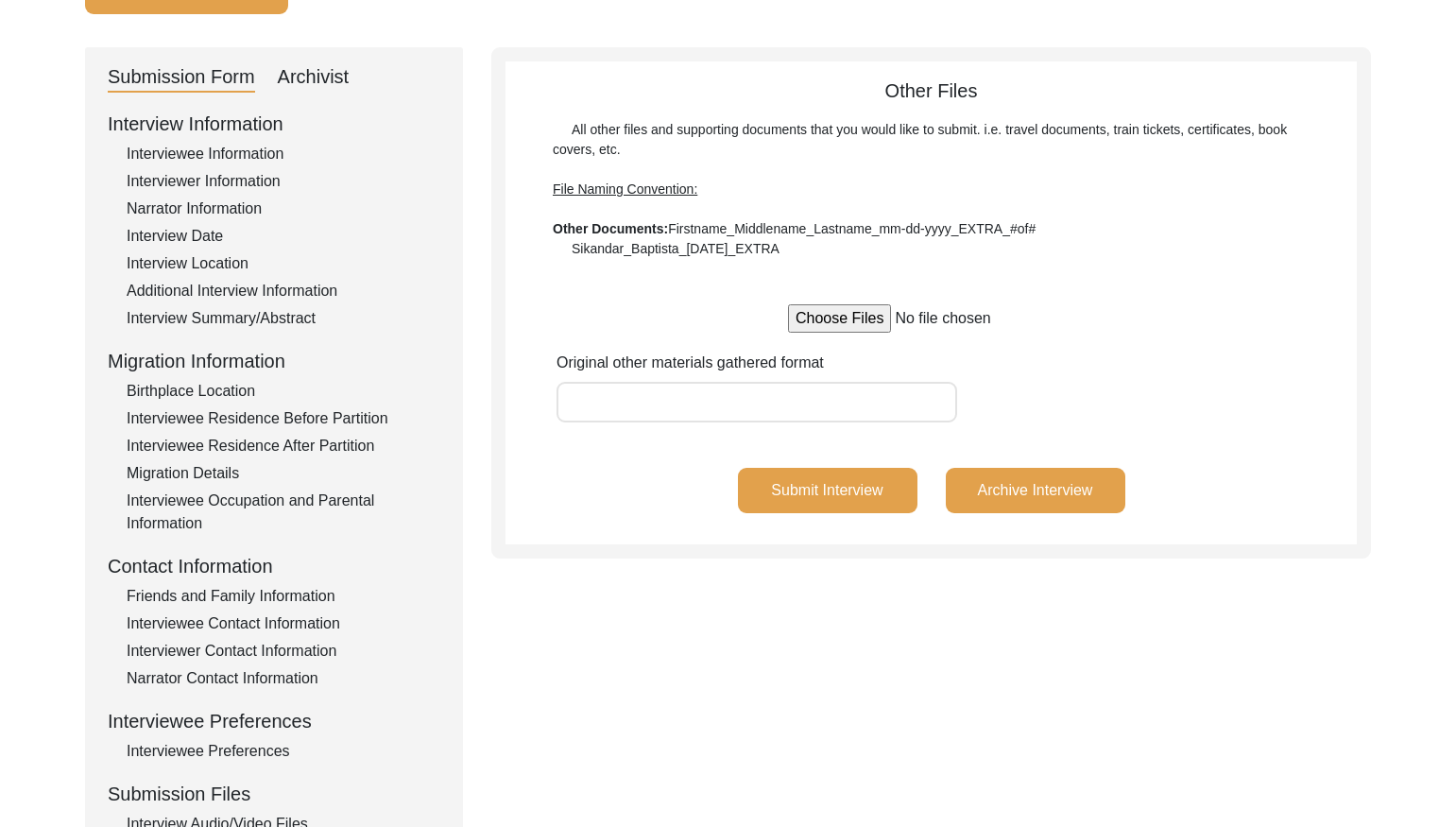 scroll, scrollTop: 95, scrollLeft: 0, axis: vertical 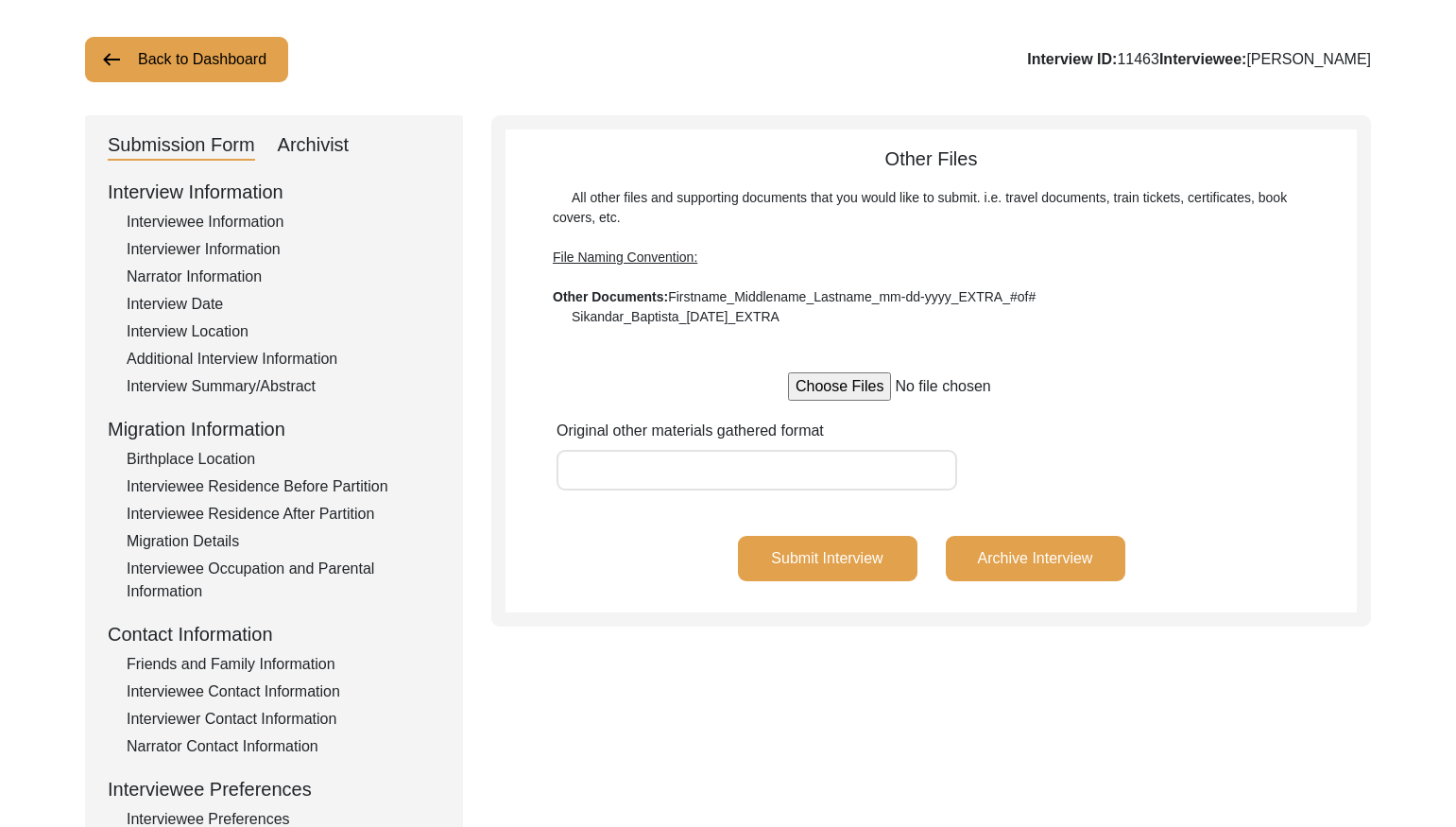 click on "Back to Dashboard" 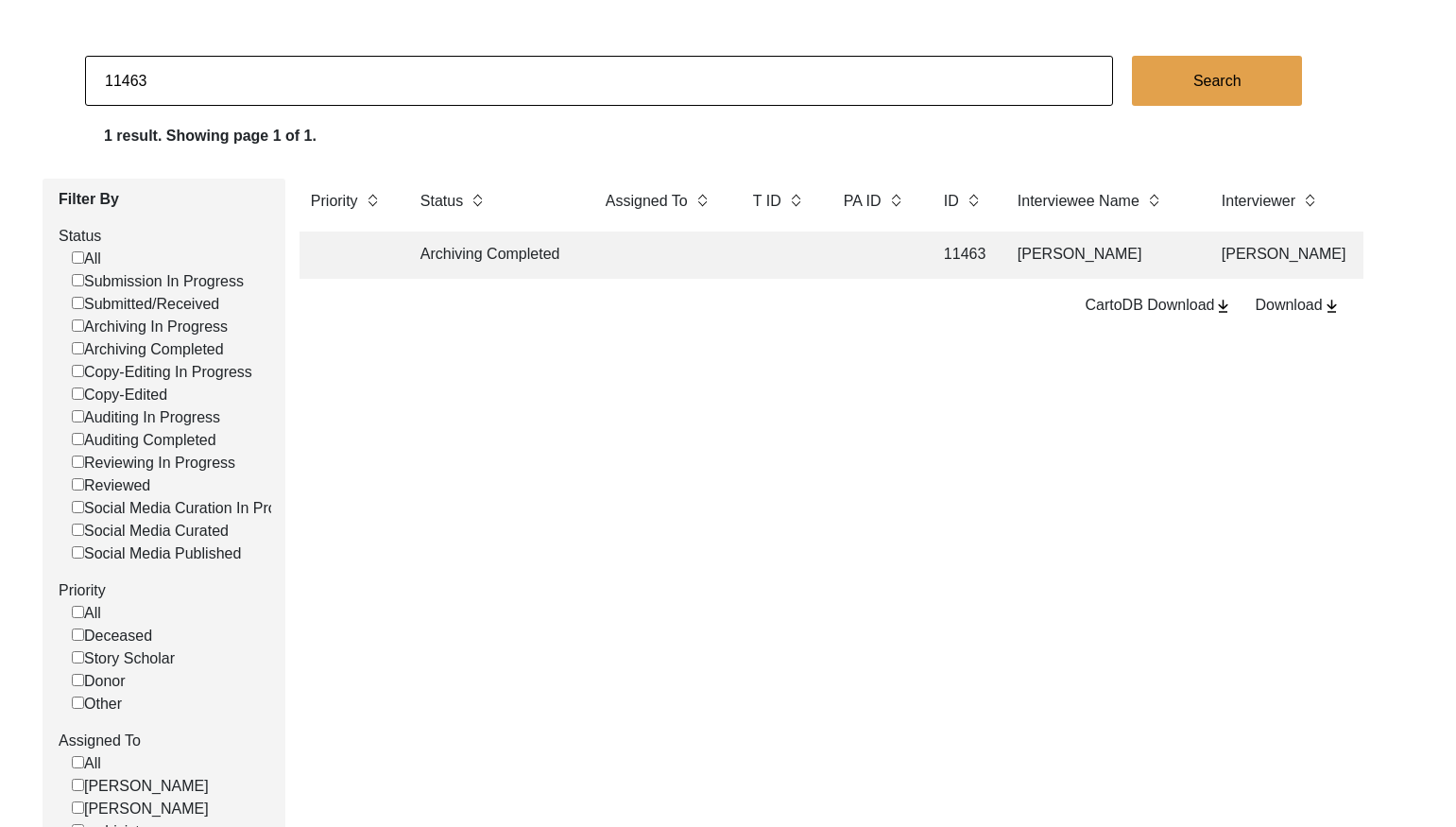 click on "11463" 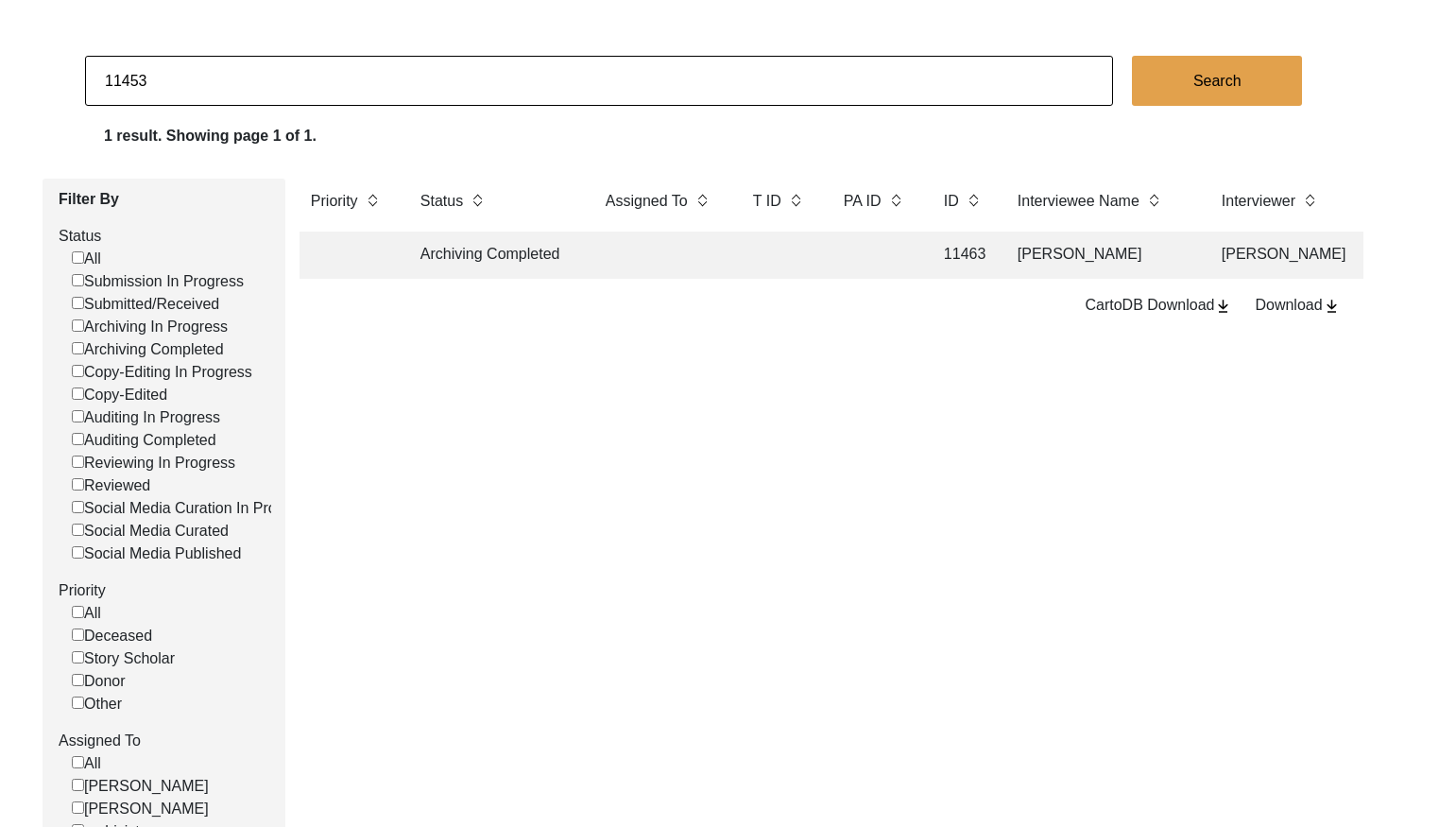 type on "11453" 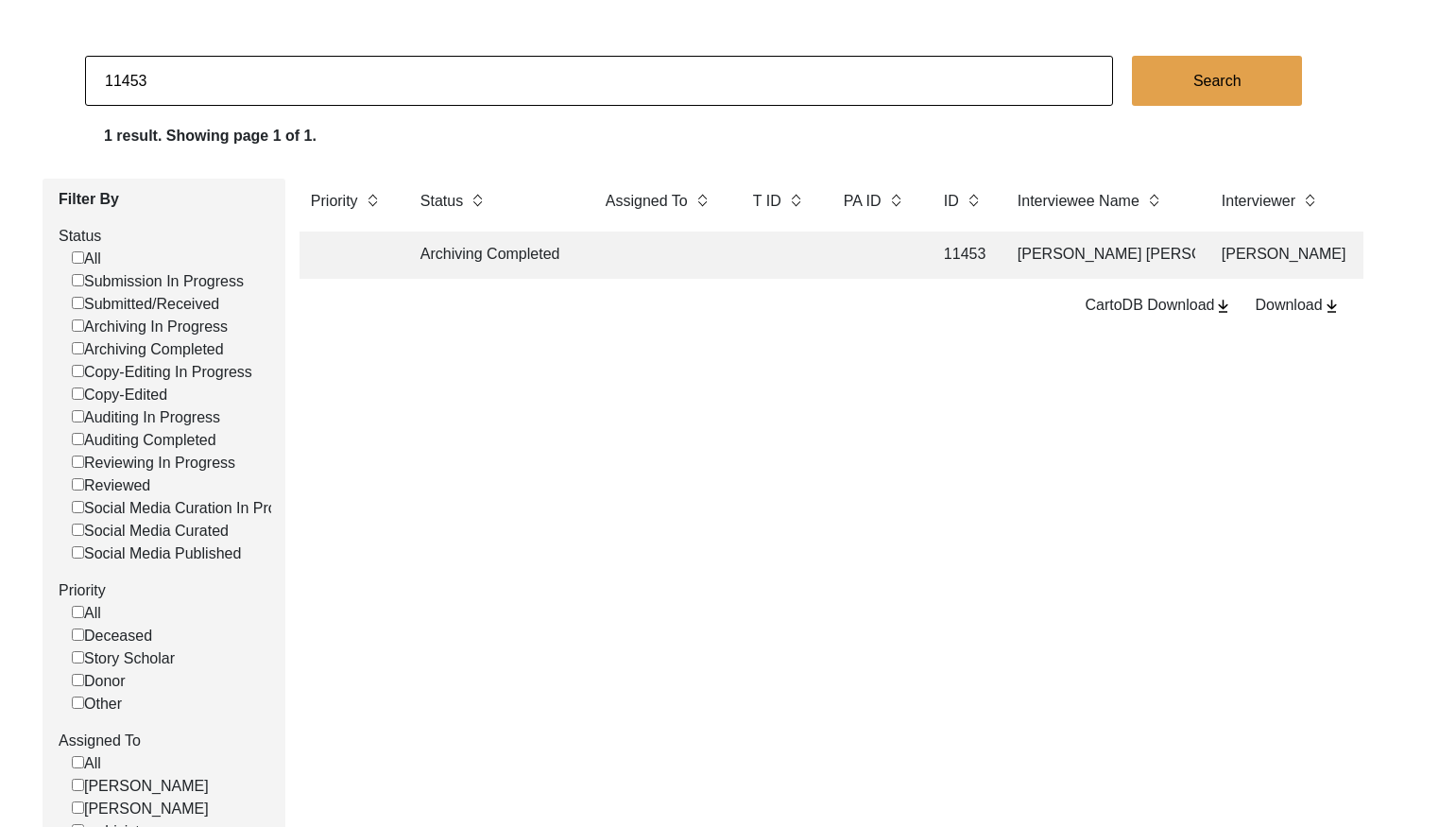 click 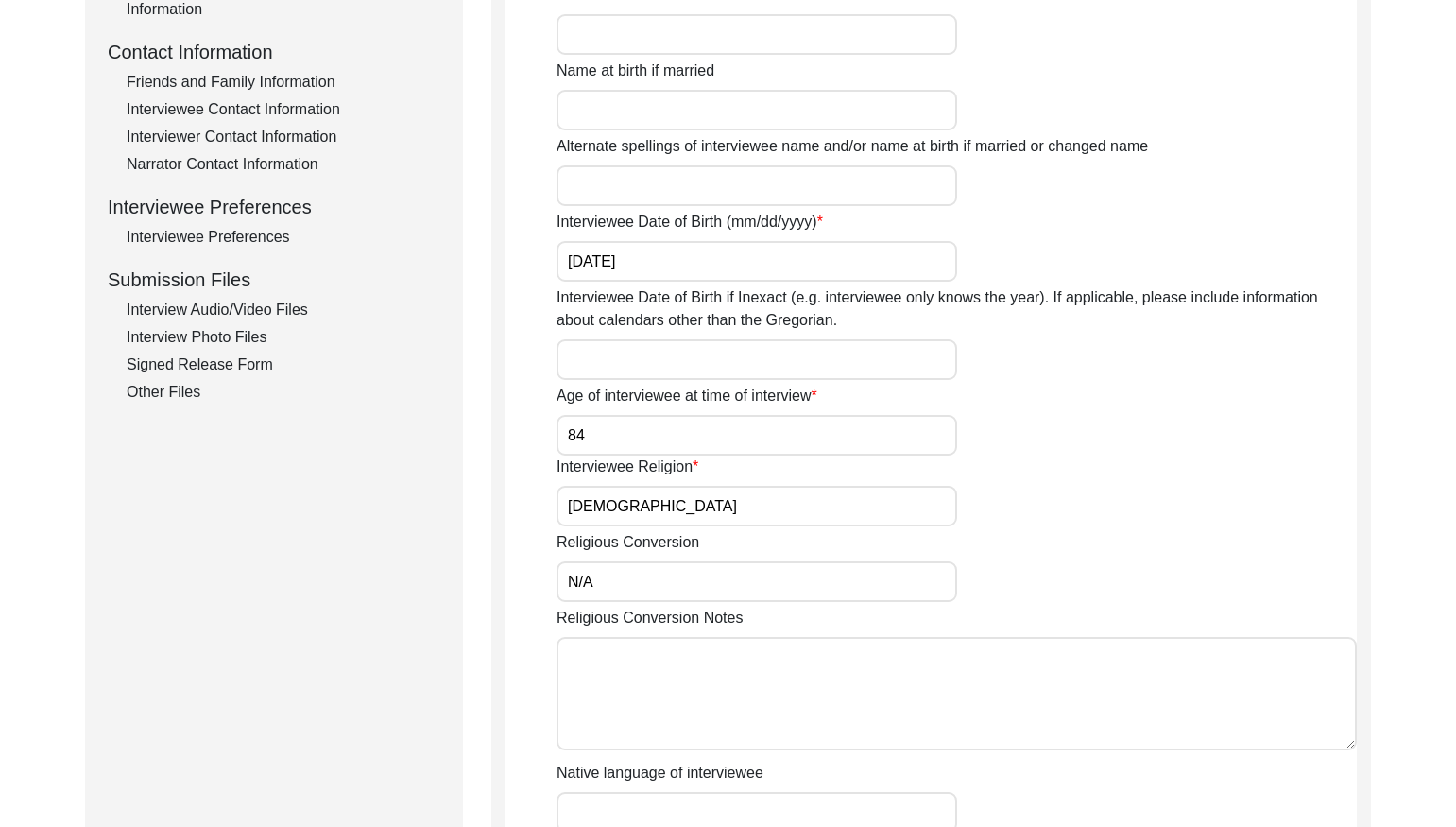click on "Interview Audio/Video Files" 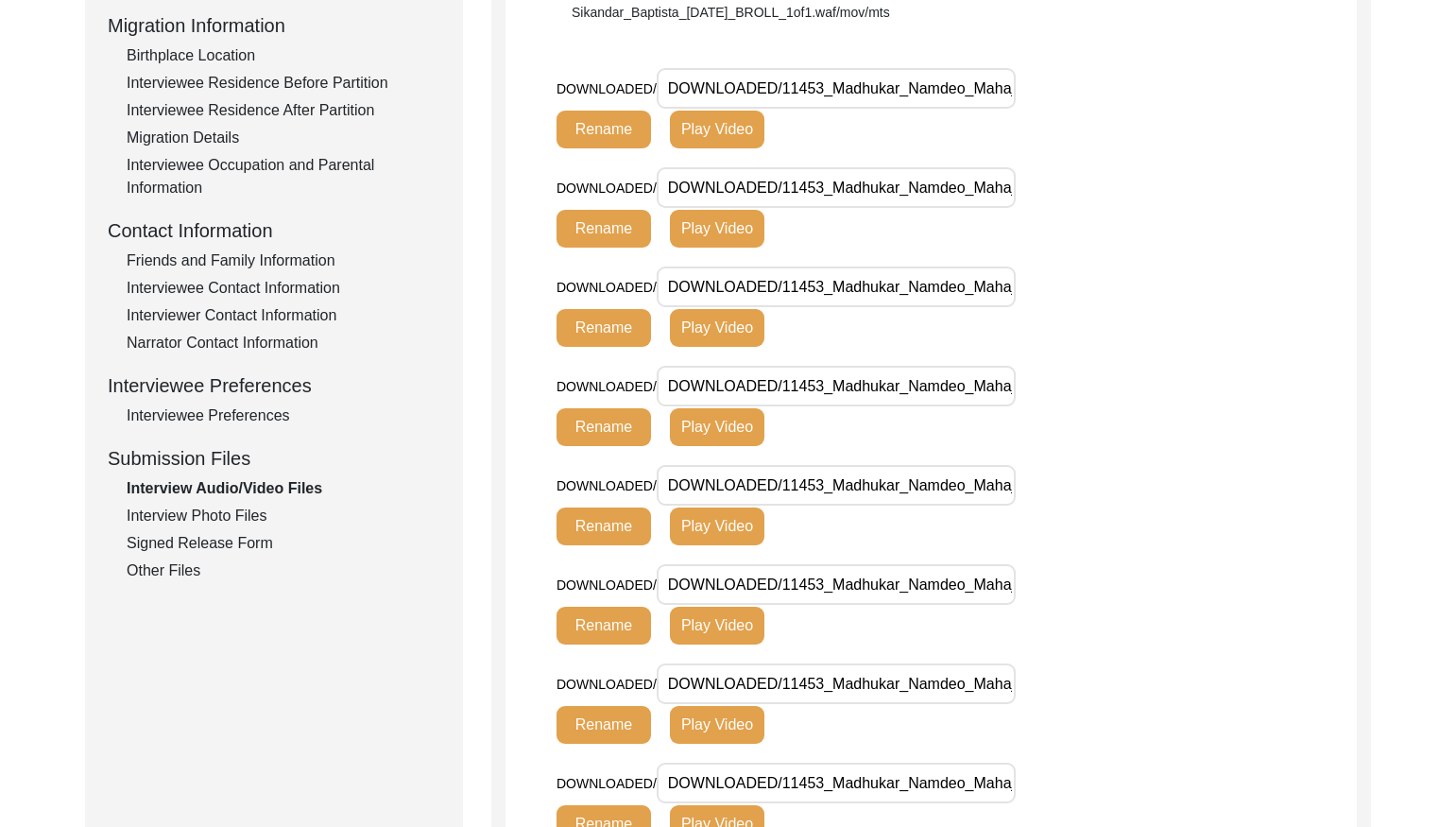 scroll, scrollTop: 507, scrollLeft: 0, axis: vertical 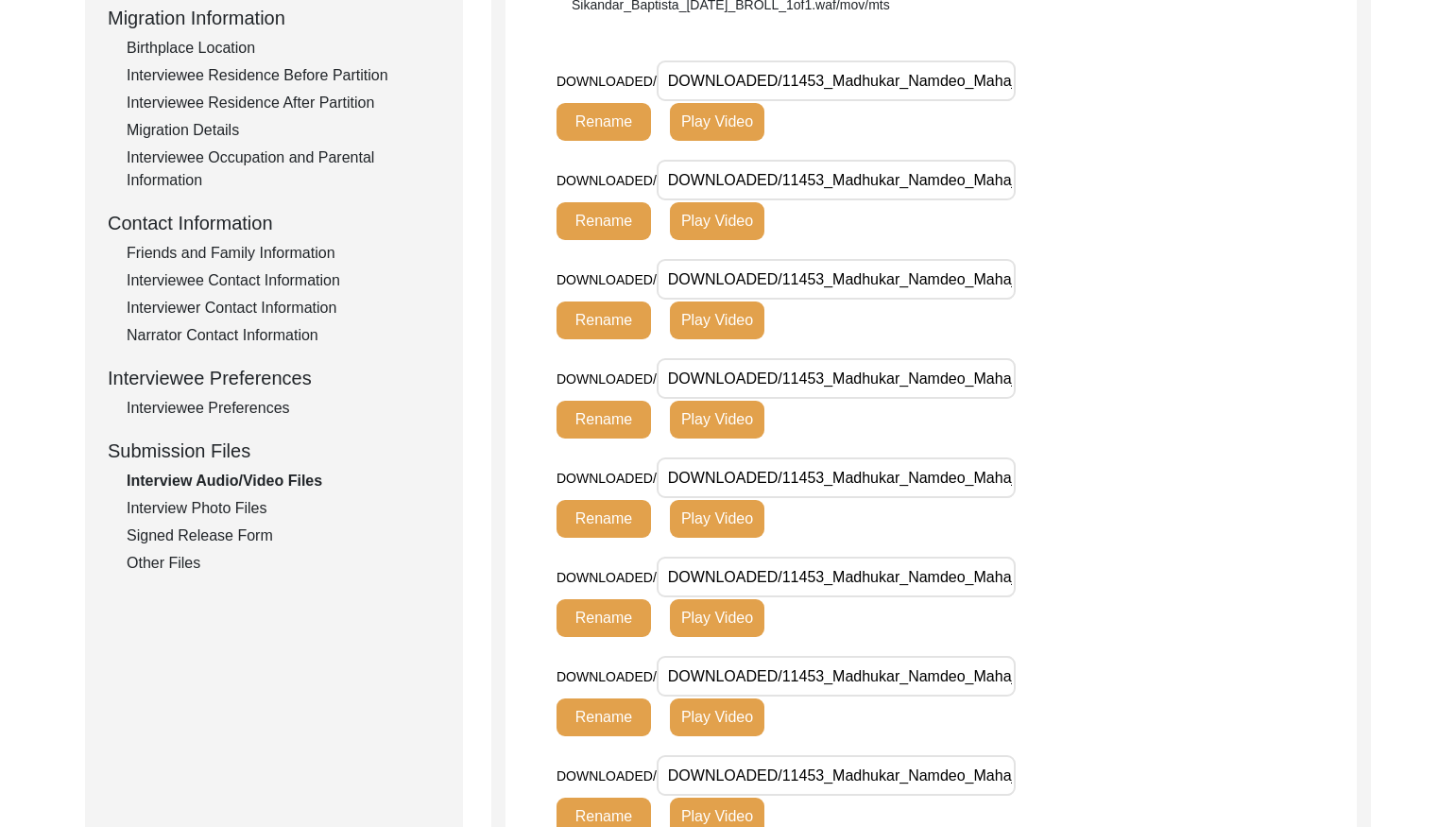click on "Interview Photo Files" 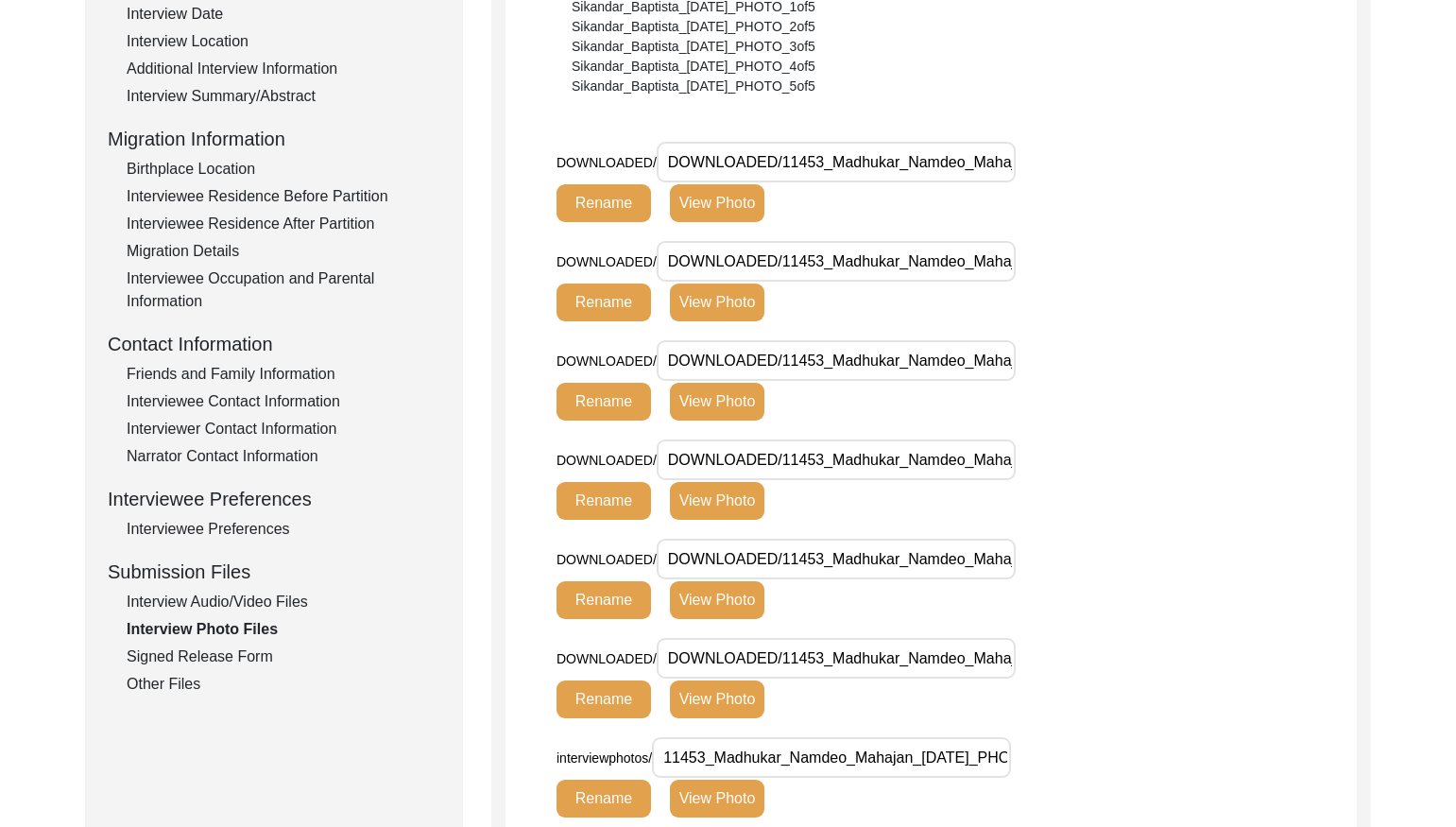 scroll, scrollTop: 343, scrollLeft: 0, axis: vertical 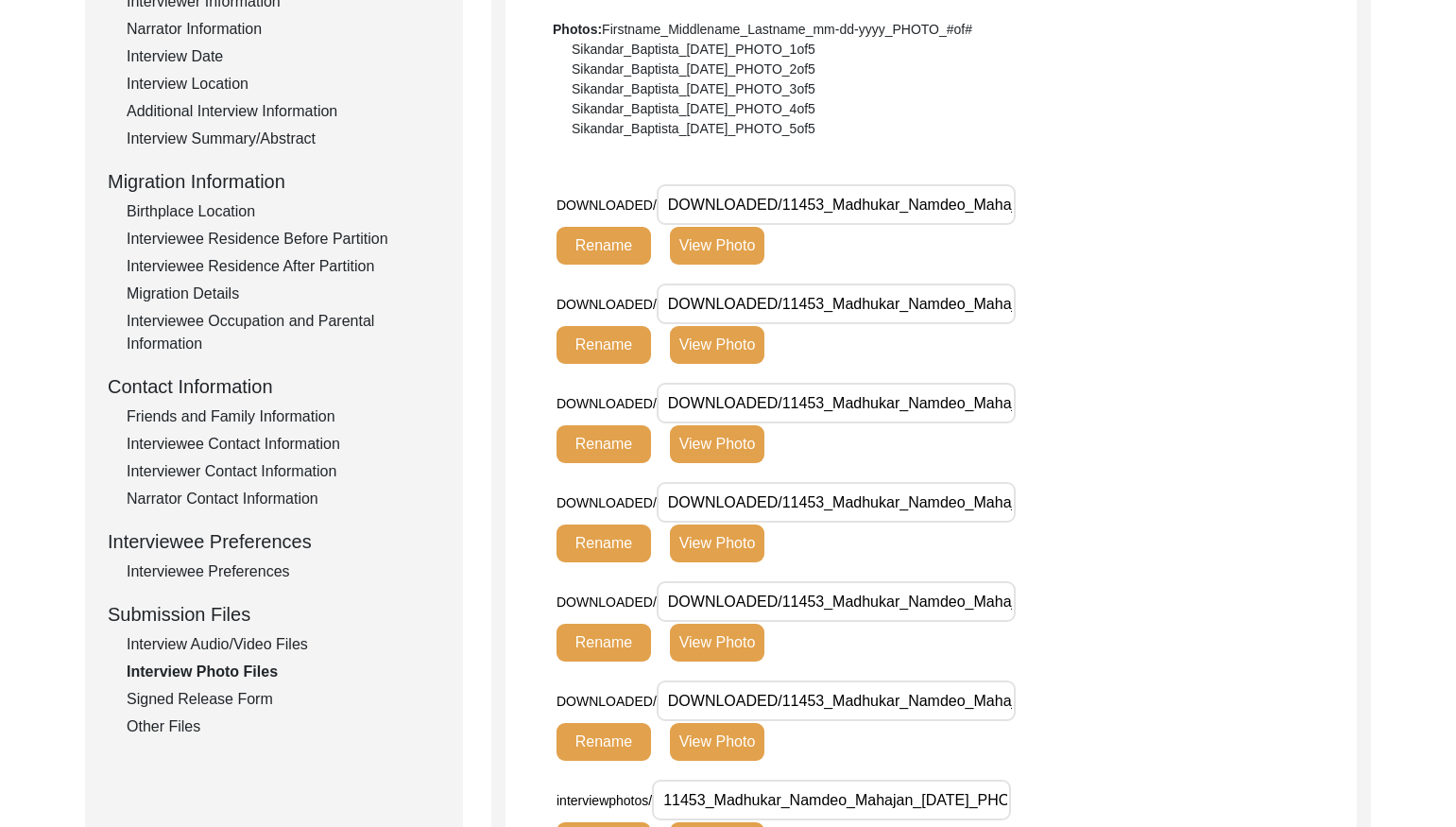 click on "Signed Release Form" 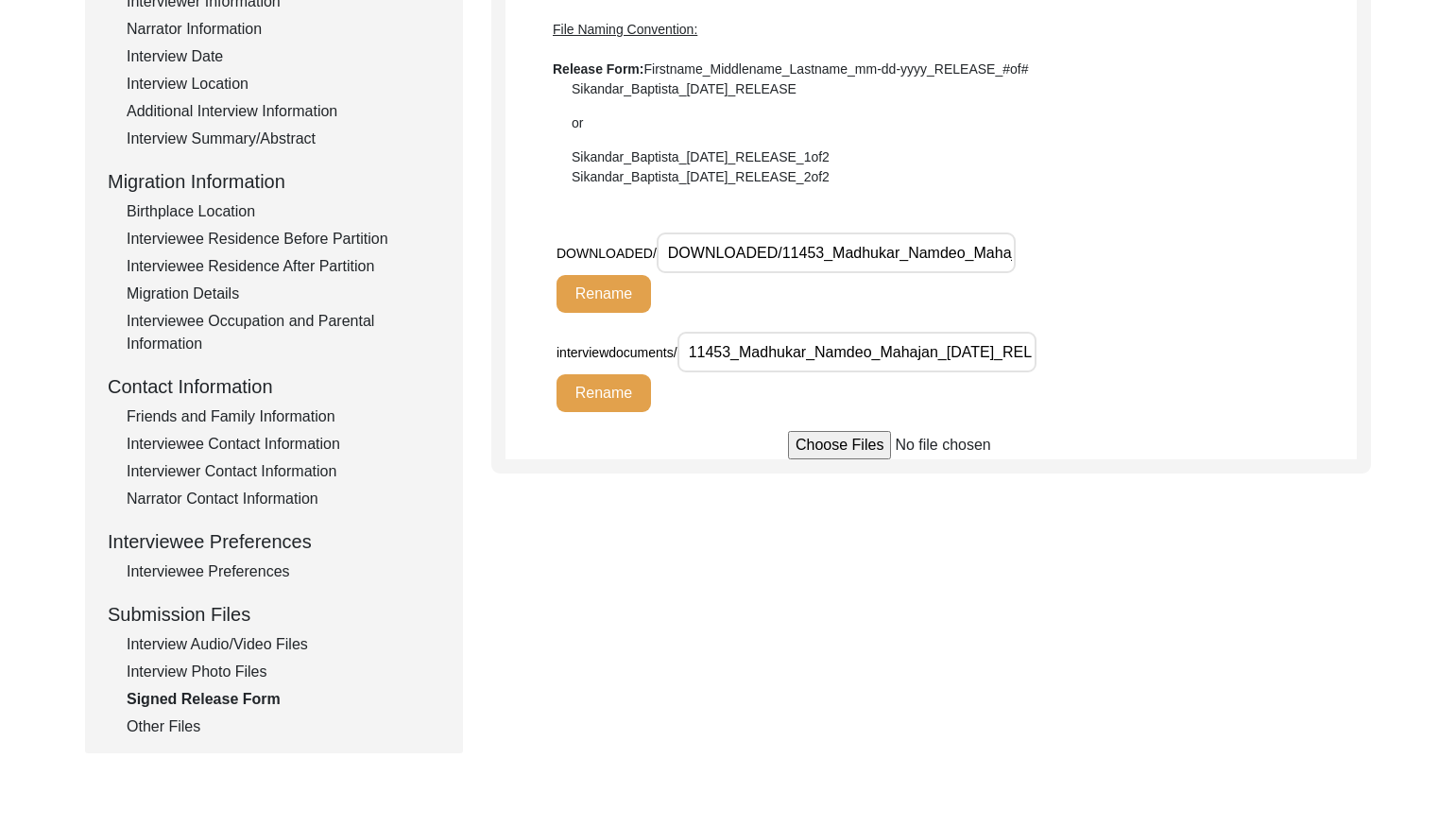 click on "Other Files" 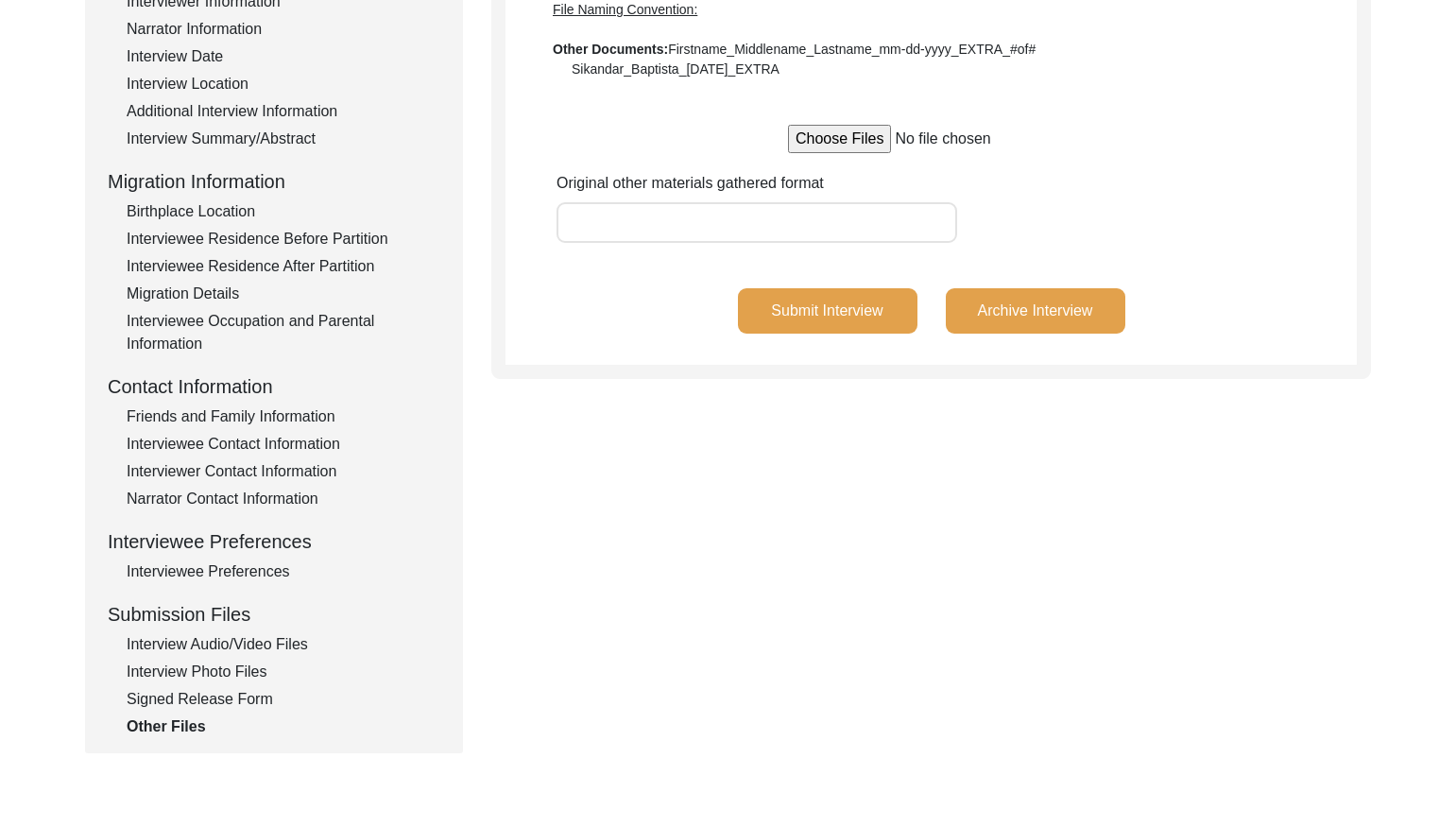scroll, scrollTop: 0, scrollLeft: 0, axis: both 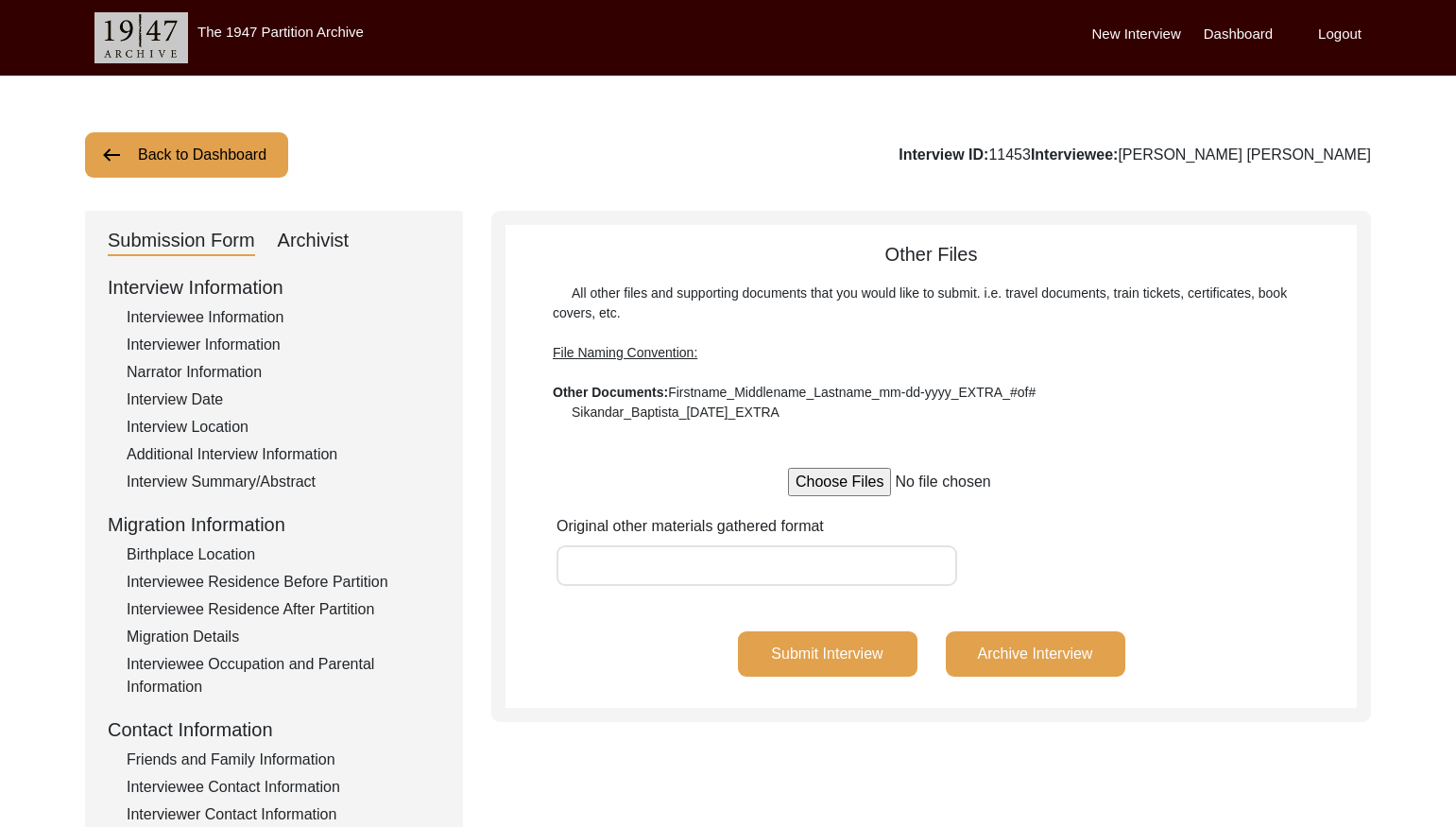 click 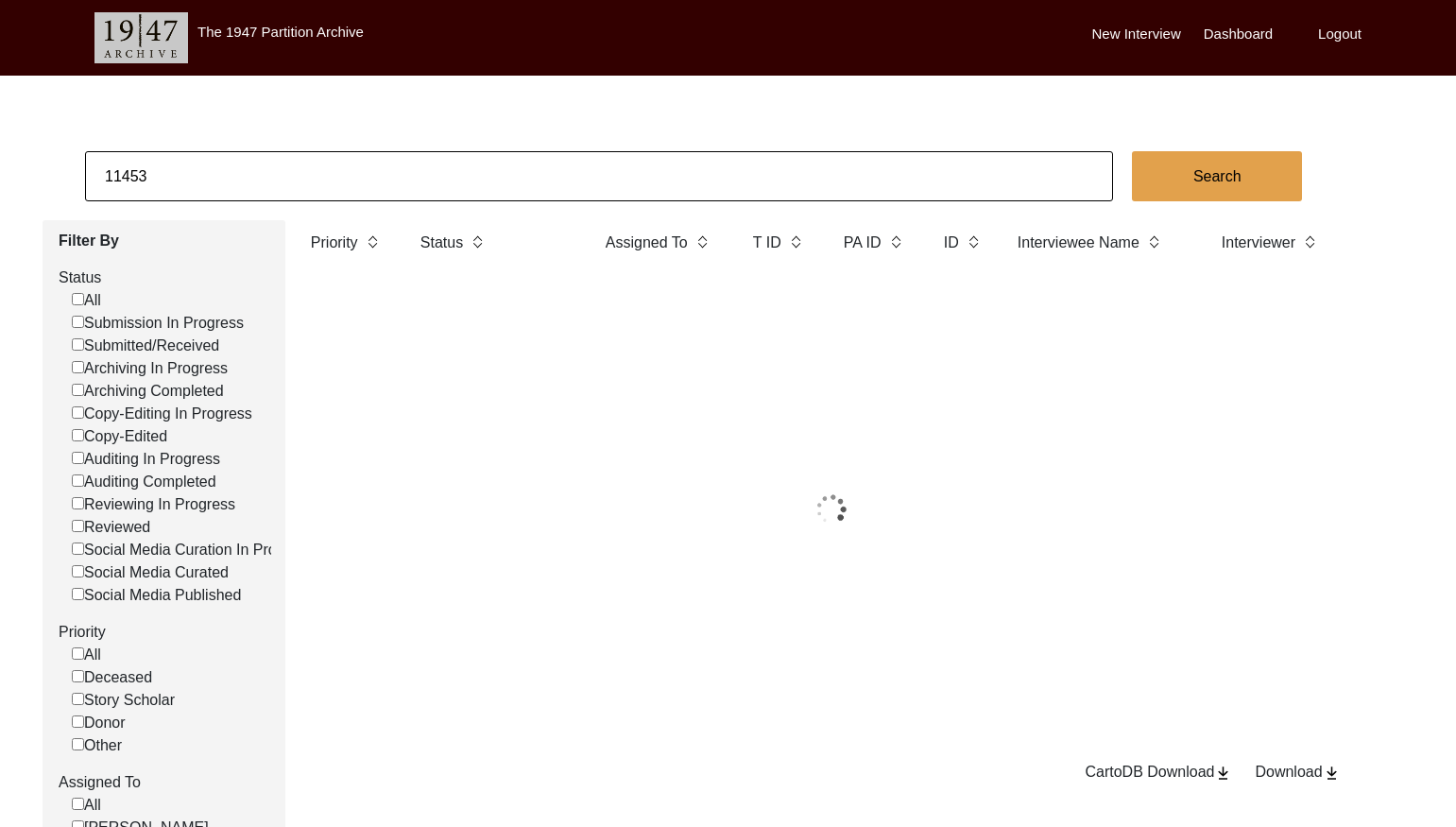 click on "11453" 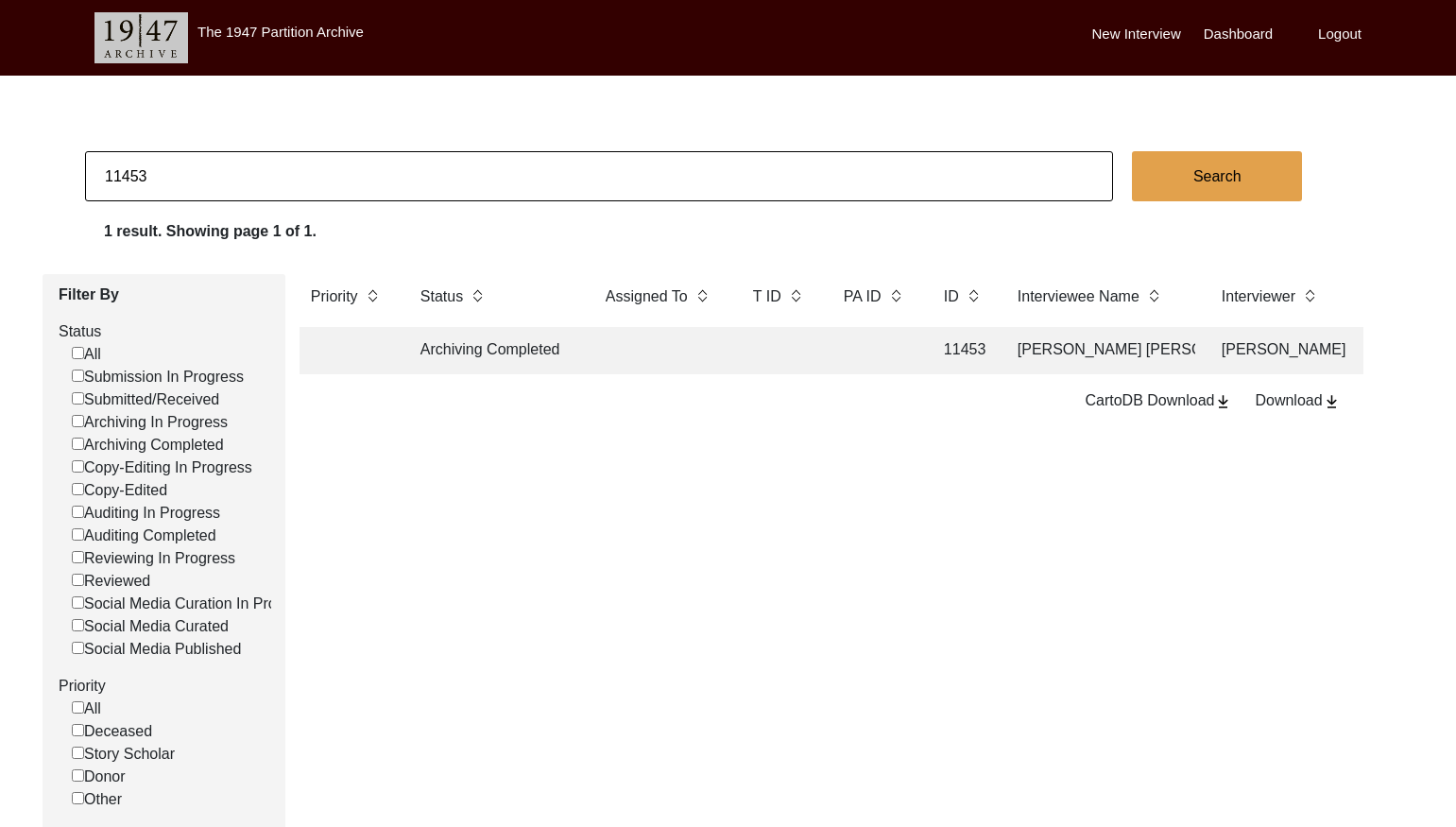click on "11453" 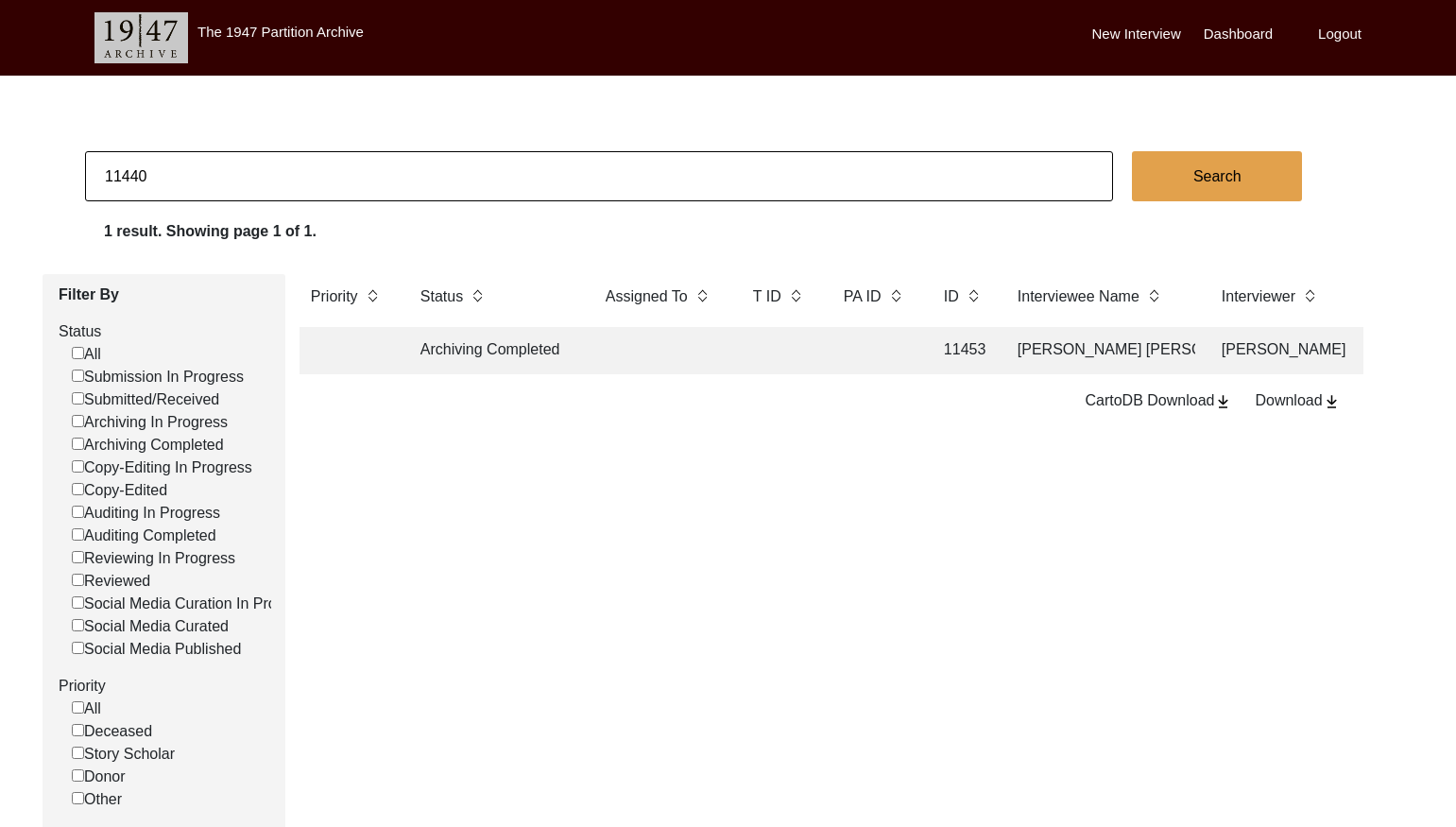 type on "11440" 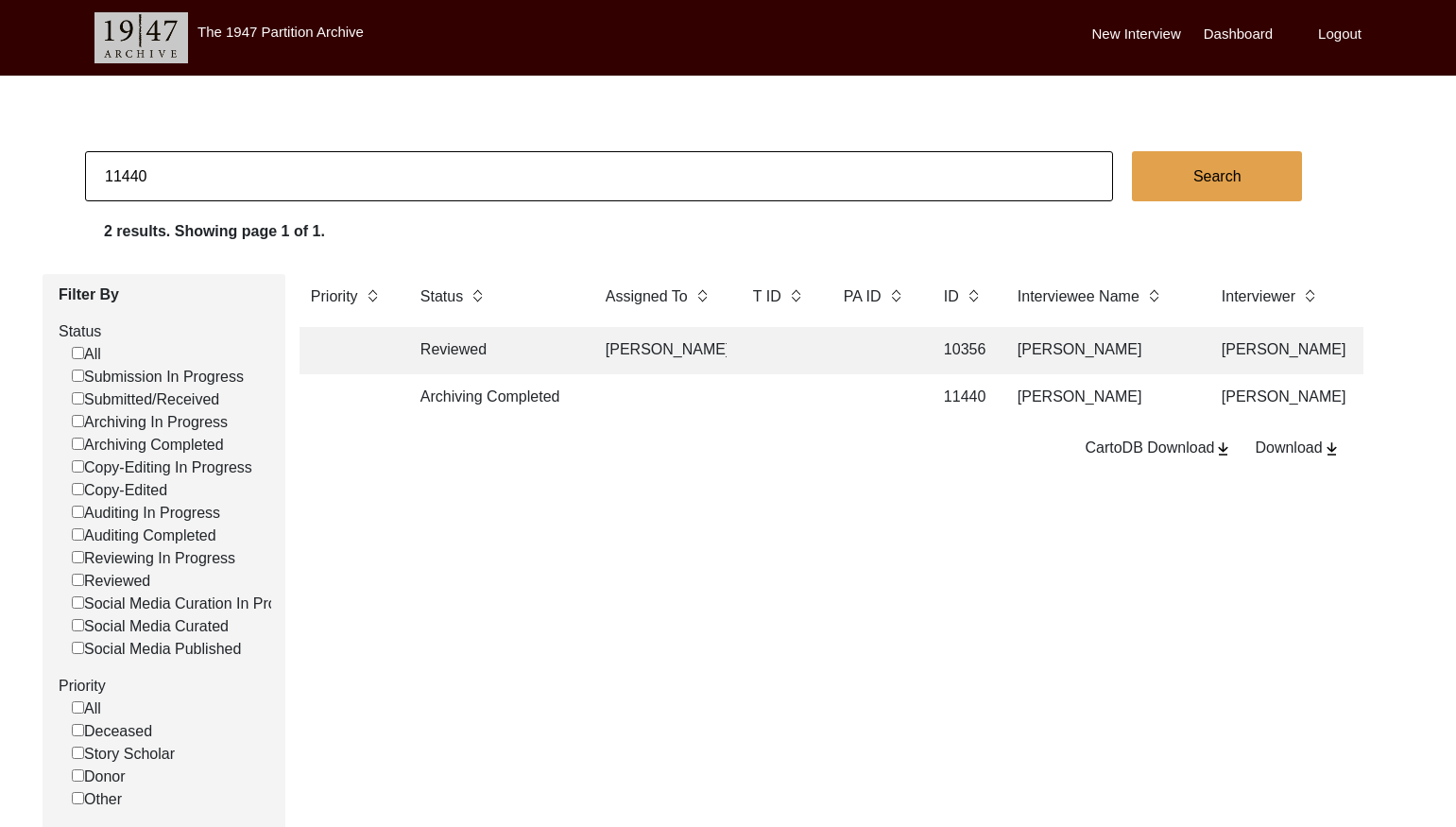 click 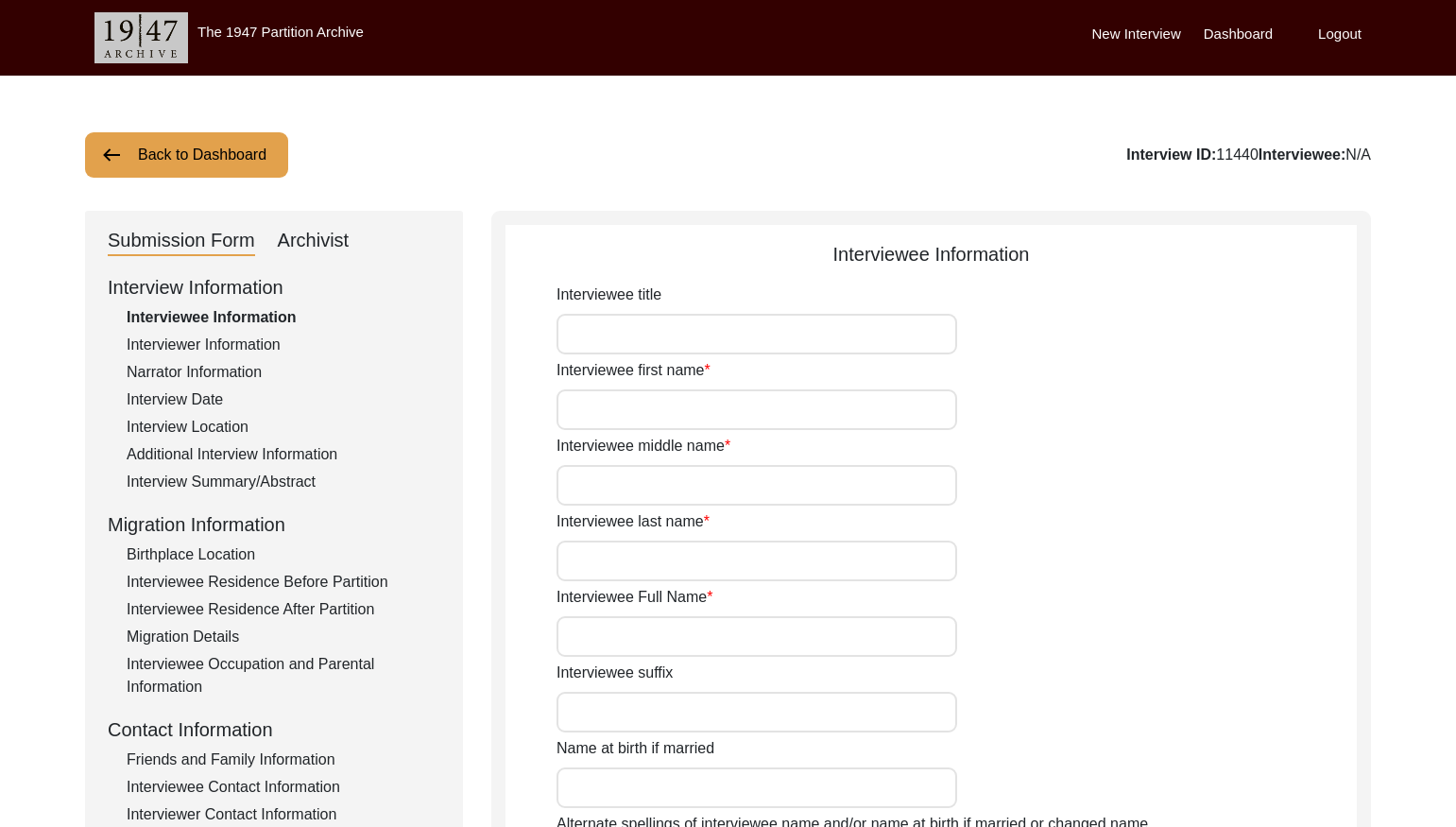 type on "Mrs." 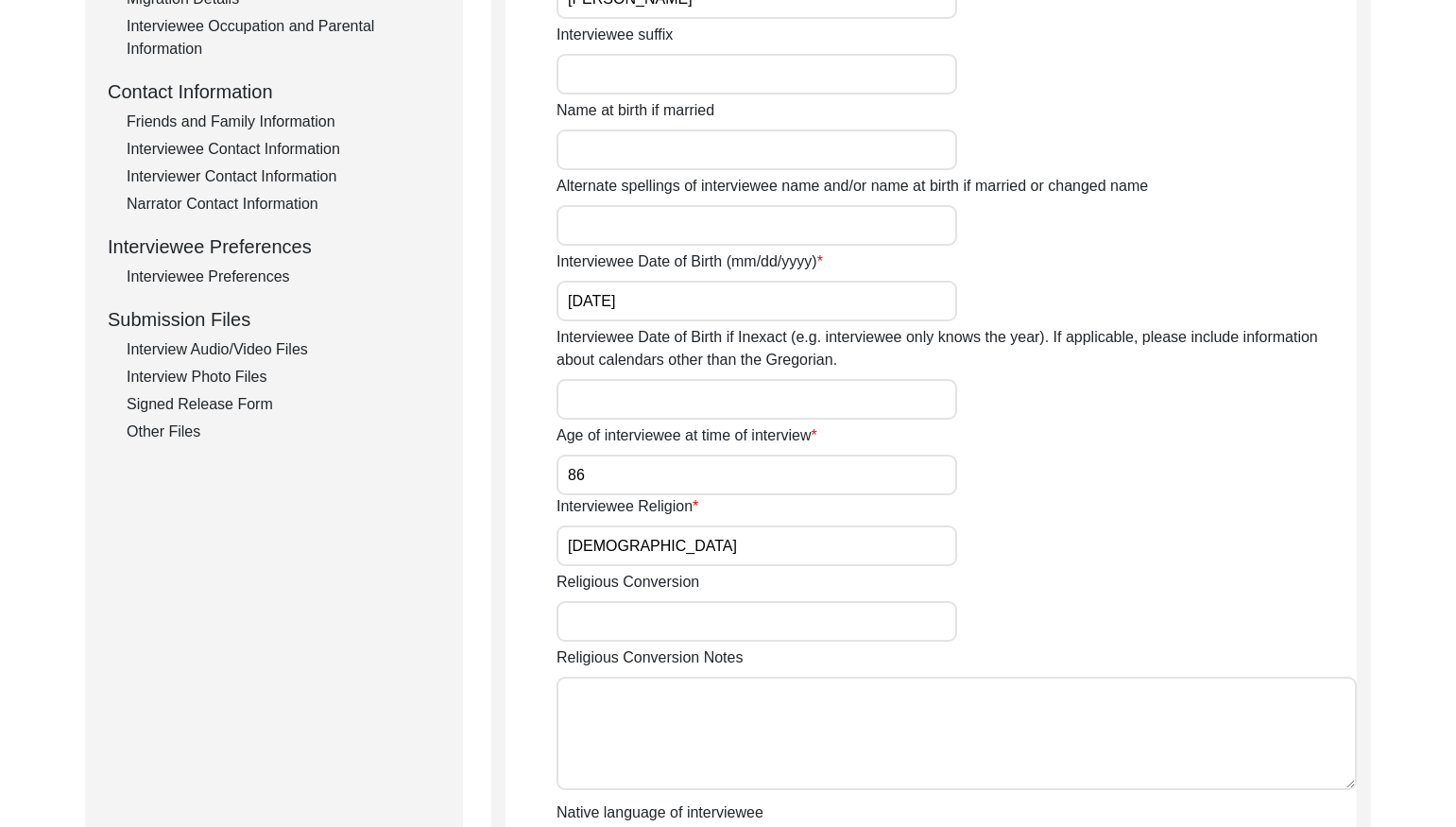 click on "Interview Audio/Video Files" 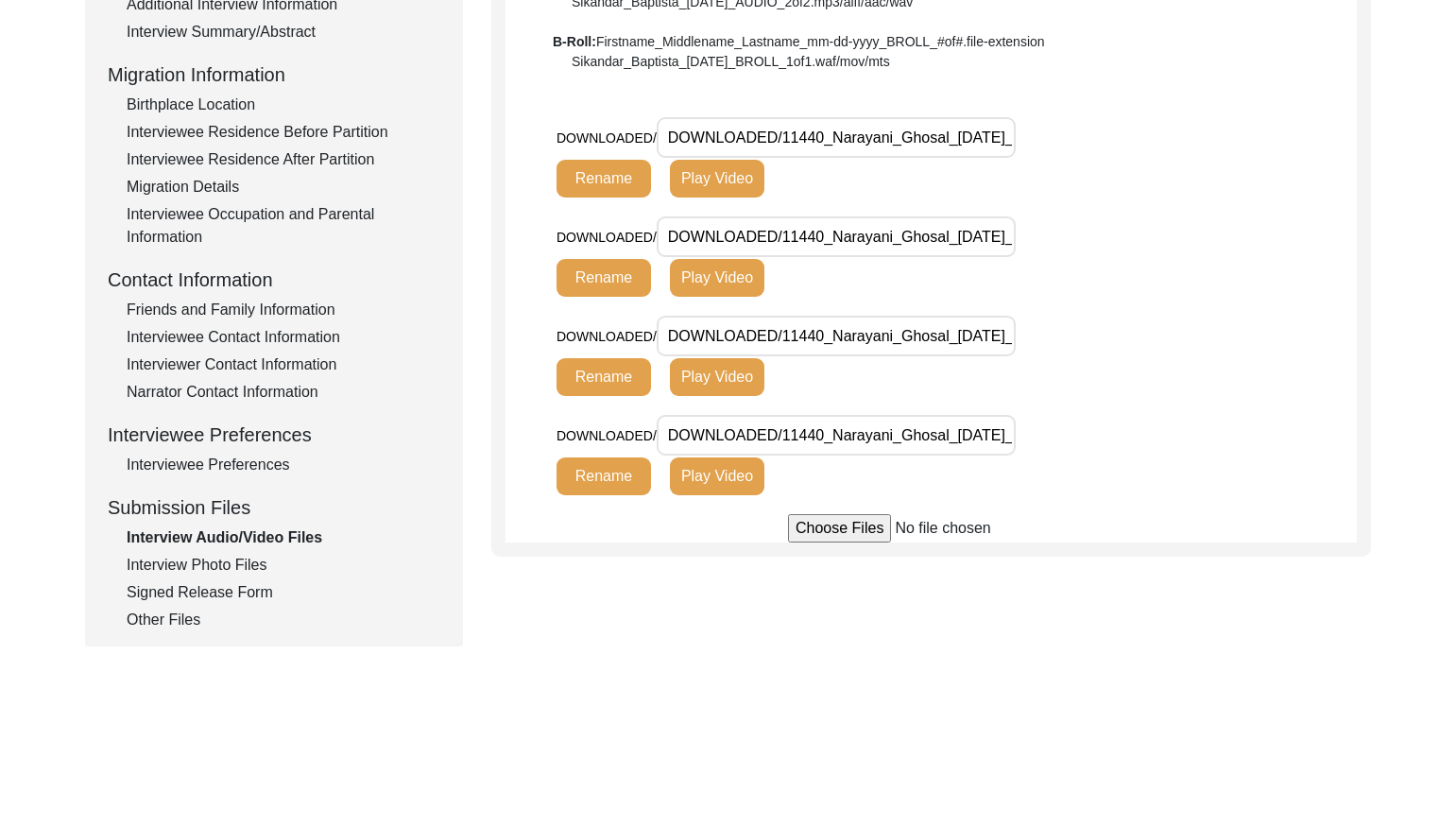 scroll, scrollTop: 431, scrollLeft: 0, axis: vertical 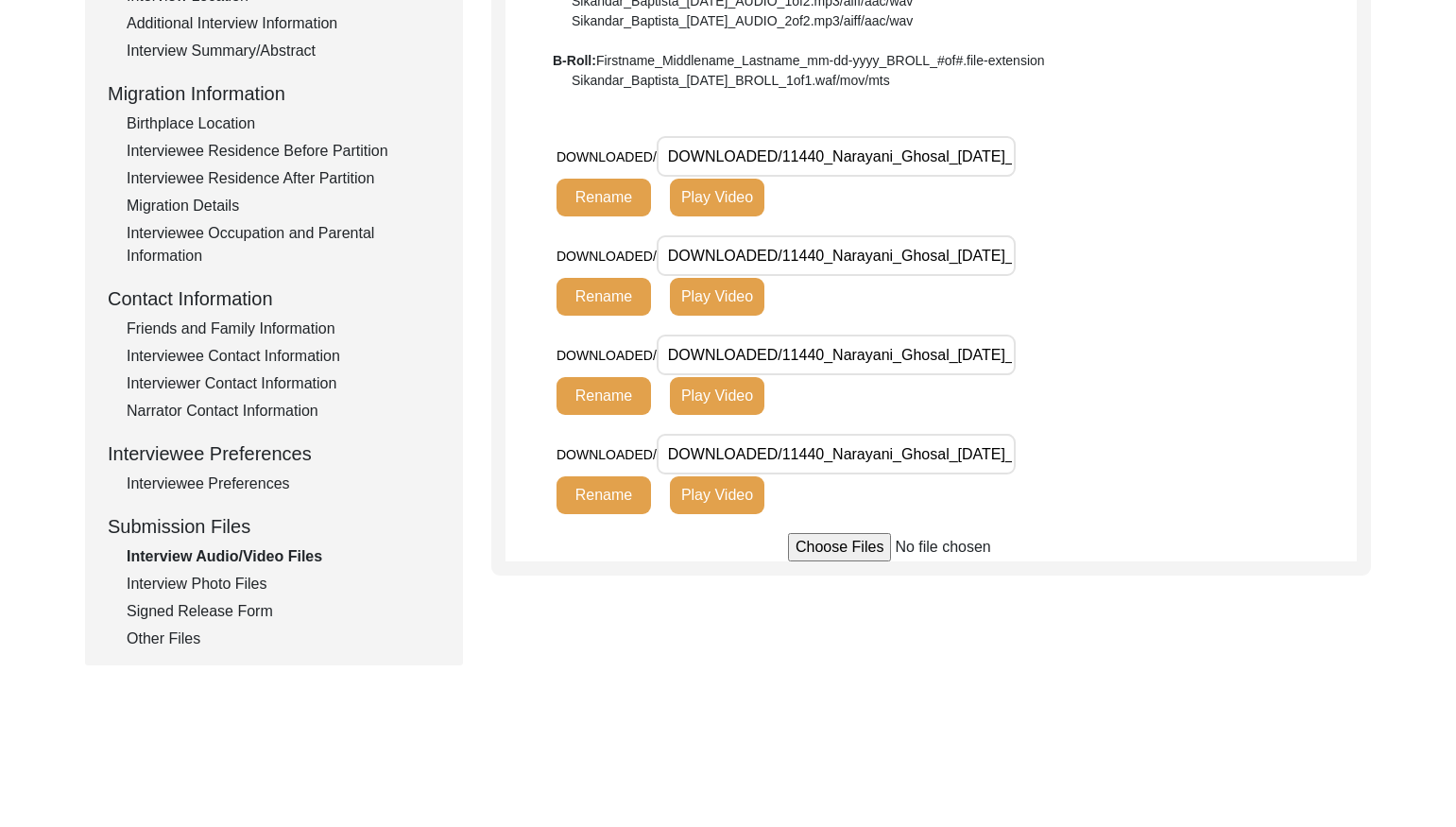 click on "Interview Photo Files" 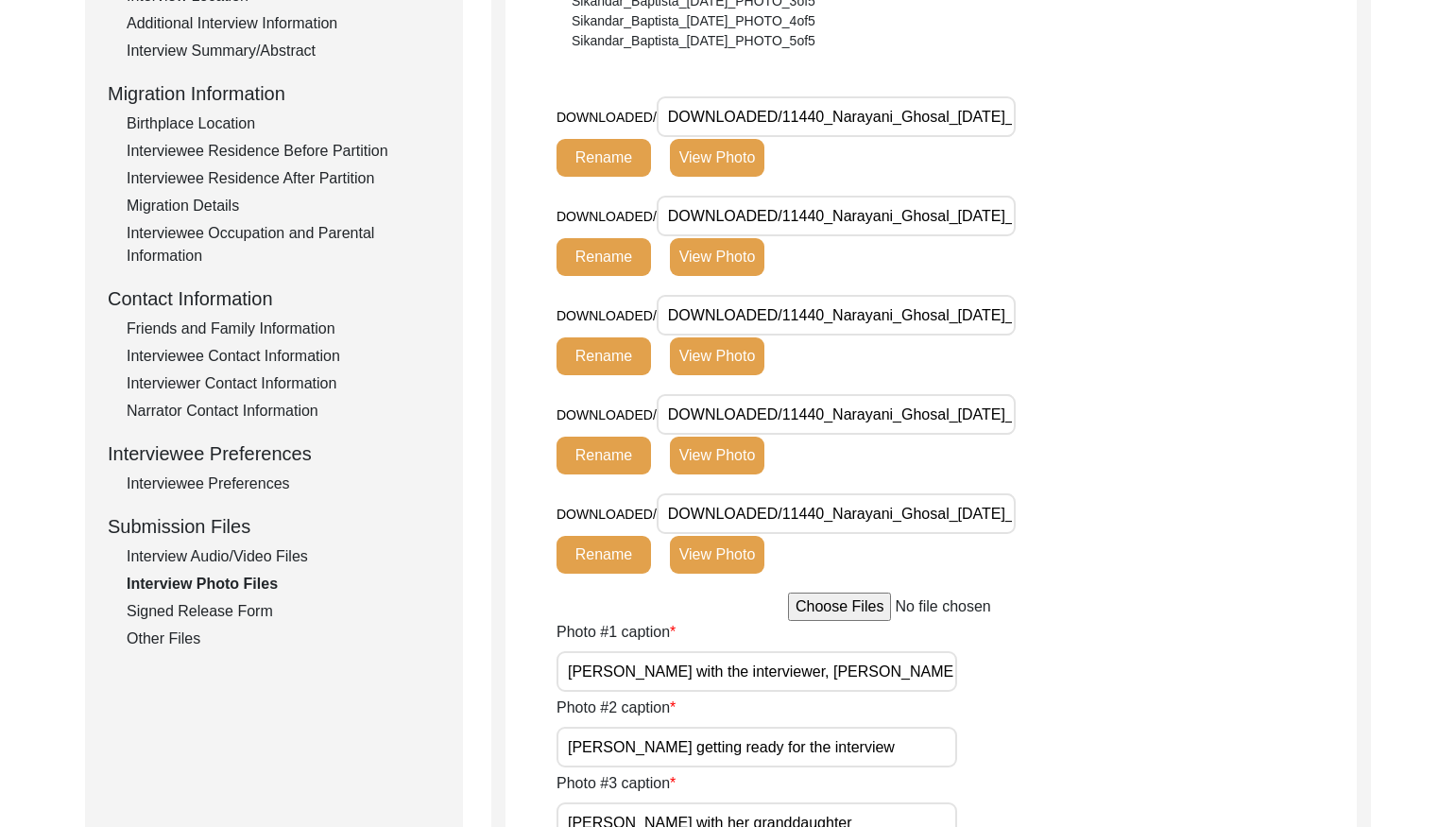 click on "Signed Release Form" 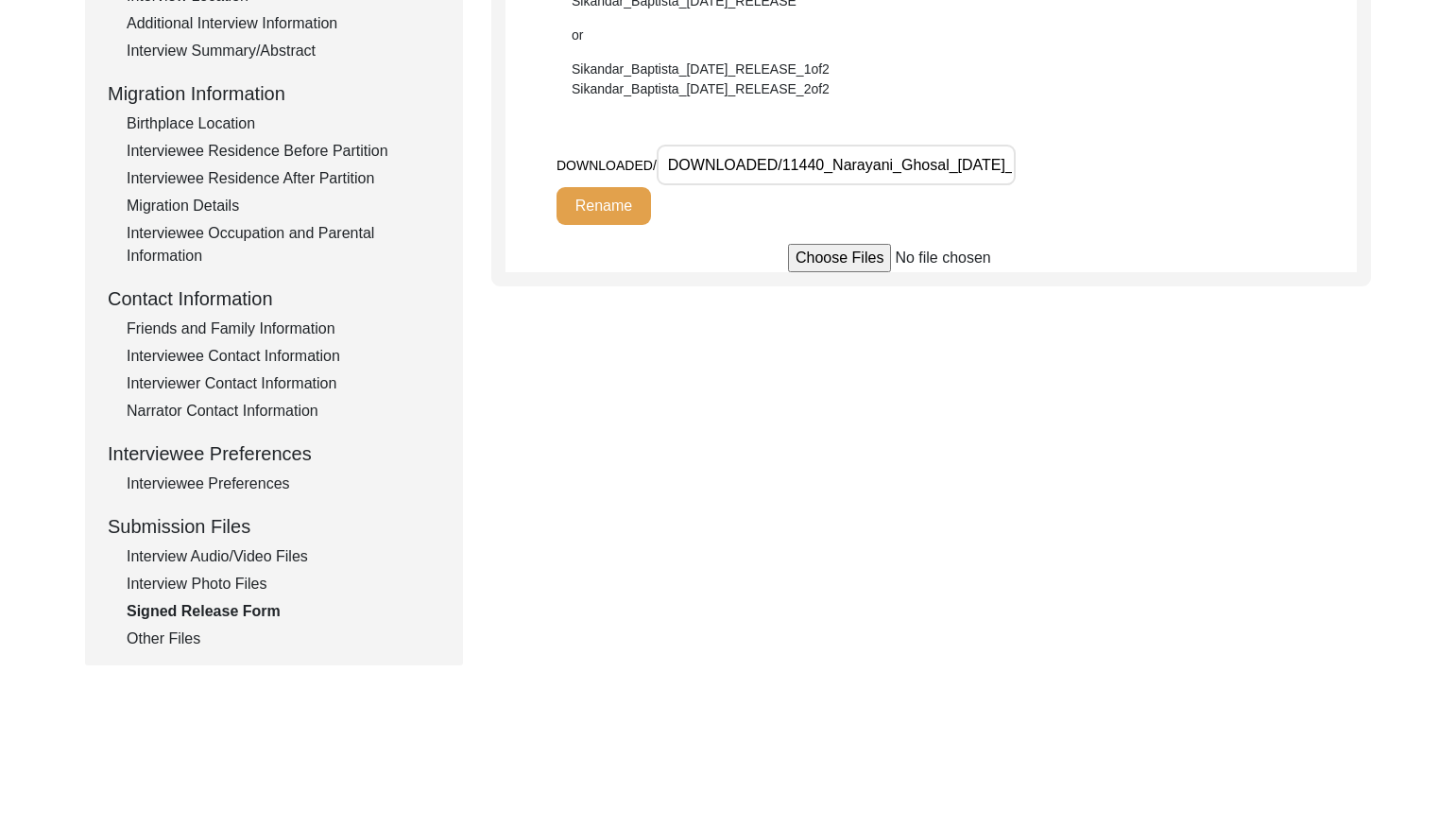 click on "Other Files" 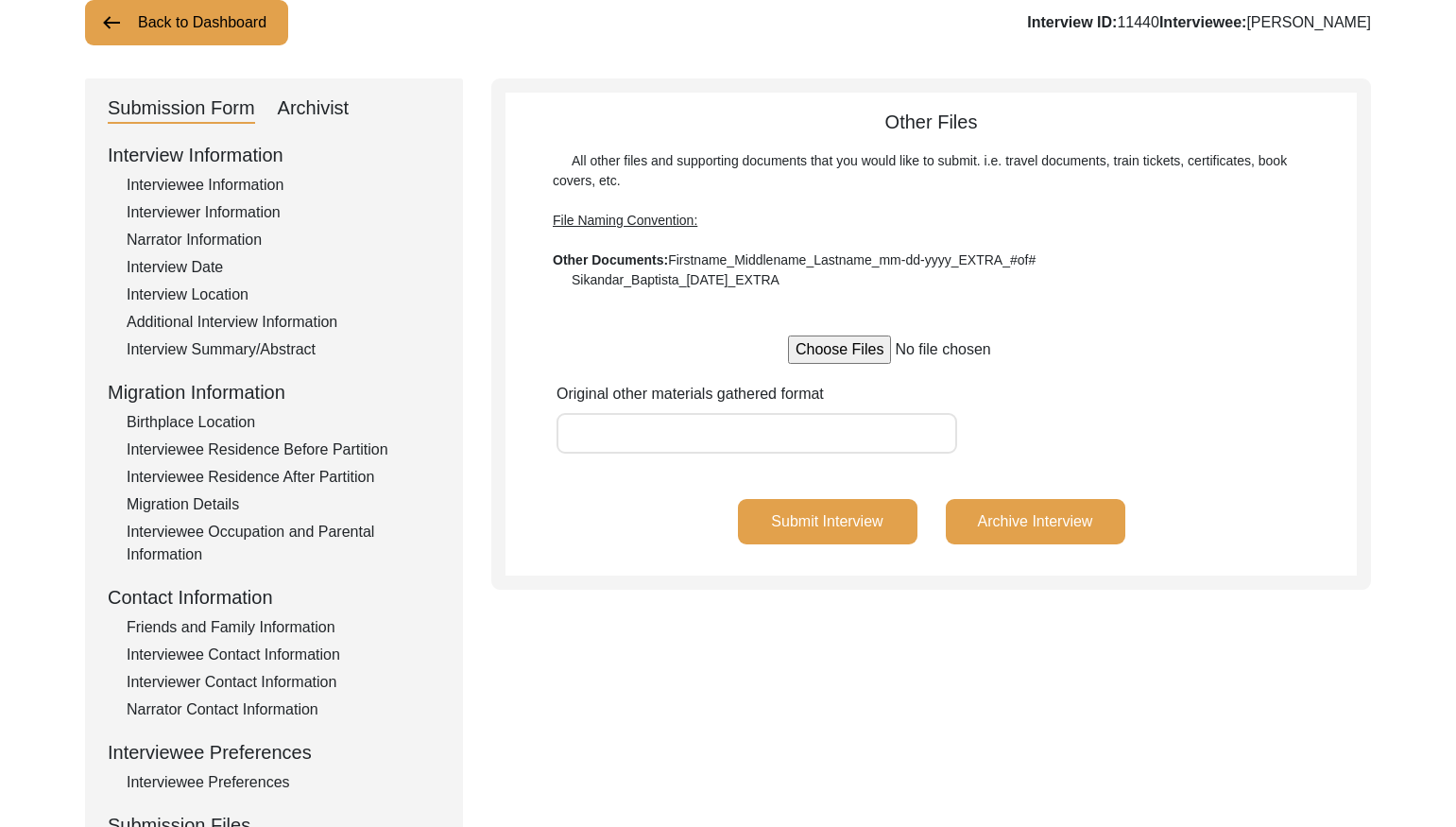 scroll, scrollTop: 0, scrollLeft: 0, axis: both 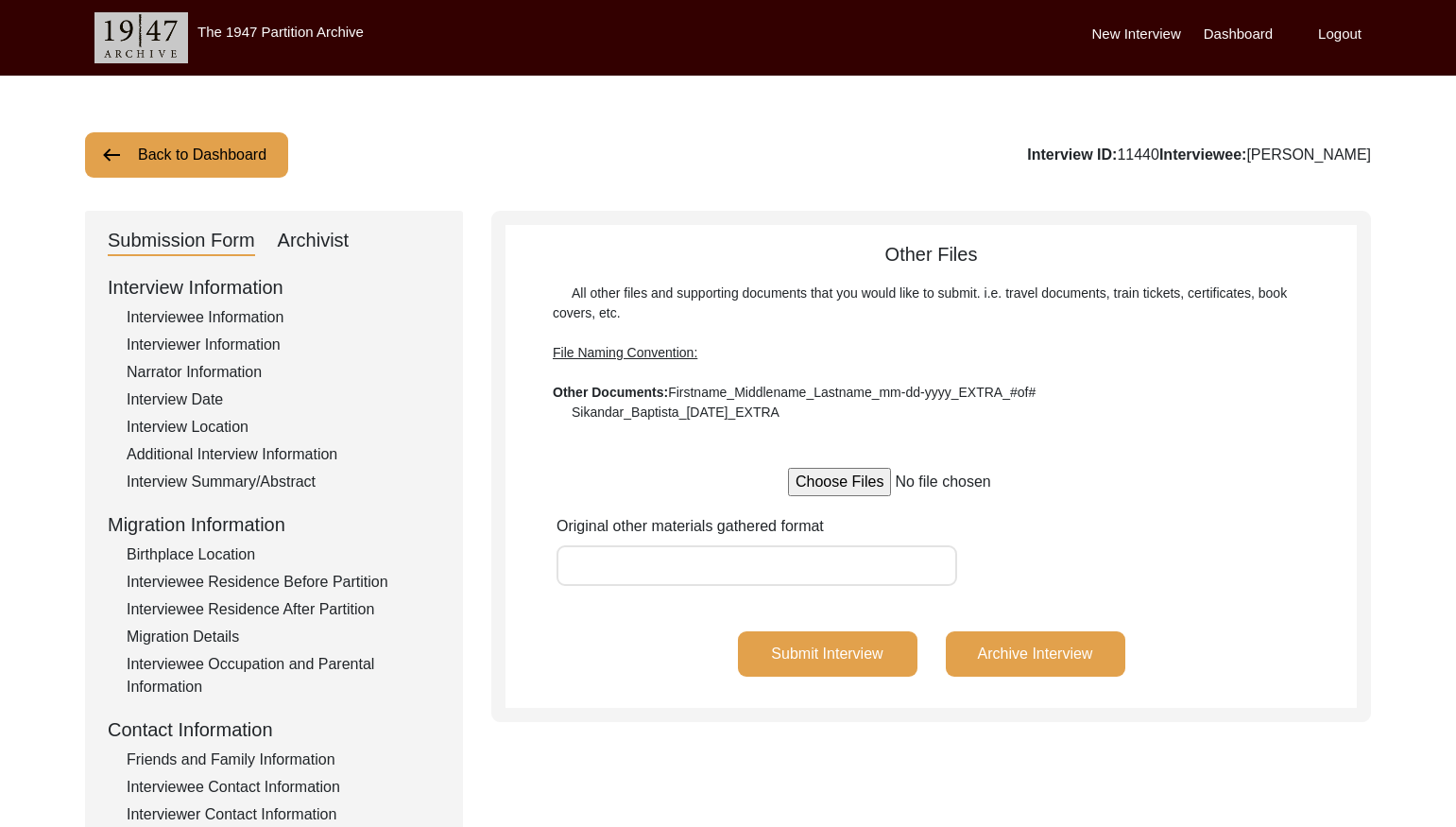 drag, startPoint x: 1160, startPoint y: 151, endPoint x: 1124, endPoint y: 150, distance: 36.013886 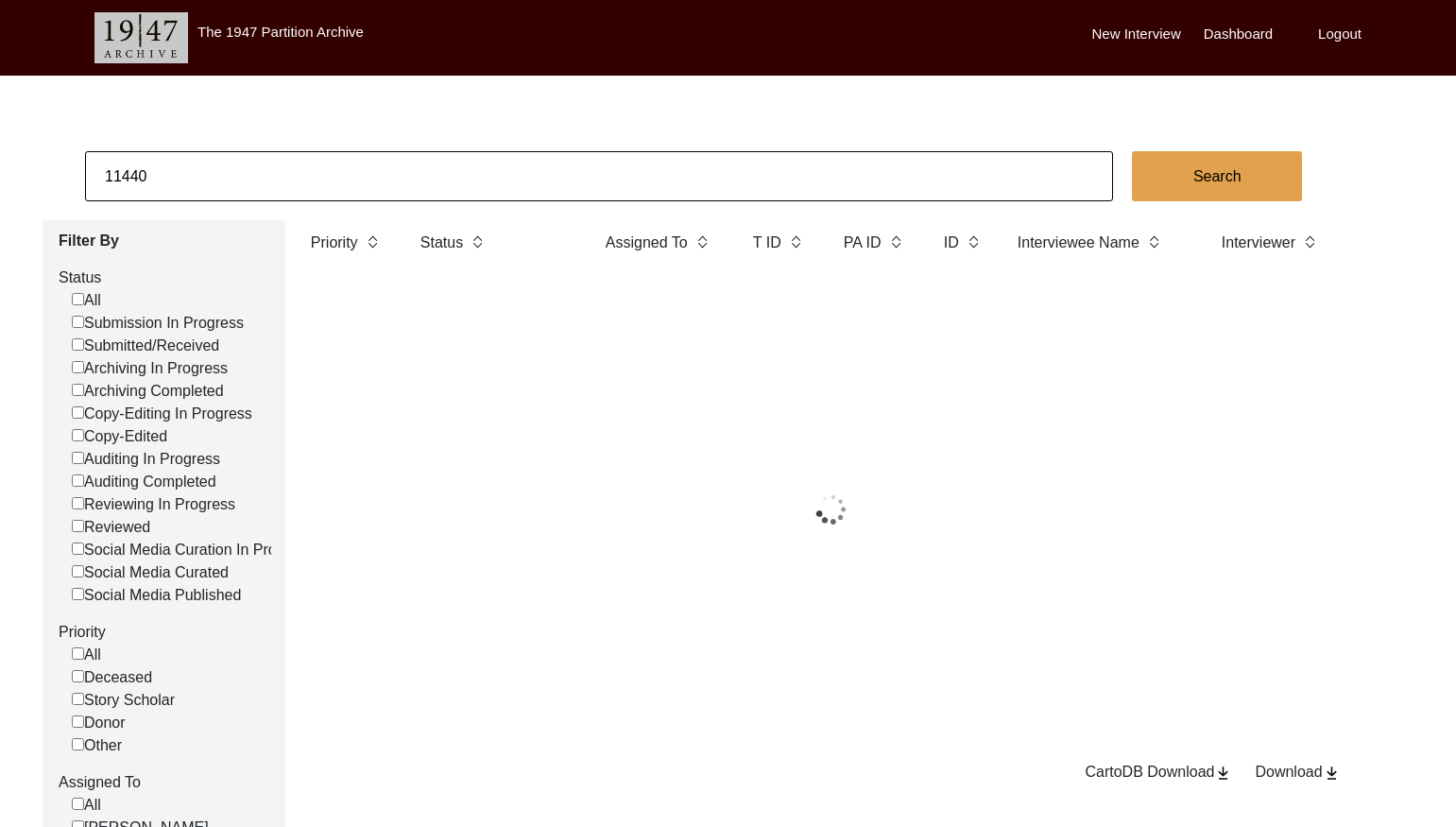 click on "11440" 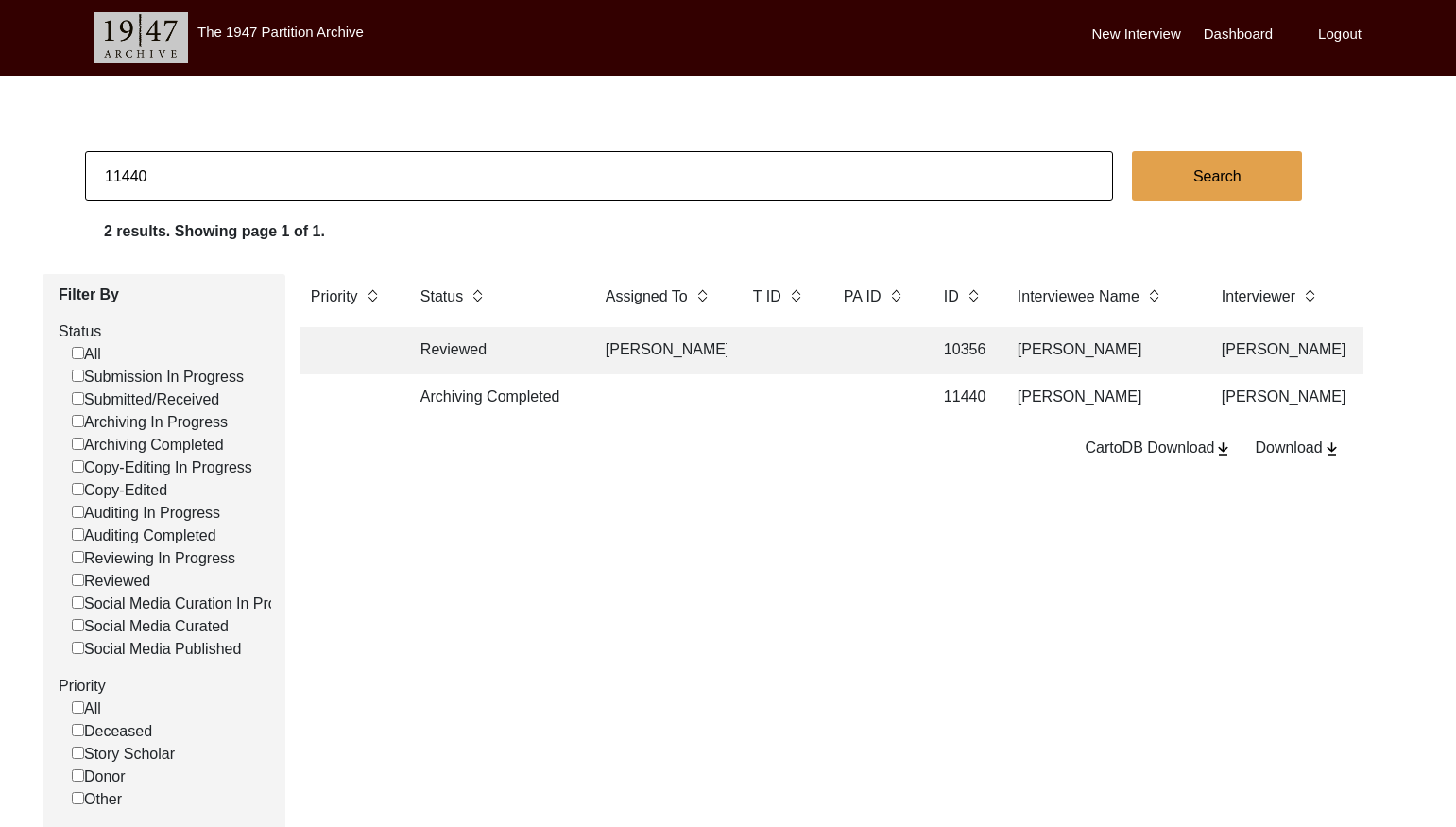click on "11440" 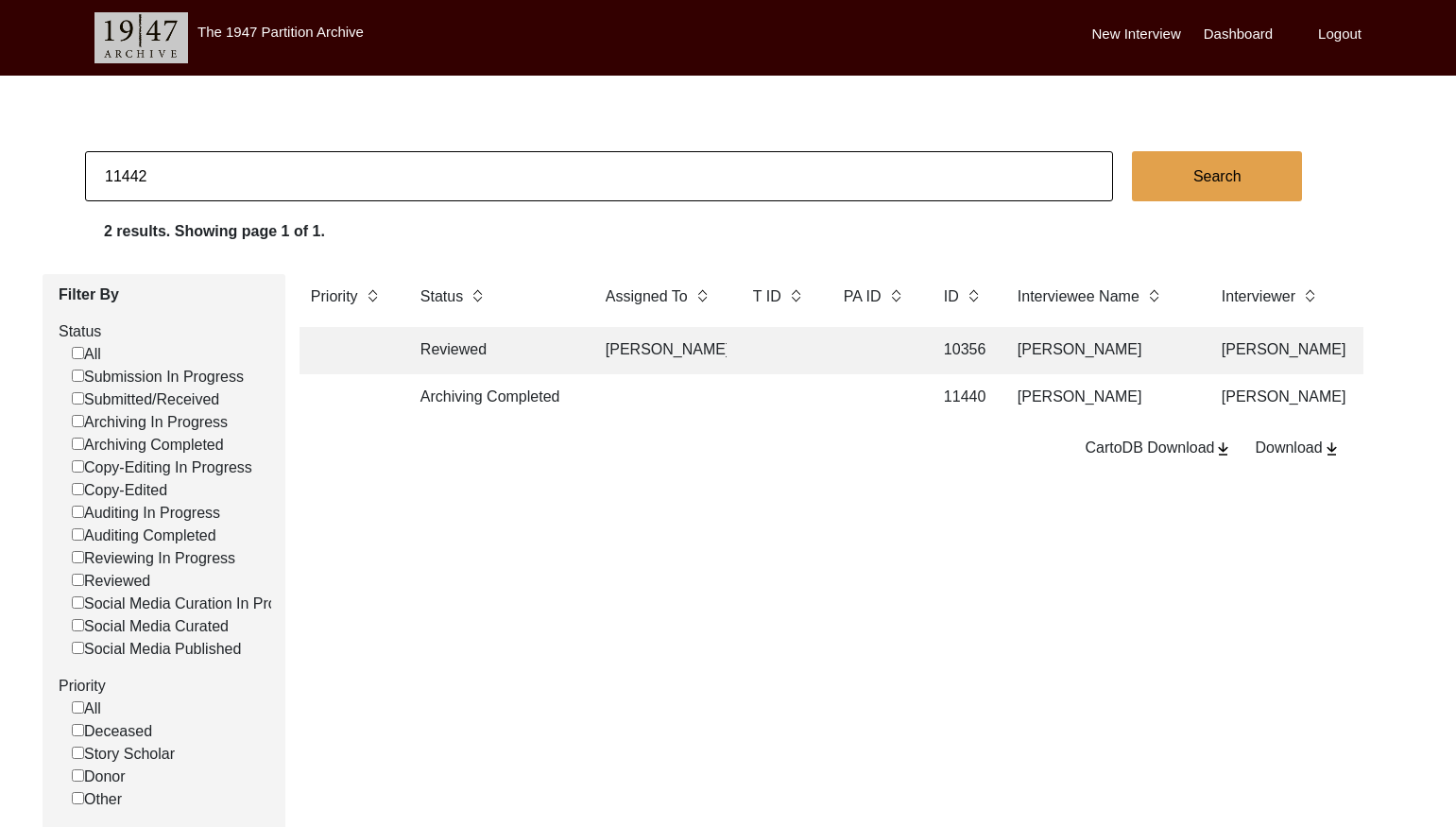 type on "11442" 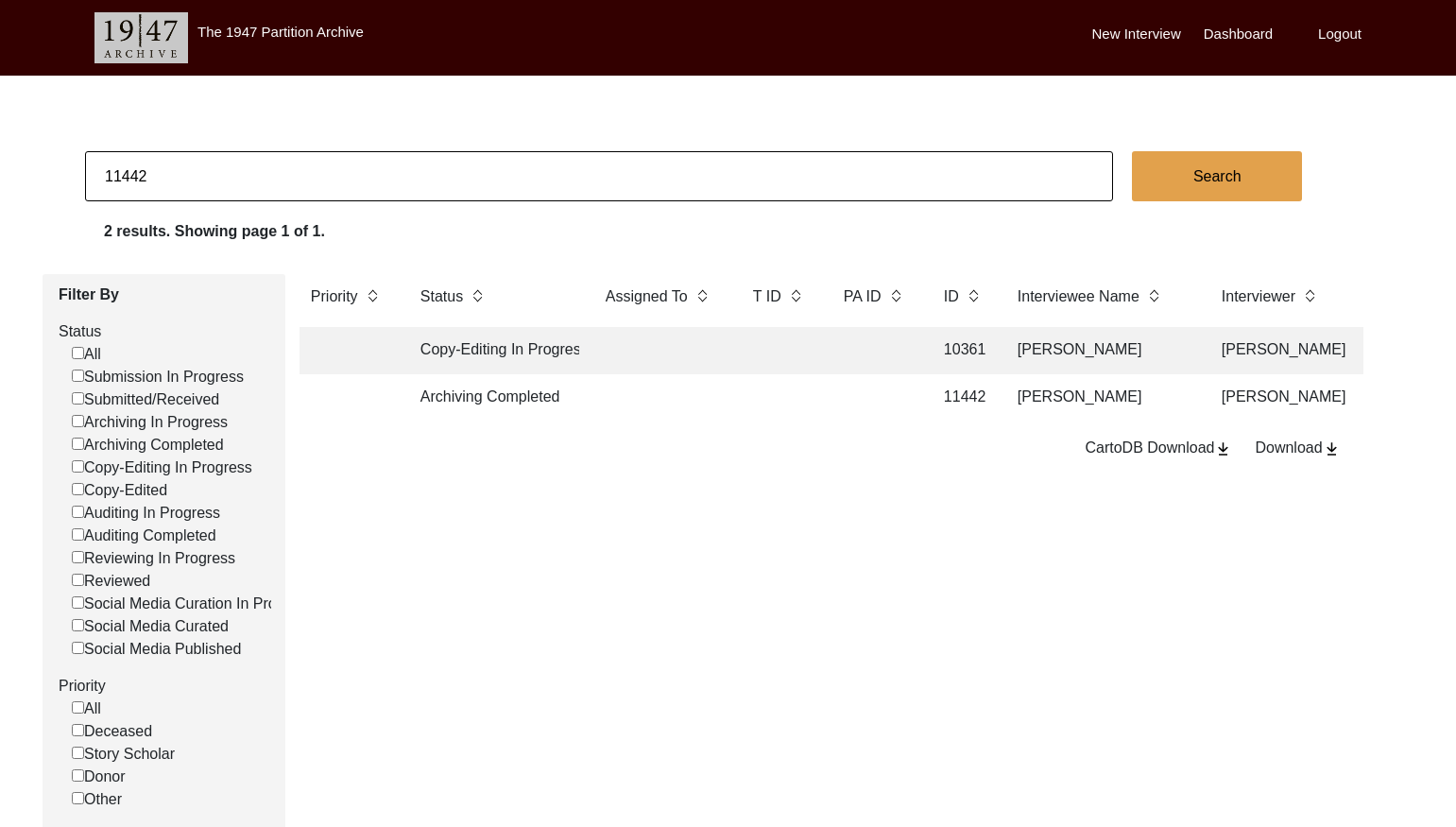 click 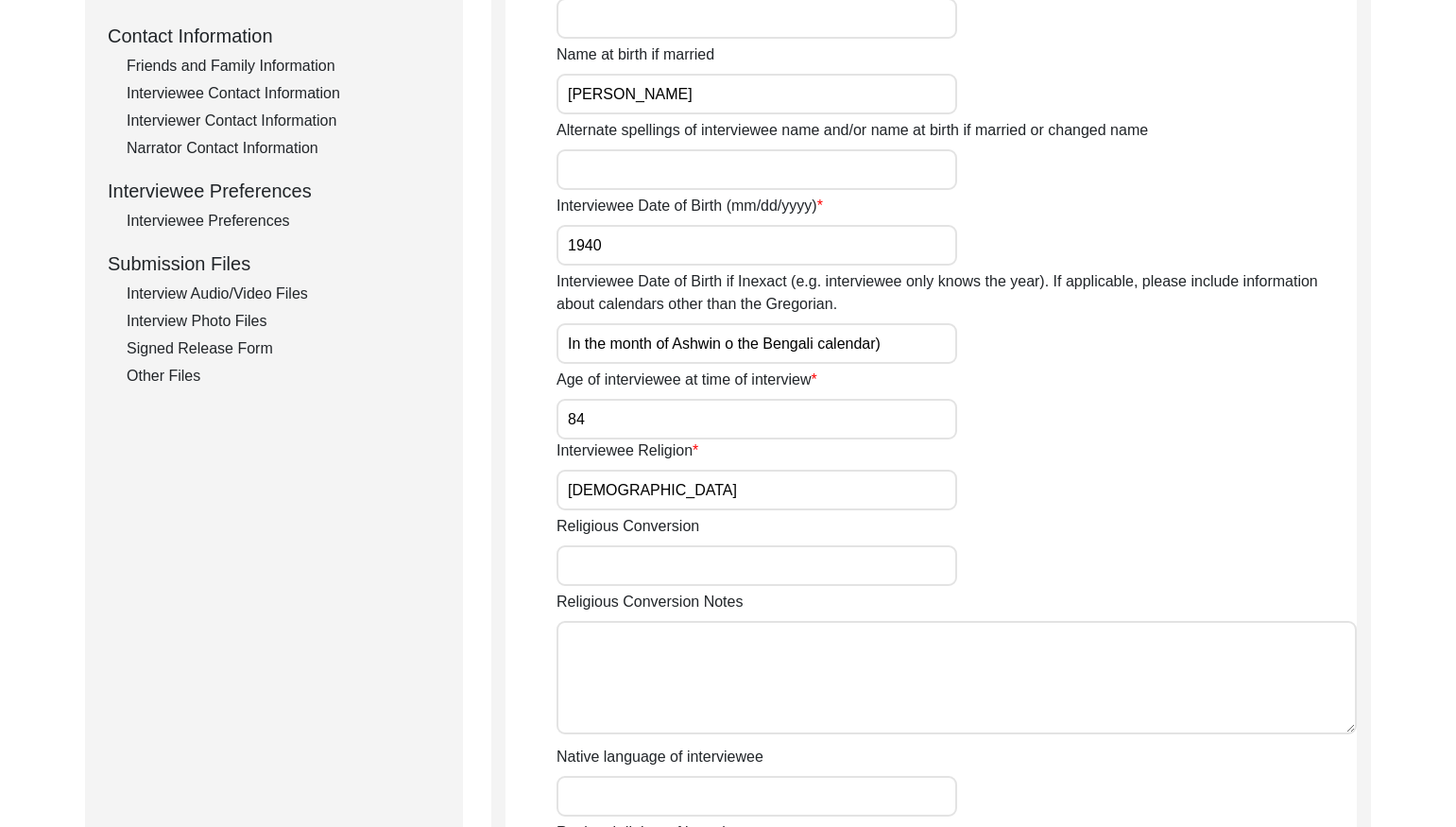click on "Interview Audio/Video Files" 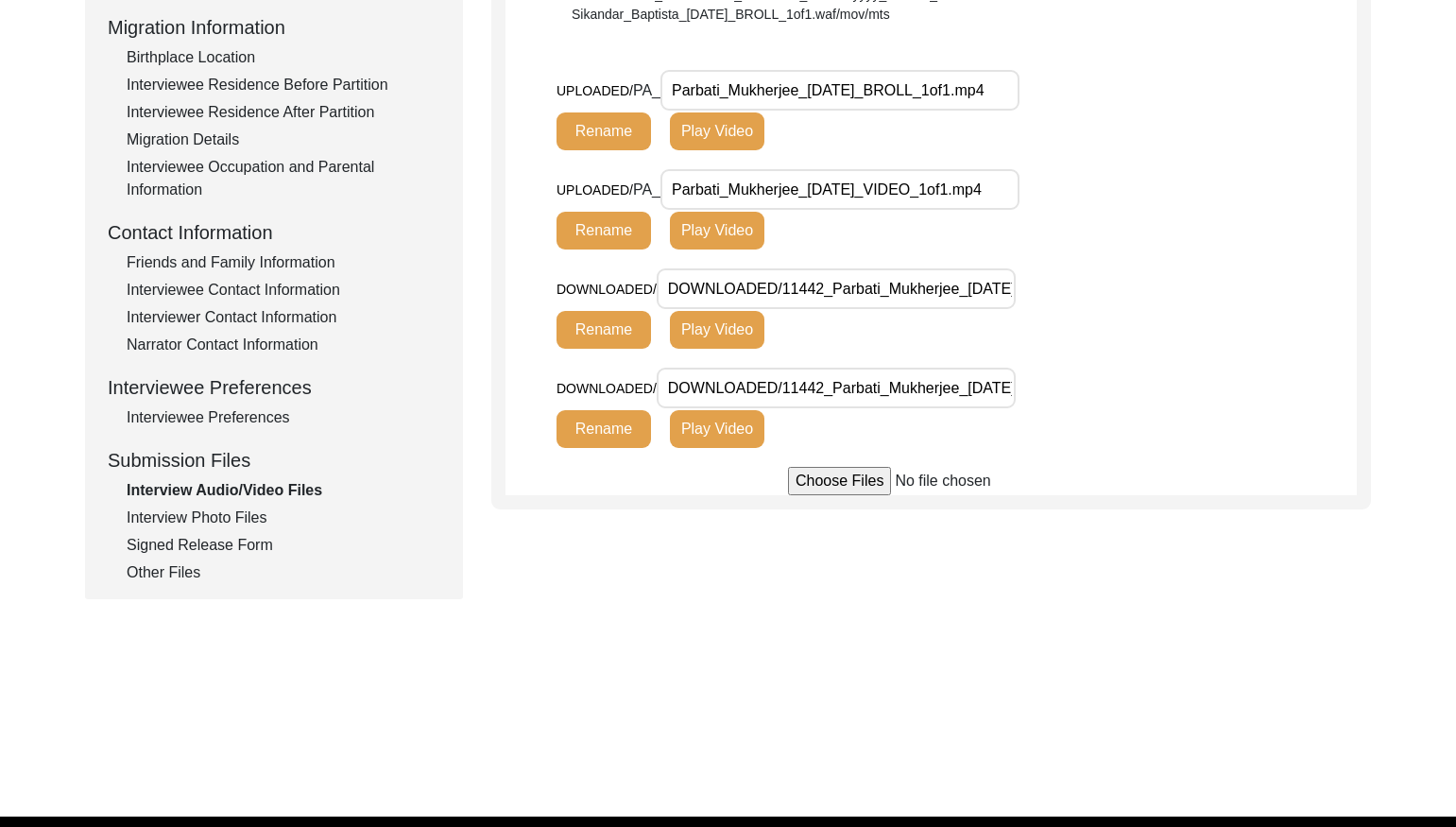 scroll, scrollTop: 540, scrollLeft: 0, axis: vertical 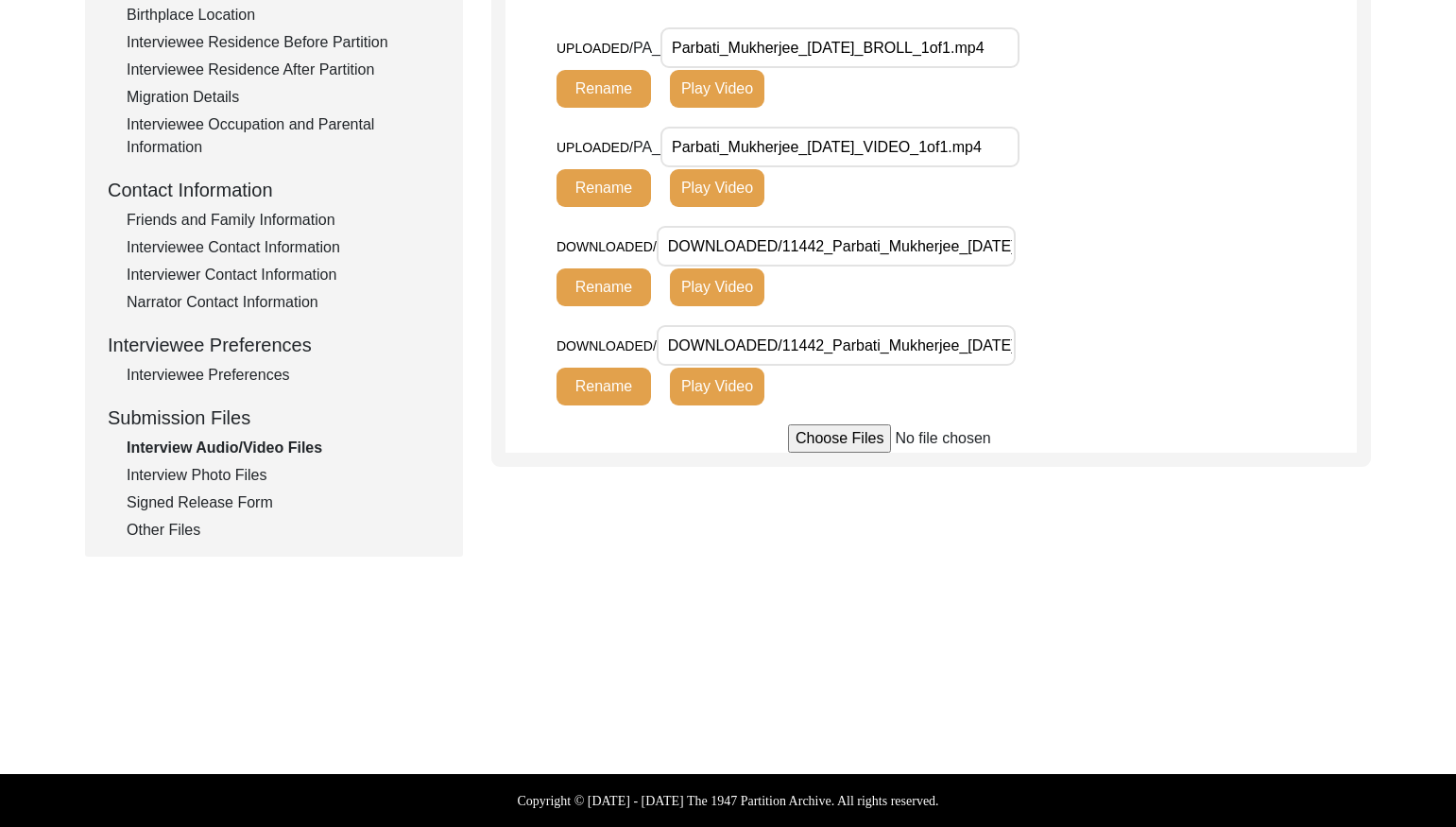 click on "Interview Photo Files" 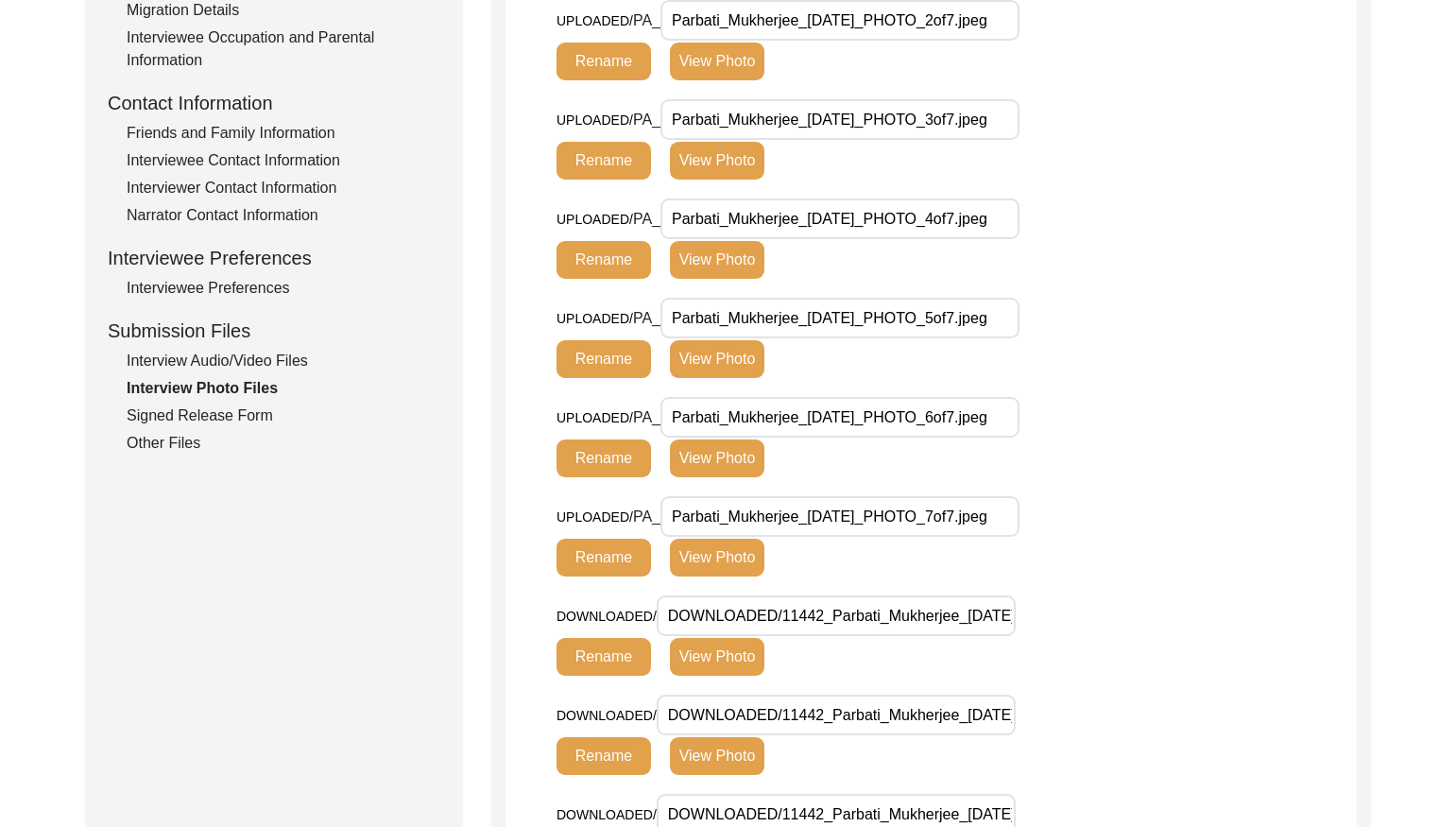 click on "Signed Release Form" 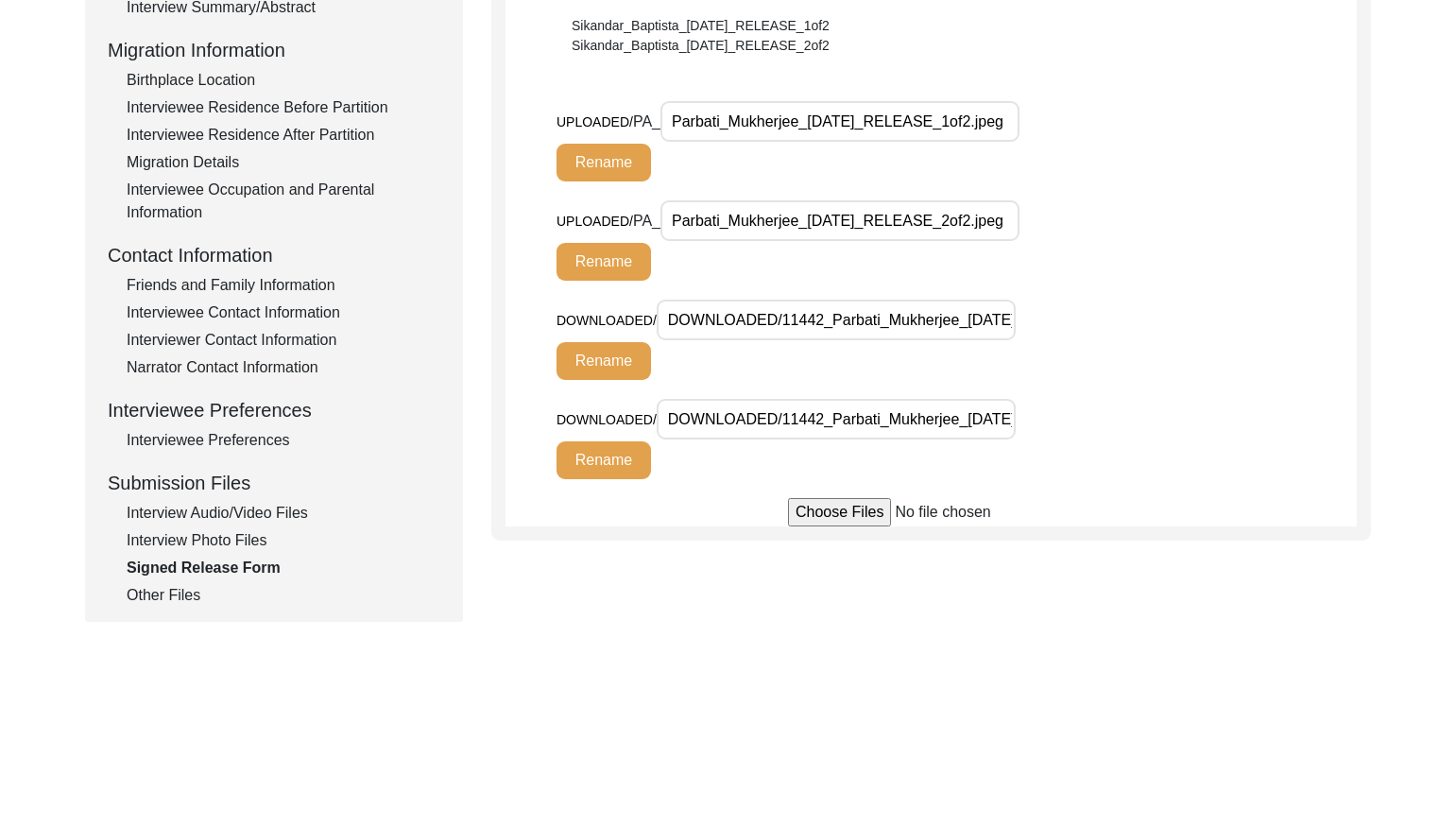 scroll, scrollTop: 465, scrollLeft: 0, axis: vertical 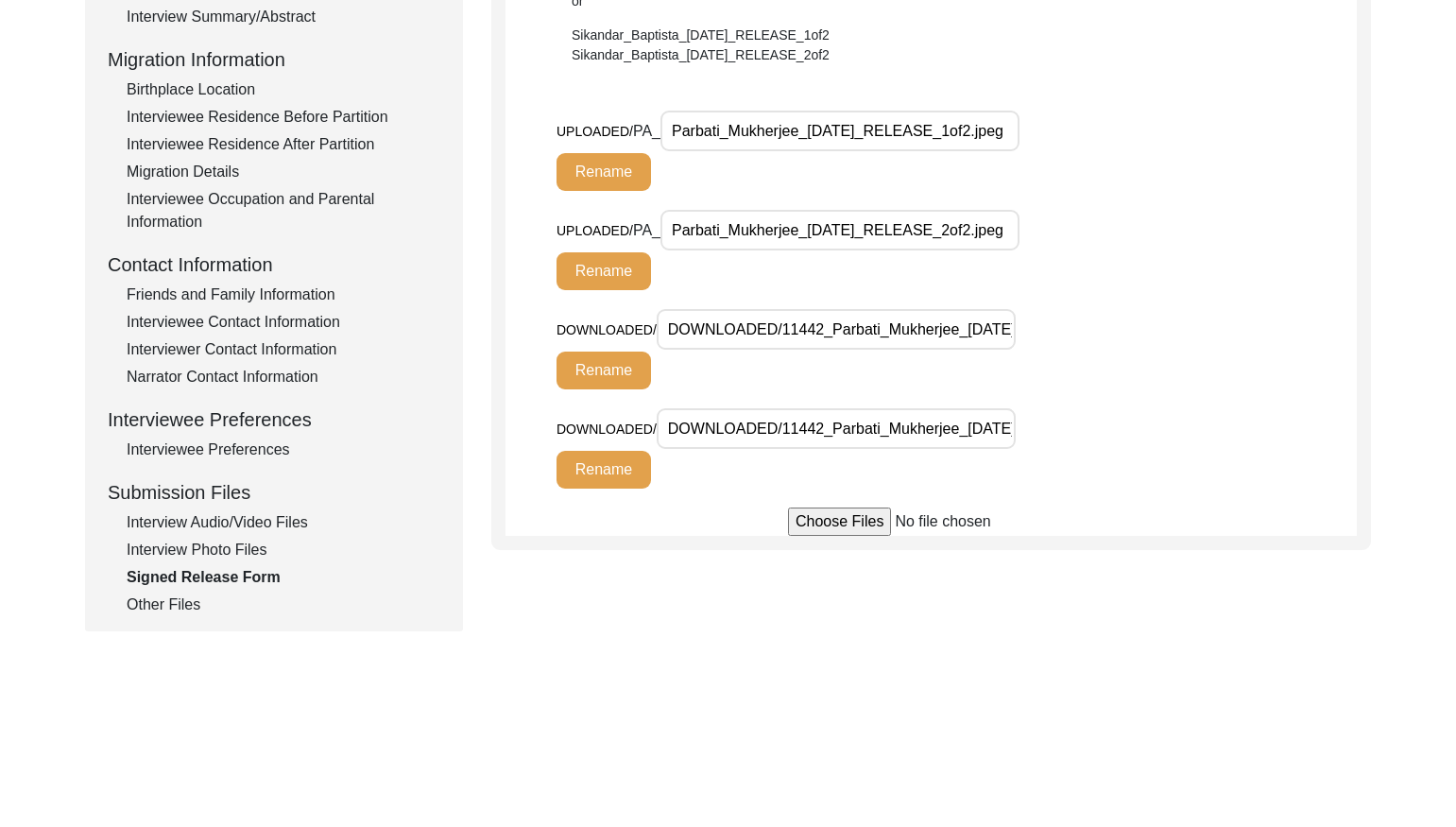 click on "Other Files" 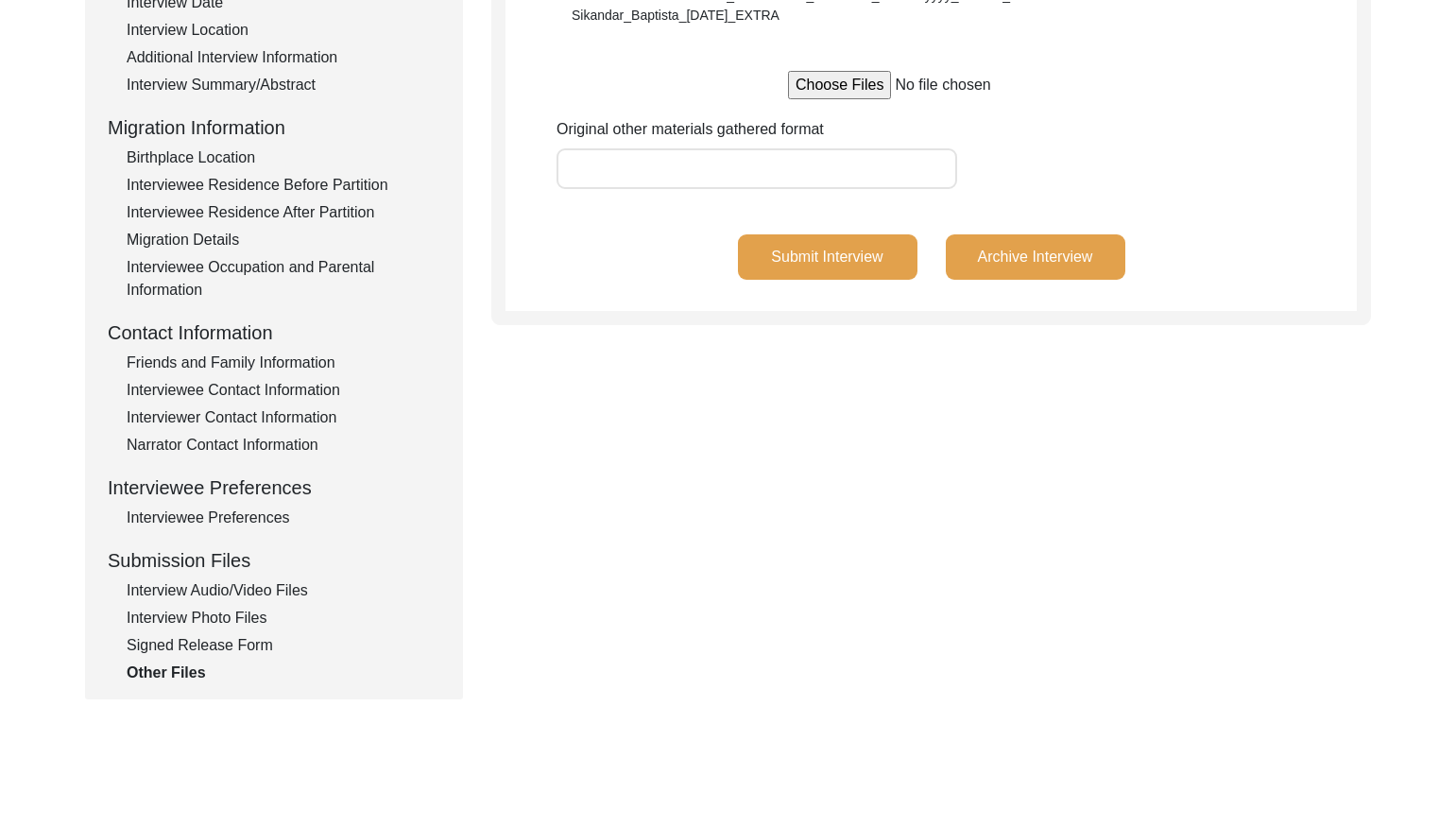 scroll, scrollTop: 388, scrollLeft: 0, axis: vertical 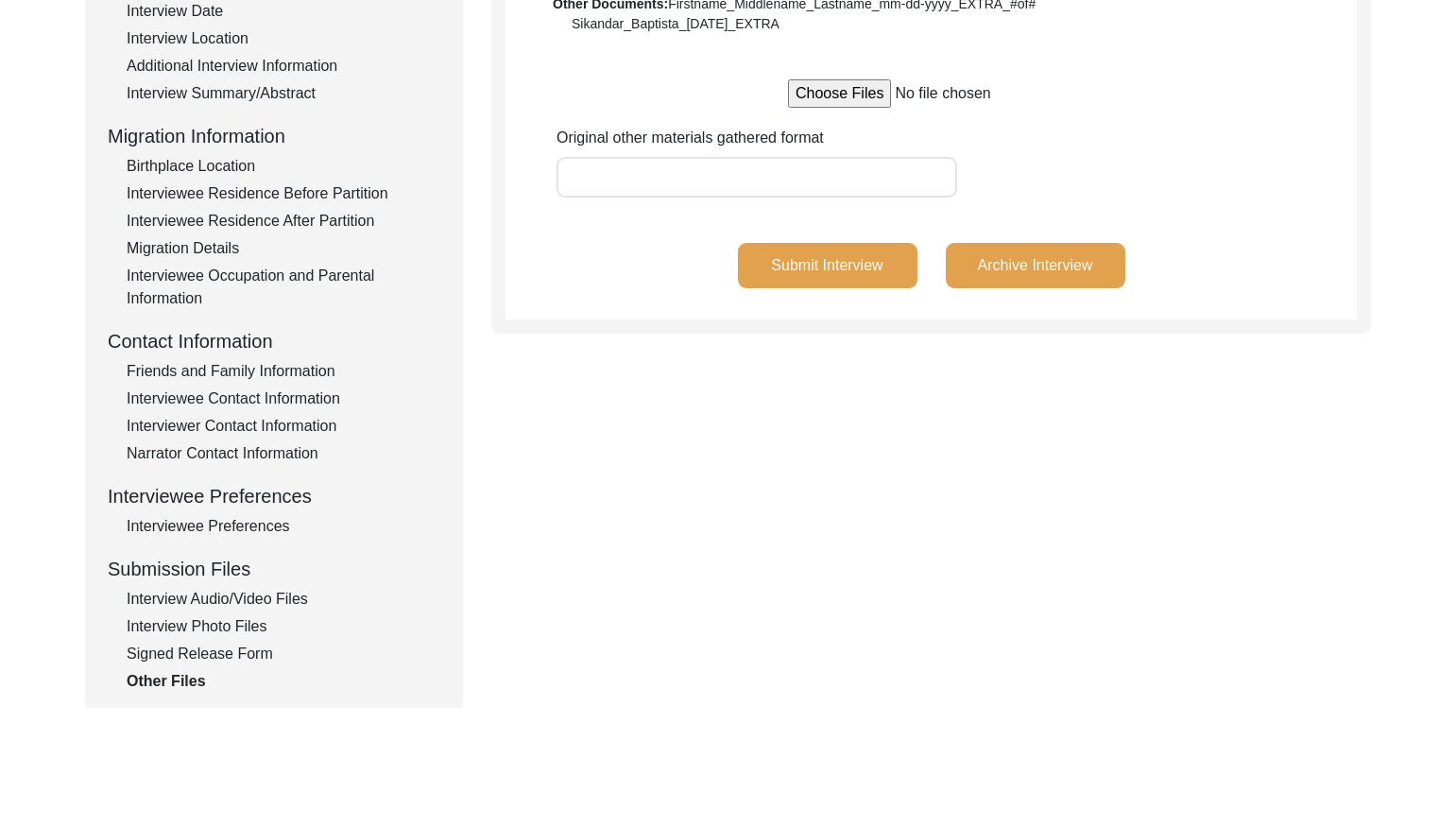 click on "Interview Information   Interviewee Information   Interviewer Information   Narrator Information   Interview Date   Interview Location   Additional Interview Information   Interview Summary/Abstract   Migration Information   Birthplace Location   Interviewee Residence Before Partition   Interviewee Residence After Partition   Migration Details   Interviewee Occupation and Parental Information   Contact Information   Friends and Family Information   Interviewee Contact Information   Interviewer Contact Information   Narrator Contact Information   Interviewee Preferences   Interviewee Preferences   Submission Files   Interview Audio/Video Files   Interview Photo Files   Signed Release Form   Other Files" 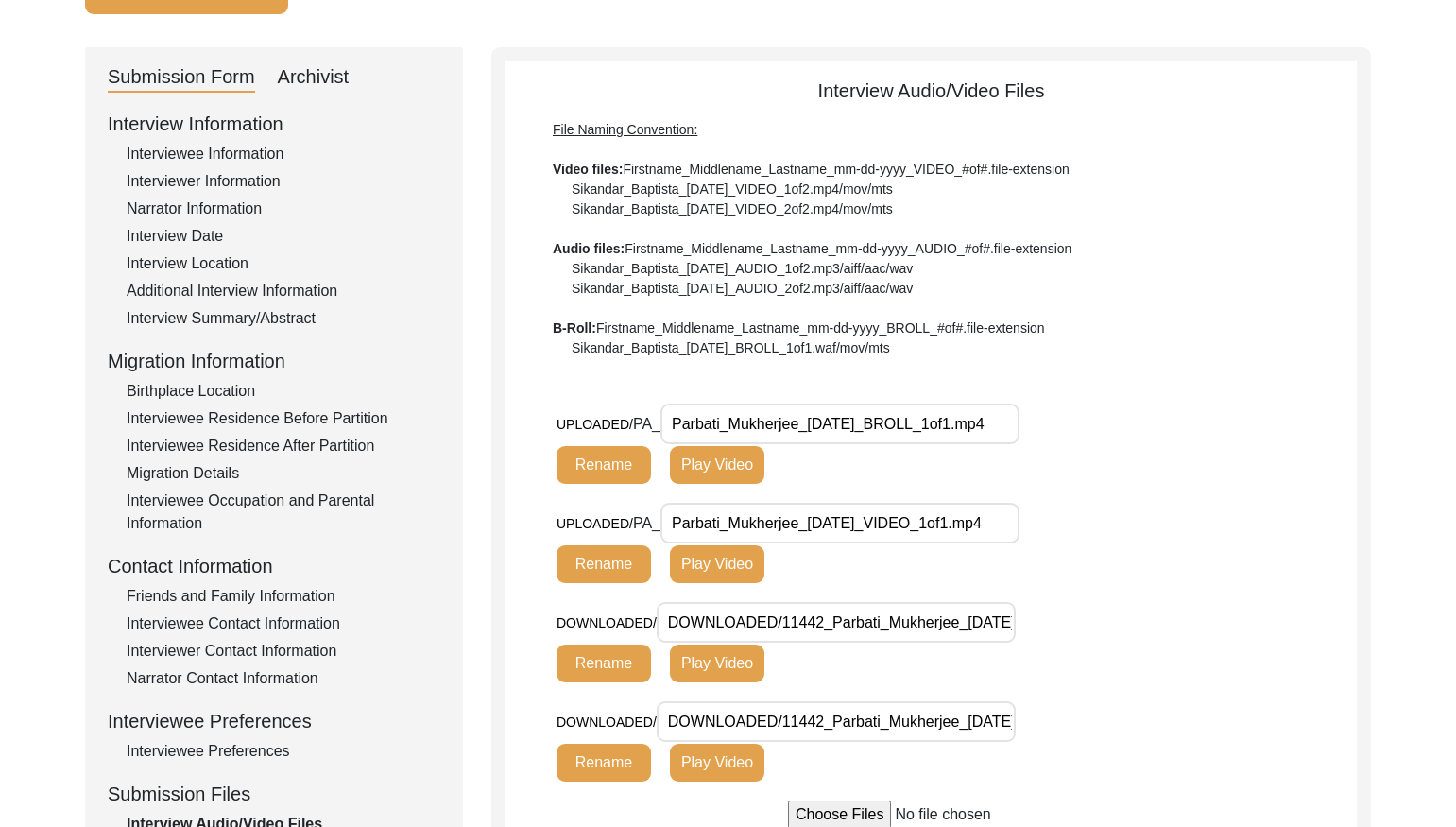 scroll, scrollTop: 0, scrollLeft: 0, axis: both 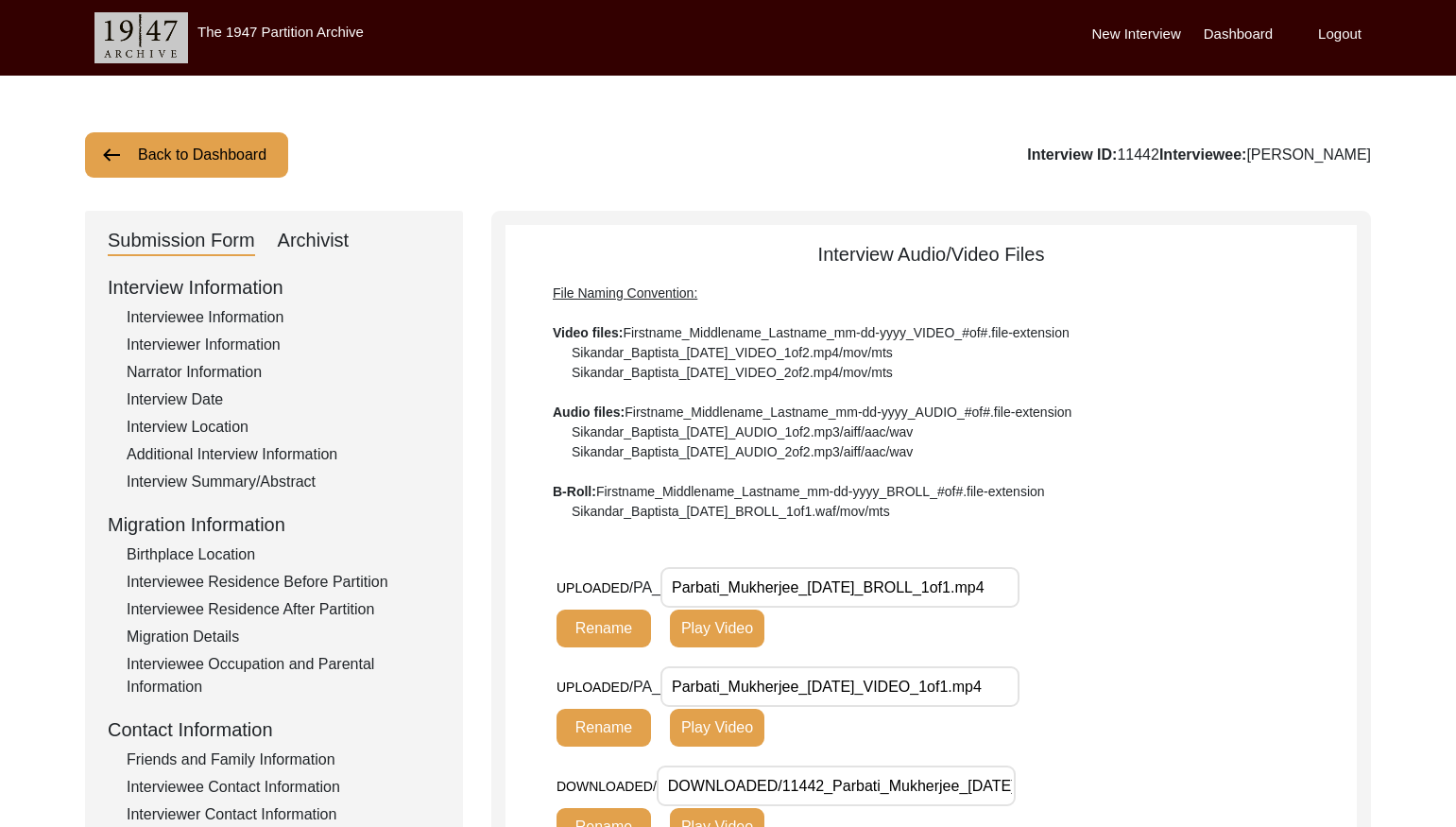 drag, startPoint x: 1151, startPoint y: 150, endPoint x: 1110, endPoint y: 145, distance: 41.303753 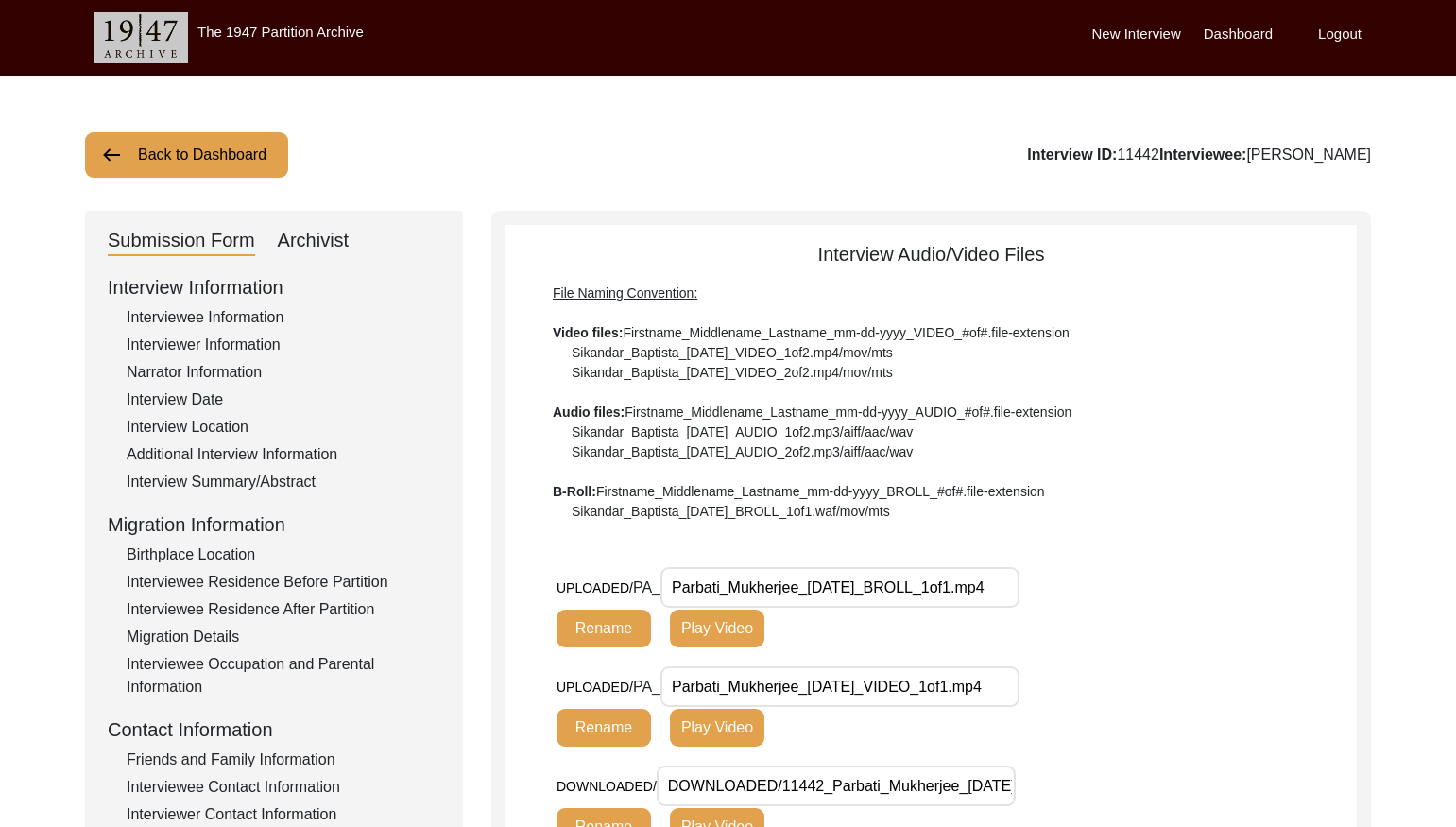click on "Interview ID:  11442  Interviewee:  [PERSON_NAME]" 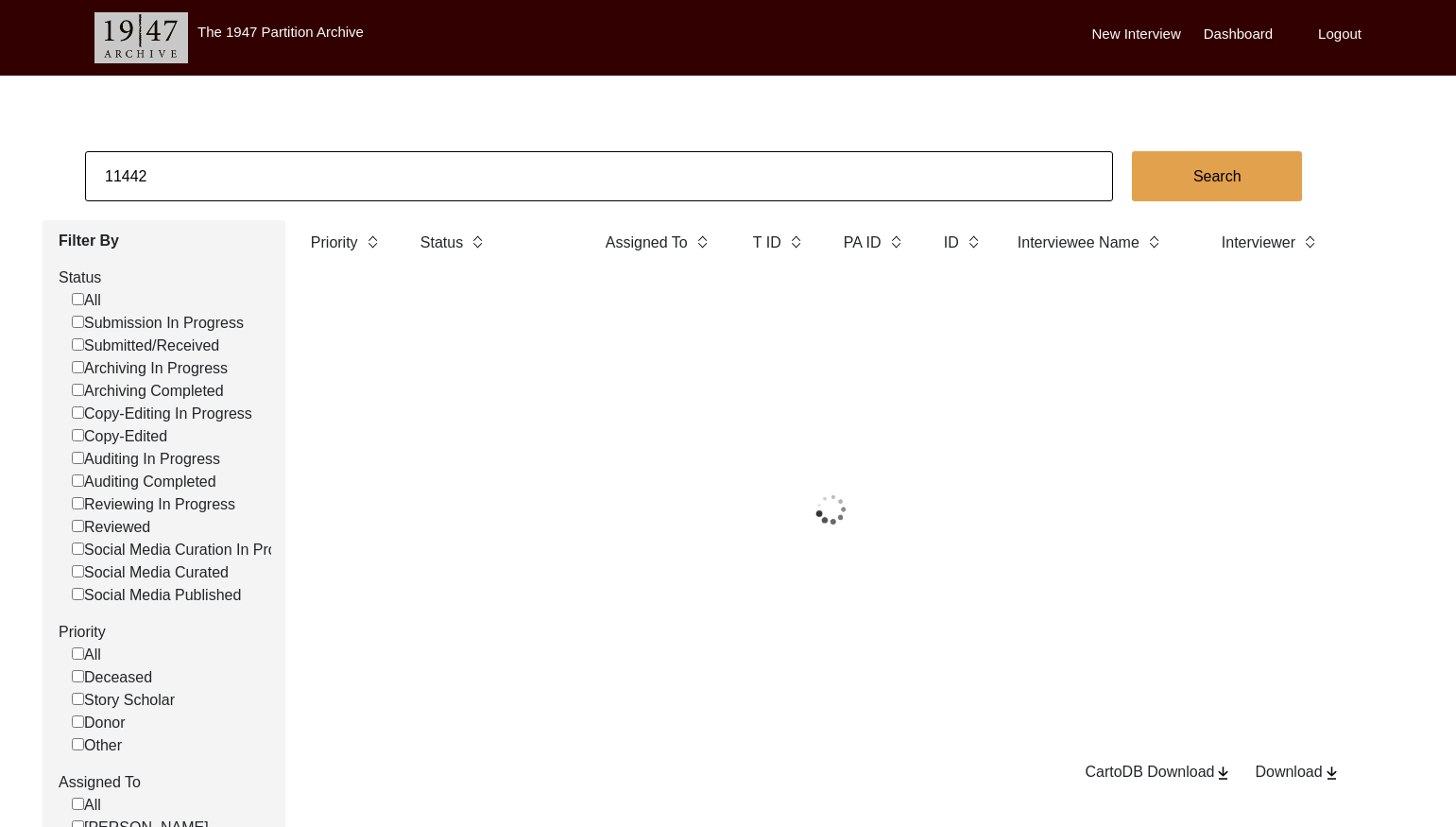 click on "11442" 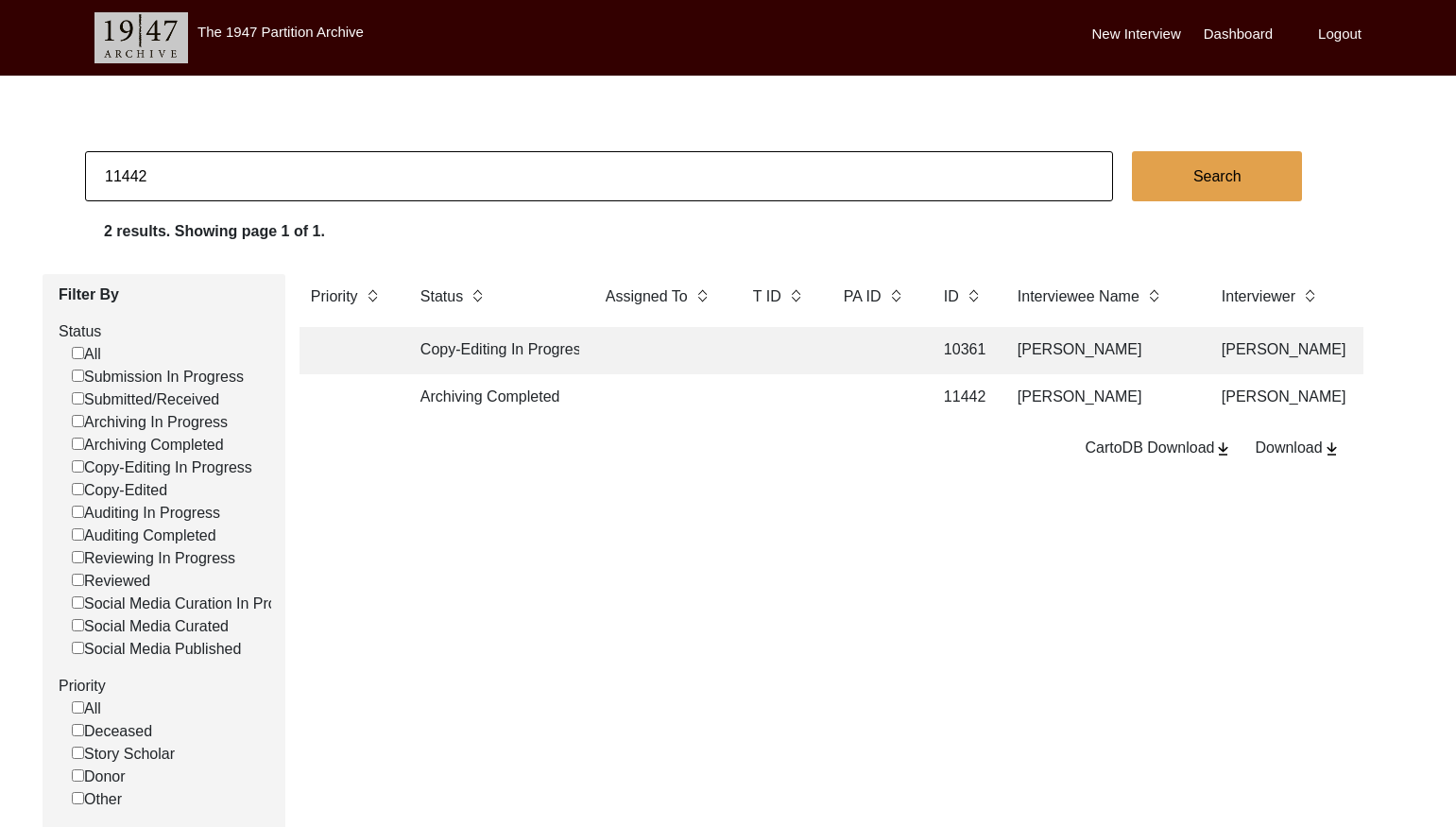 click on "11442" 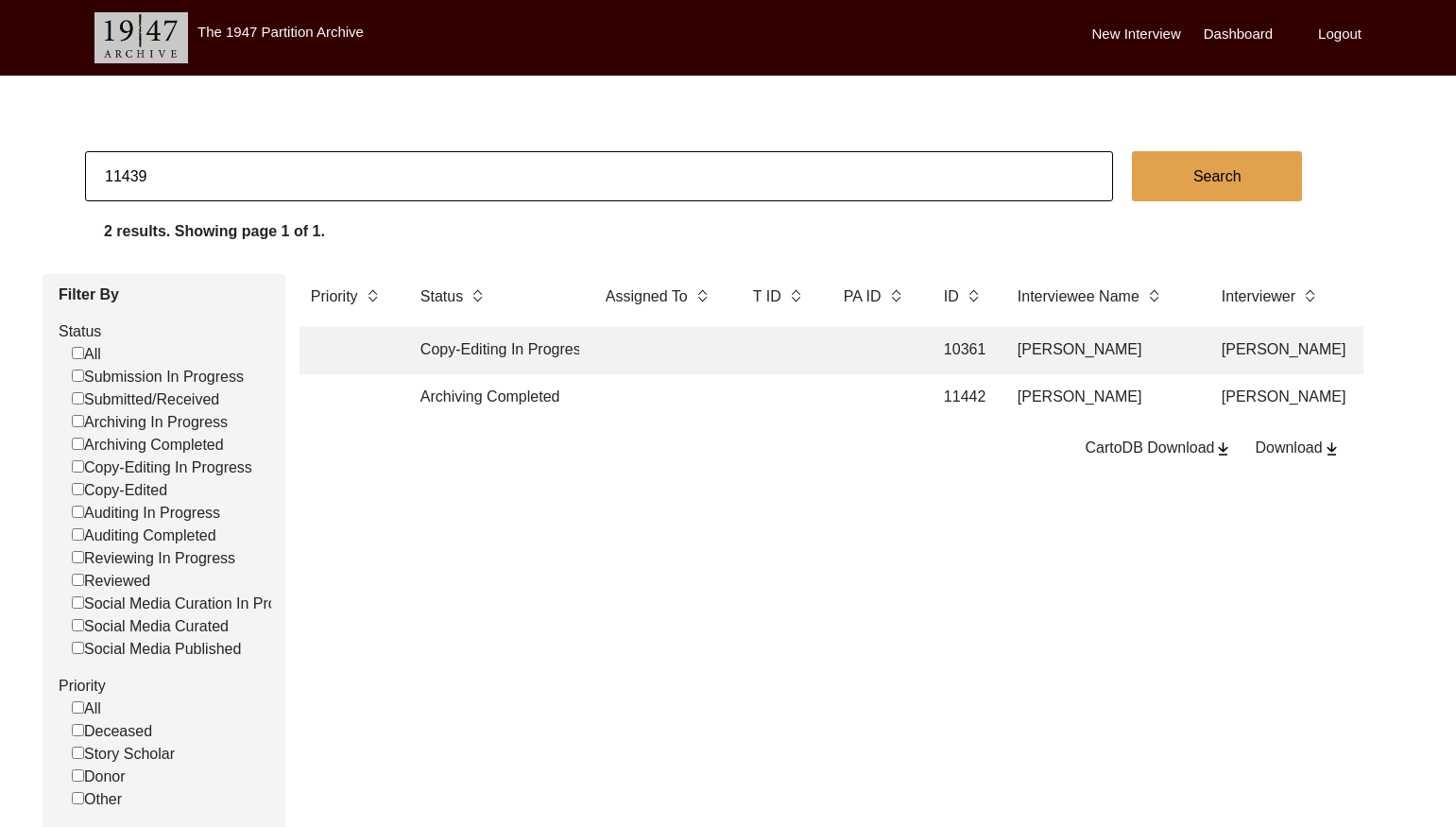 type on "11439" 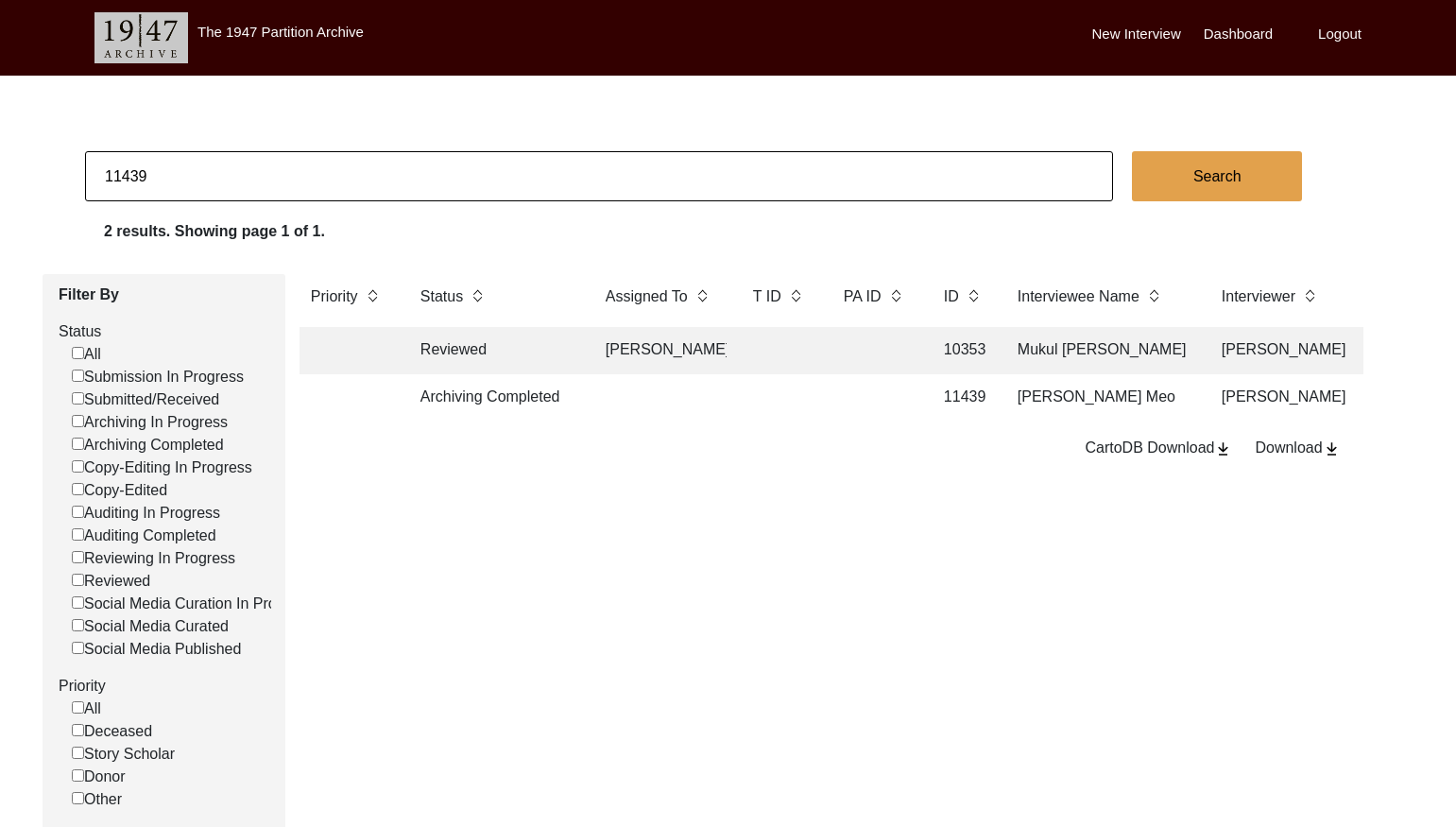 click 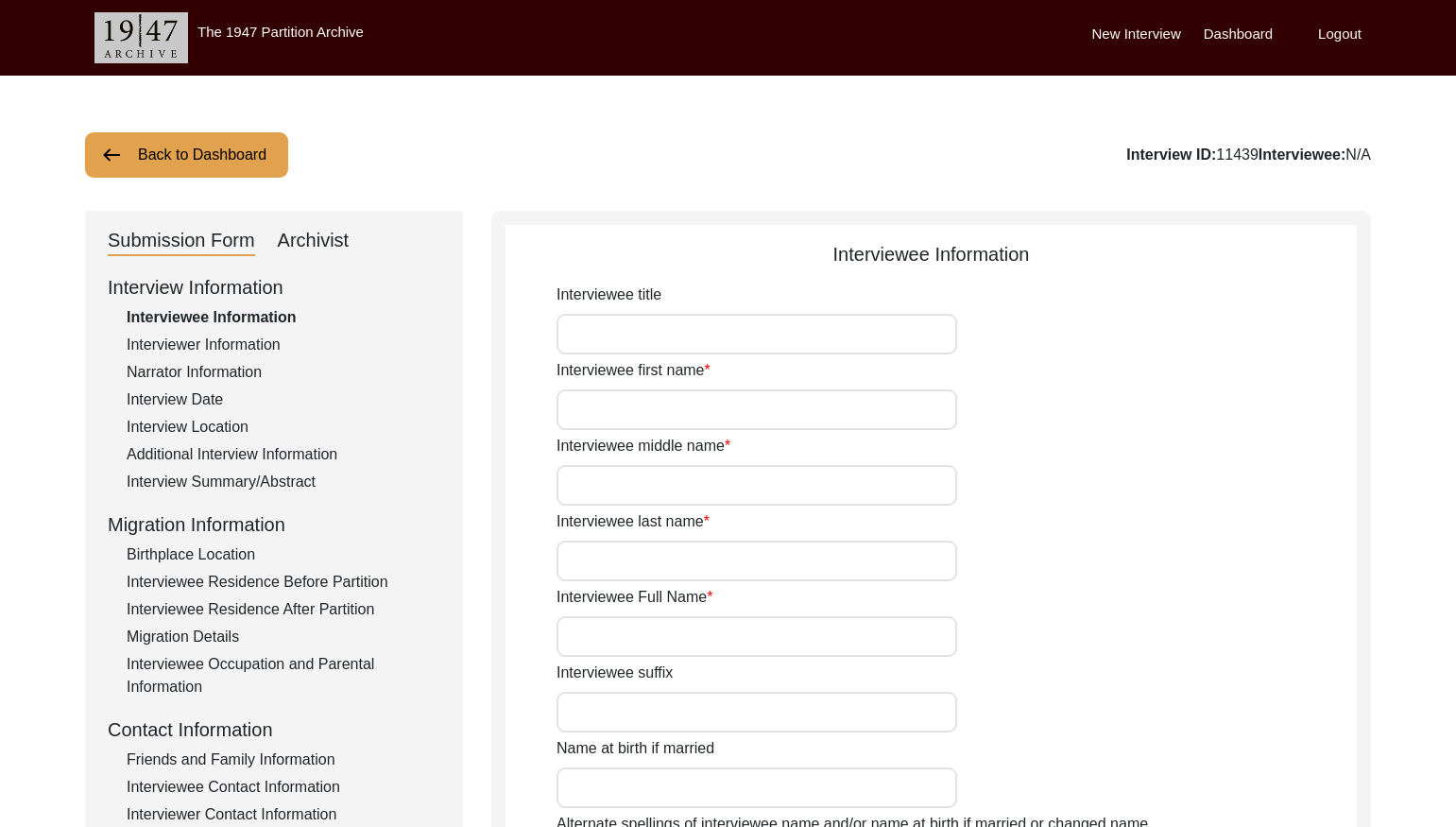 type on "Mr." 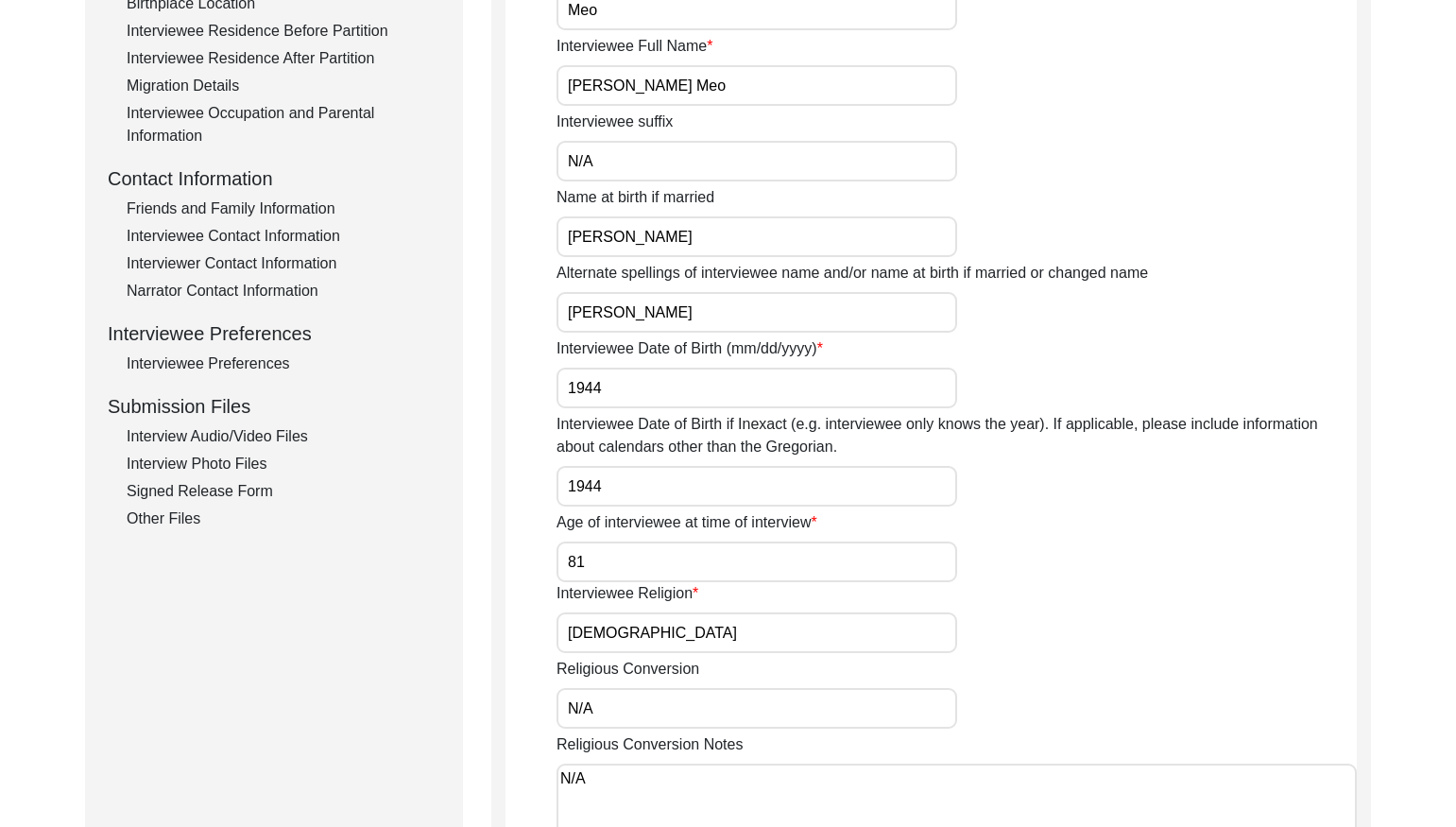 scroll, scrollTop: 616, scrollLeft: 0, axis: vertical 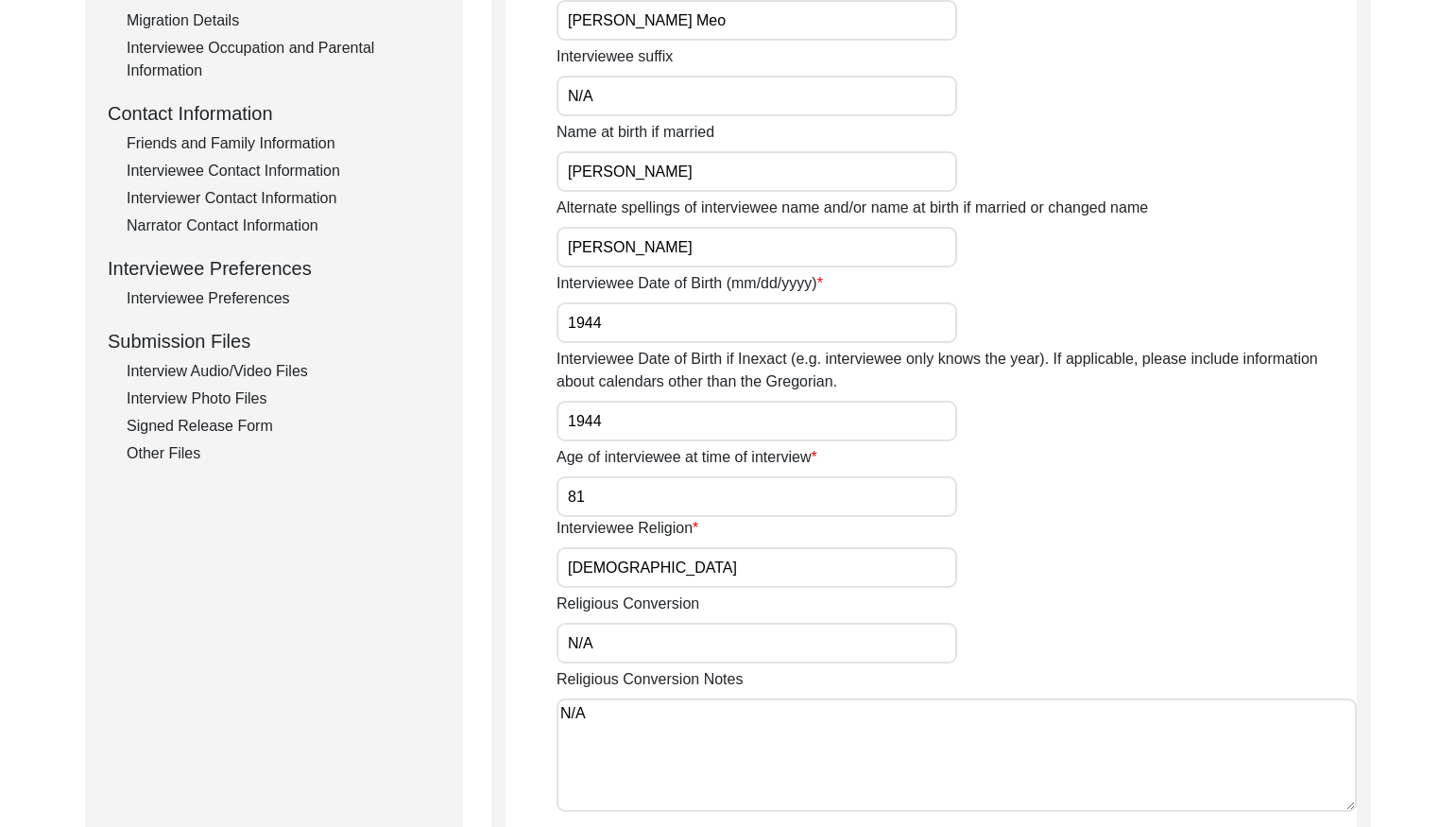 click on "Interview Audio/Video Files" 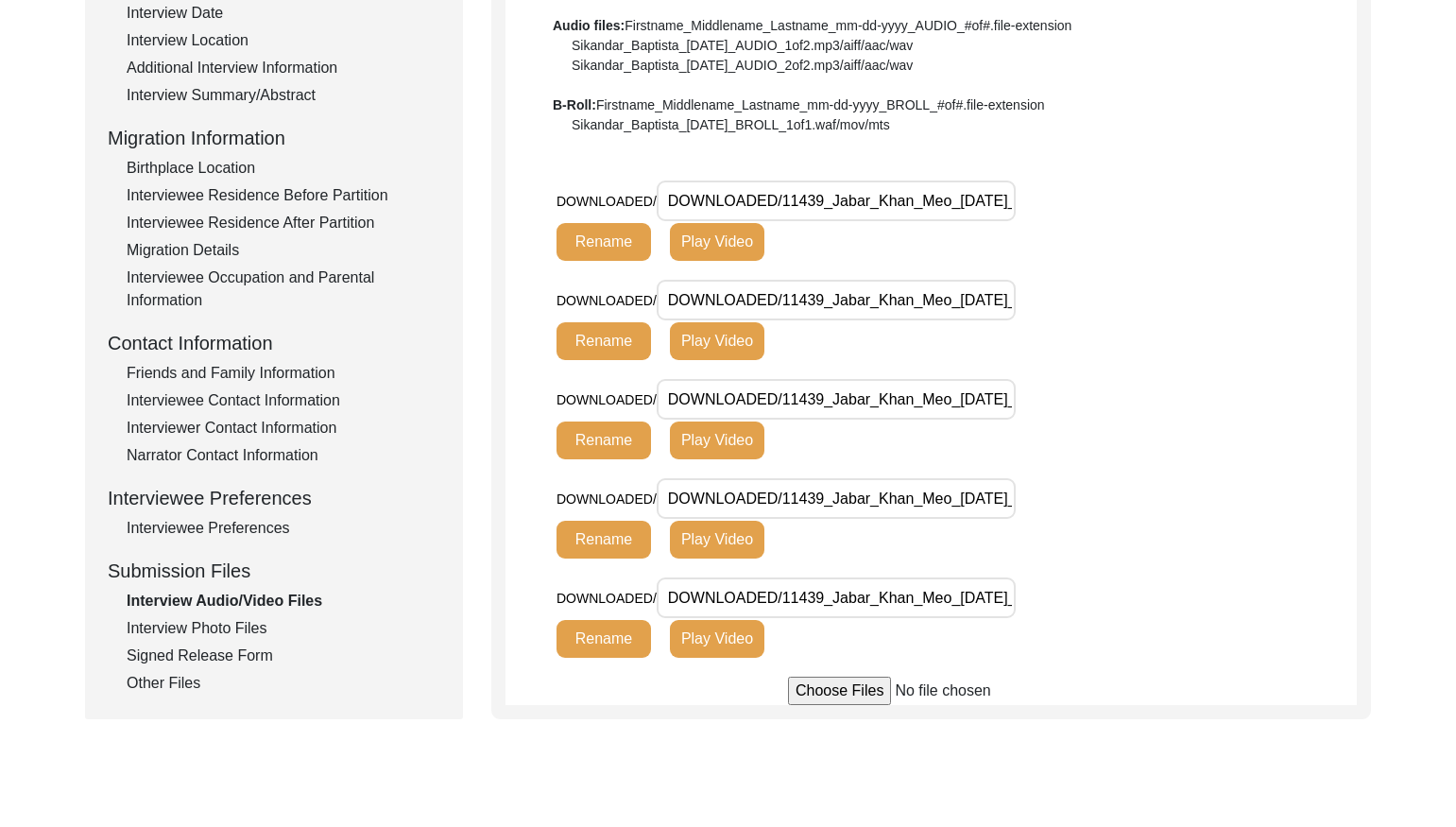 scroll, scrollTop: 396, scrollLeft: 0, axis: vertical 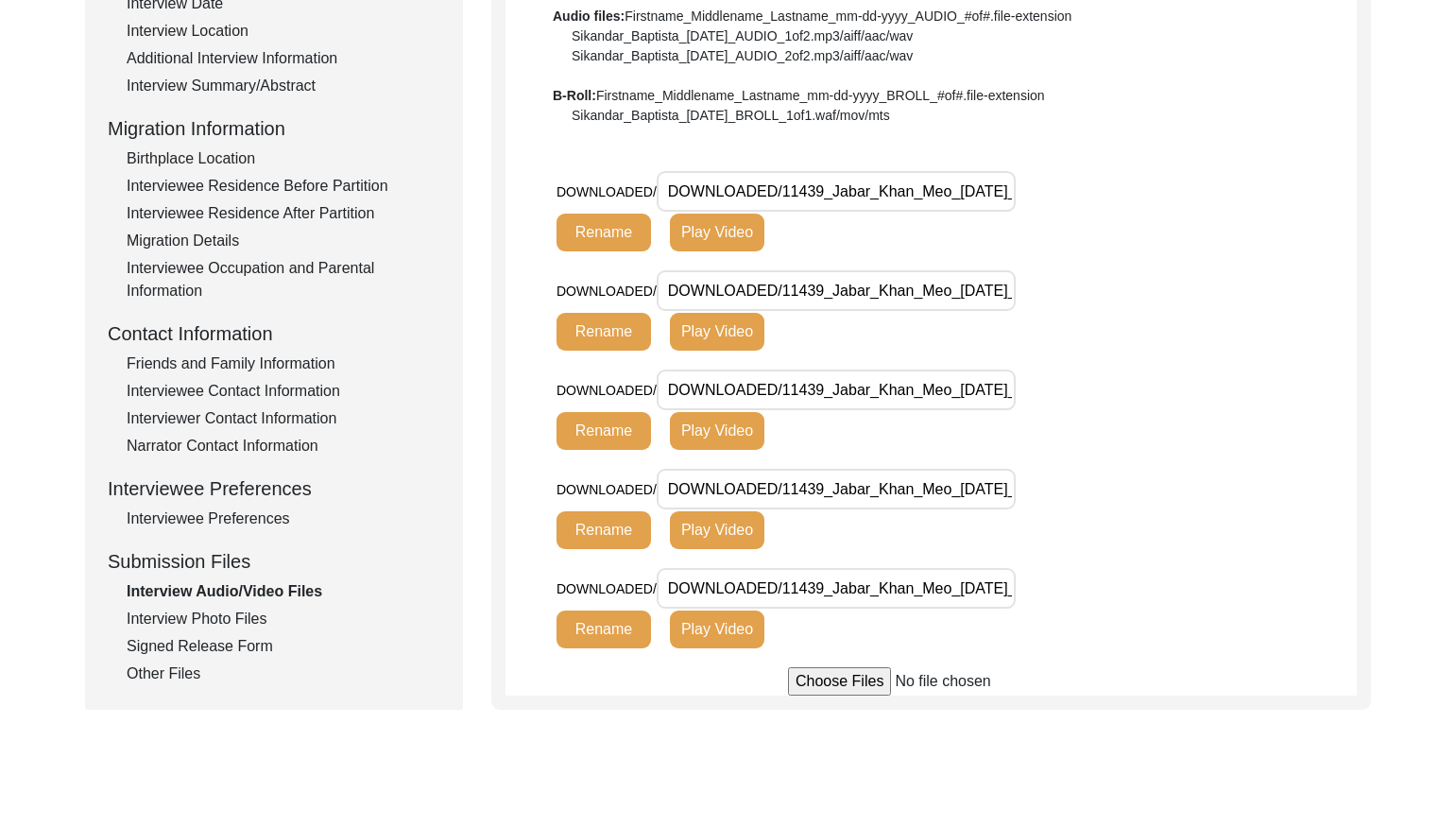 click on "Interview Photo Files" 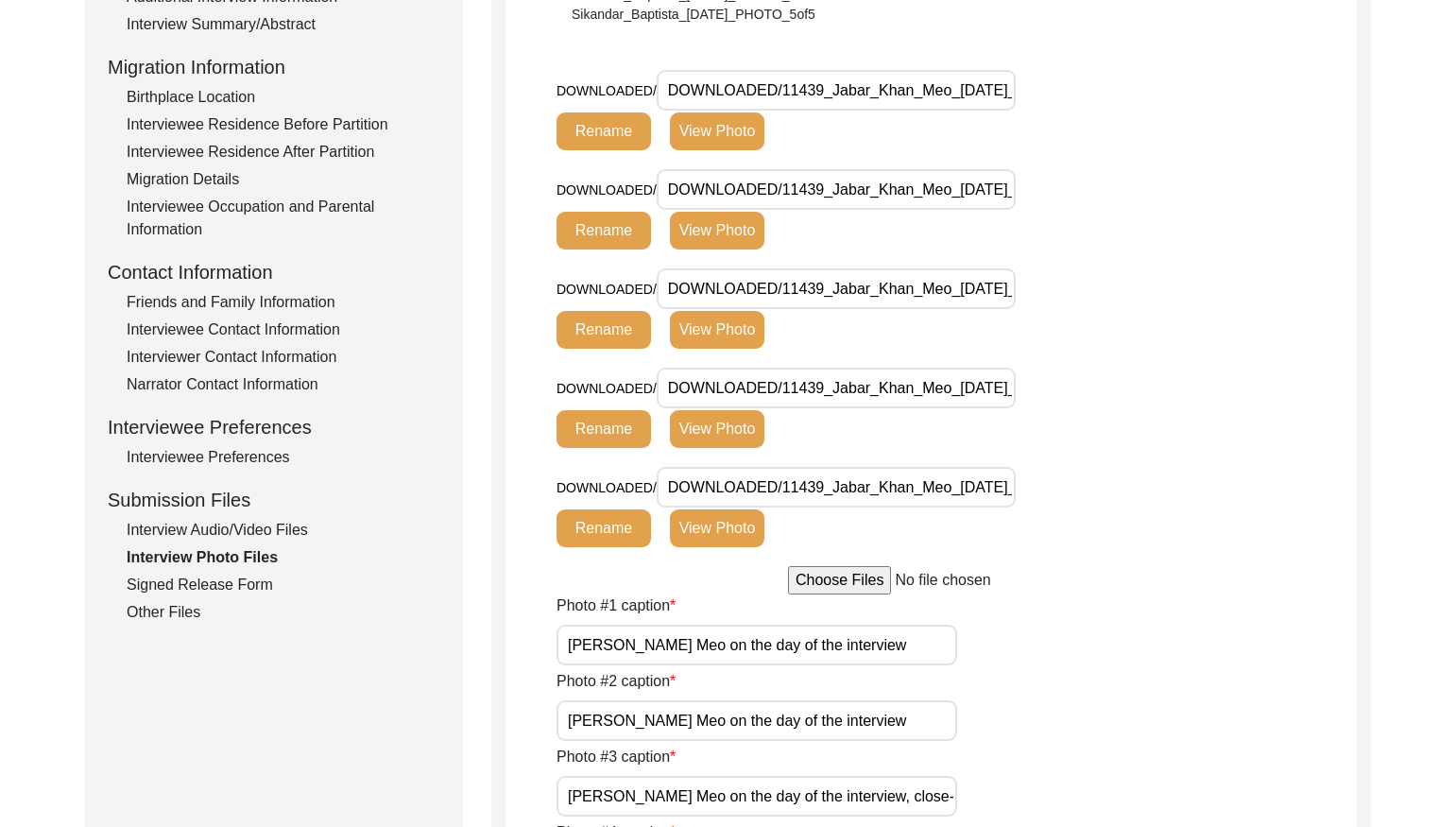 scroll, scrollTop: 489, scrollLeft: 0, axis: vertical 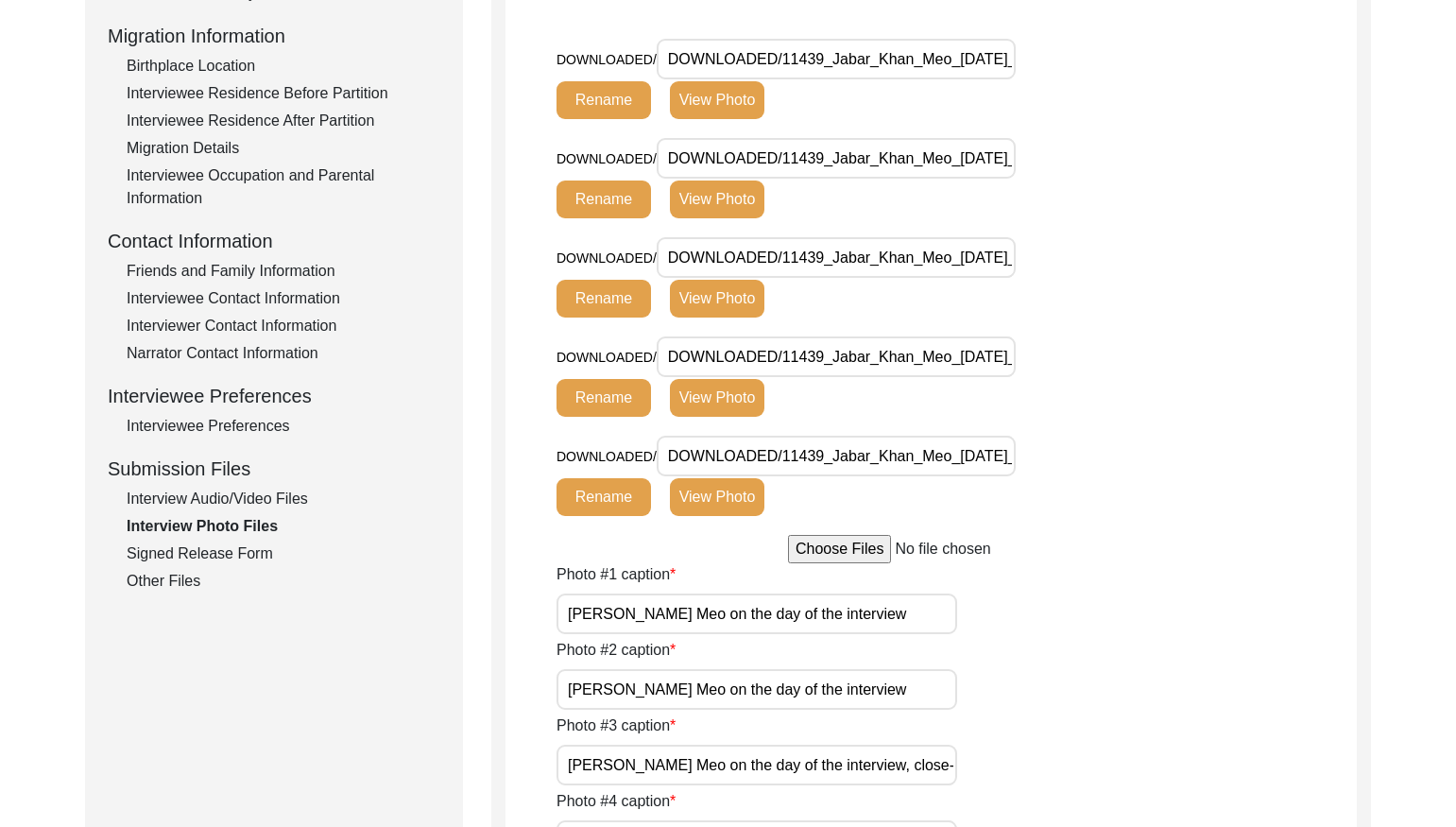 click on "Signed Release Form" 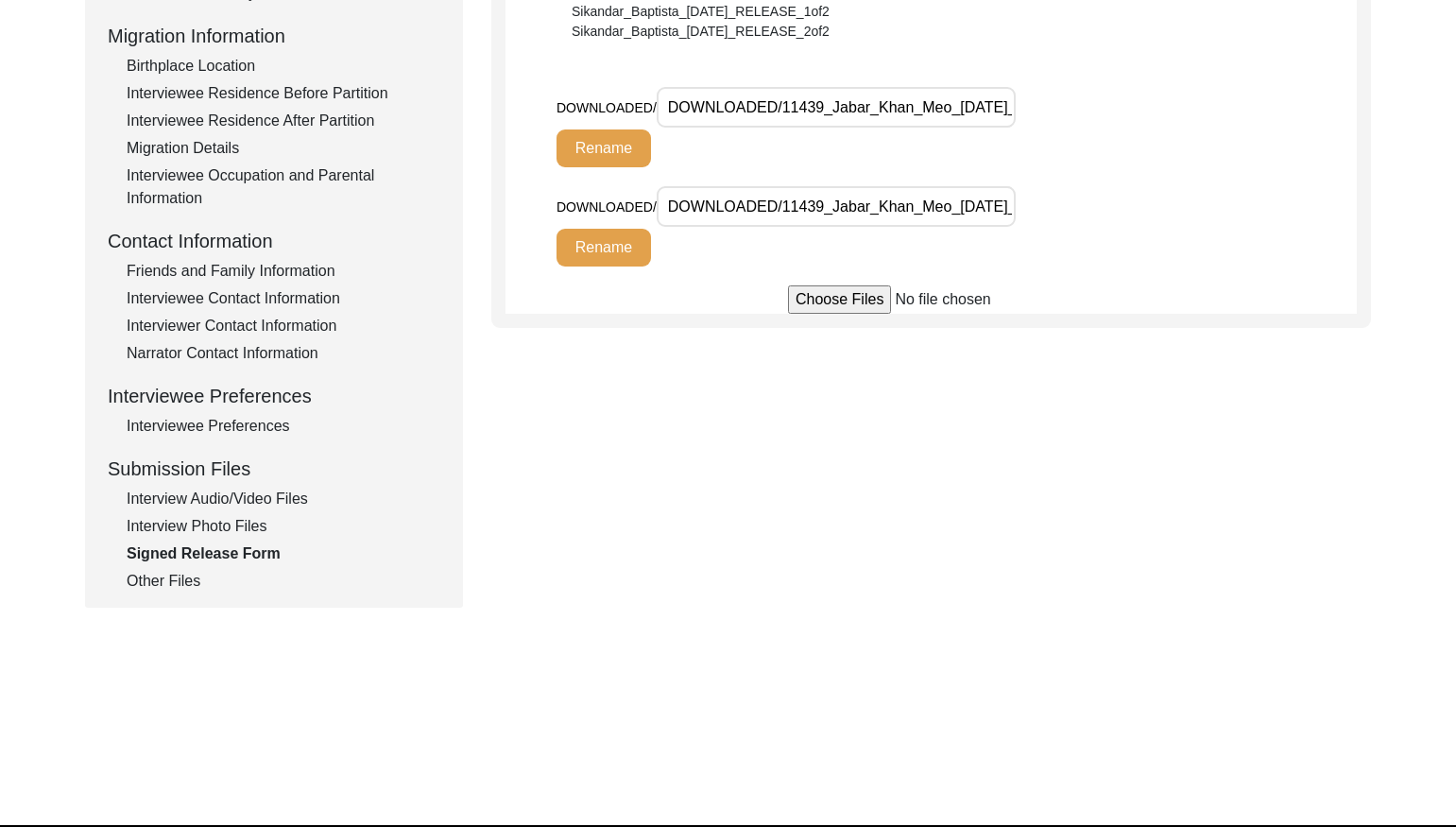 click on "Other Files" 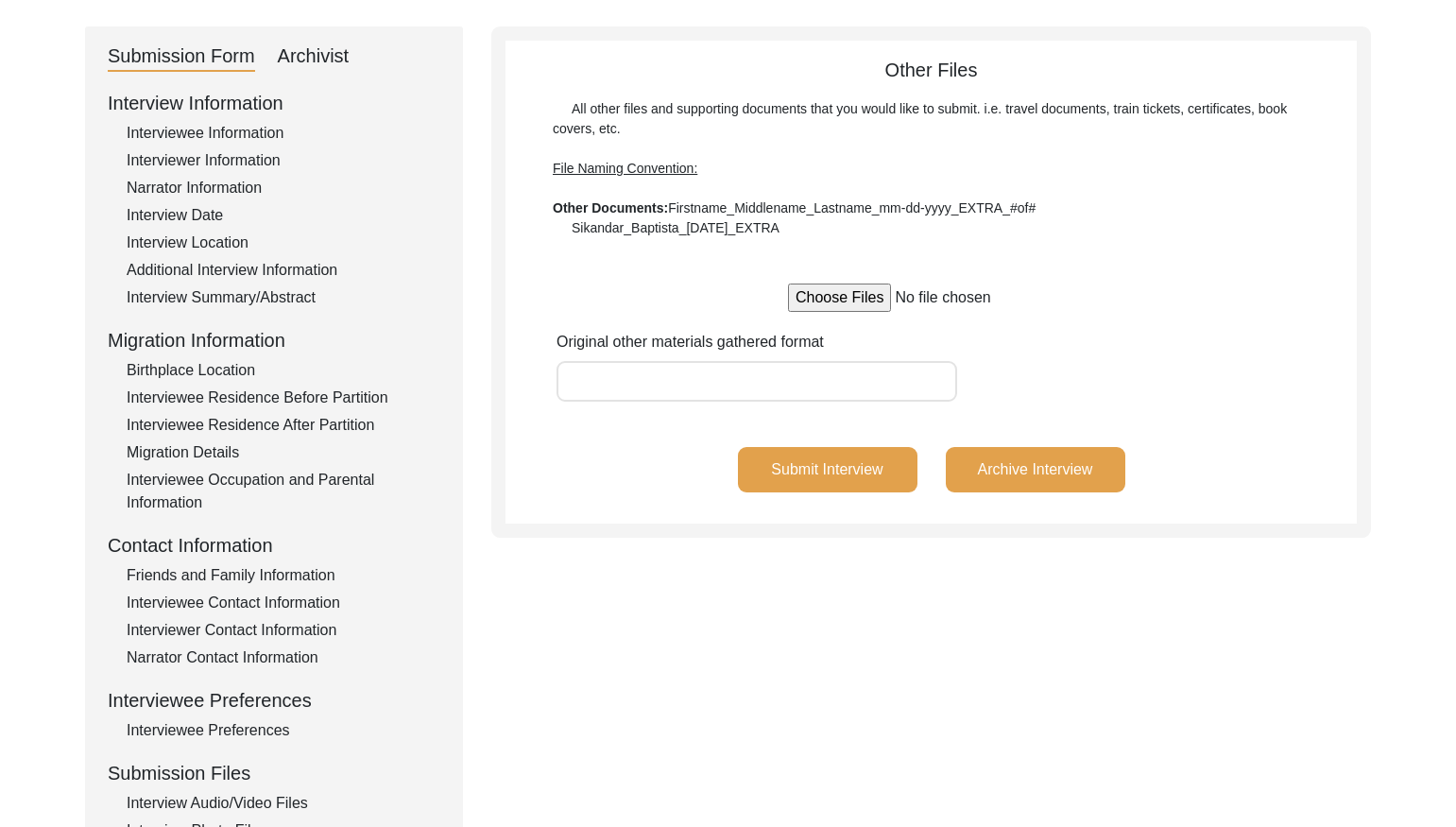 scroll, scrollTop: 0, scrollLeft: 0, axis: both 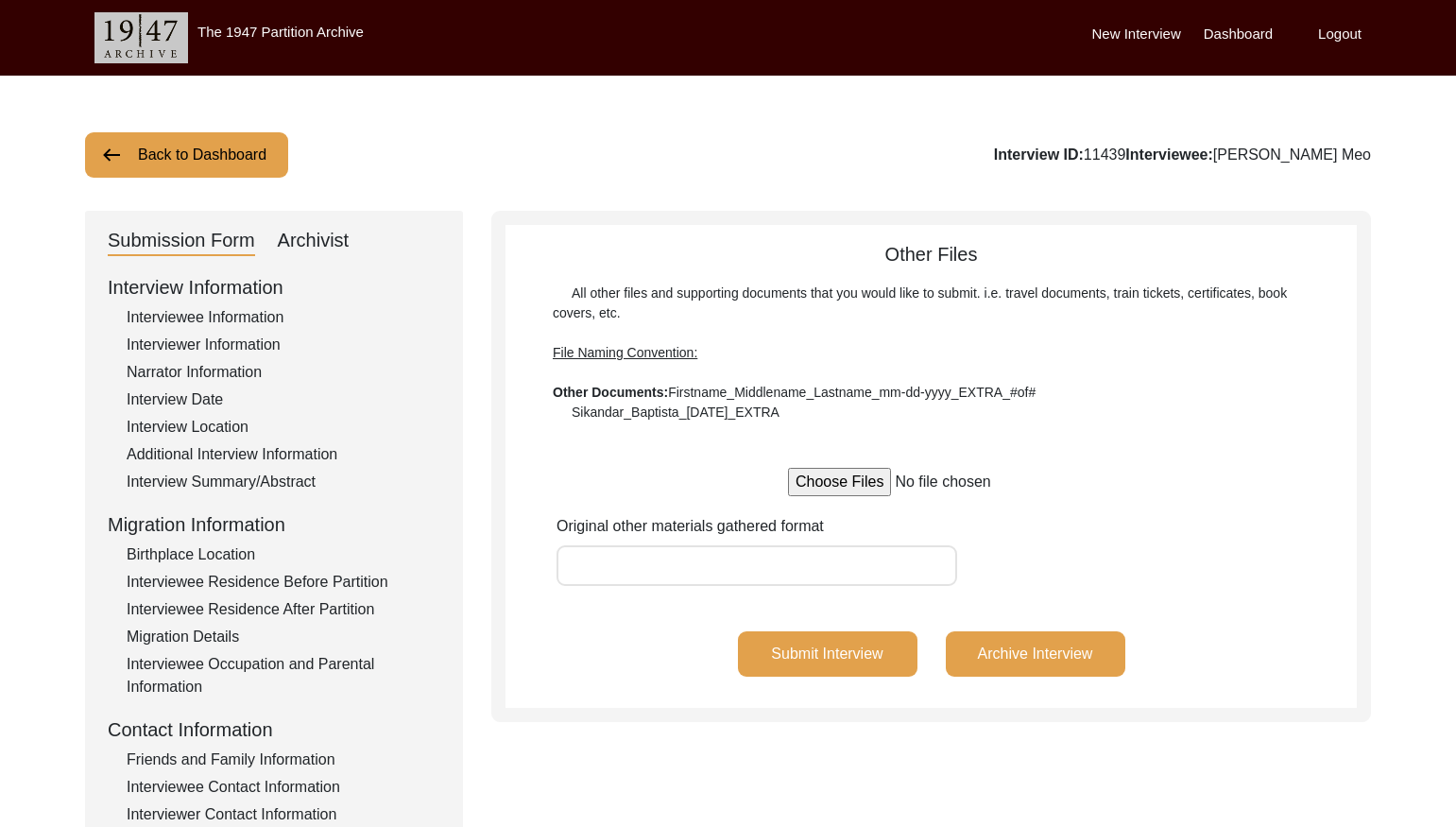 drag, startPoint x: 1161, startPoint y: 151, endPoint x: 1125, endPoint y: 151, distance: 36 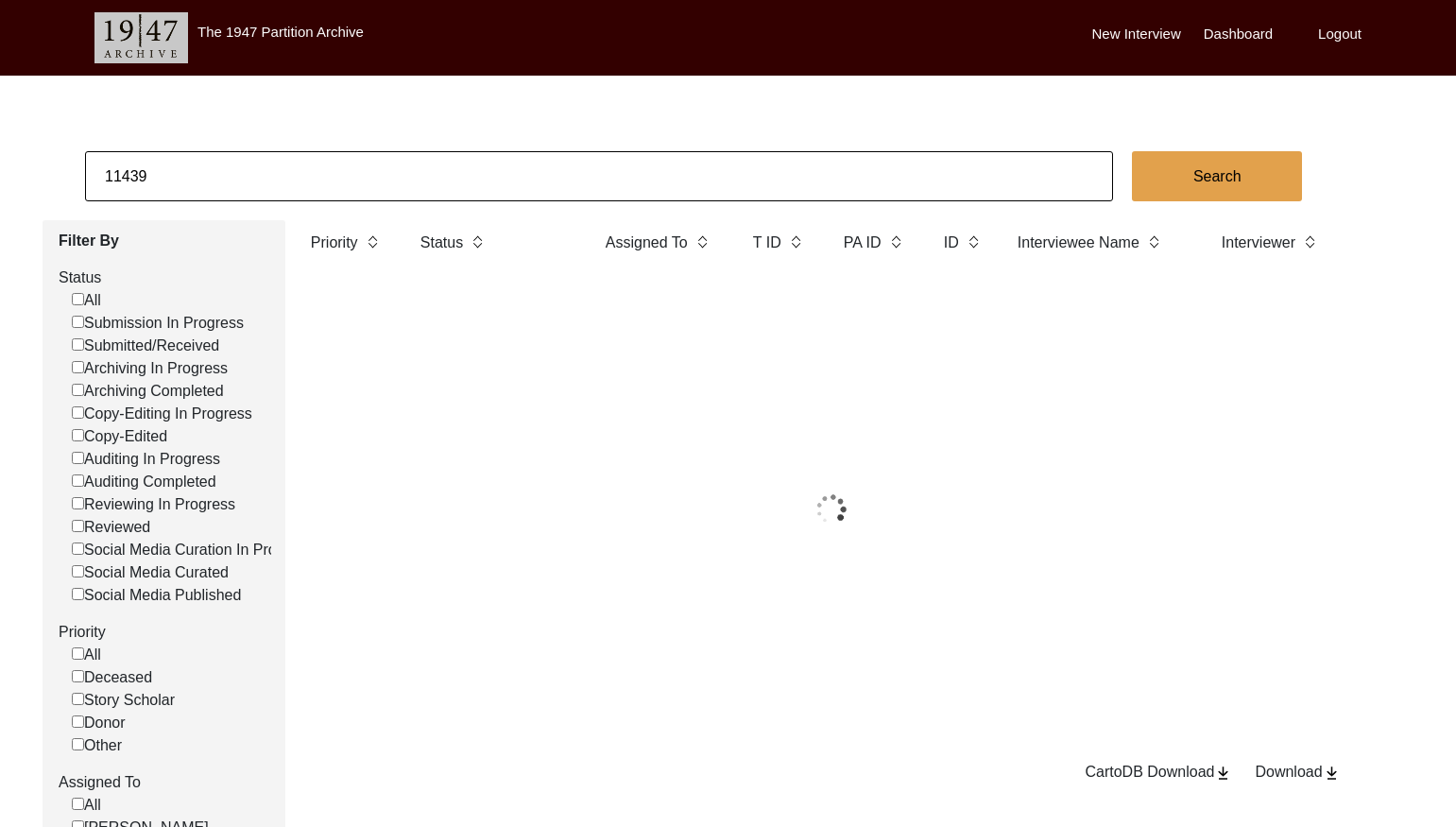 click on "11439" 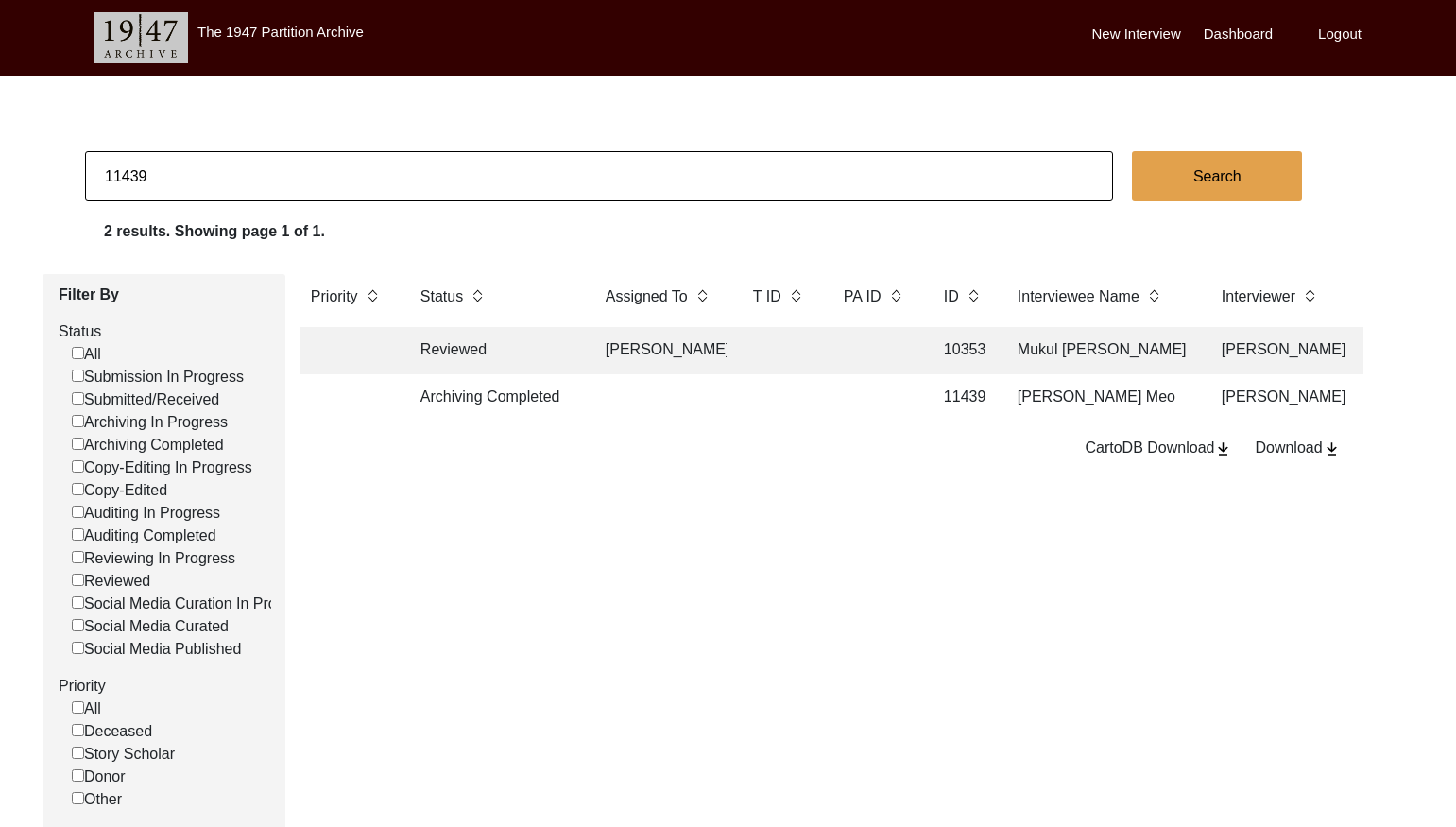 click on "11439" 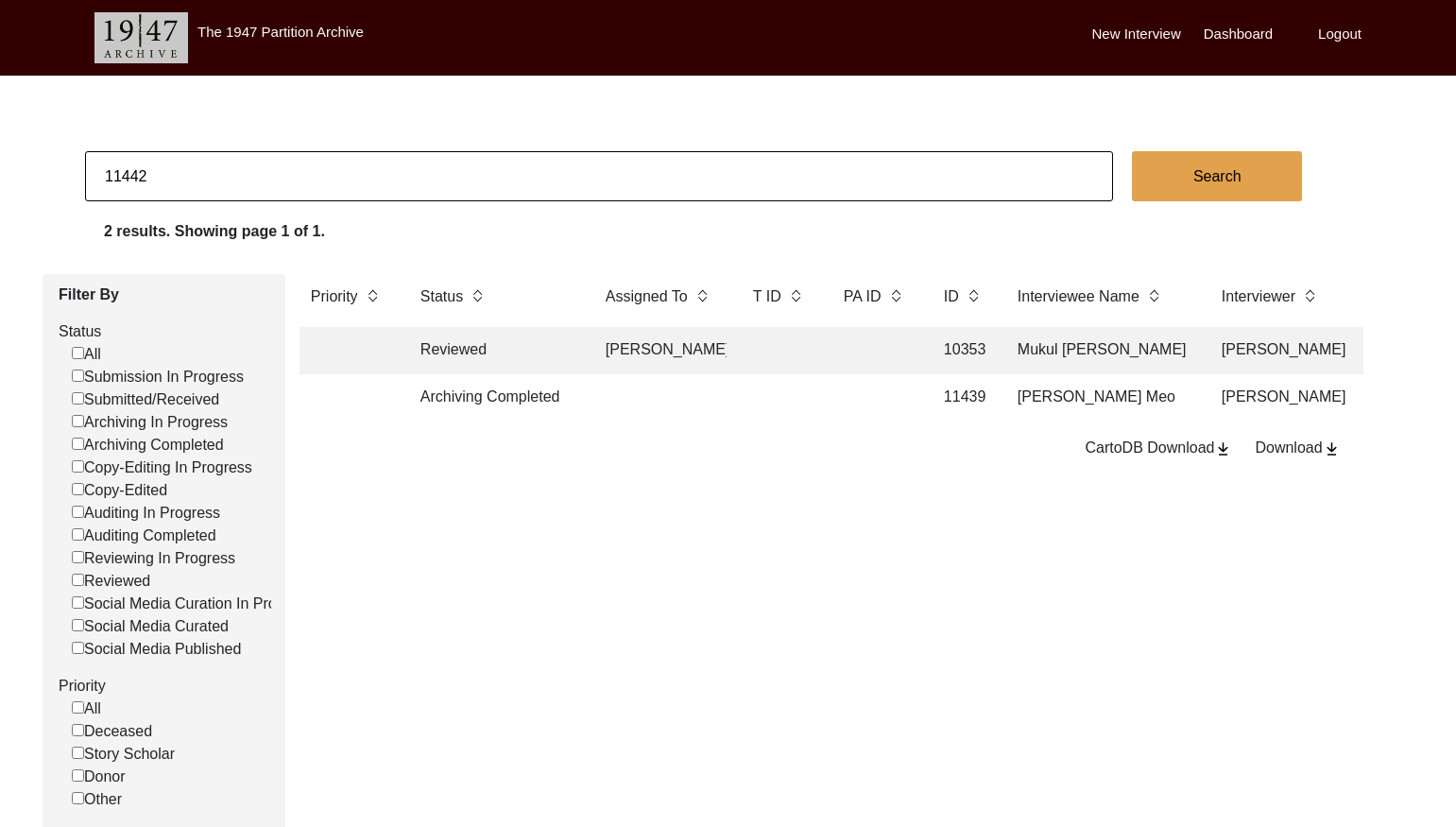 type on "11442" 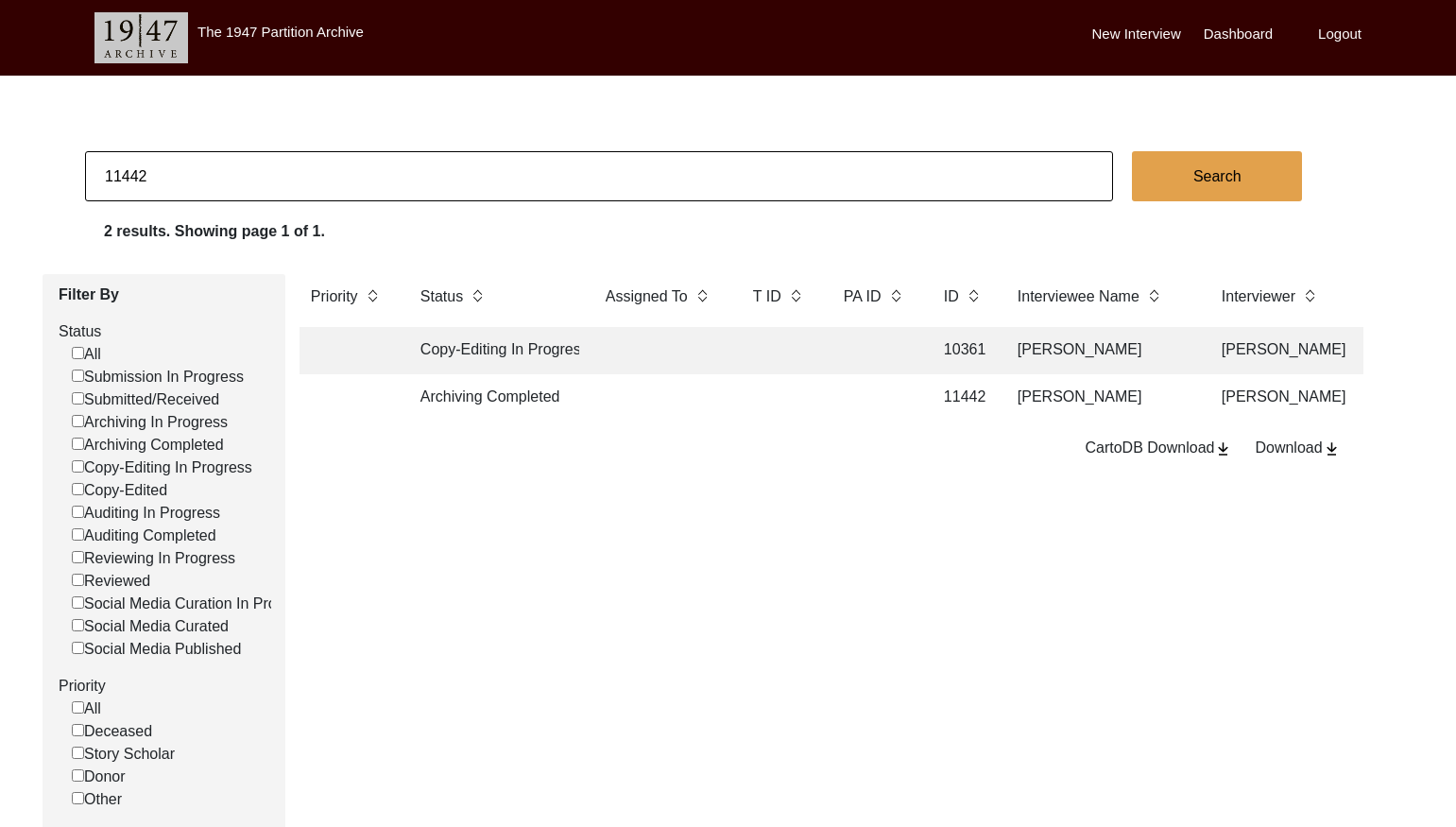 click on "Archiving Completed" 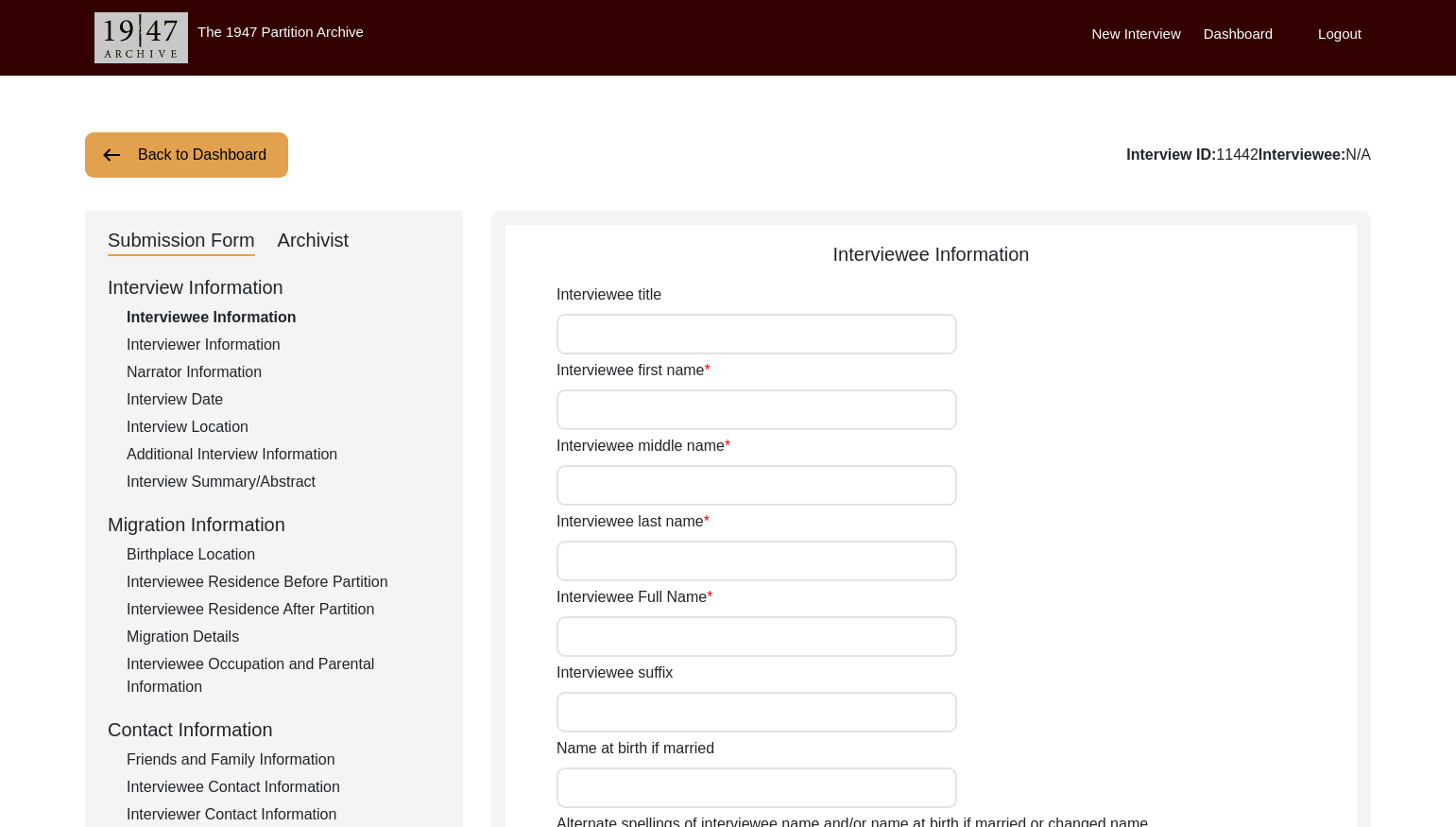 type on "Mrs." 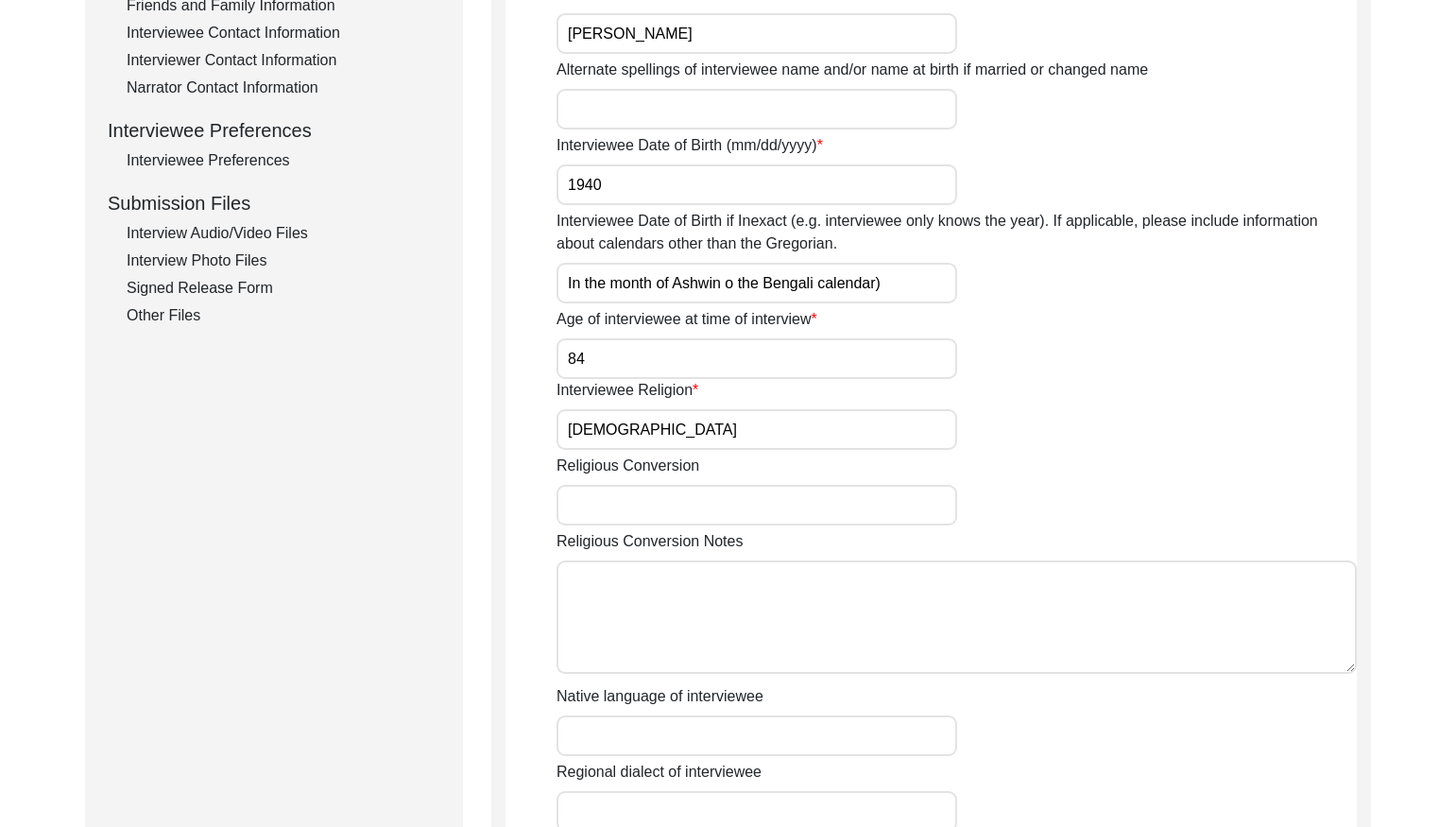 click on "Interview Audio/Video Files" 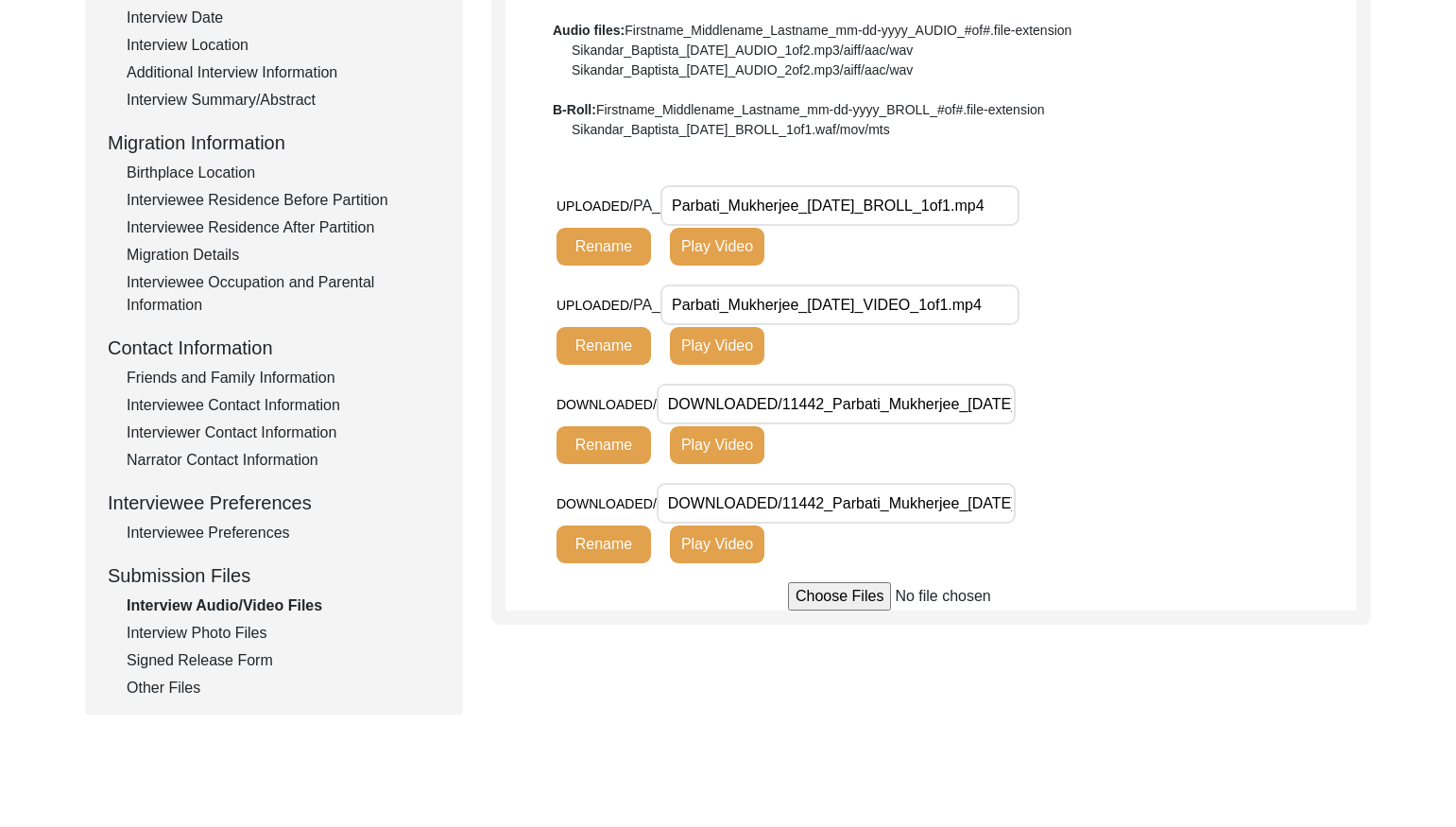 scroll, scrollTop: 375, scrollLeft: 0, axis: vertical 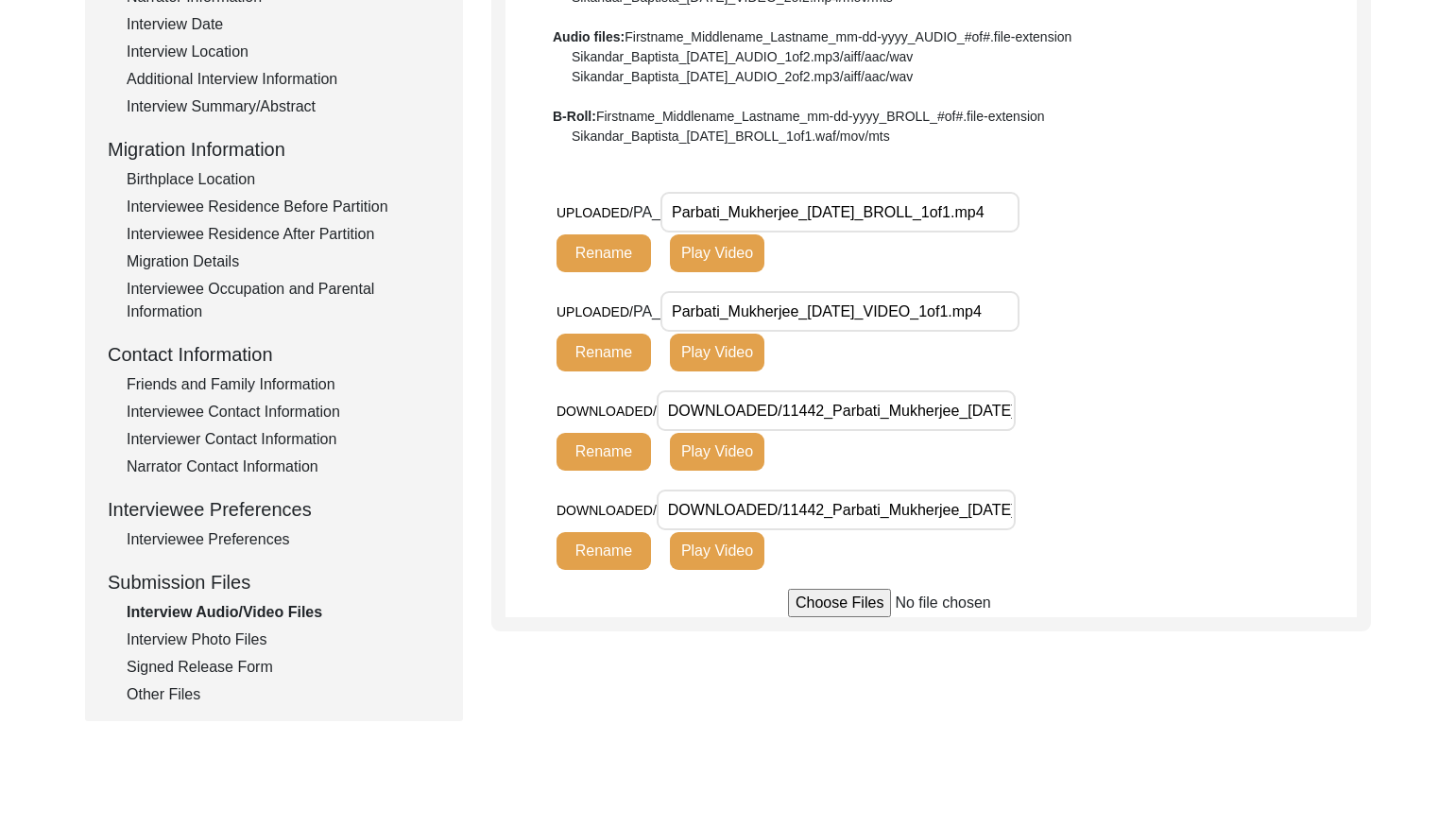 drag, startPoint x: 882, startPoint y: 210, endPoint x: 625, endPoint y: 208, distance: 257.00778 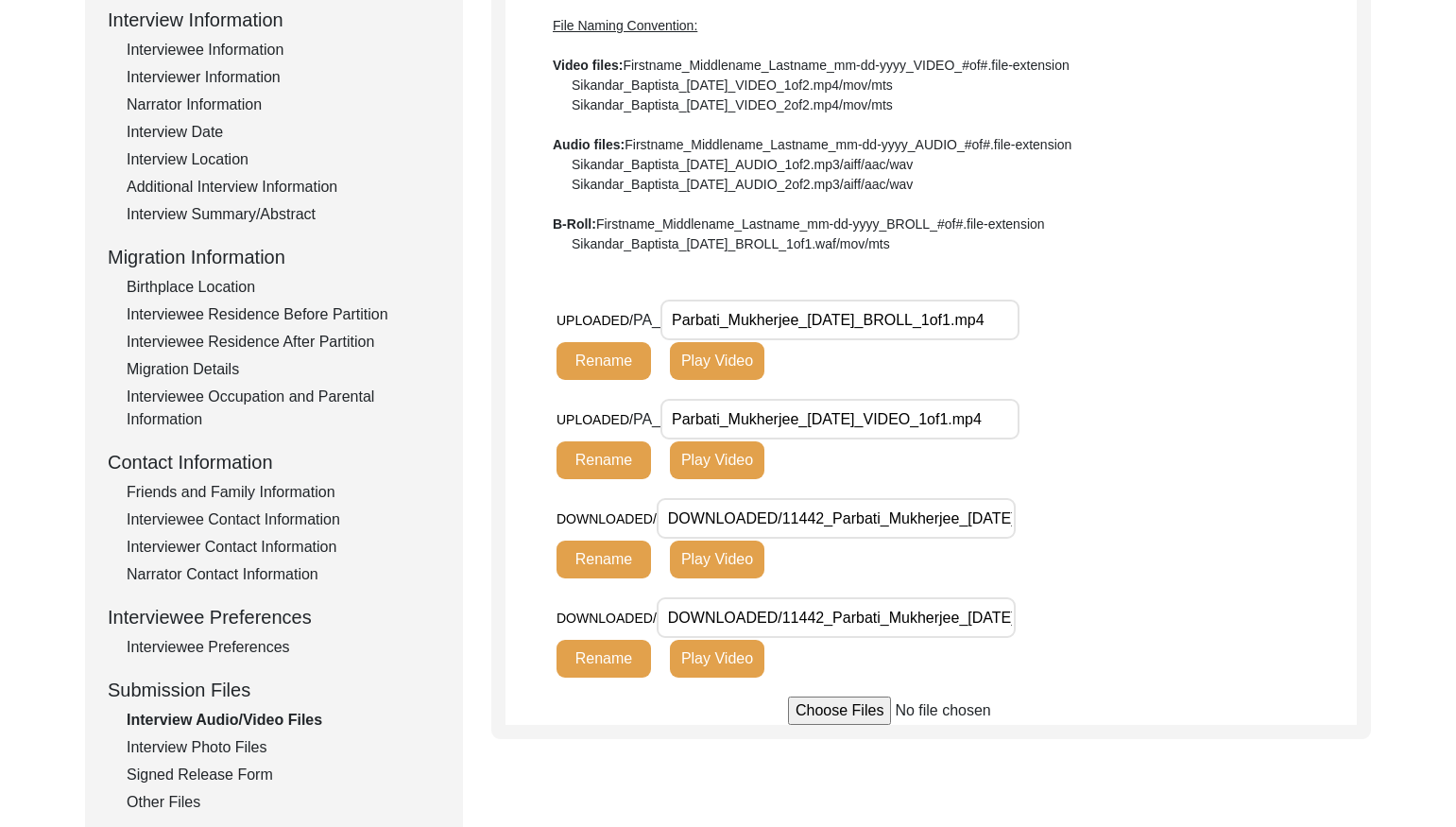 scroll, scrollTop: 266, scrollLeft: 0, axis: vertical 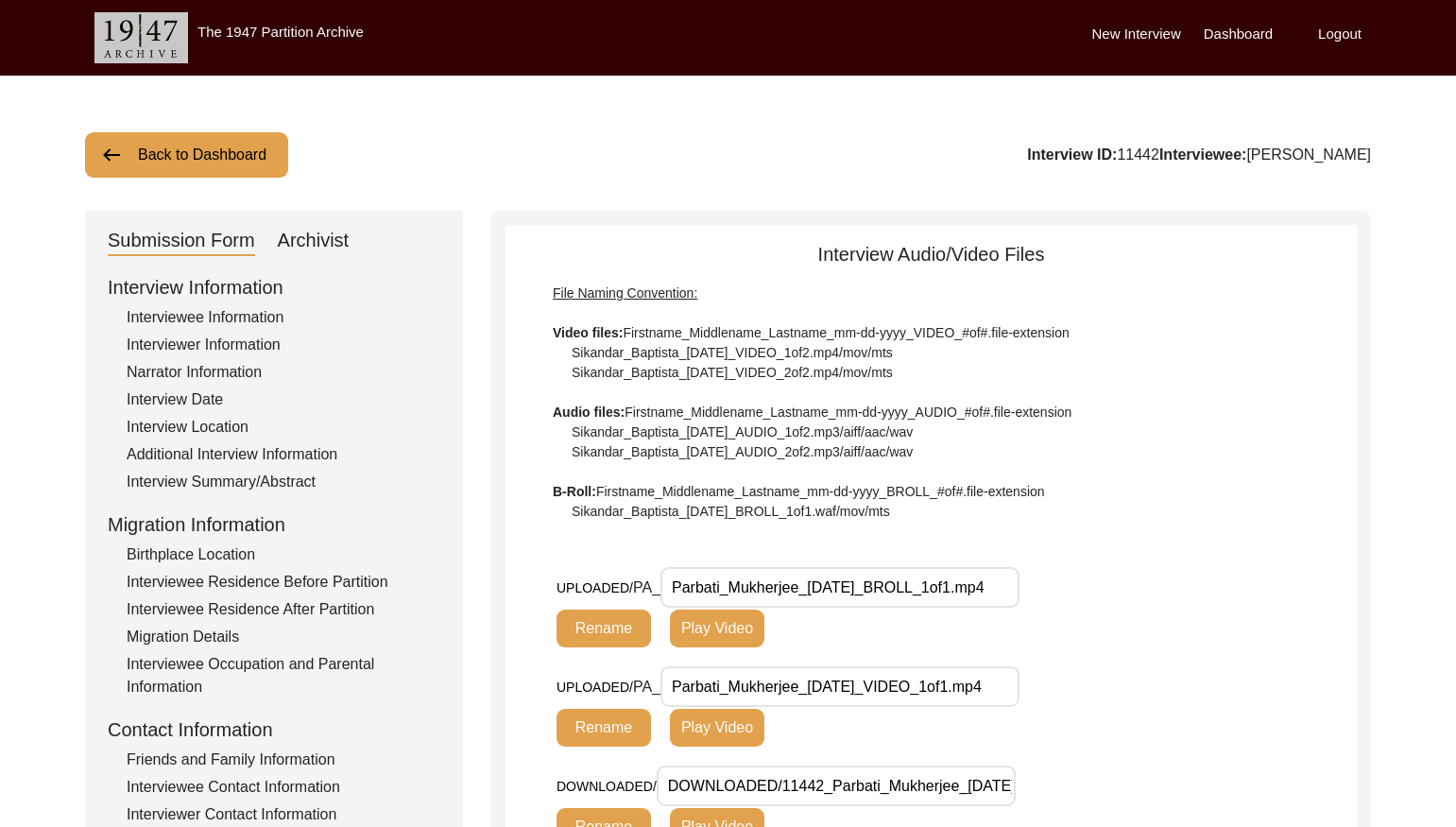 click on "Back to Dashboard" 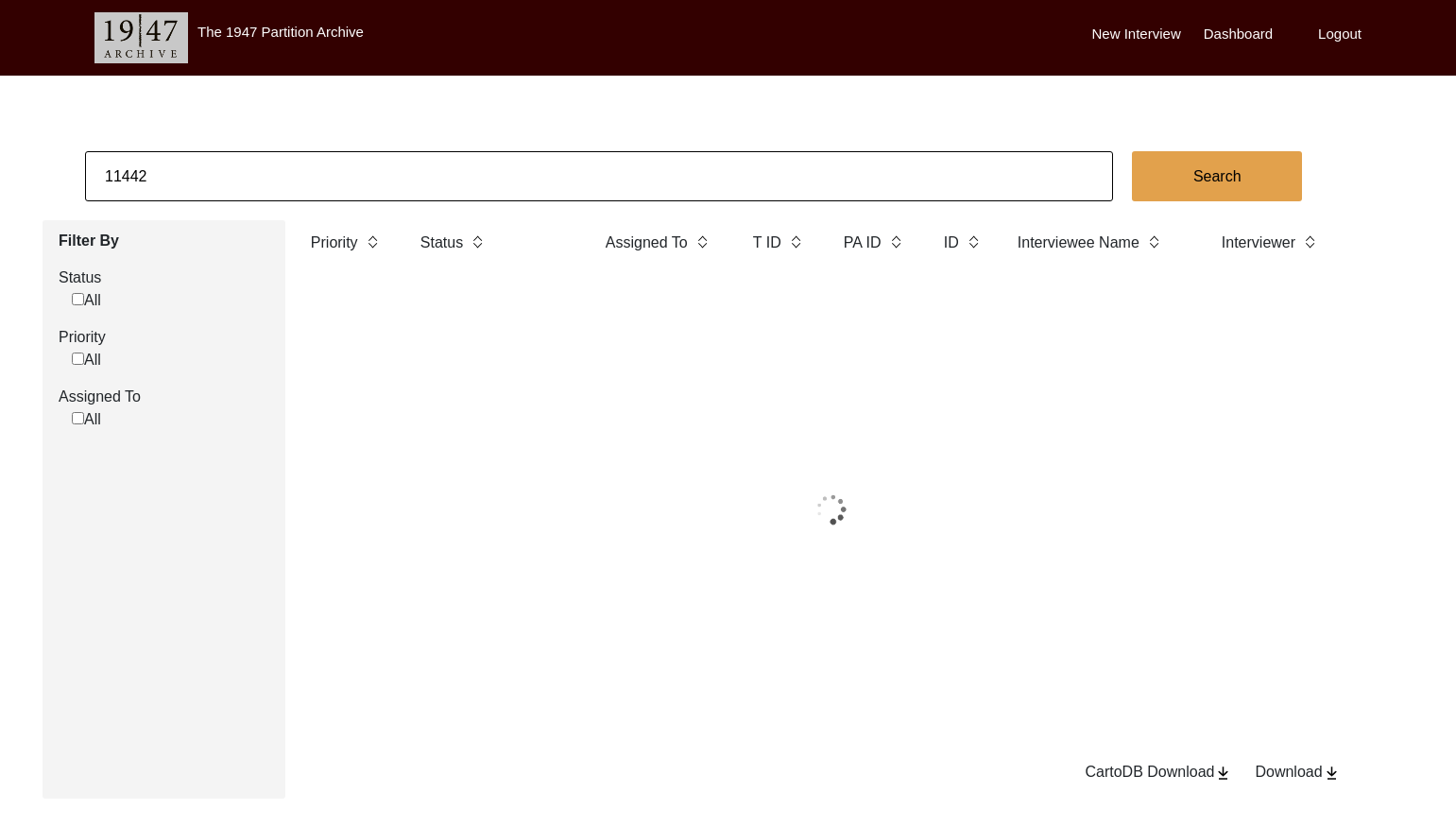 click on "11442" 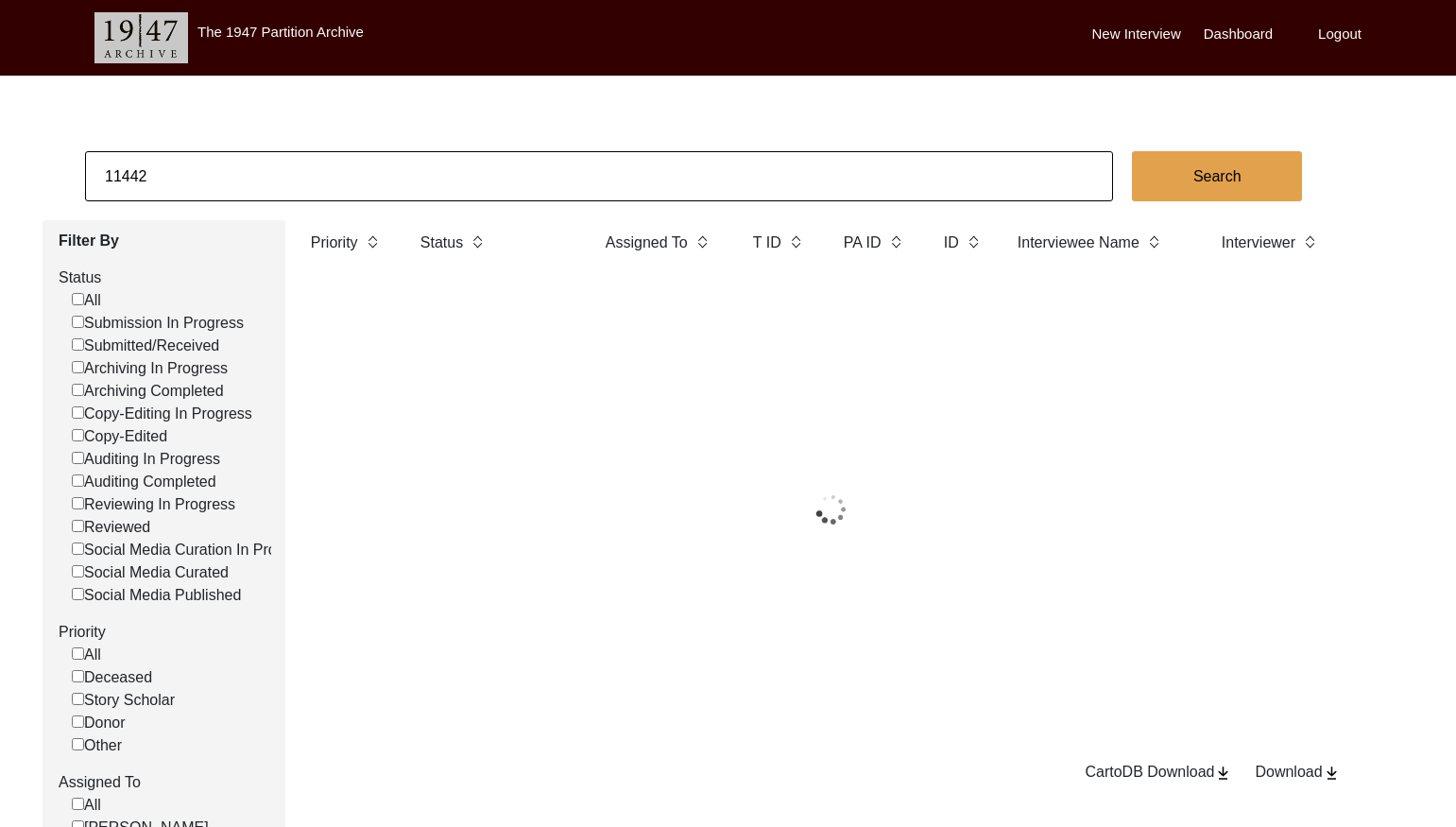 click on "11442" 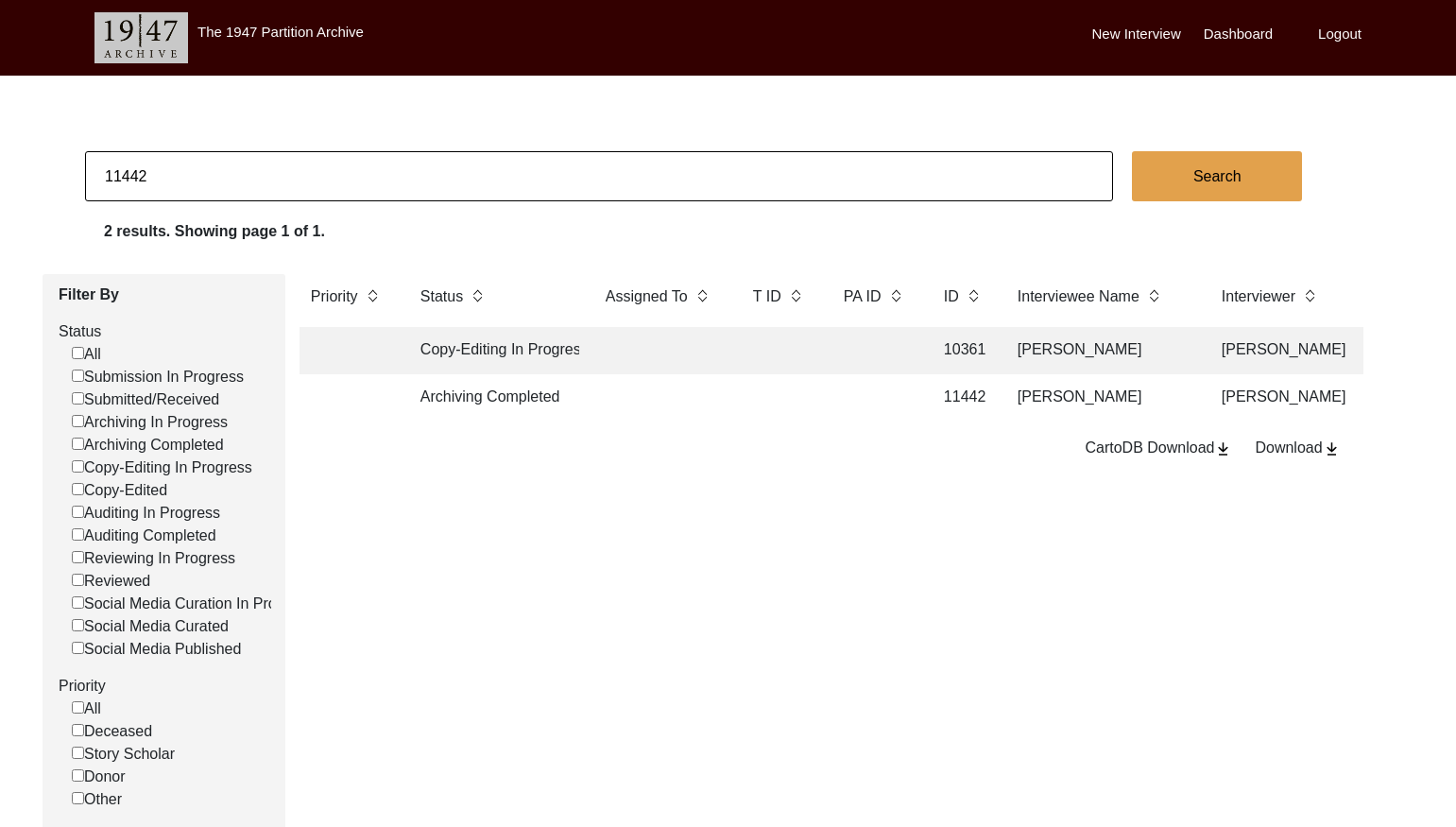 paste on "[PERSON_NAME]" 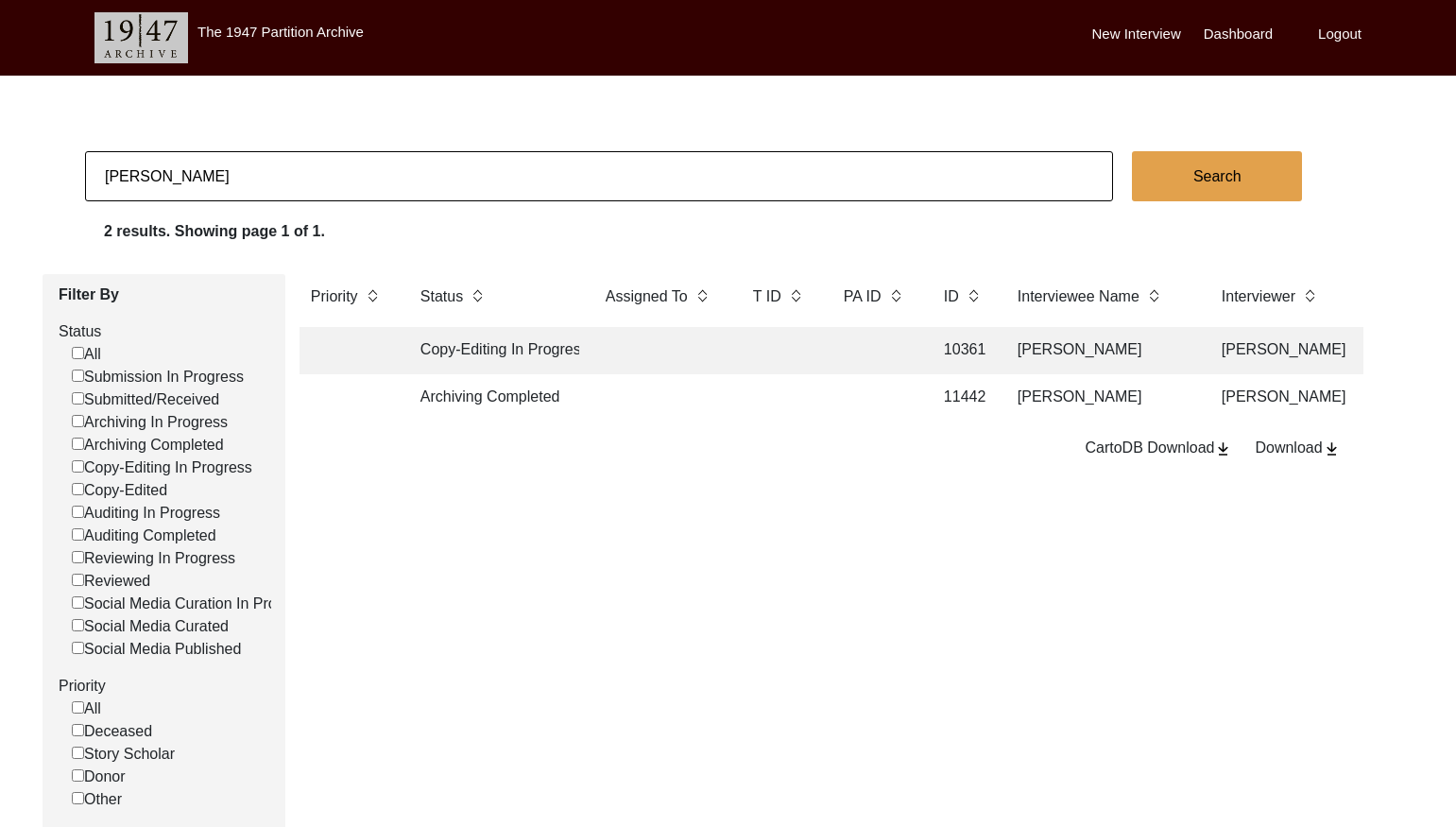 type on "[PERSON_NAME]" 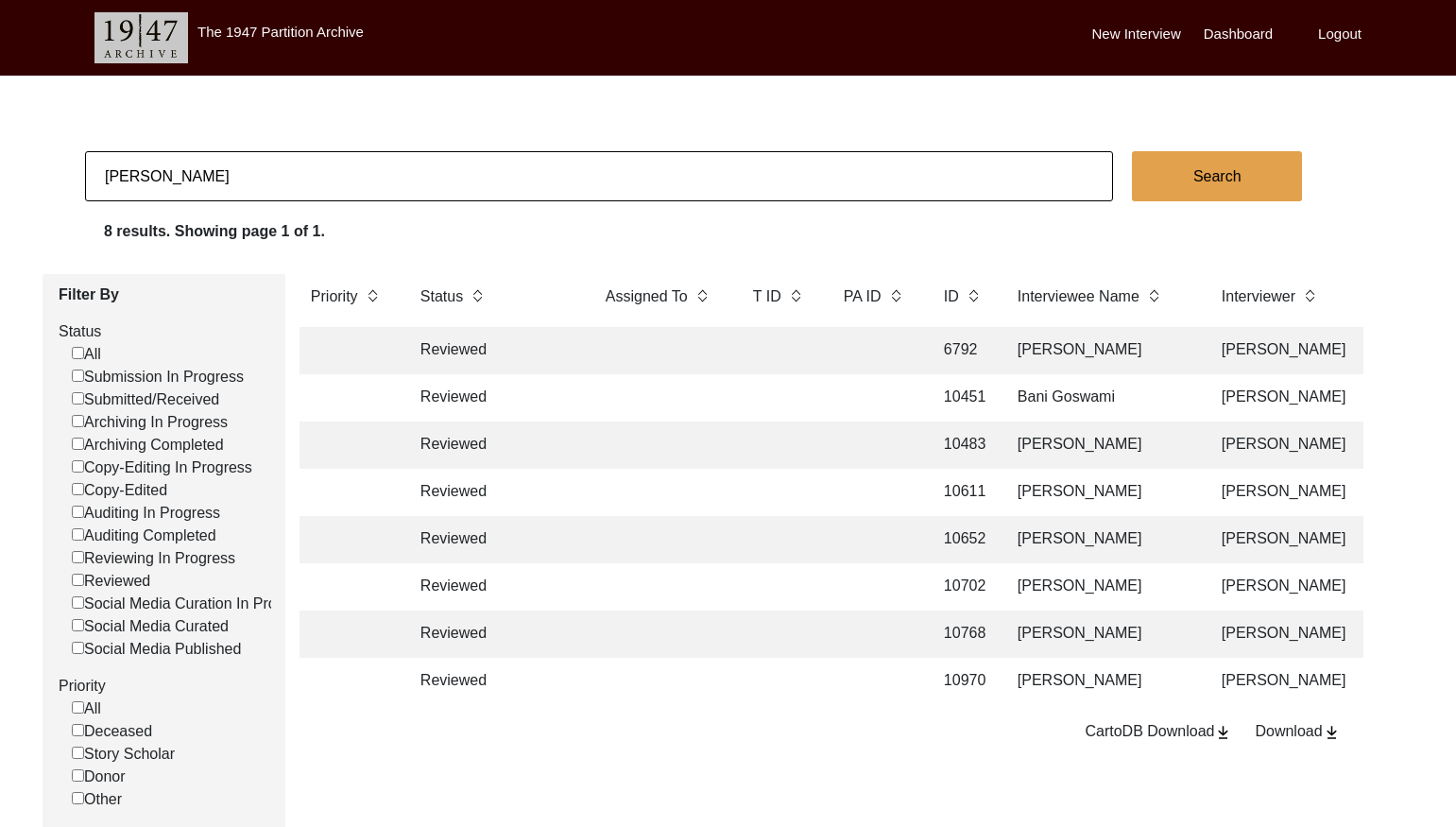 click 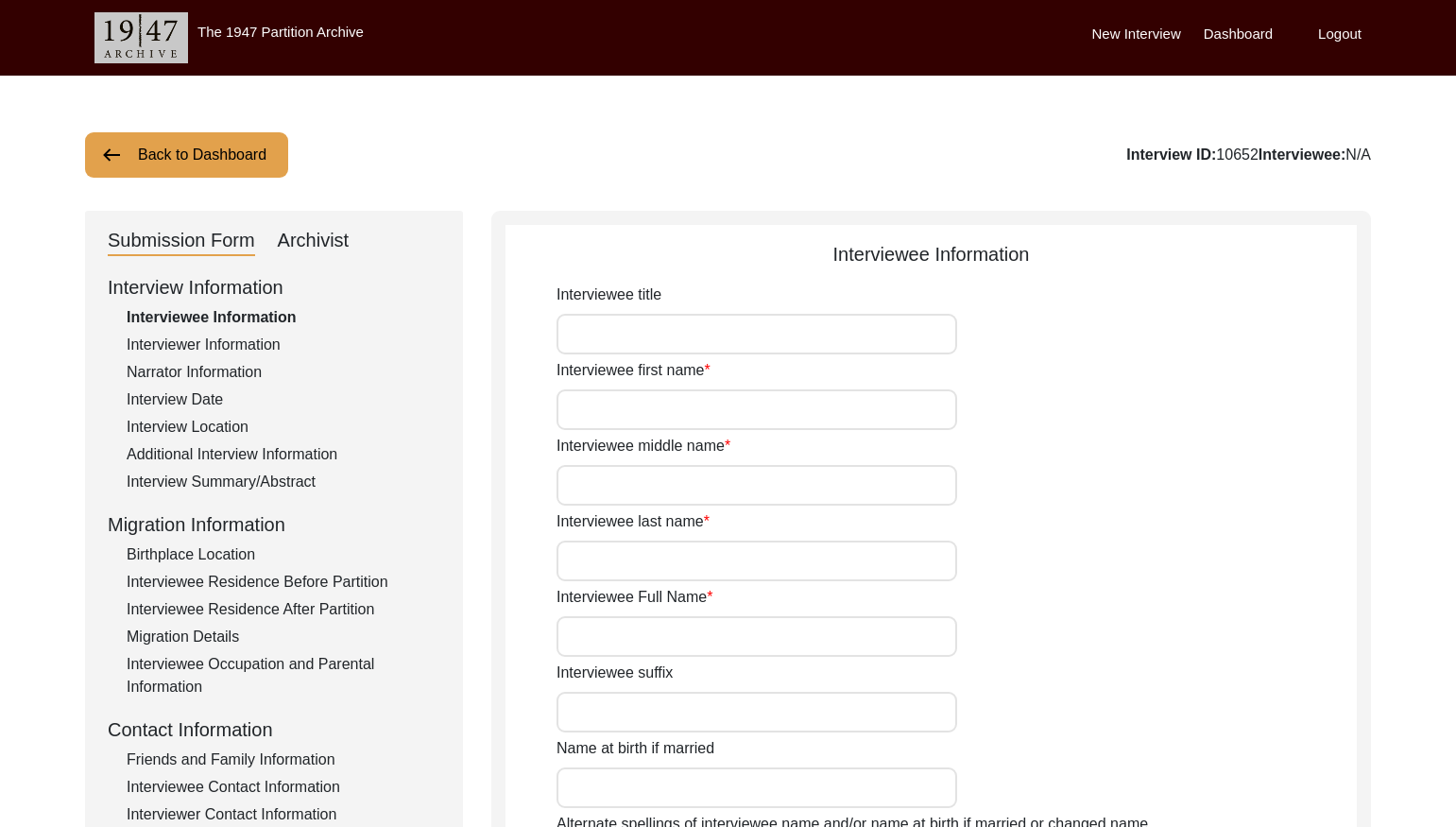 type on "Mr." 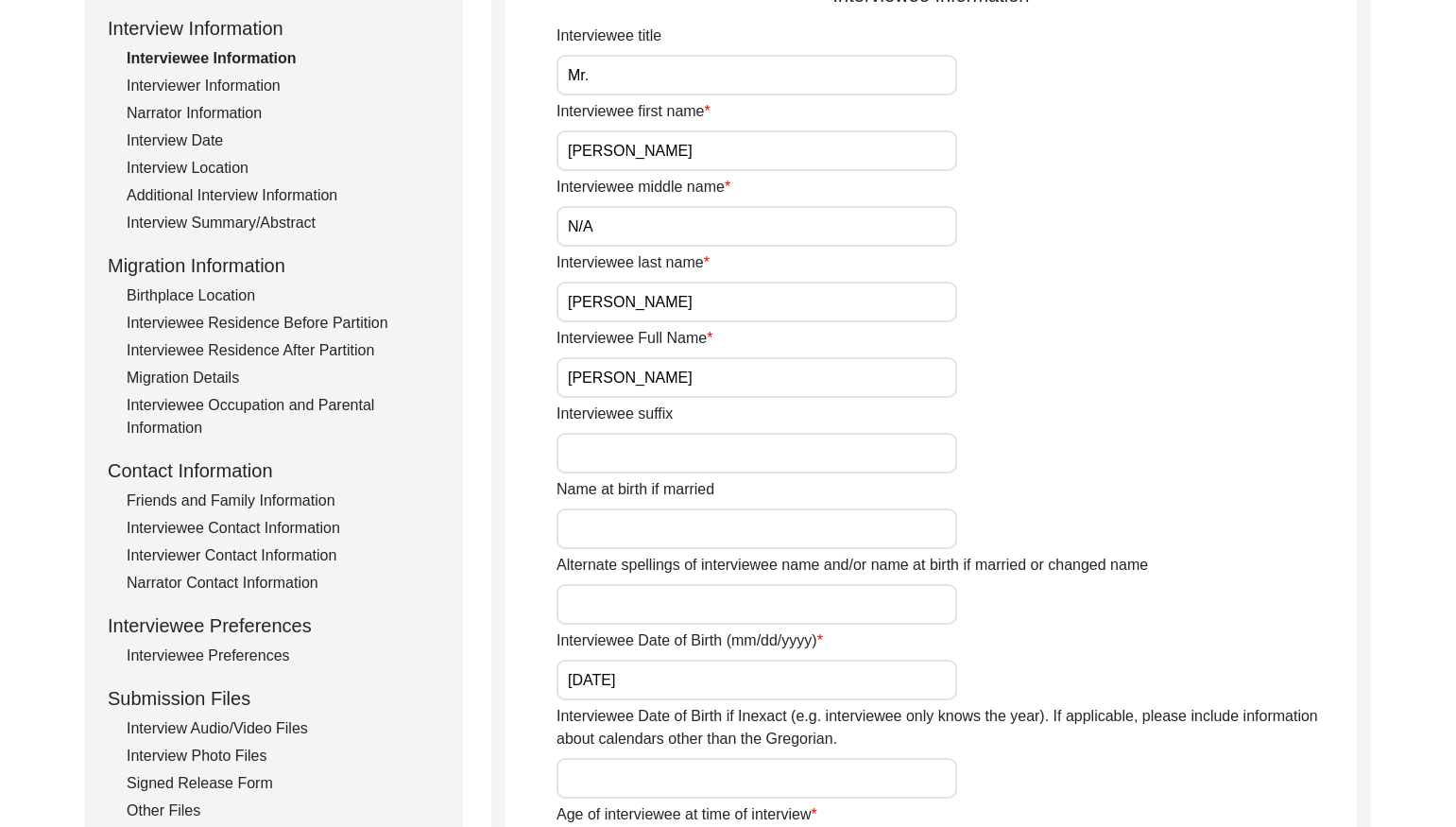 scroll, scrollTop: 284, scrollLeft: 0, axis: vertical 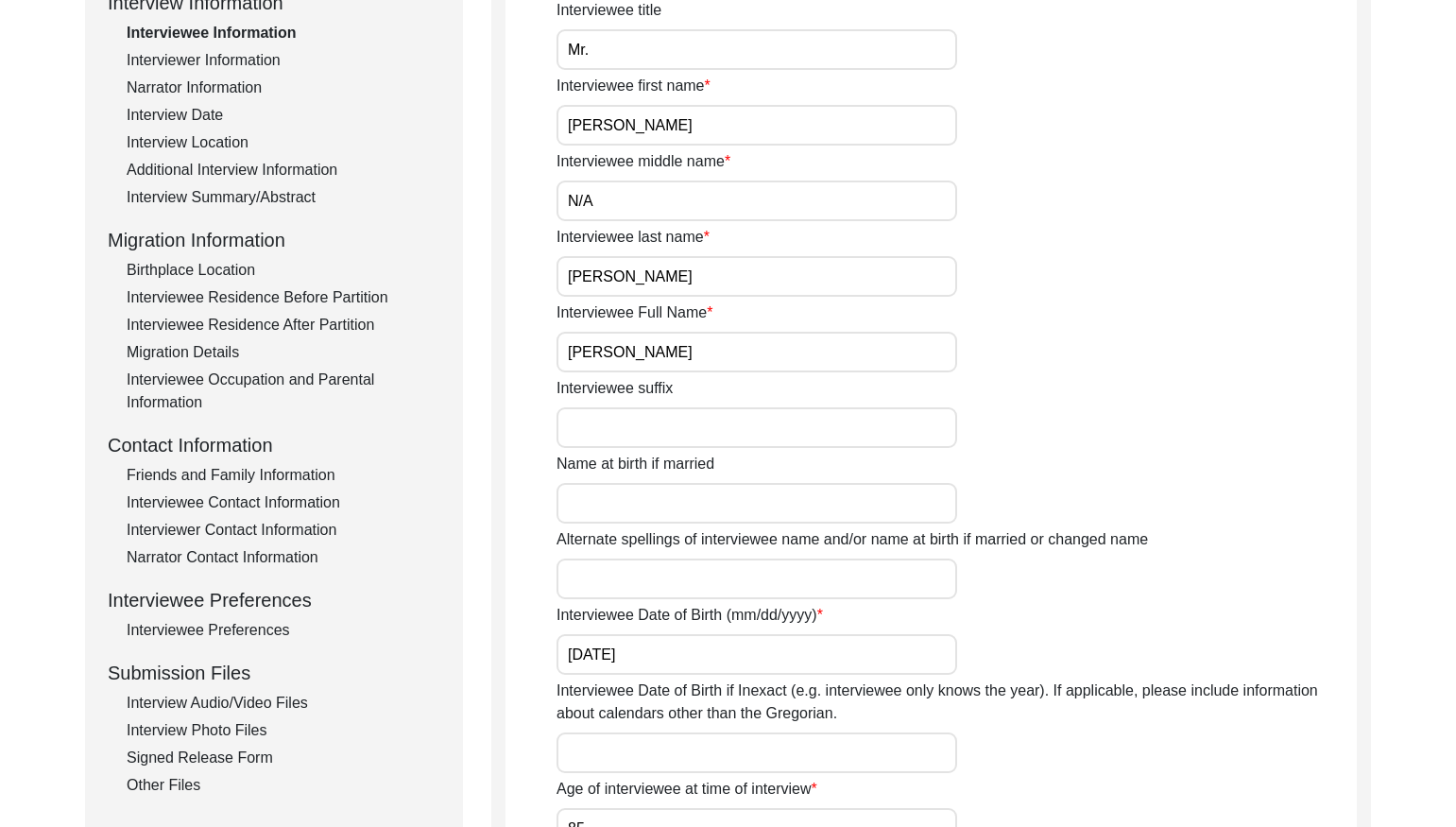 click on "[PERSON_NAME]" at bounding box center (757, 352) 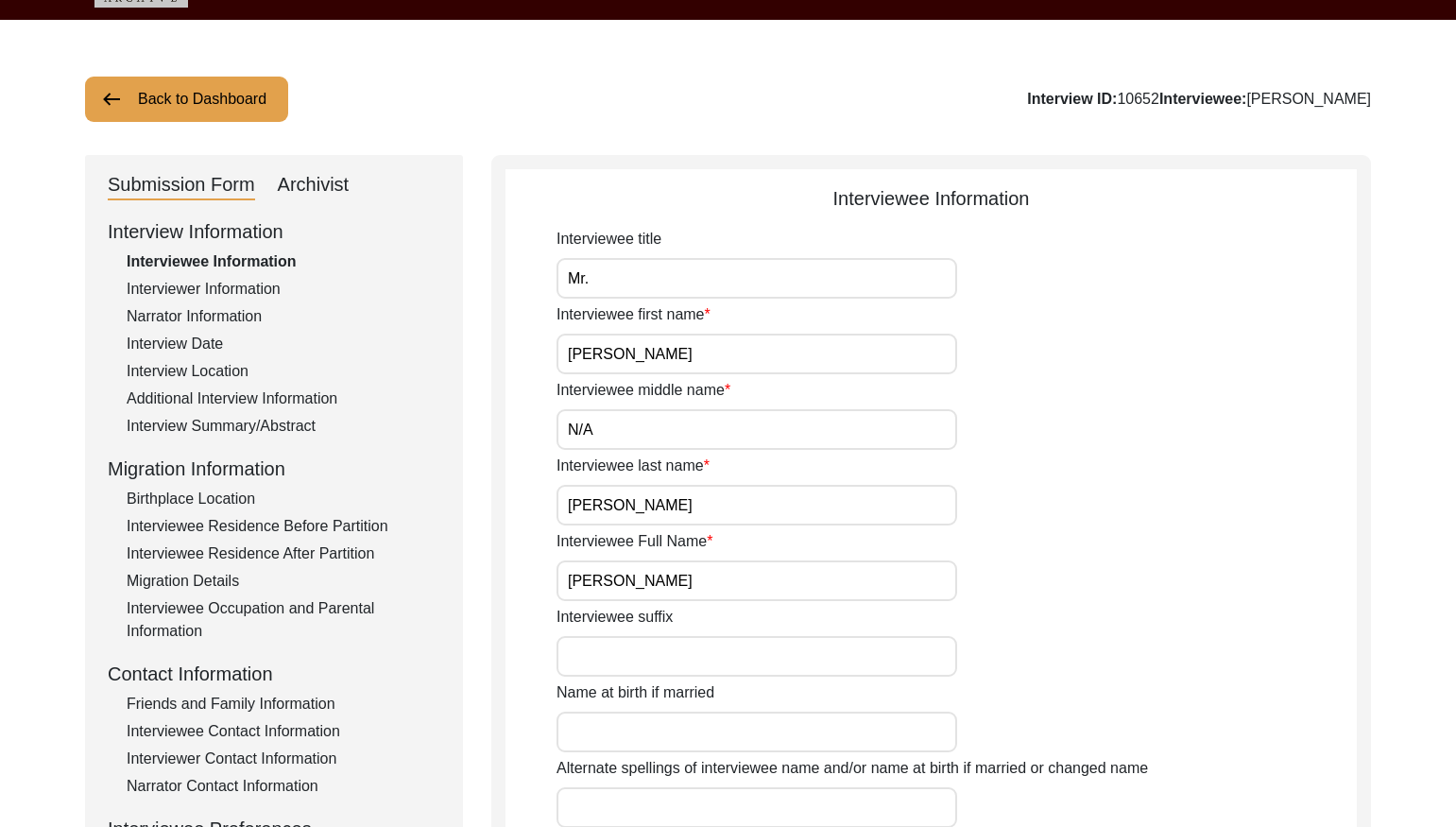scroll, scrollTop: 50, scrollLeft: 0, axis: vertical 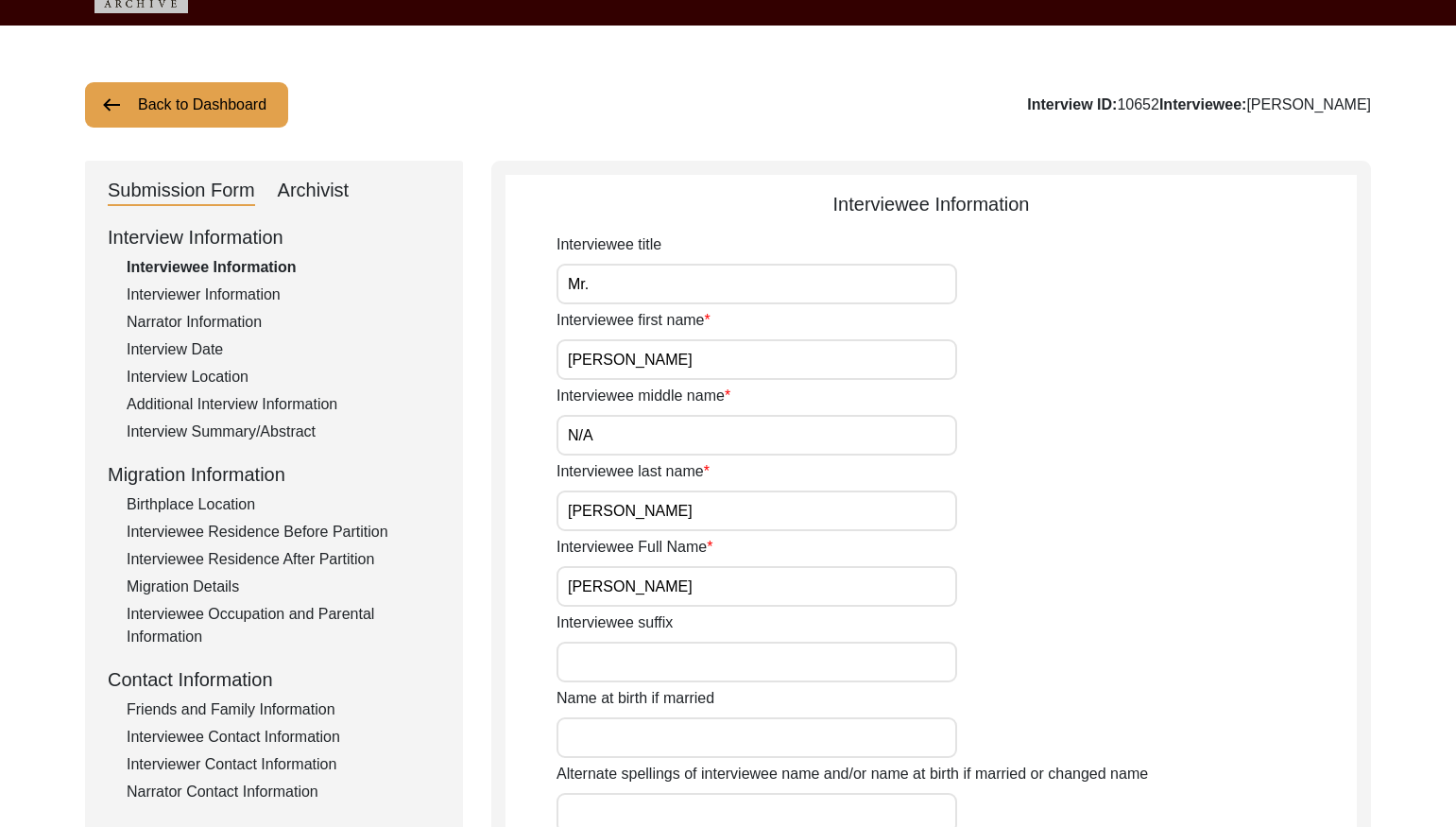click on "Mr." at bounding box center (757, 284) 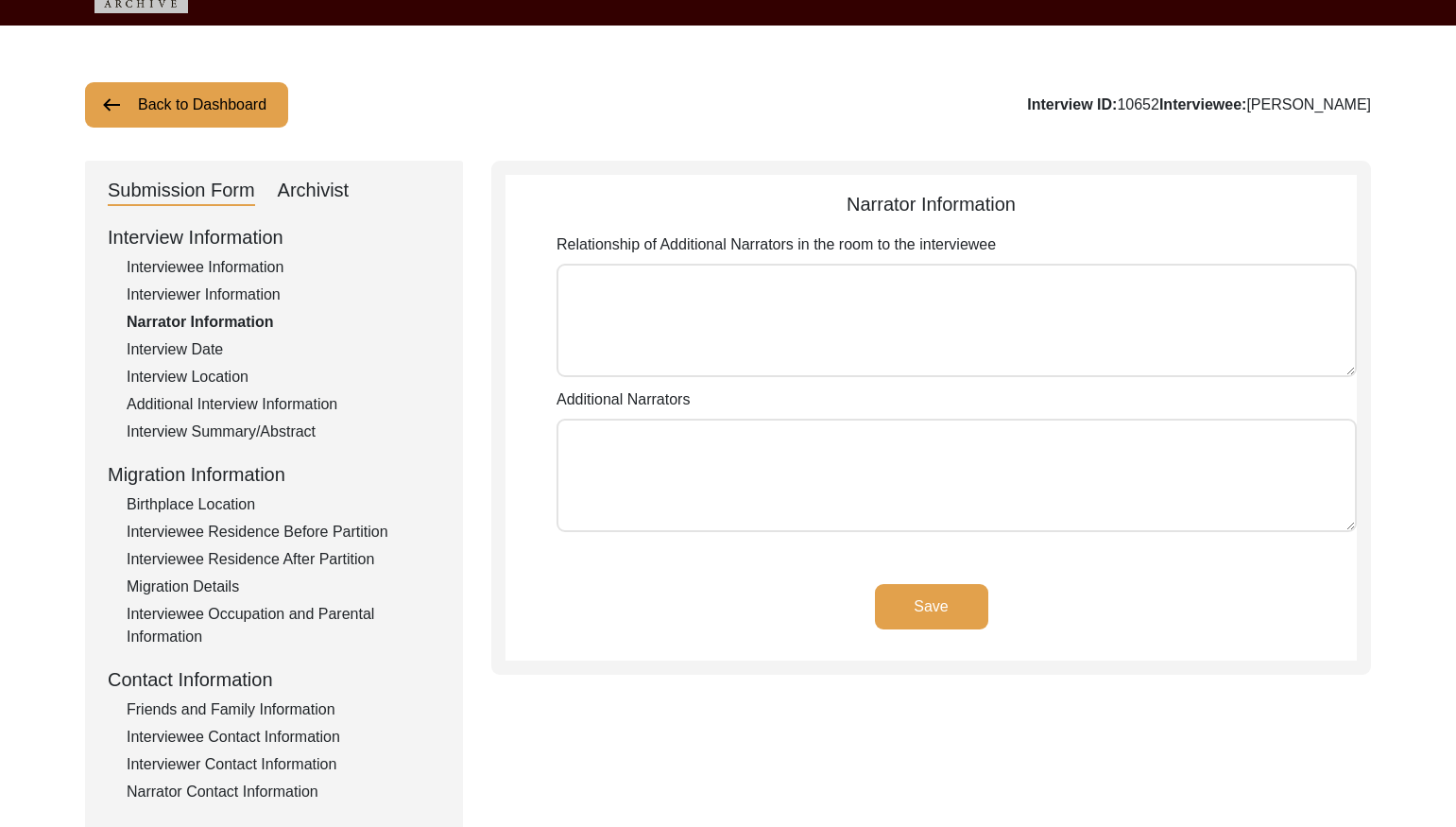 click on "Interviewer Information" 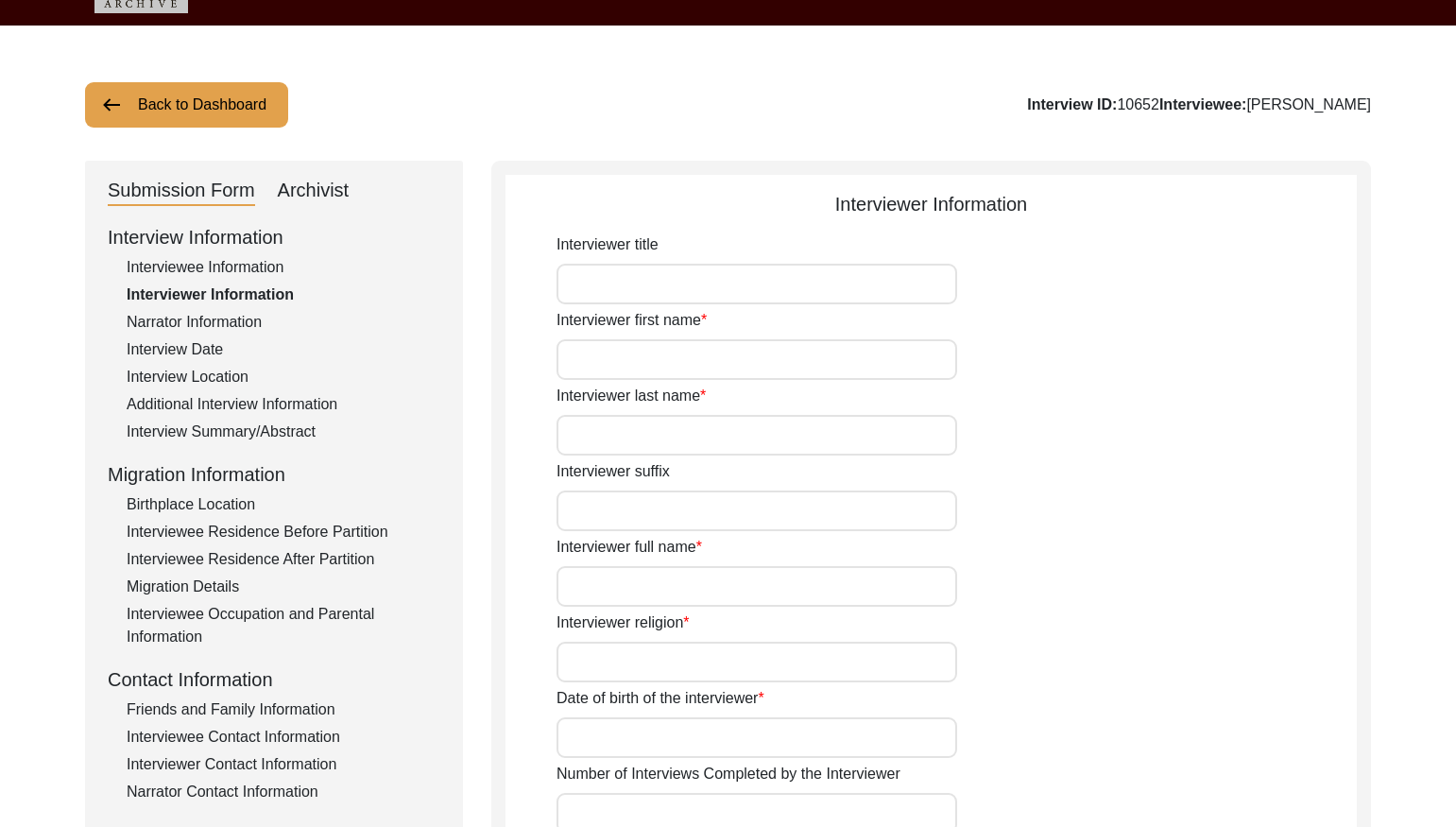 type on "Mr." 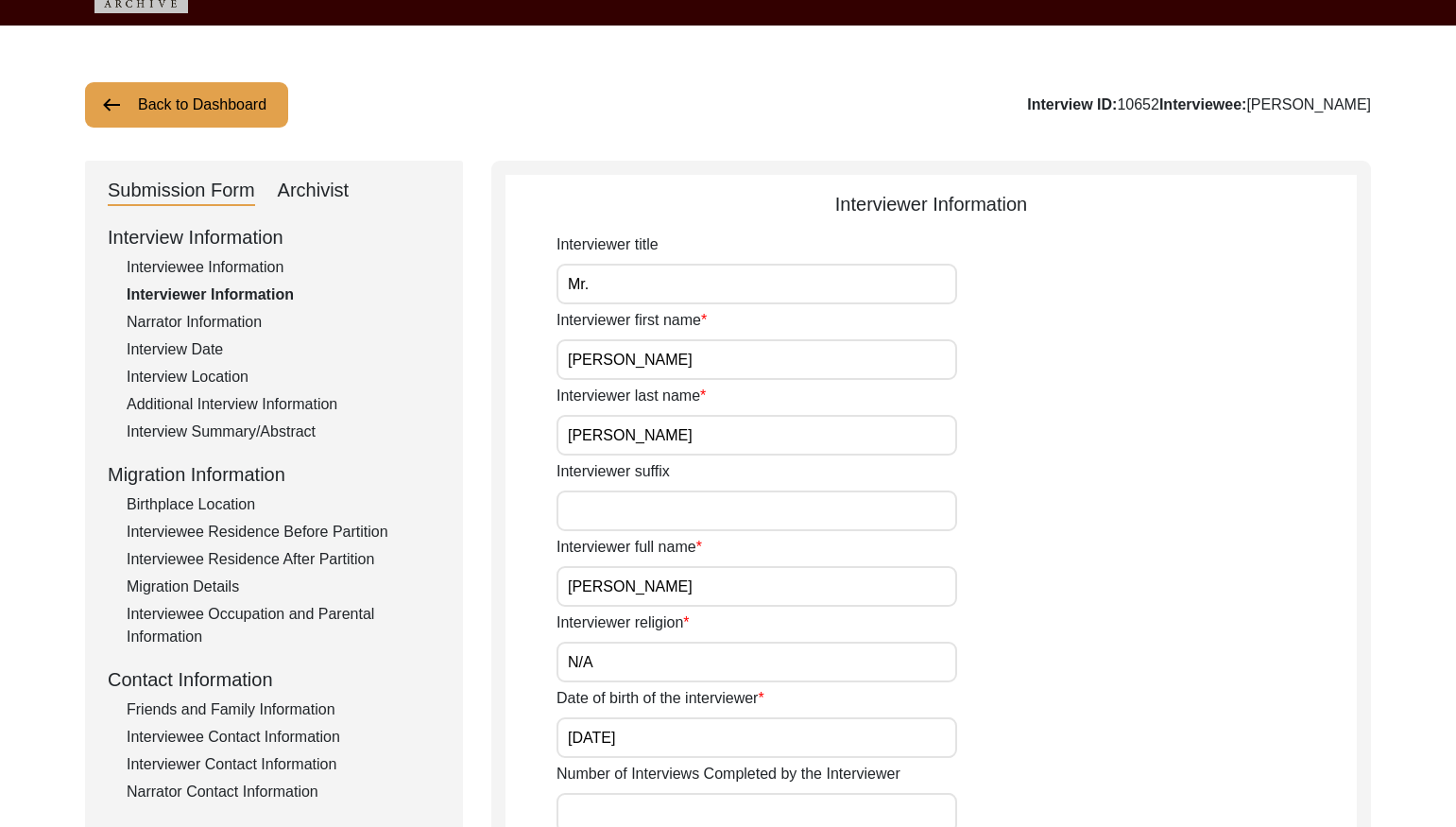 drag, startPoint x: 176, startPoint y: 348, endPoint x: 211, endPoint y: 344, distance: 35.22783 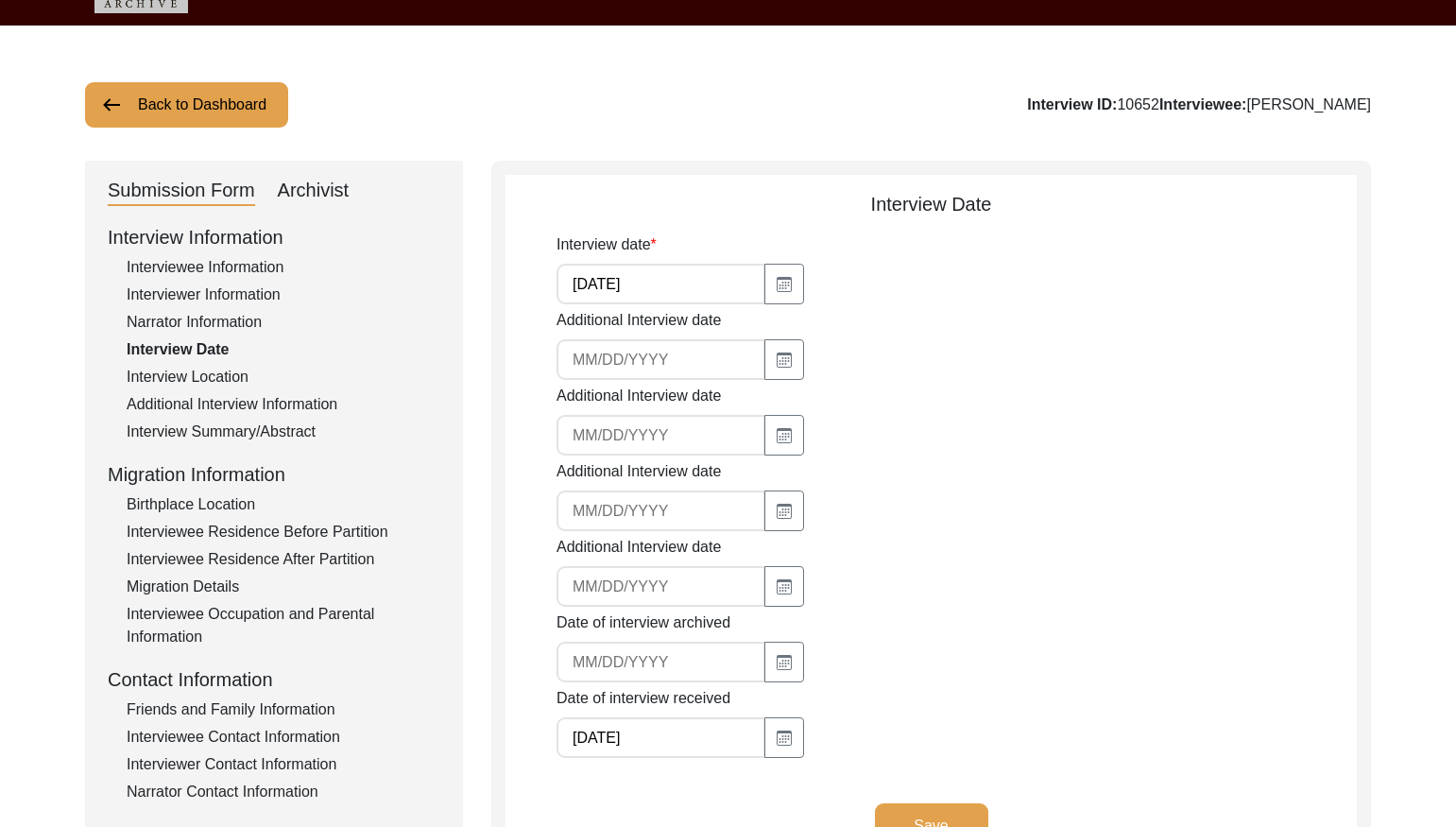 click on "[DATE]" 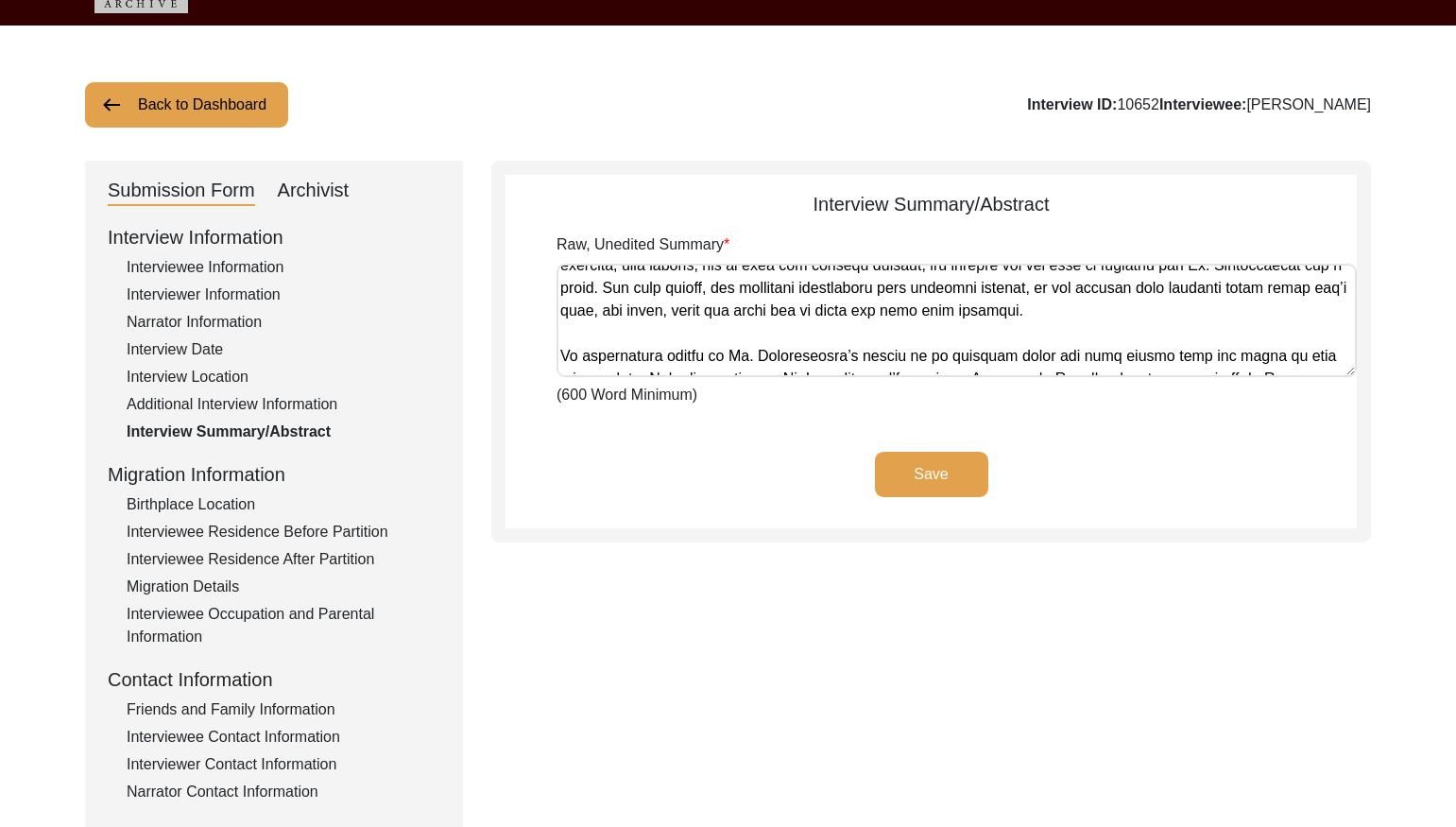 scroll, scrollTop: 870, scrollLeft: 0, axis: vertical 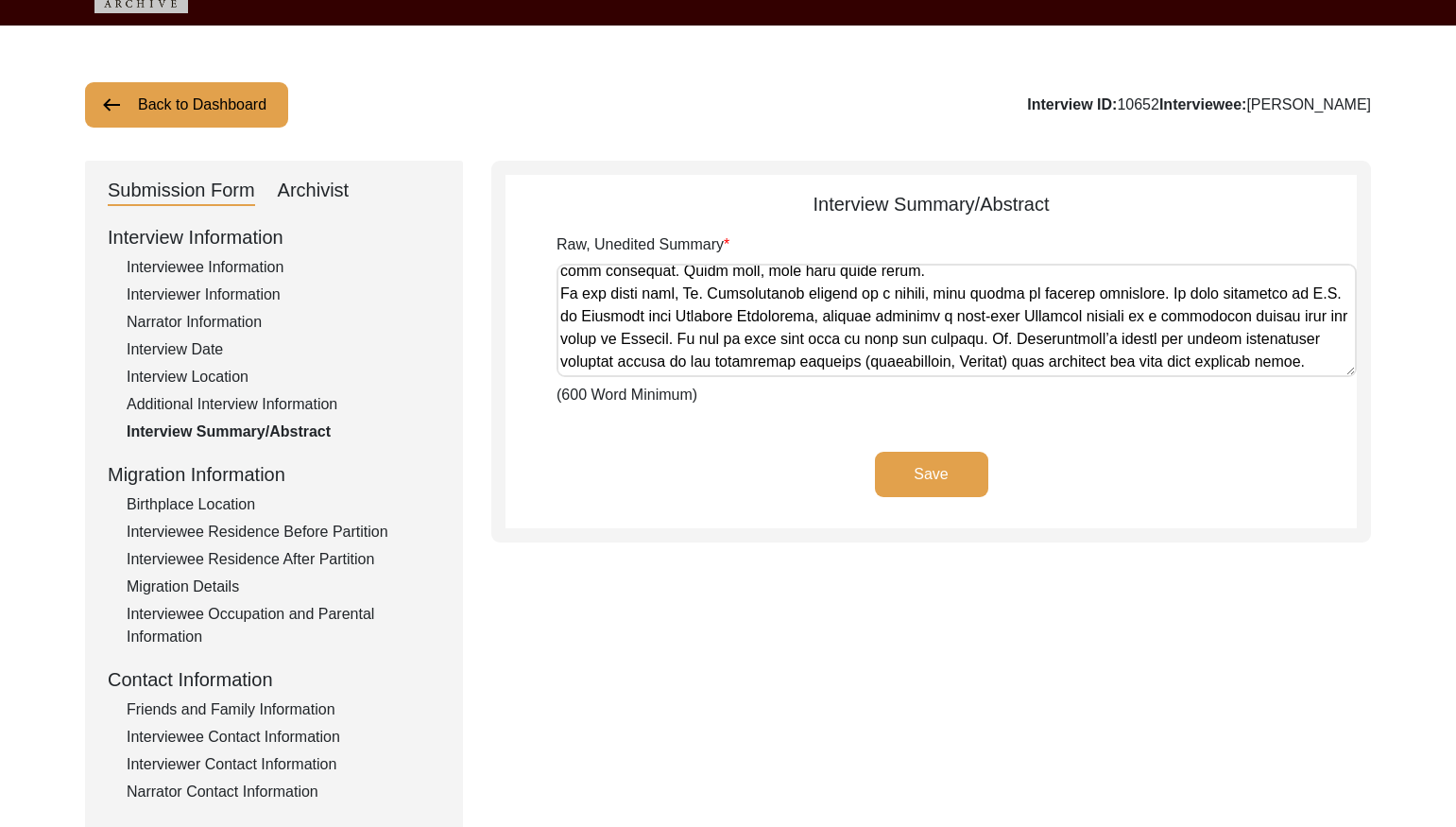 drag, startPoint x: 560, startPoint y: 280, endPoint x: 1418, endPoint y: 521, distance: 891.20424 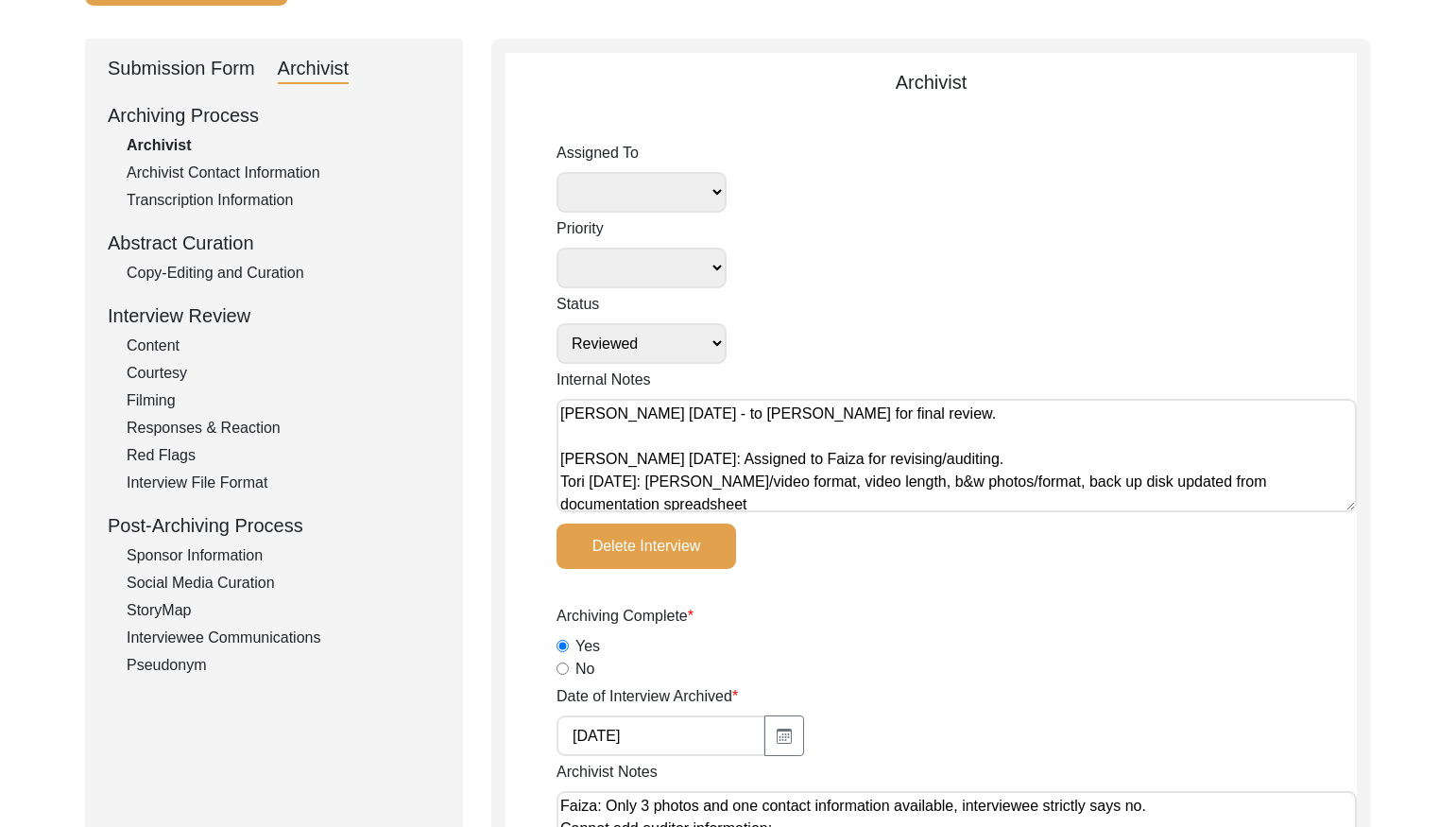 scroll, scrollTop: 180, scrollLeft: 0, axis: vertical 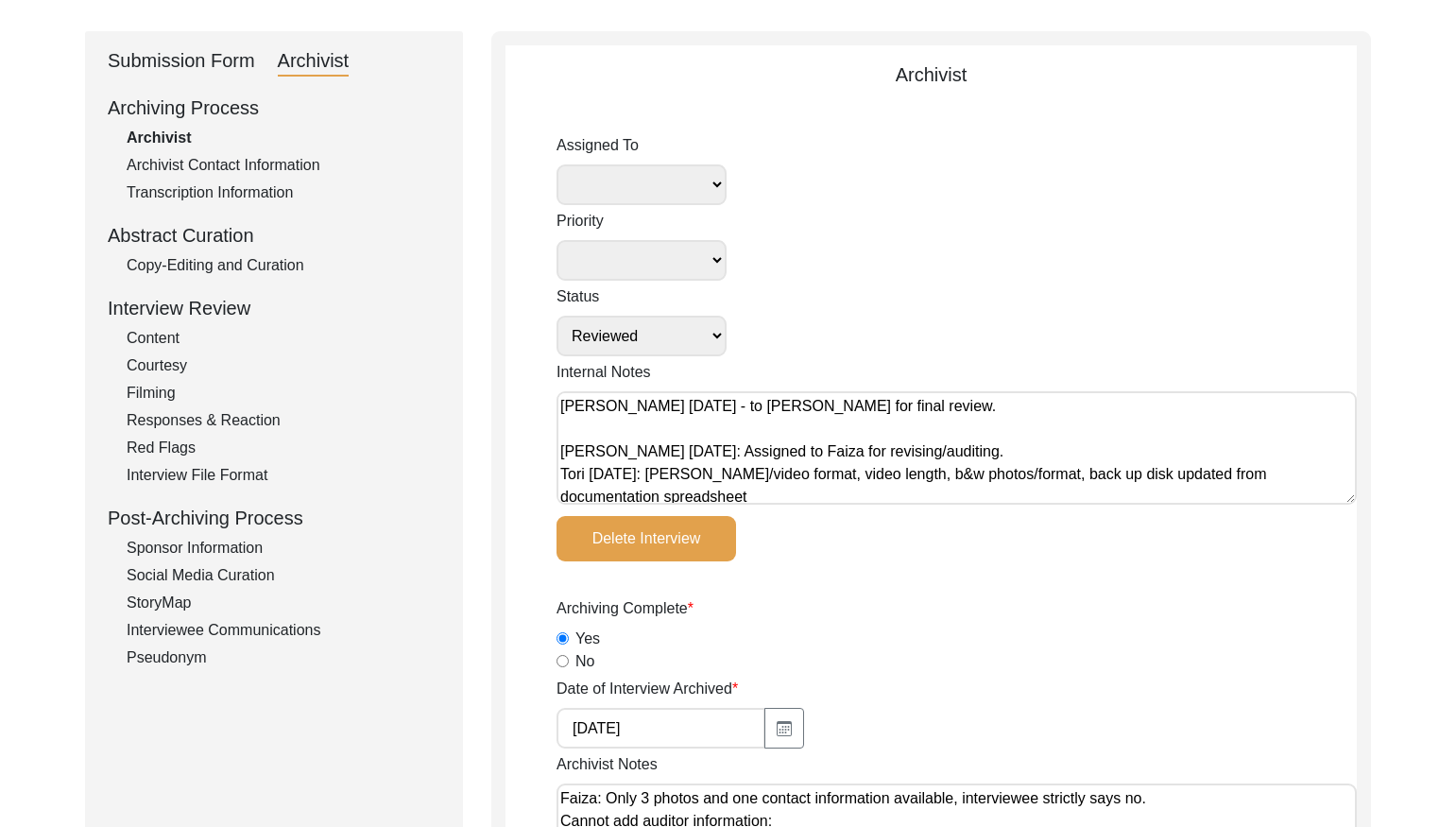 click on "Copy-Editing and Curation" 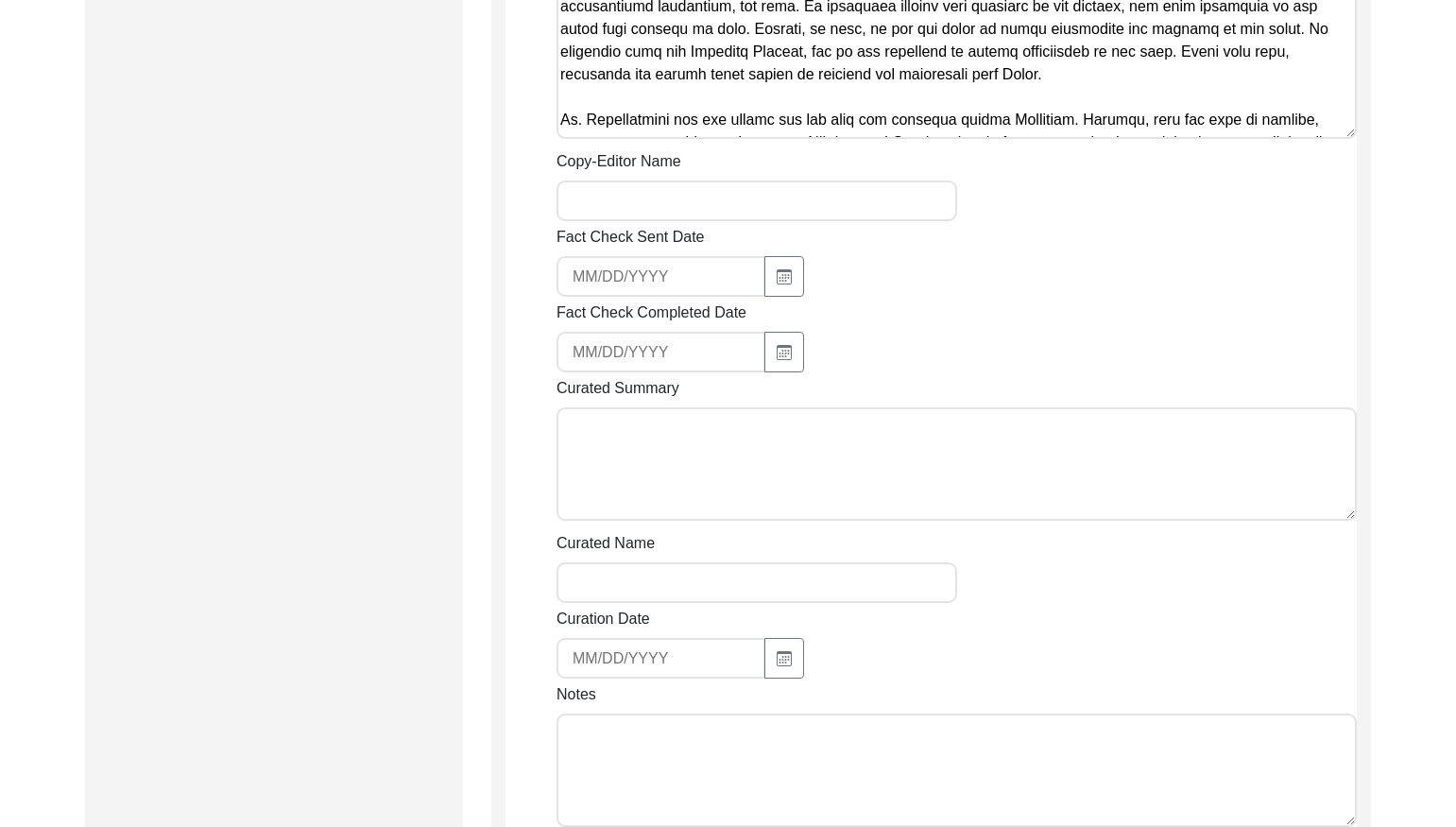 scroll, scrollTop: 1852, scrollLeft: 0, axis: vertical 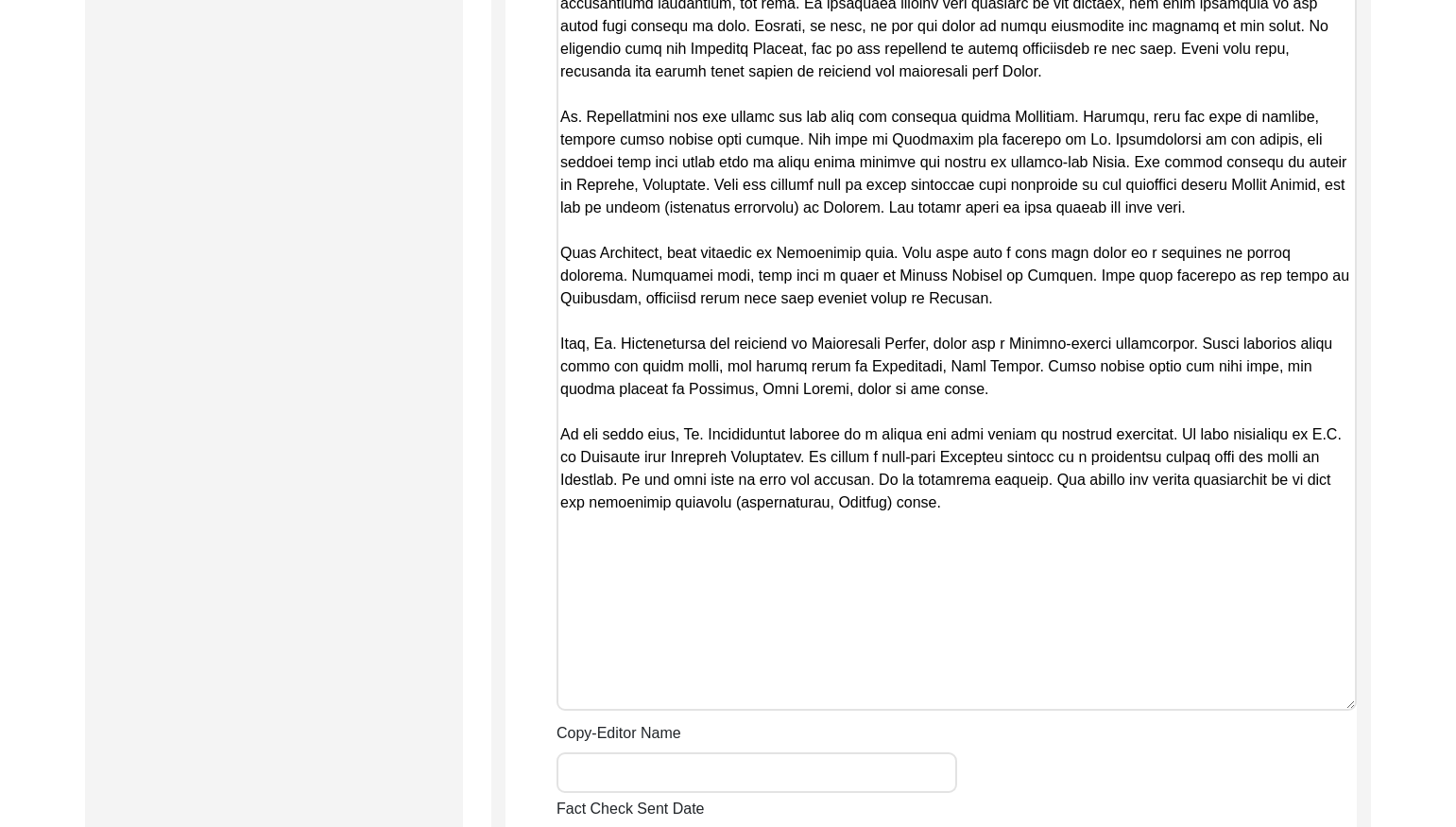 drag, startPoint x: 1352, startPoint y: 108, endPoint x: 1352, endPoint y: 705, distance: 597 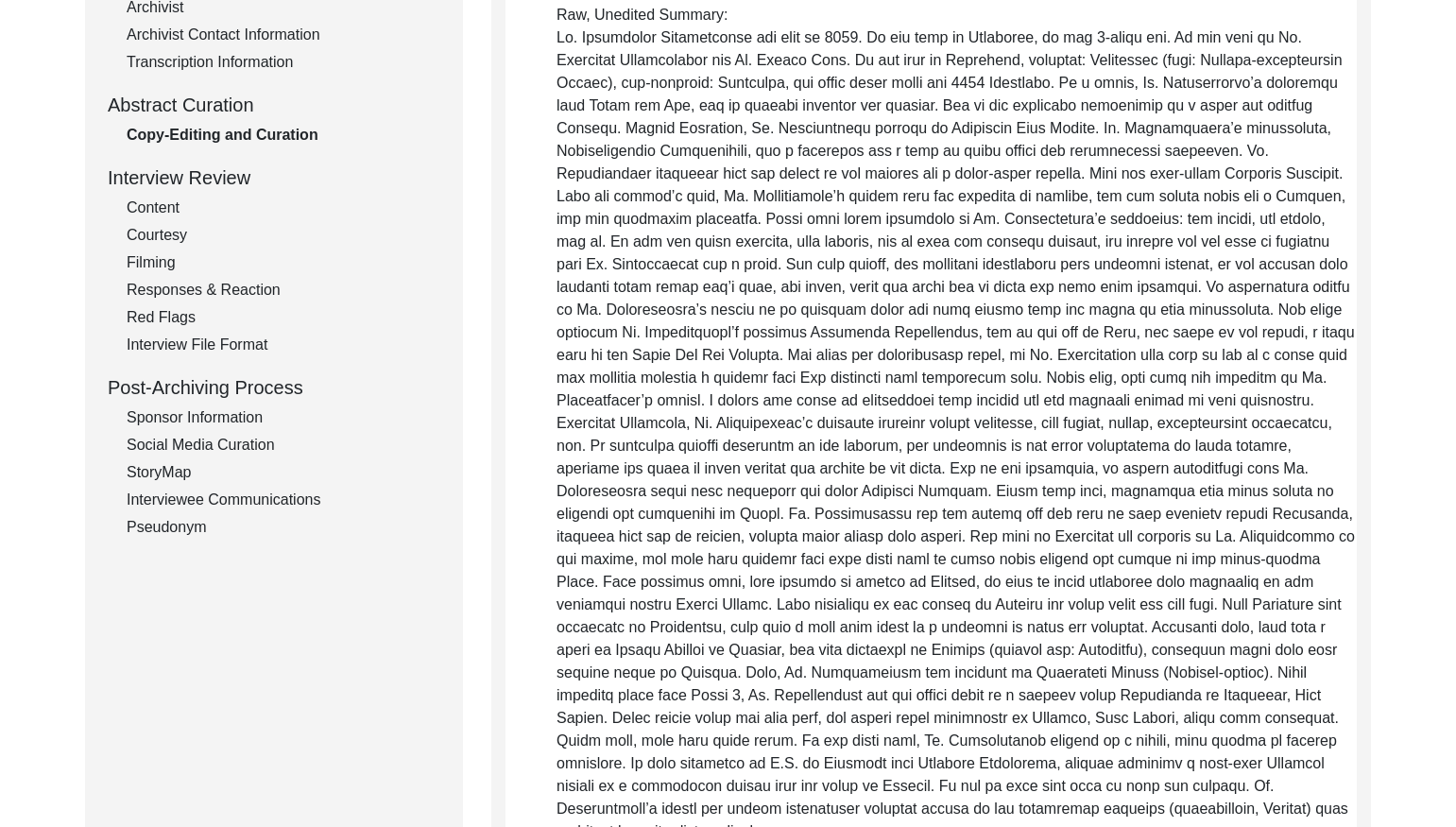drag, startPoint x: 923, startPoint y: 489, endPoint x: 384, endPoint y: -77, distance: 781.58621 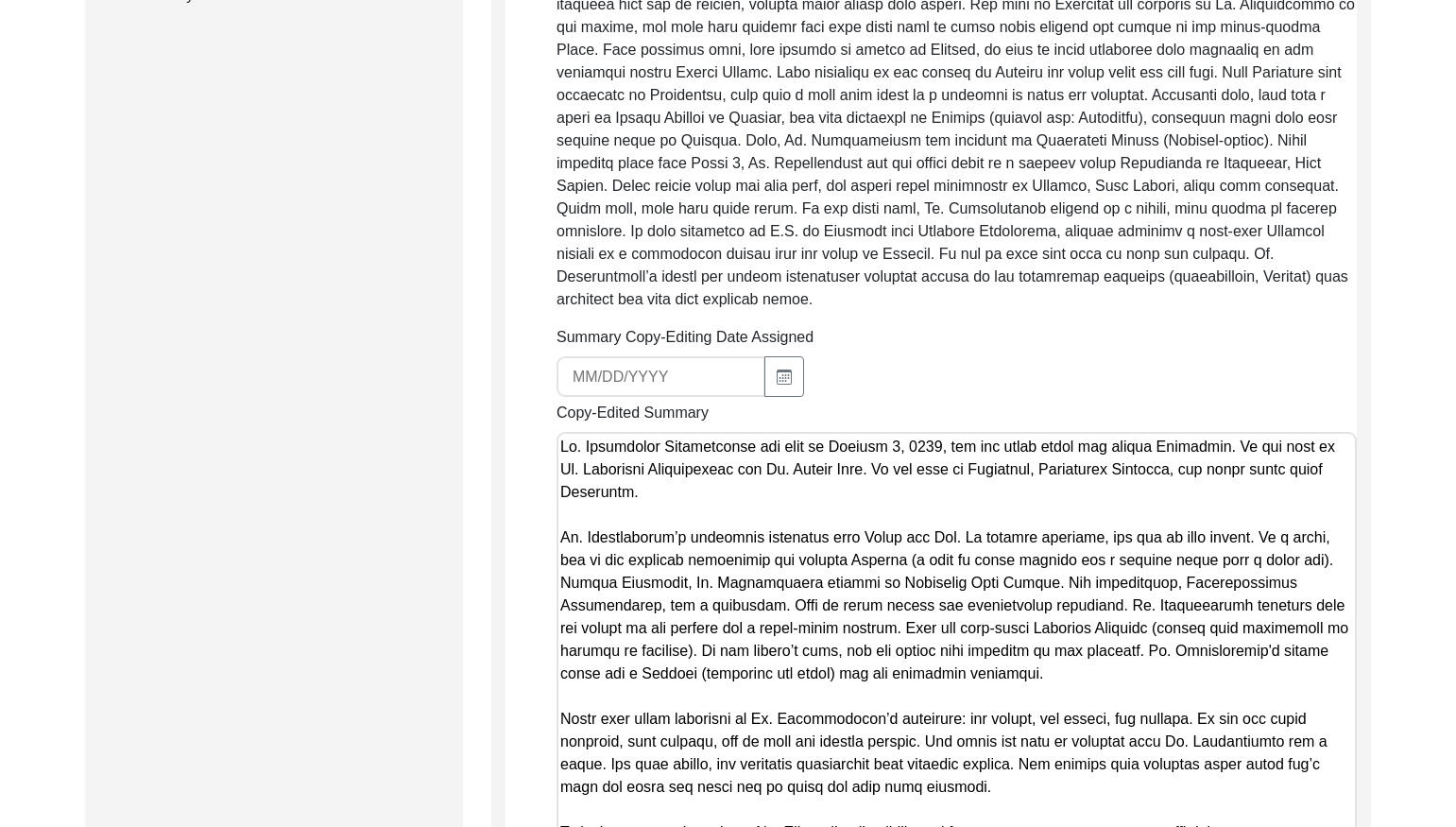 scroll, scrollTop: 839, scrollLeft: 0, axis: vertical 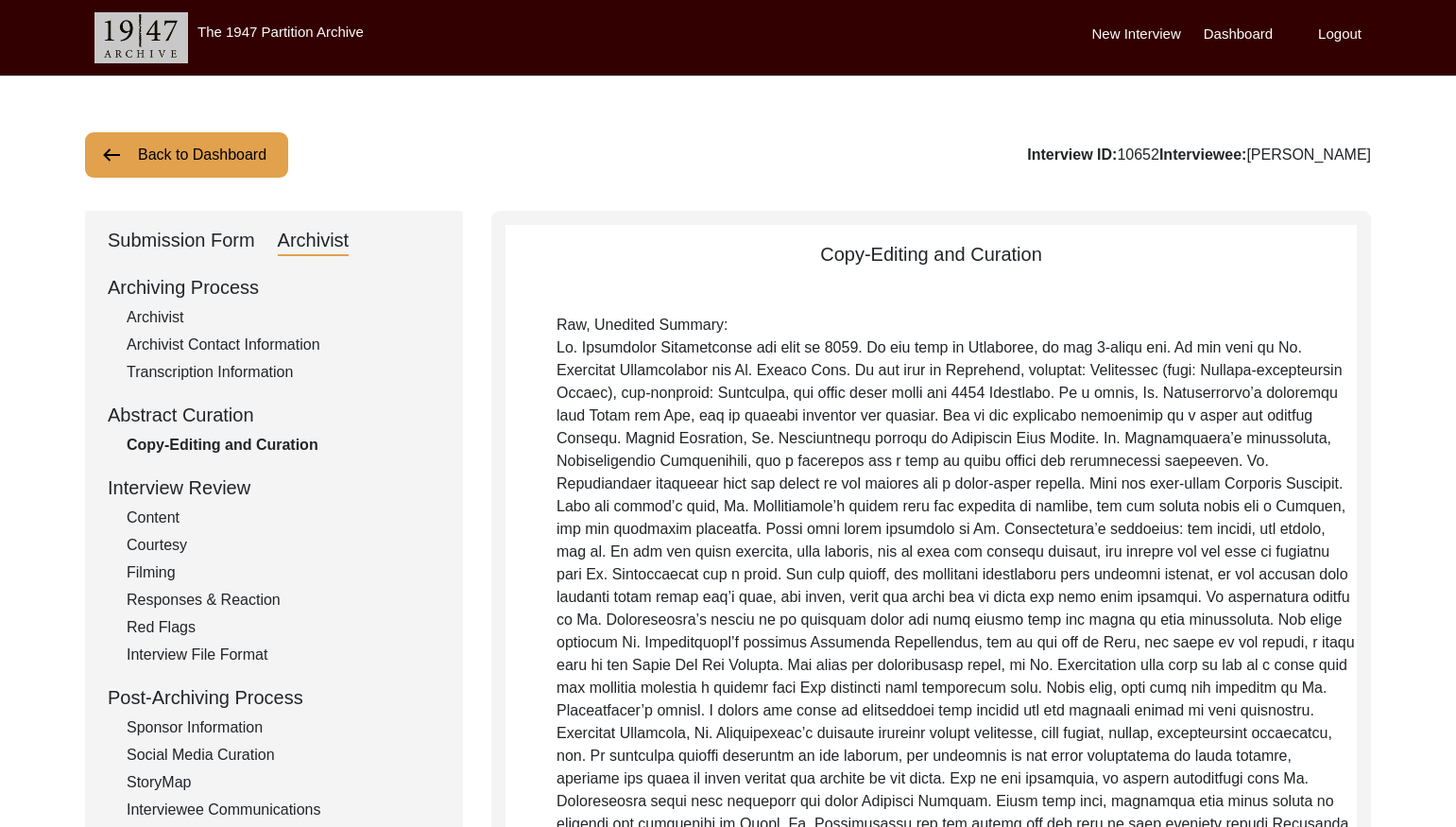 click on "Back to Dashboard" 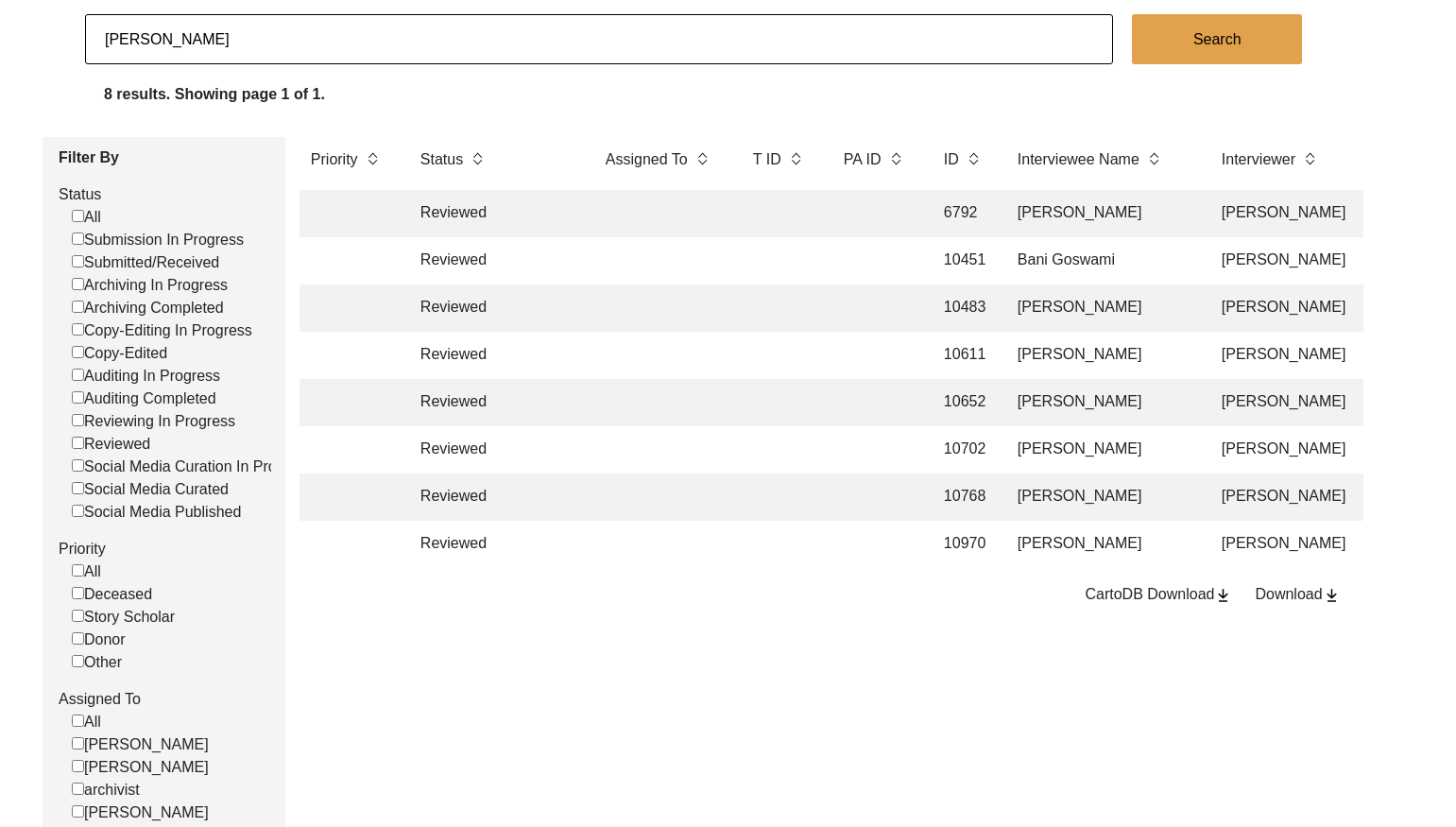 scroll, scrollTop: 188, scrollLeft: 0, axis: vertical 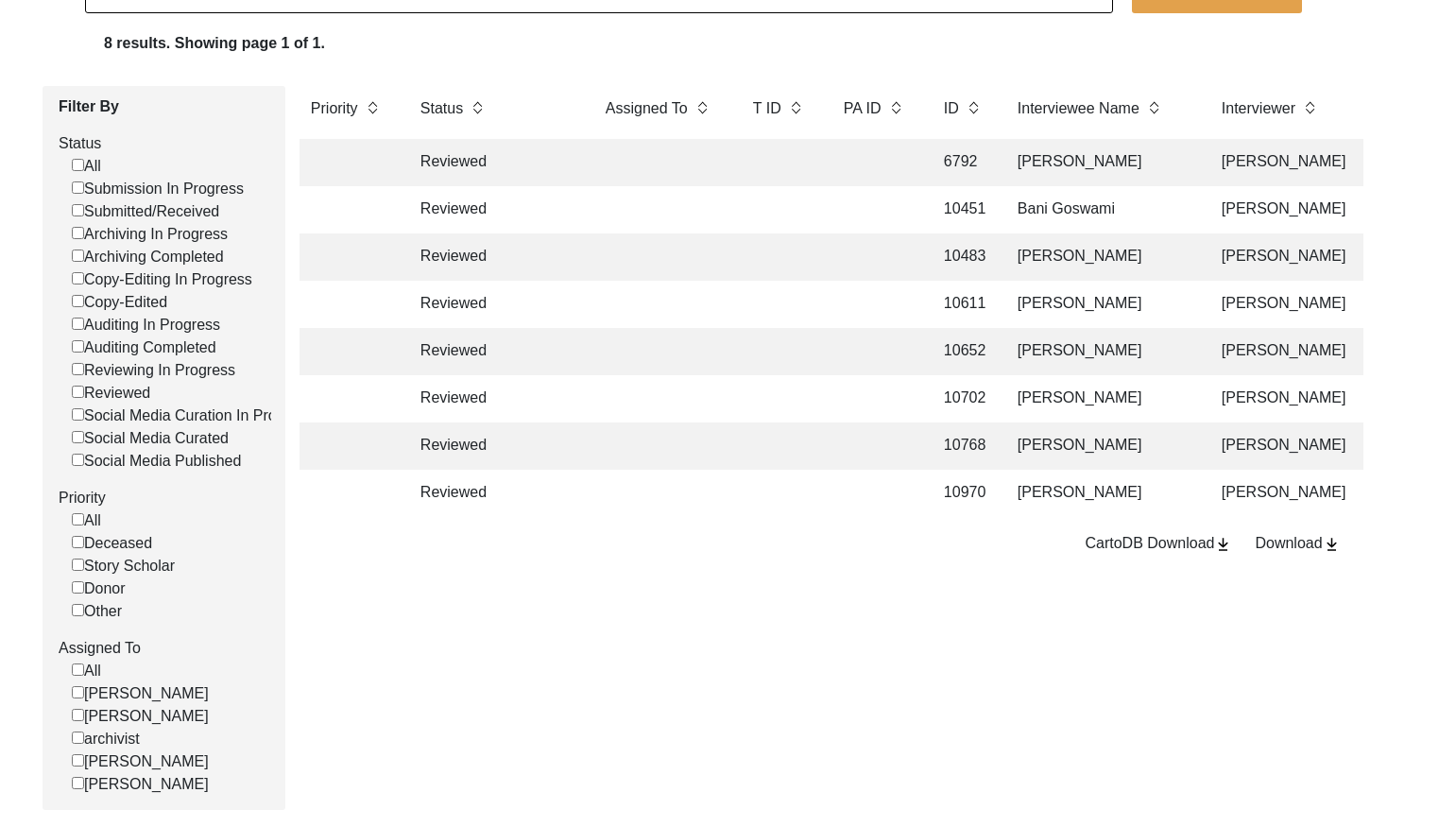 click 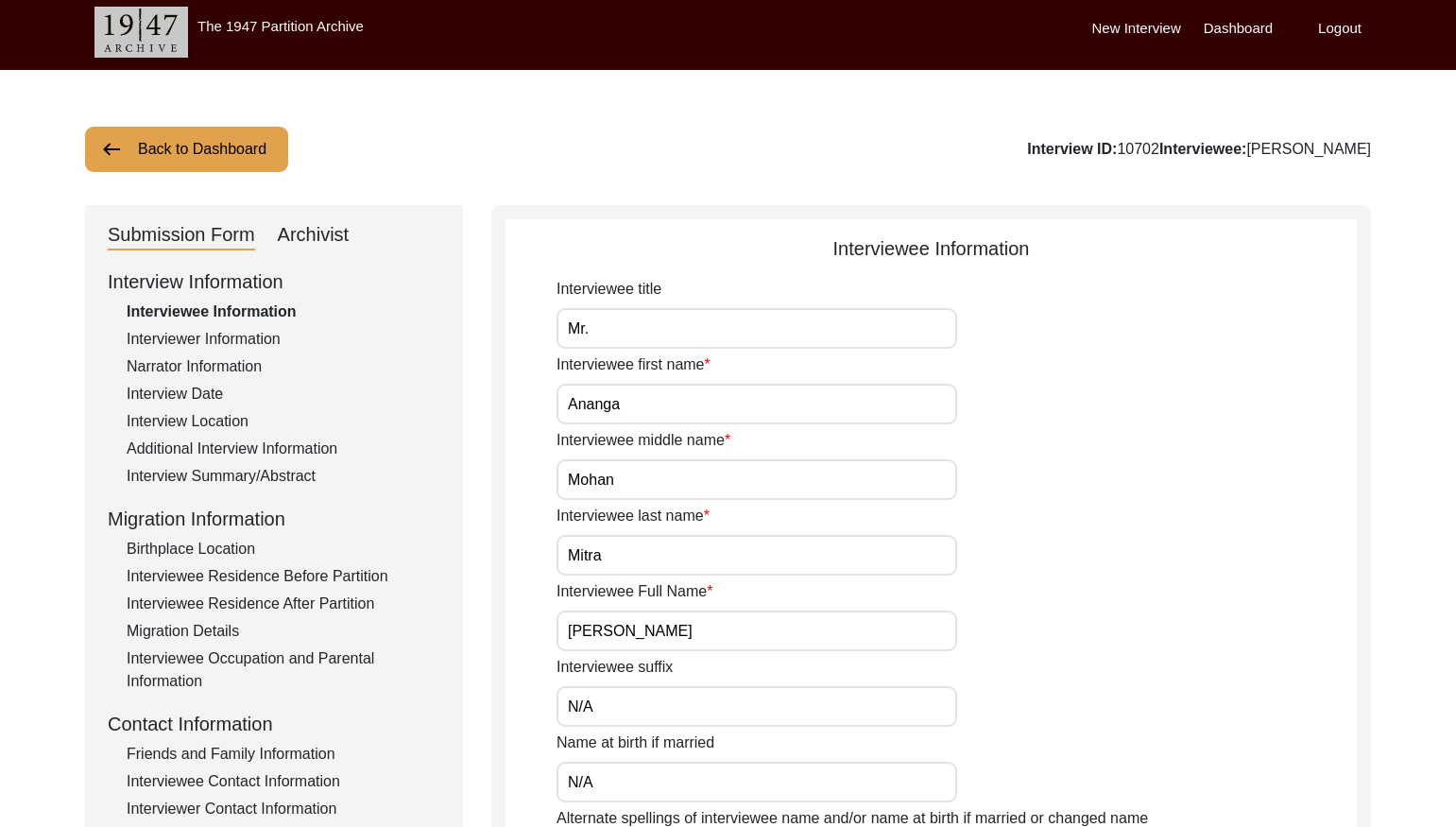 scroll, scrollTop: 0, scrollLeft: 0, axis: both 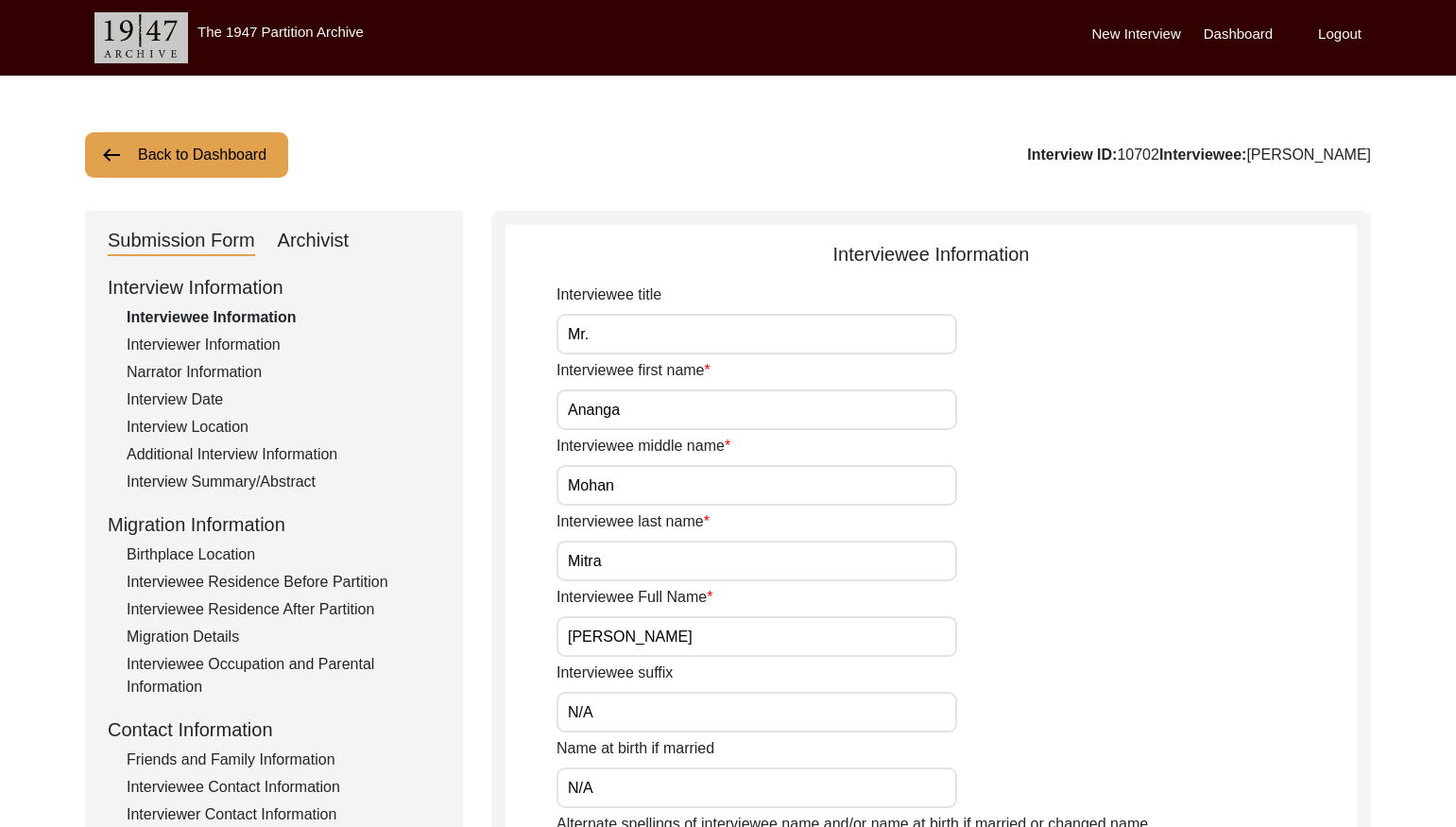 drag, startPoint x: 1135, startPoint y: 151, endPoint x: 1095, endPoint y: 151, distance: 40 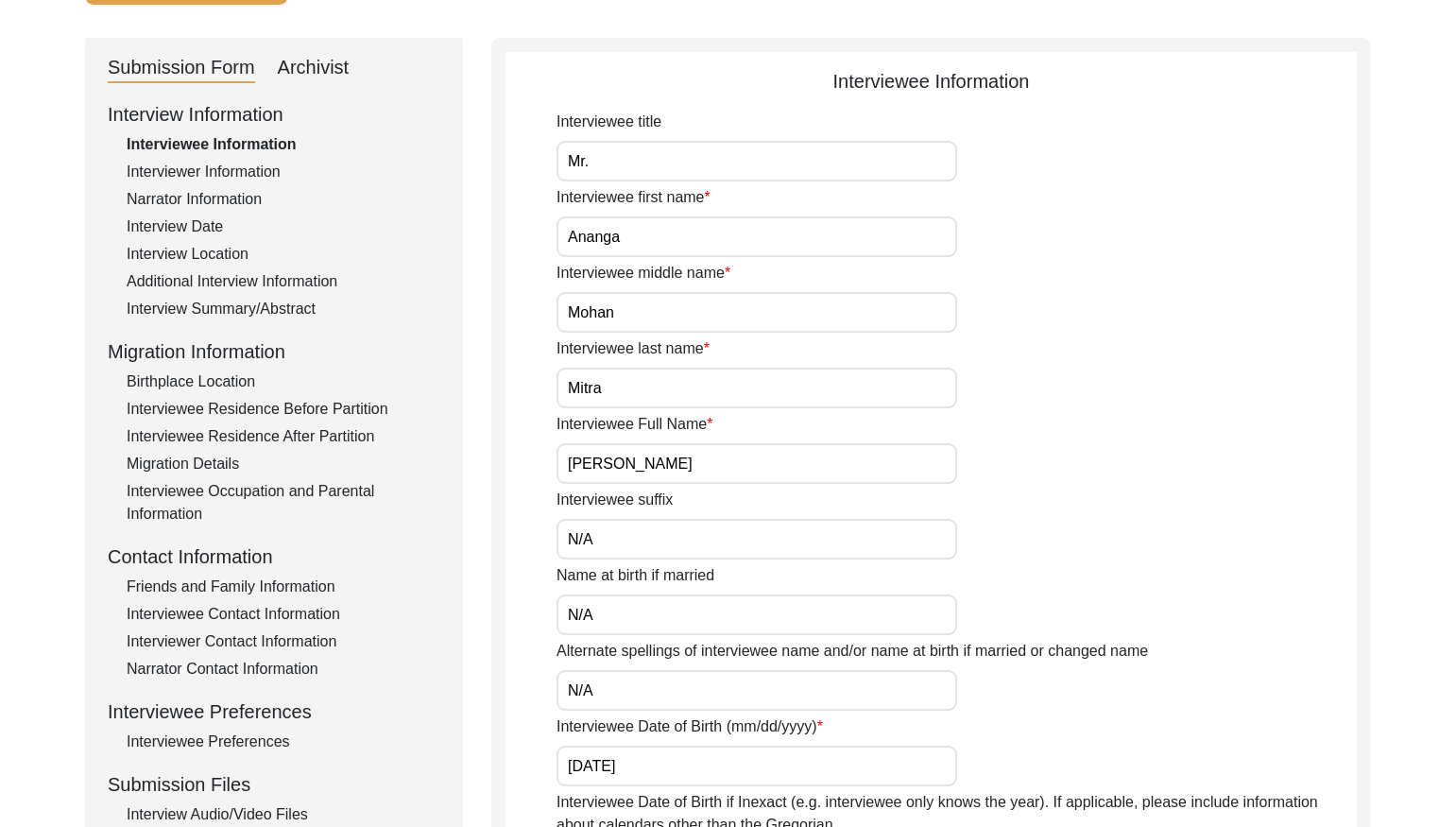 scroll, scrollTop: 175, scrollLeft: 0, axis: vertical 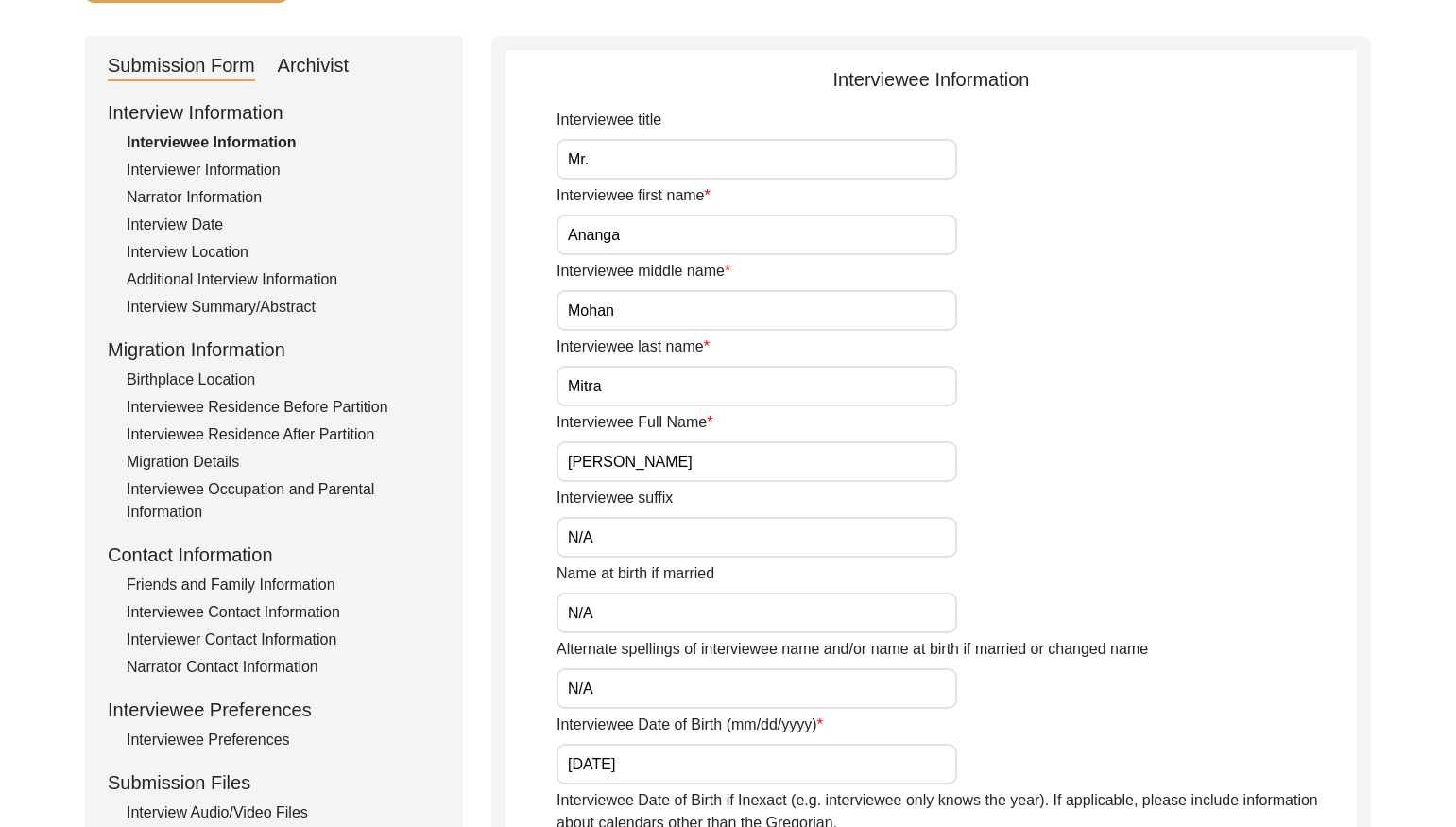 click on "[PERSON_NAME]" at bounding box center [757, 461] 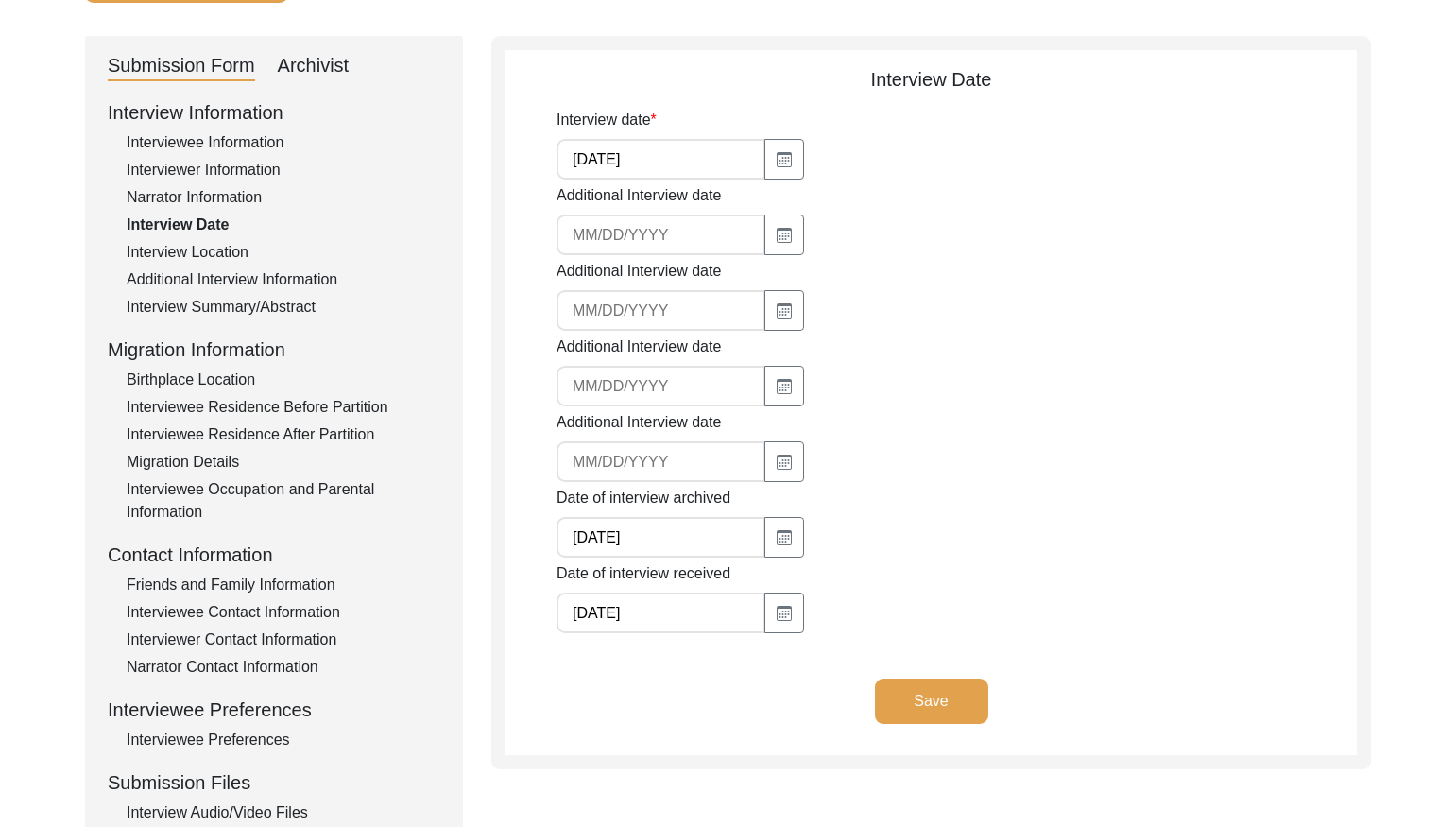 click on "[DATE]" 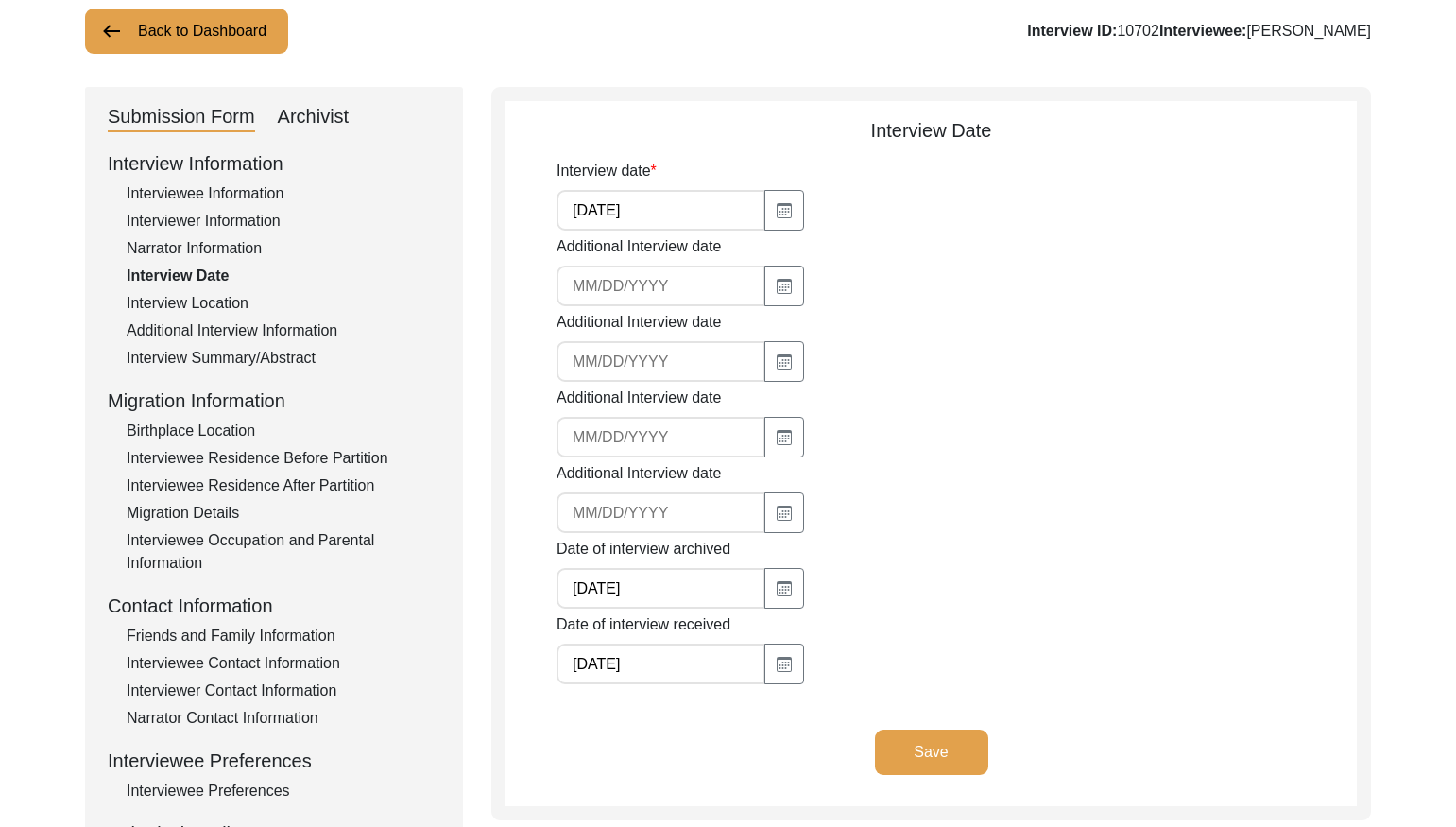 scroll, scrollTop: 171, scrollLeft: 0, axis: vertical 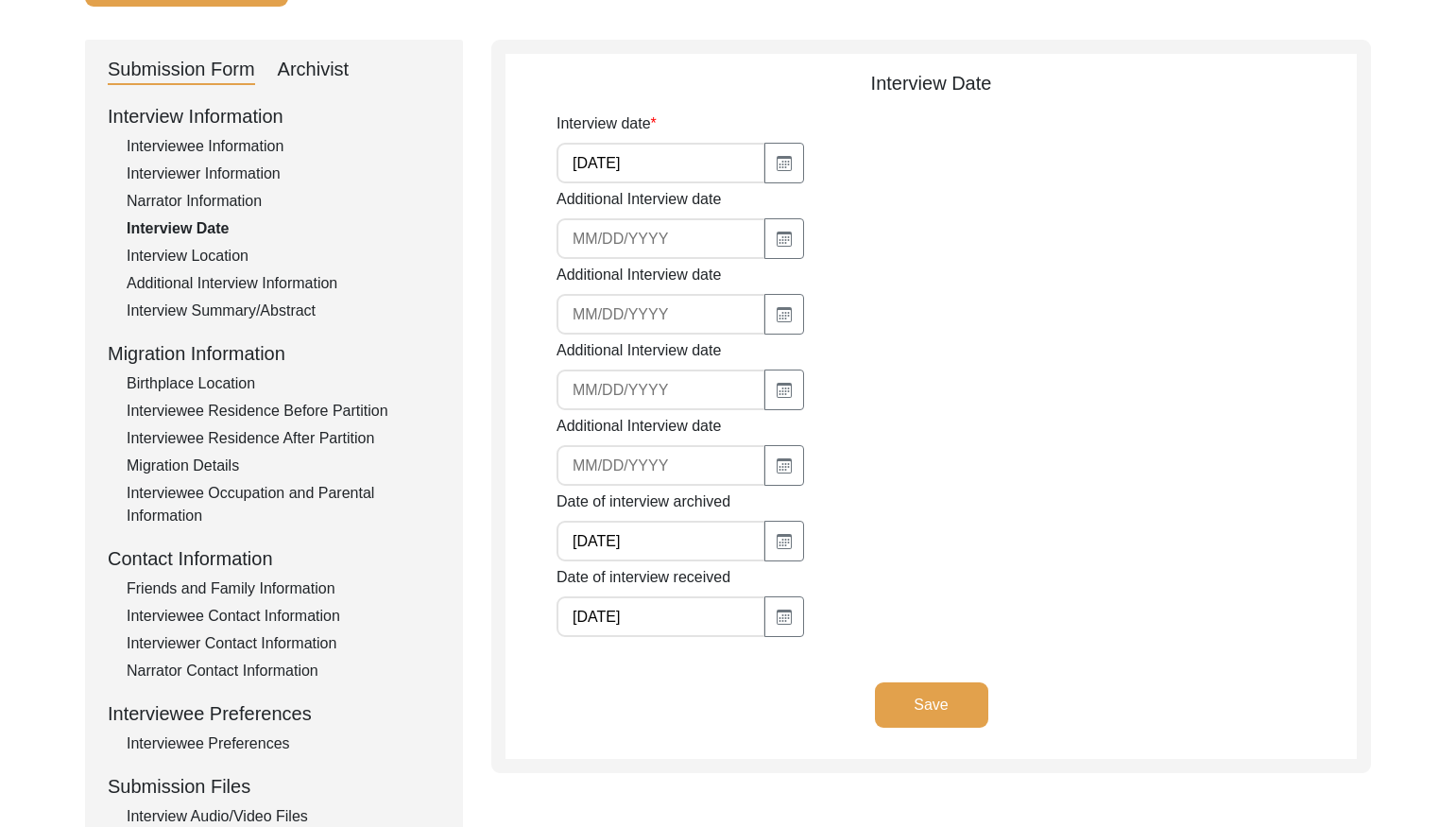 click on "Interview Summary/Abstract" 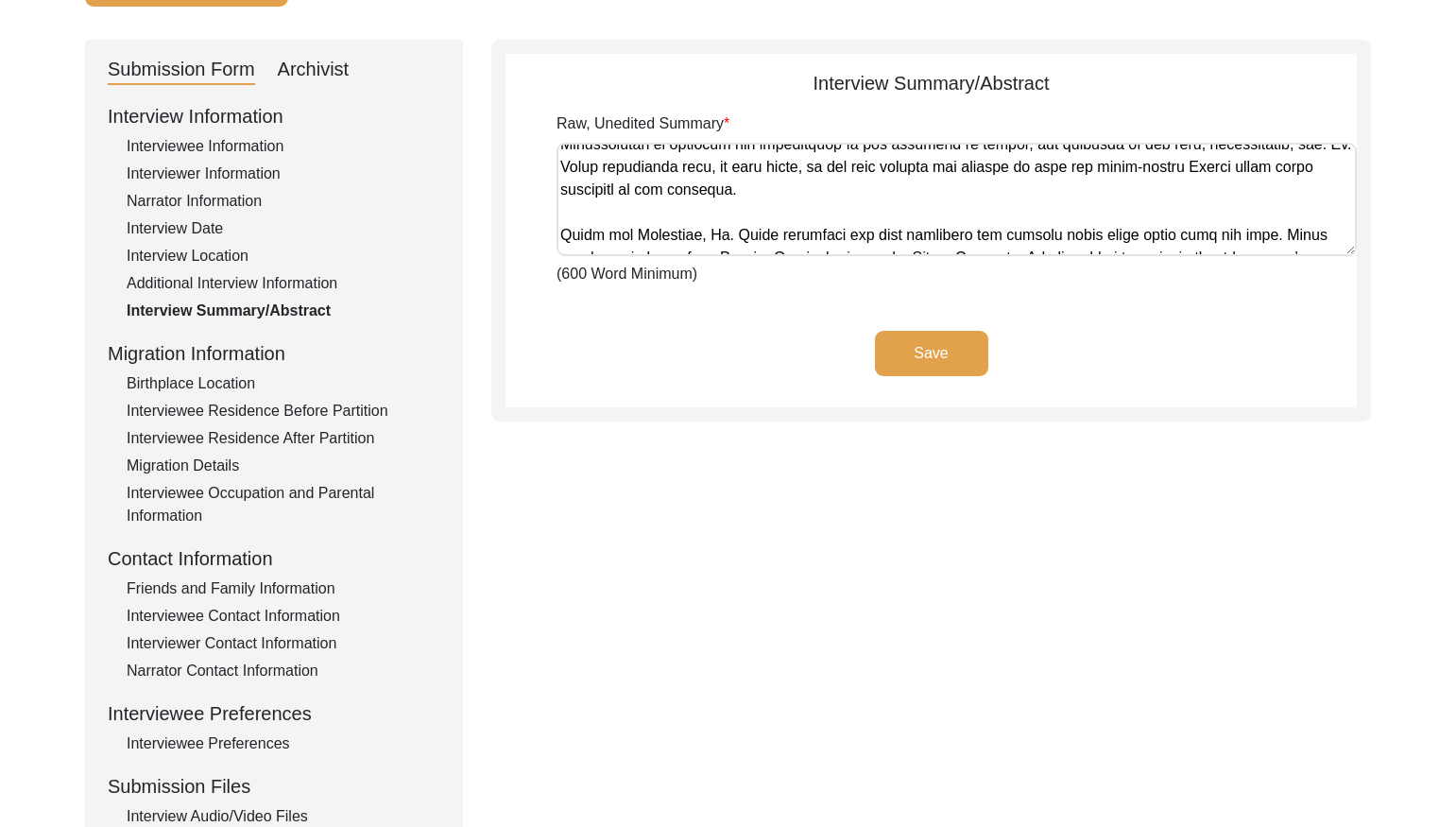 scroll, scrollTop: 870, scrollLeft: 0, axis: vertical 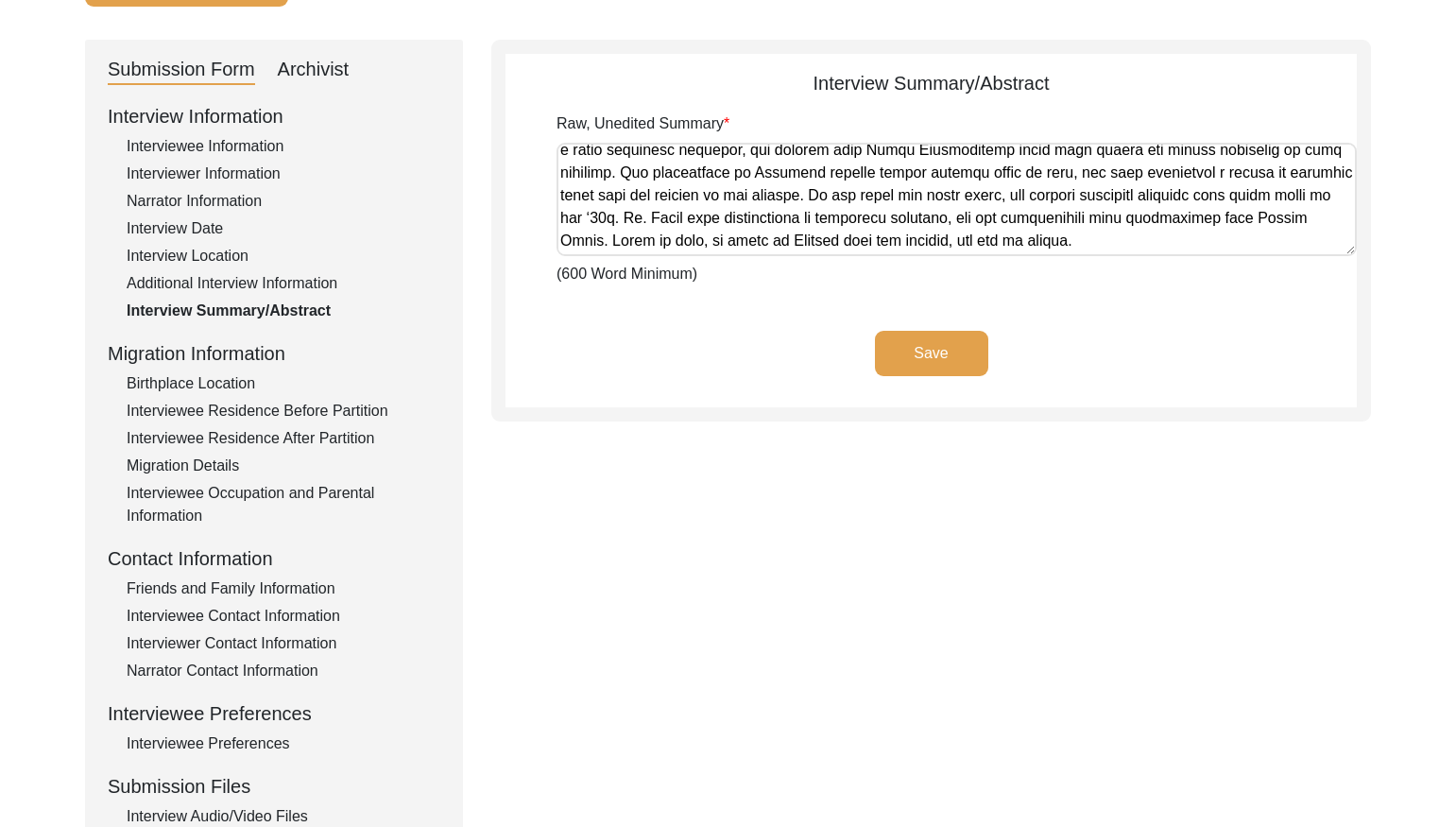 drag, startPoint x: 561, startPoint y: 158, endPoint x: 1133, endPoint y: 333, distance: 598.17138 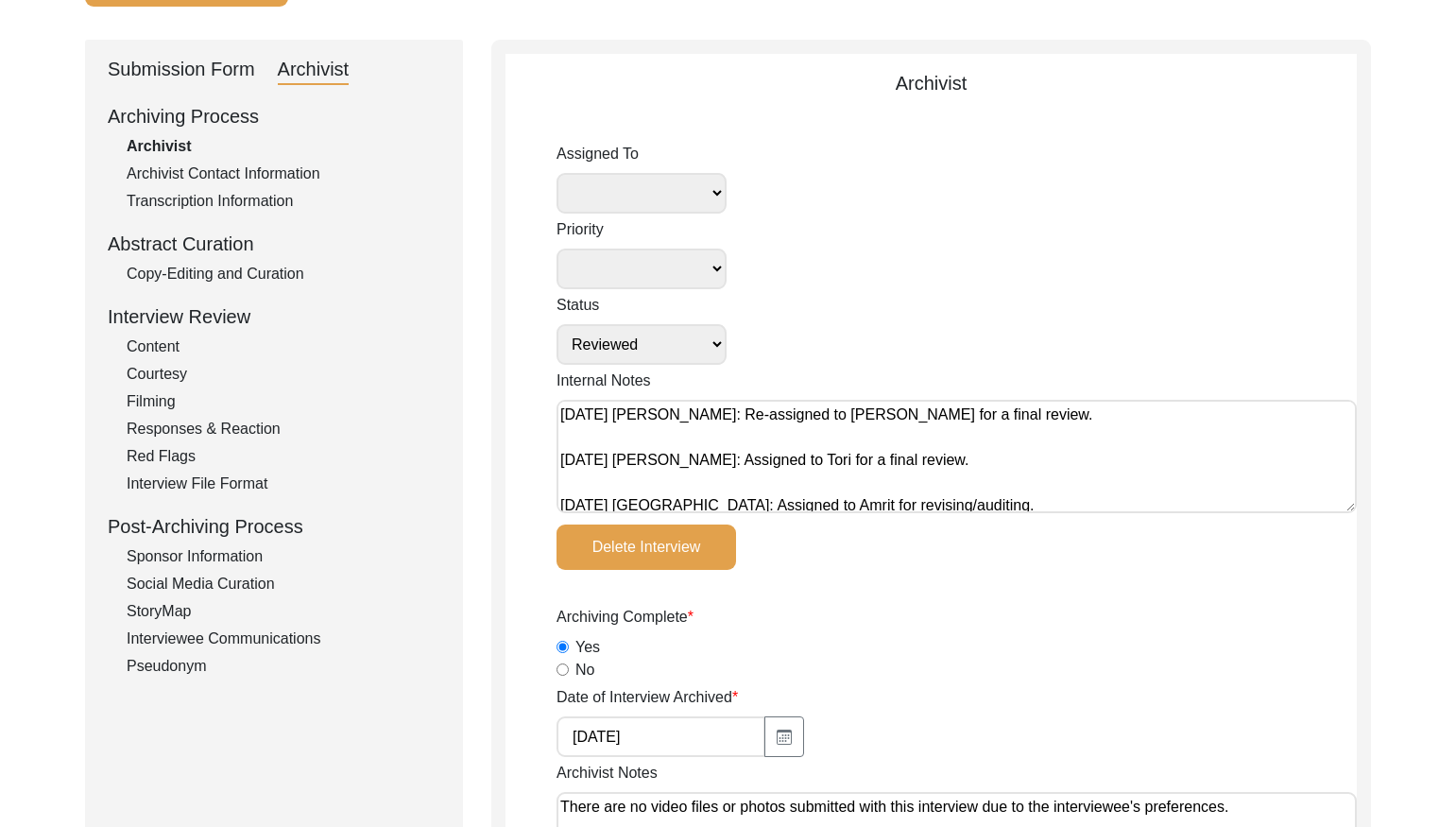 scroll, scrollTop: 220, scrollLeft: 0, axis: vertical 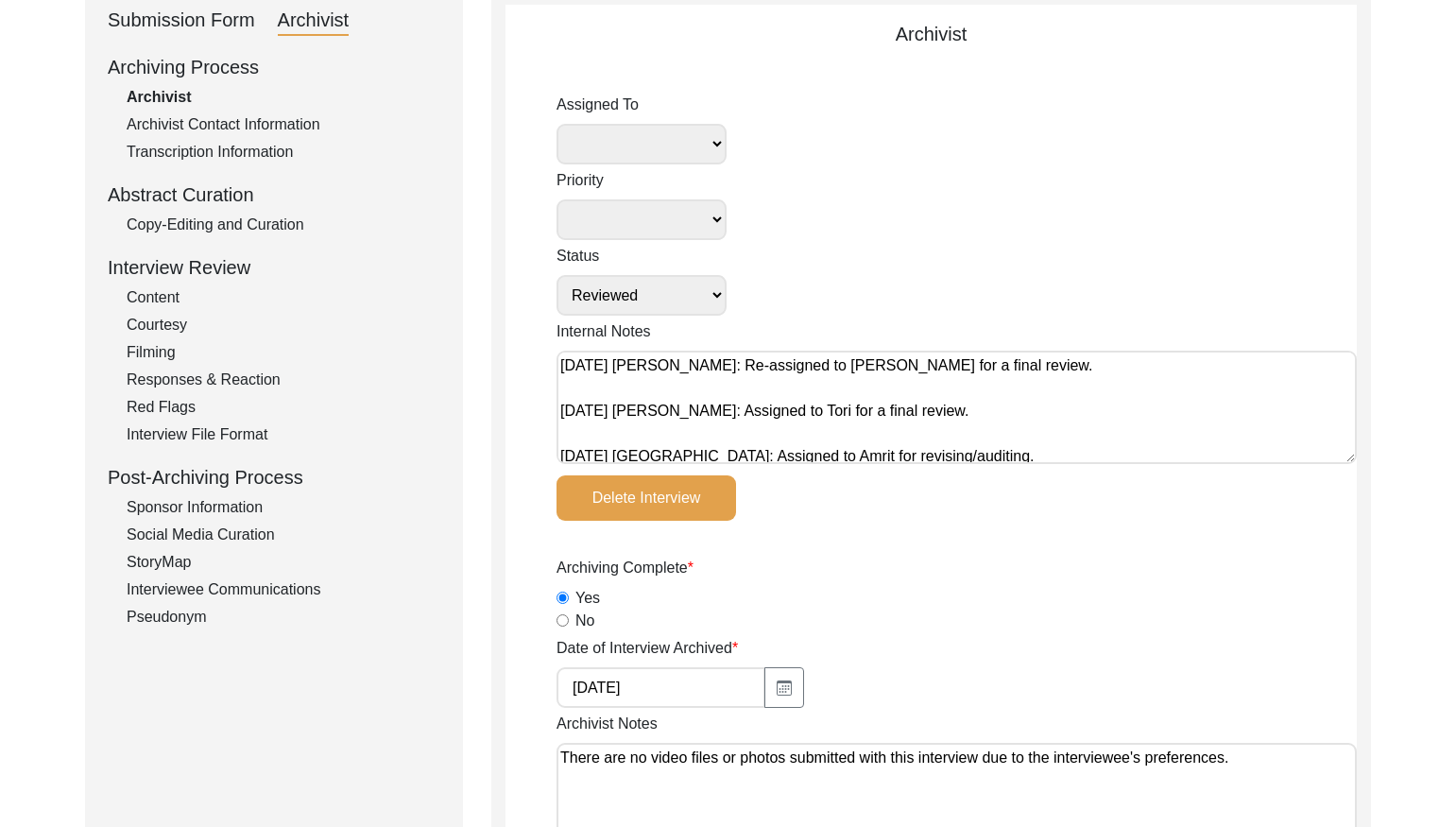click on "Copy-Editing and Curation" 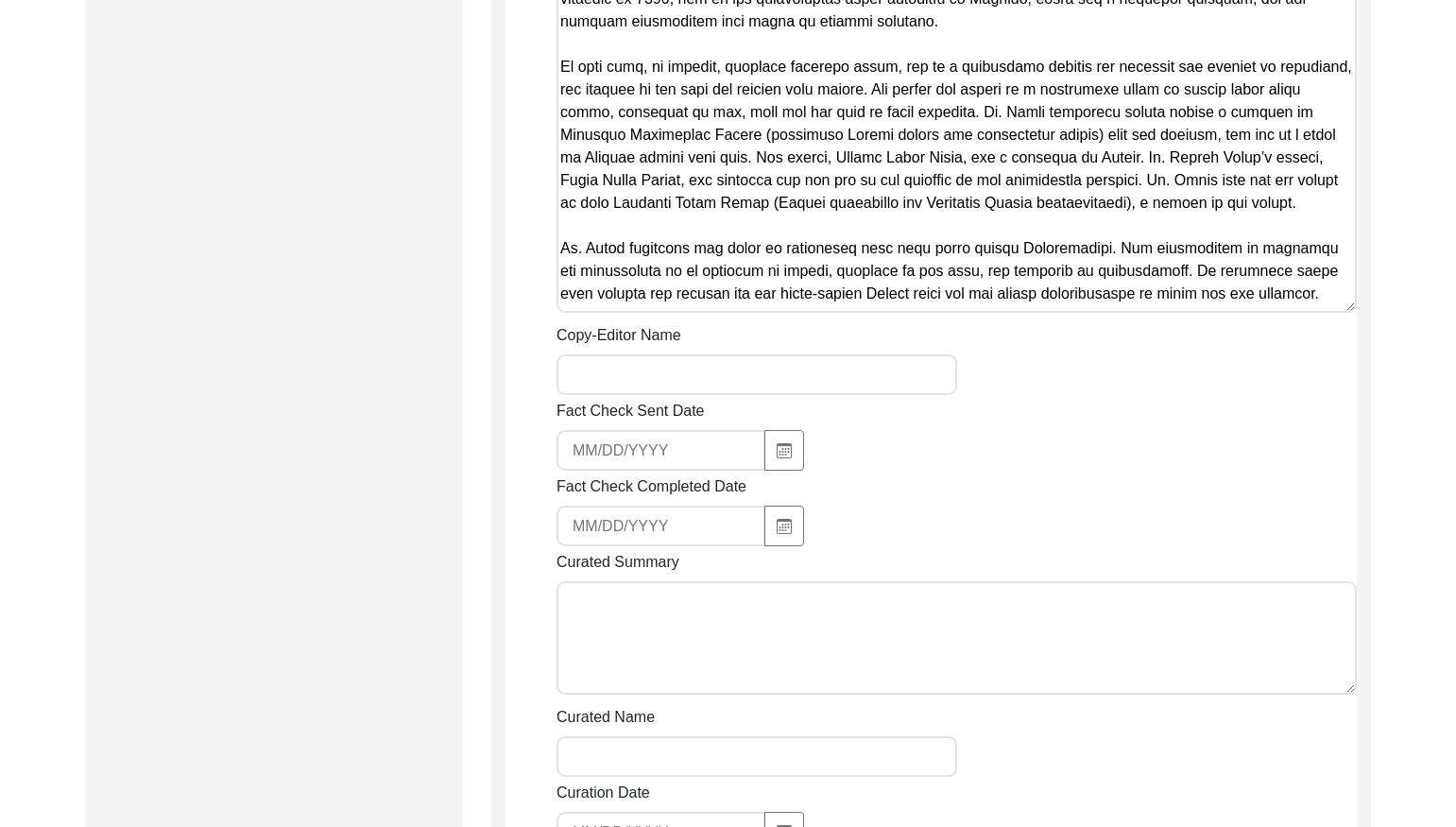 scroll, scrollTop: 1516, scrollLeft: 0, axis: vertical 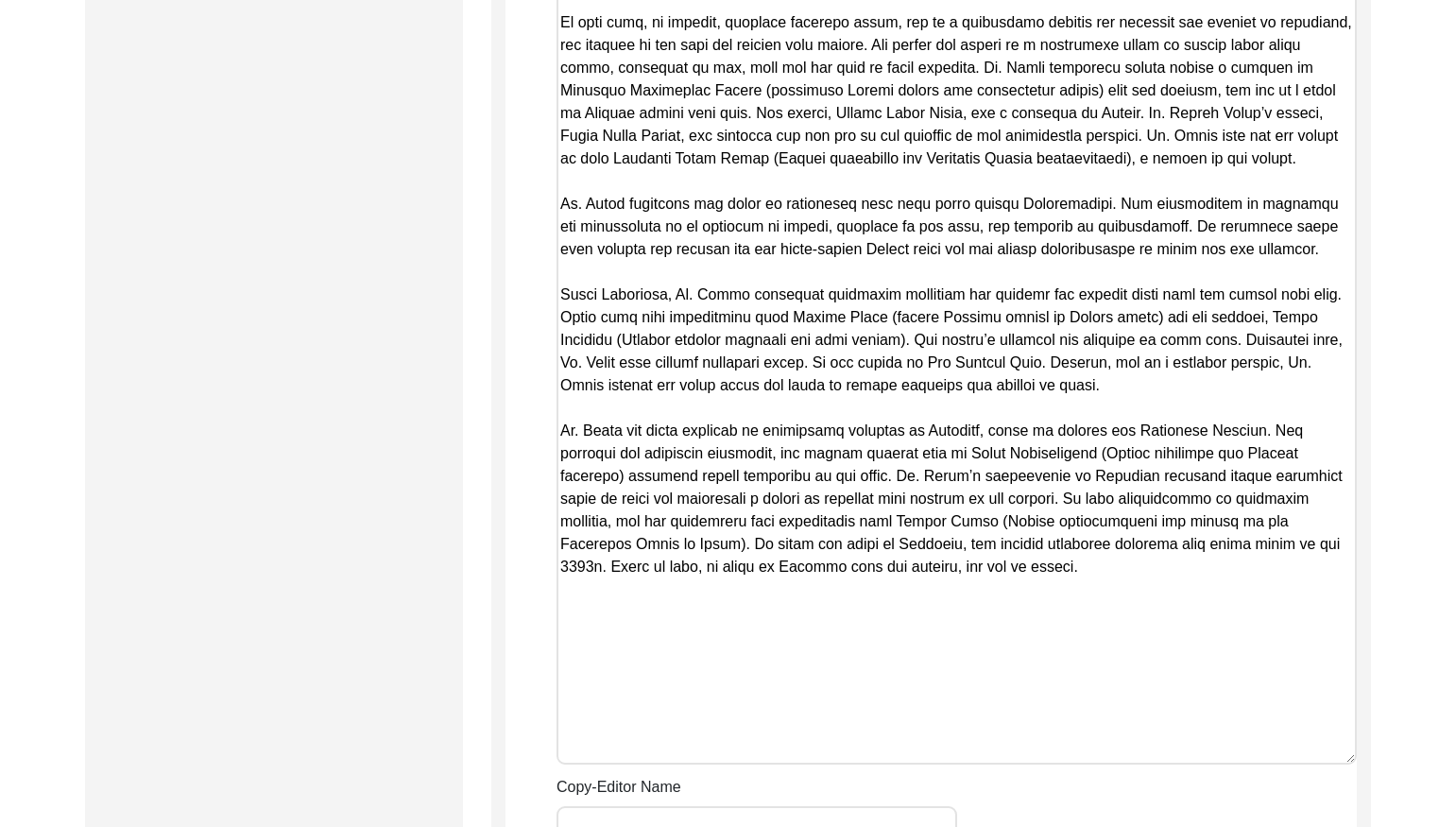drag, startPoint x: 1346, startPoint y: 262, endPoint x: 1315, endPoint y: 739, distance: 478.00628 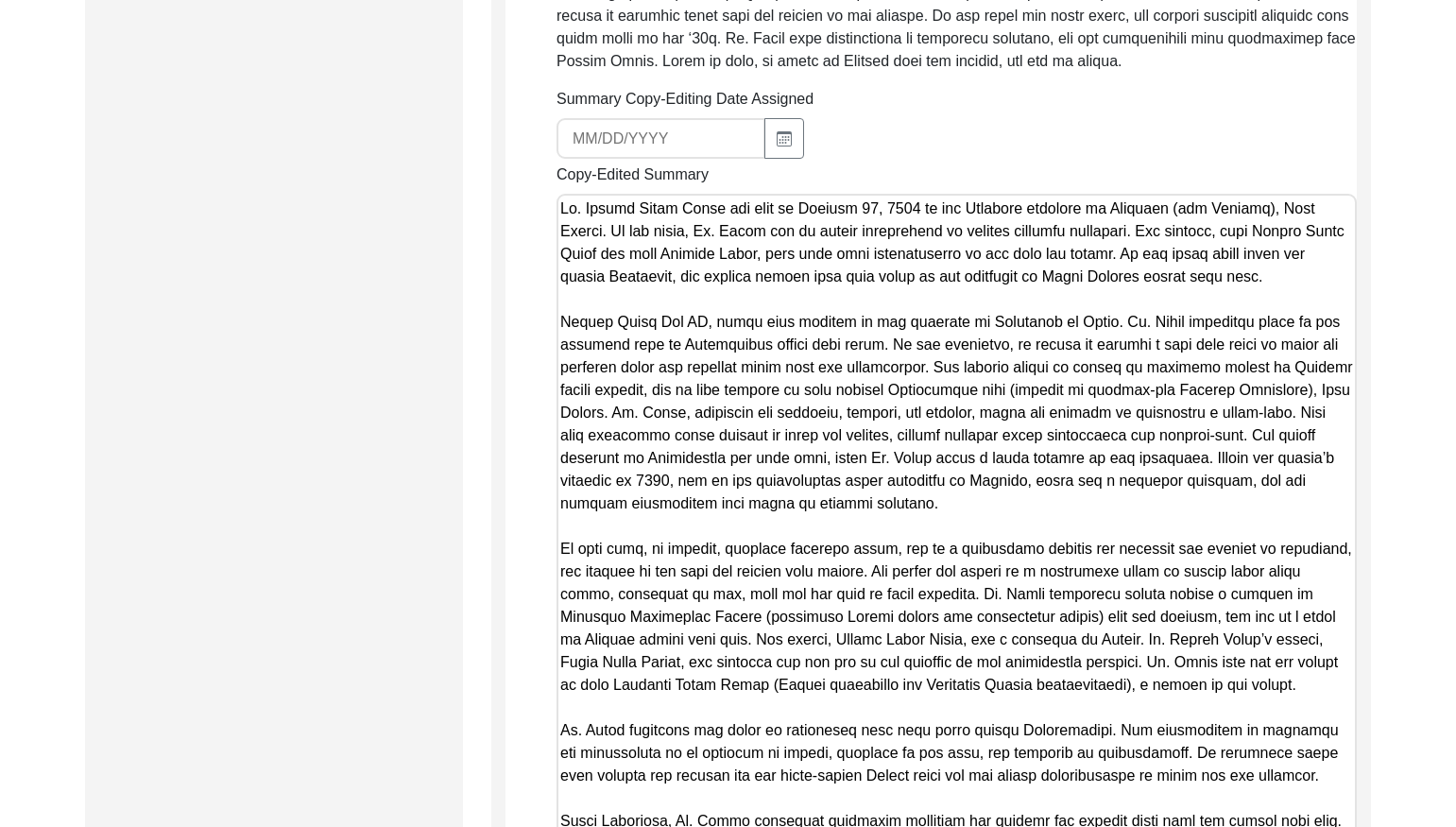 scroll, scrollTop: 0, scrollLeft: 0, axis: both 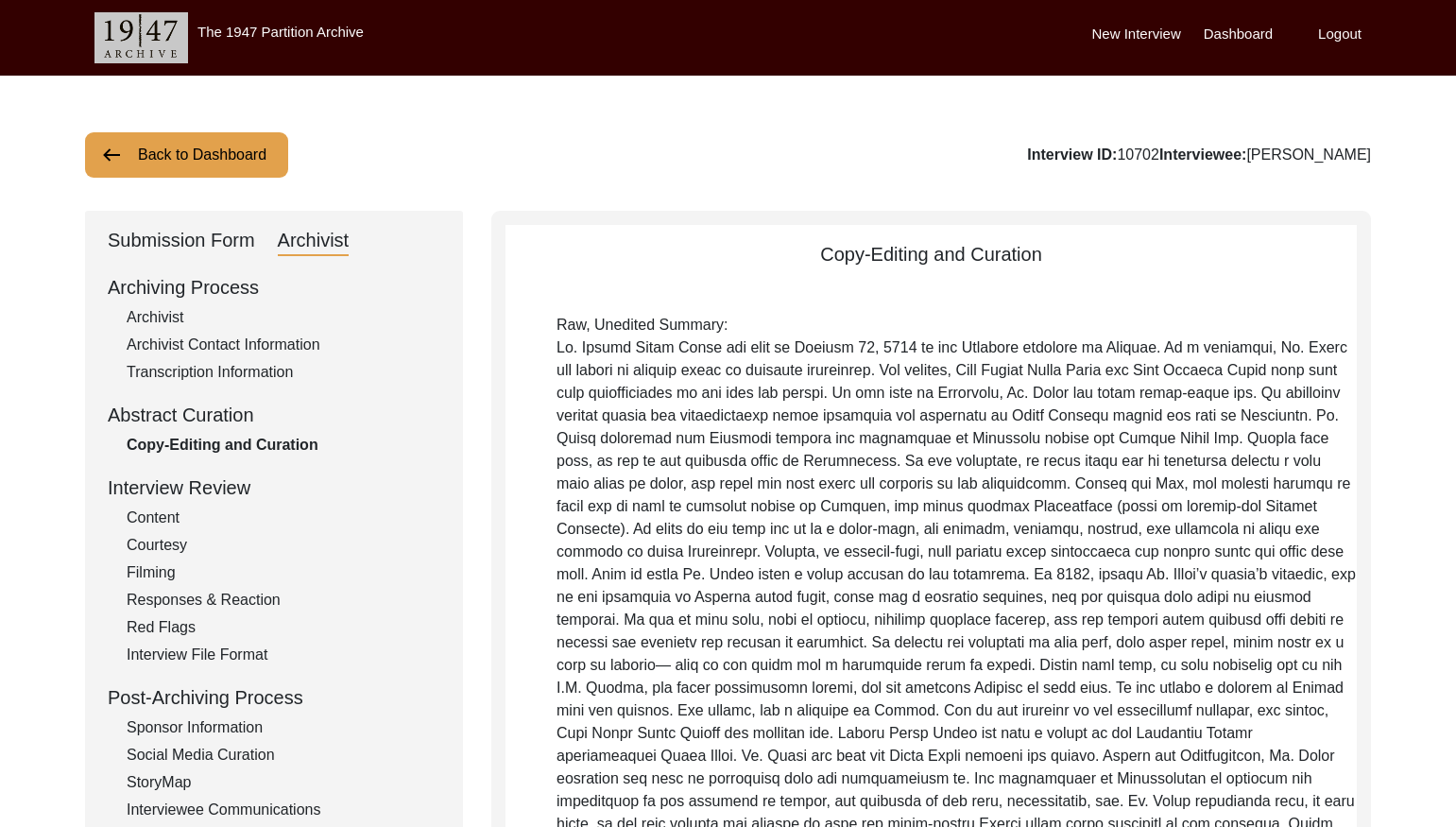 drag, startPoint x: 910, startPoint y: 571, endPoint x: 408, endPoint y: -130, distance: 862.2094 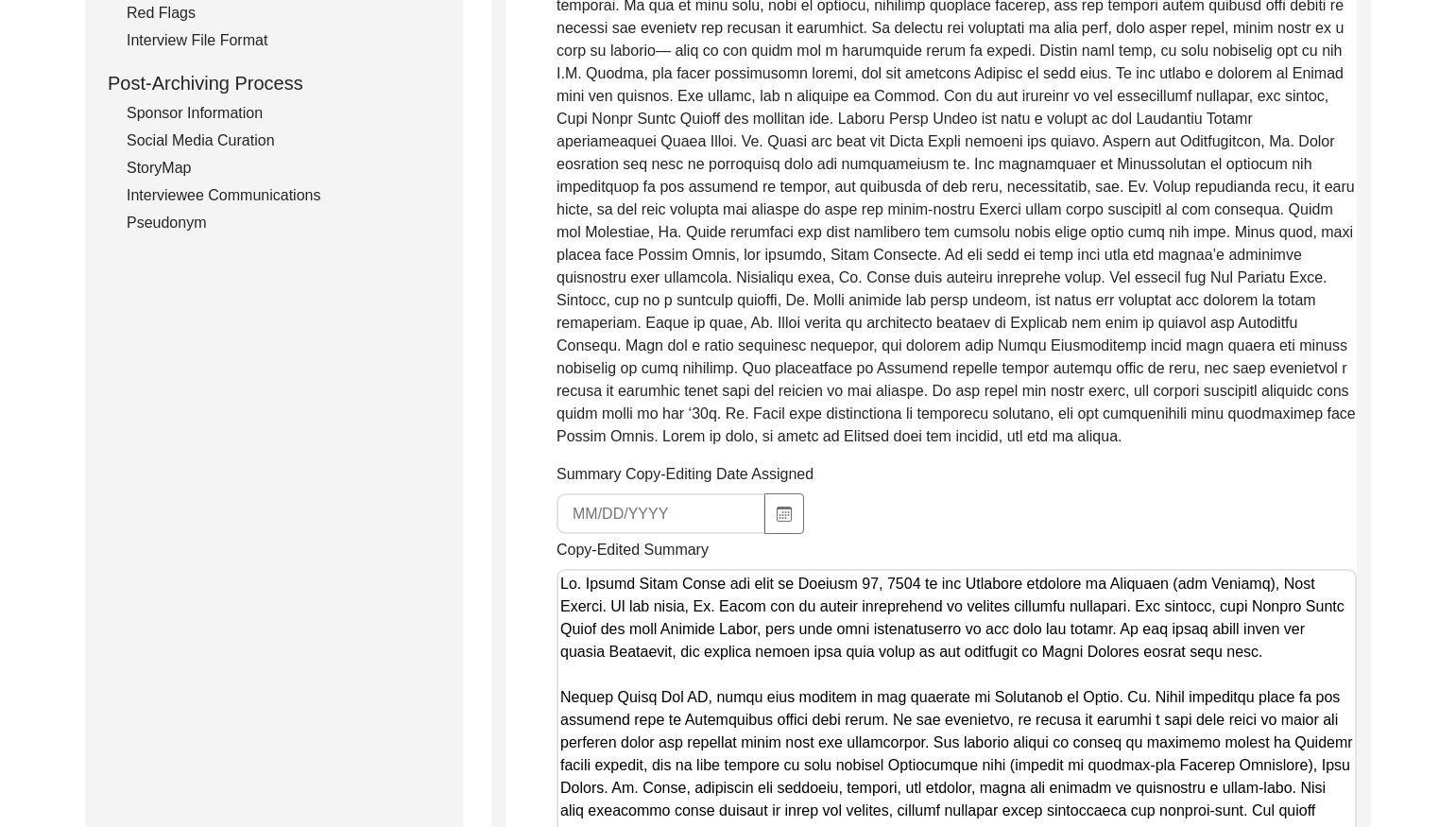 scroll, scrollTop: 655, scrollLeft: 0, axis: vertical 